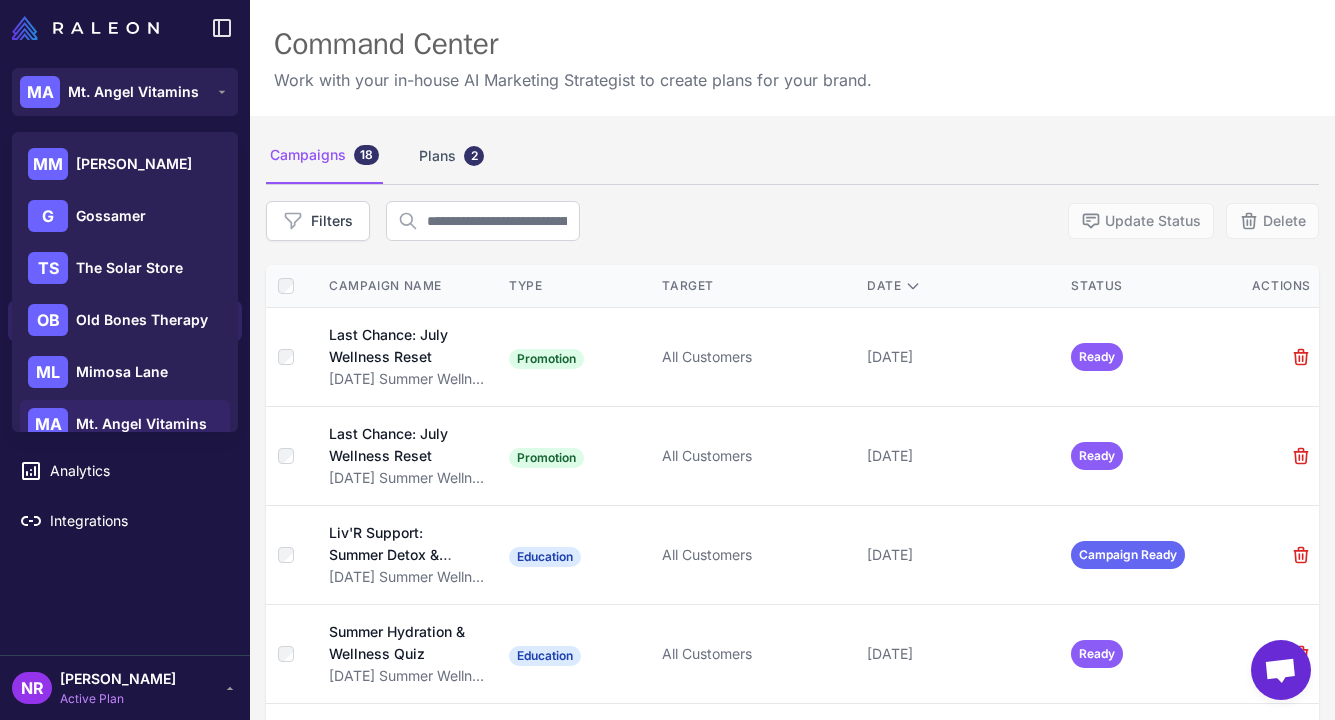 scroll, scrollTop: 0, scrollLeft: 0, axis: both 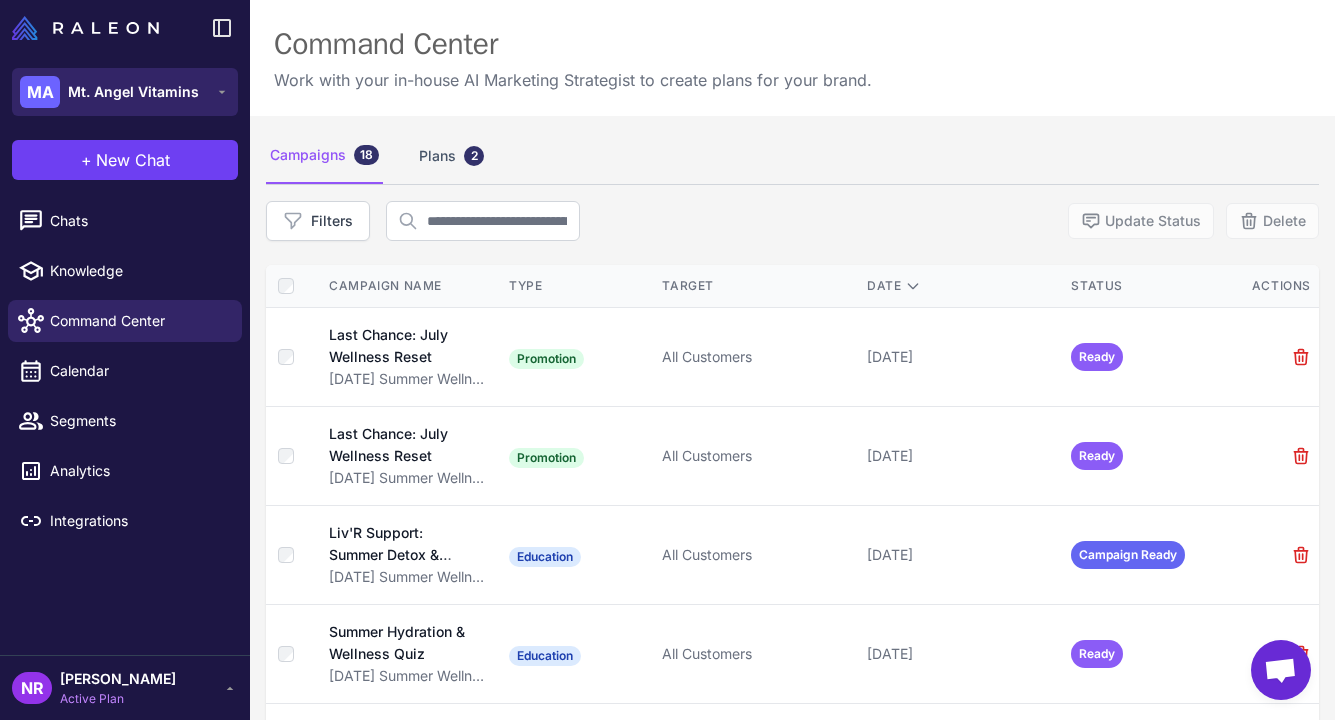 click on "Mt. Angel Vitamins" at bounding box center [133, 92] 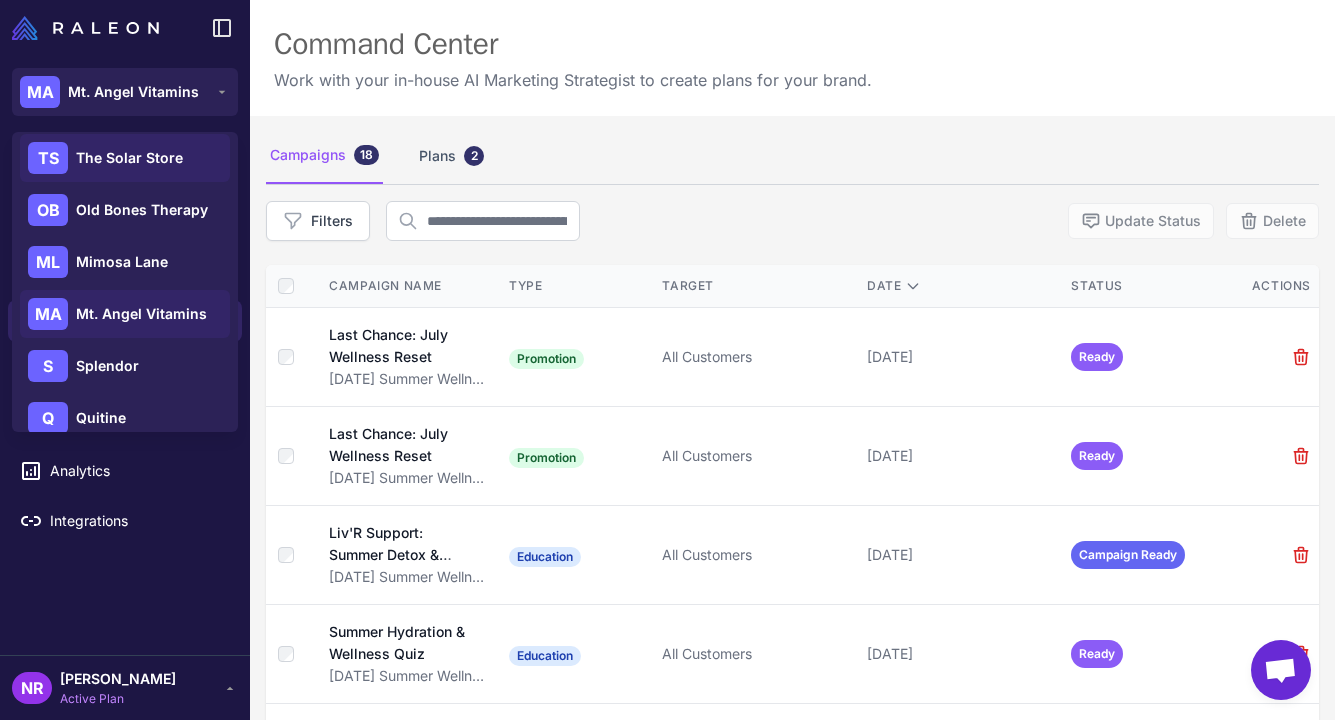 scroll, scrollTop: 236, scrollLeft: 0, axis: vertical 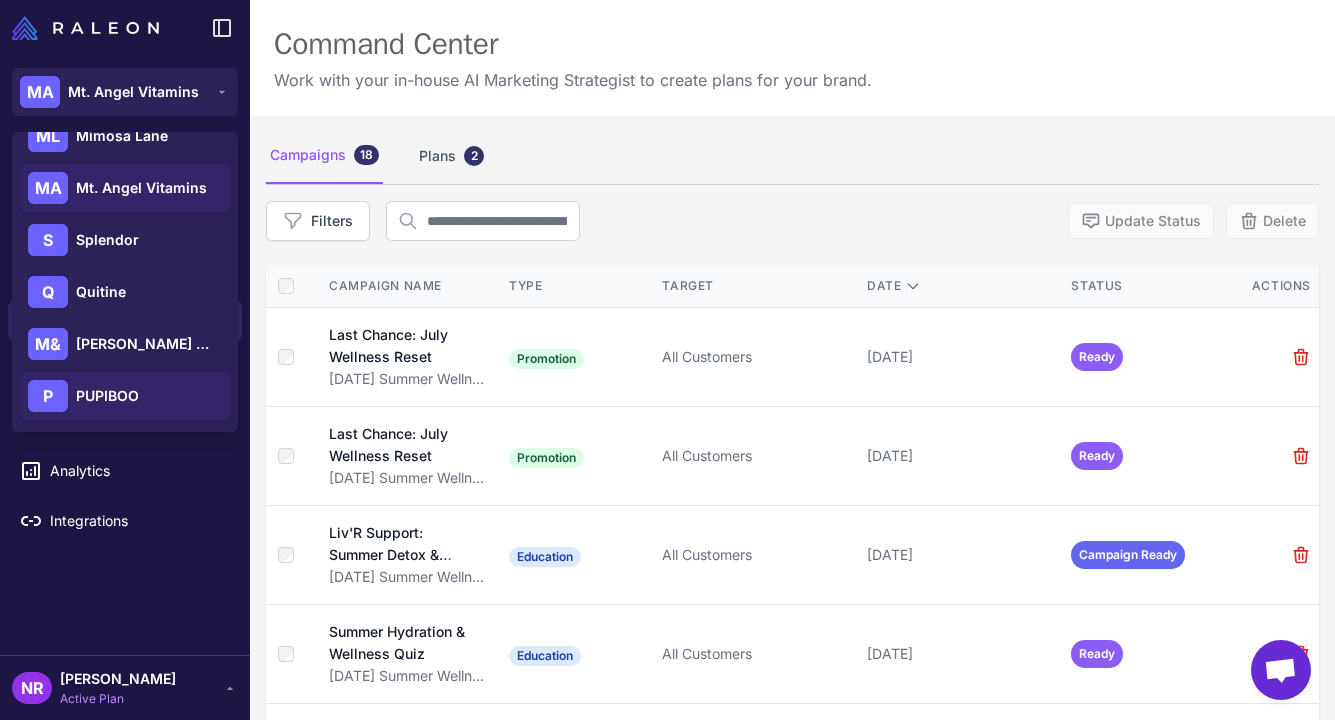 click on "PUPIBOO" at bounding box center [107, 396] 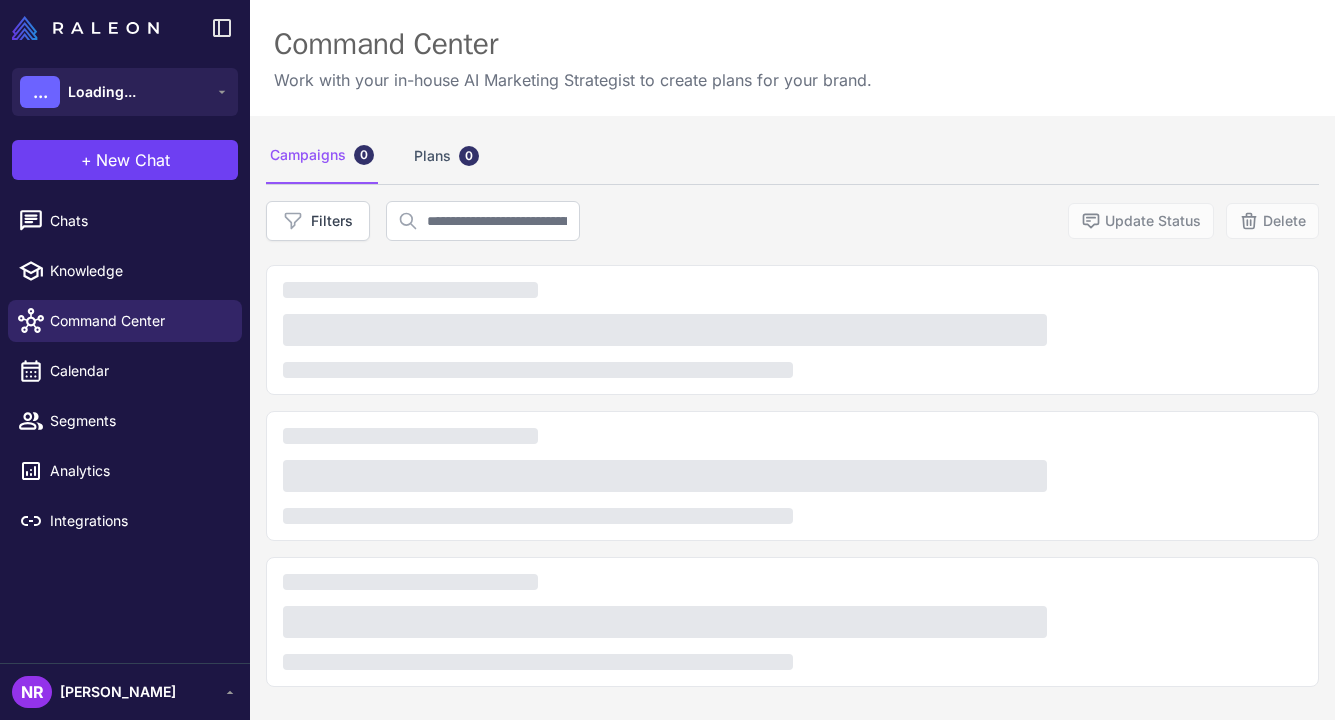 scroll, scrollTop: 0, scrollLeft: 0, axis: both 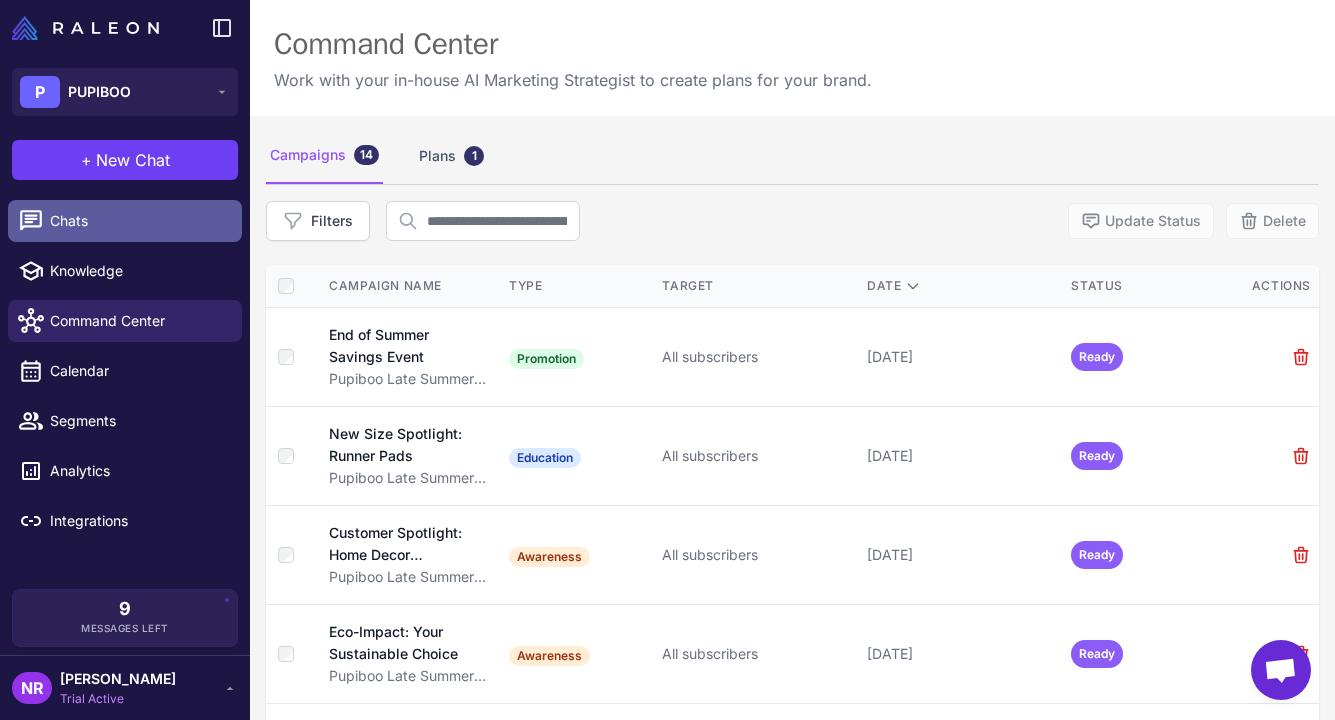 click on "Chats" at bounding box center [138, 221] 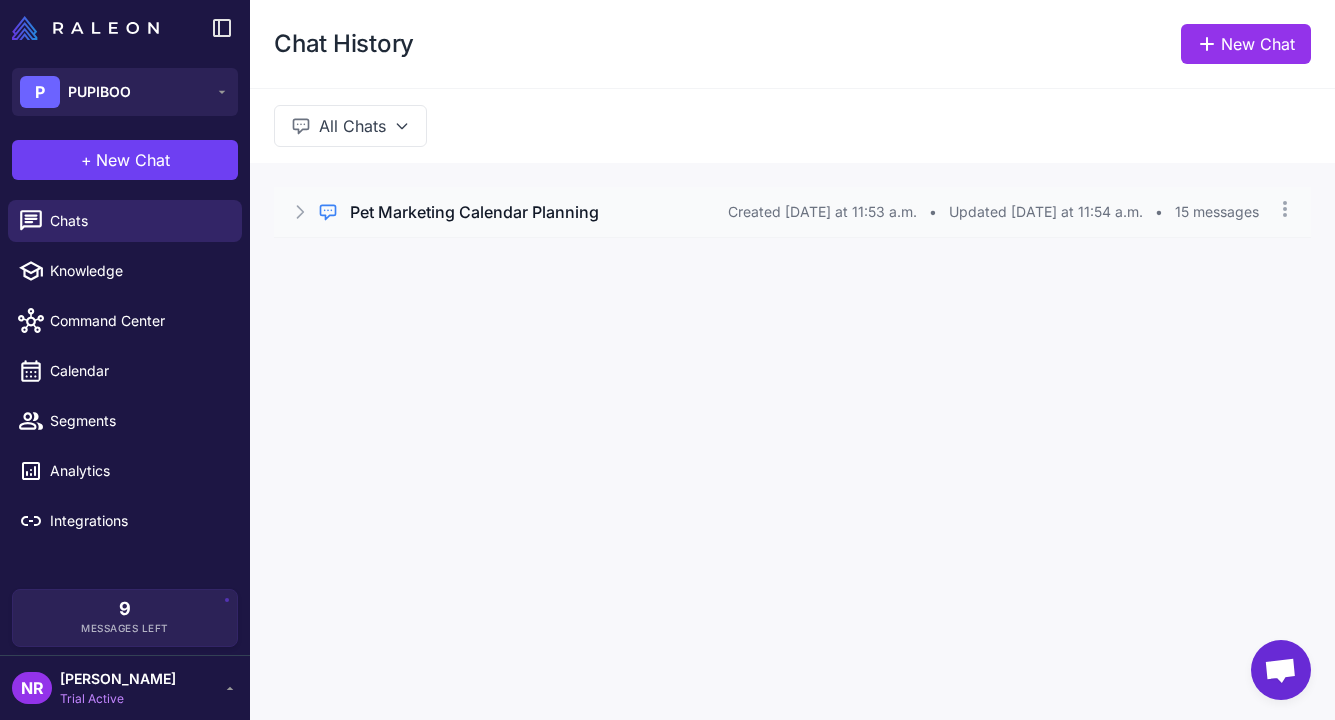 click on "Pet Marketing Calendar Planning" at bounding box center [474, 212] 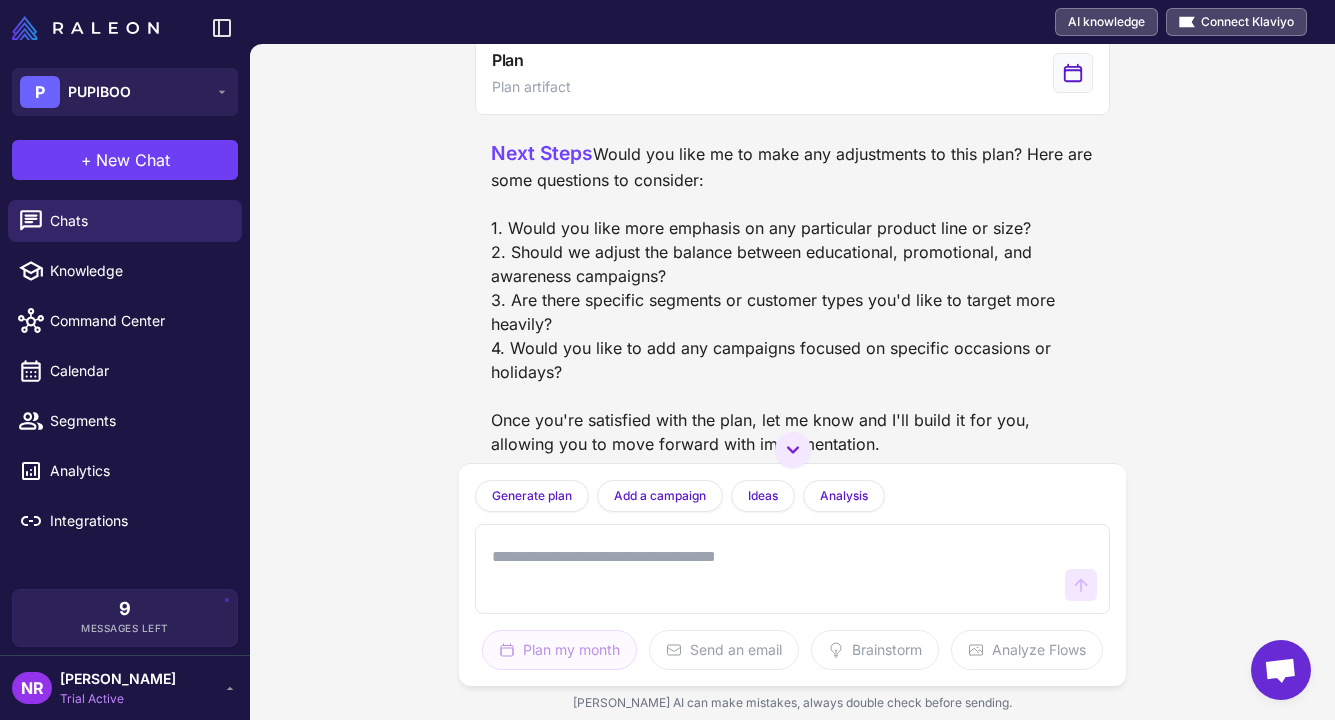 scroll, scrollTop: 2181, scrollLeft: 0, axis: vertical 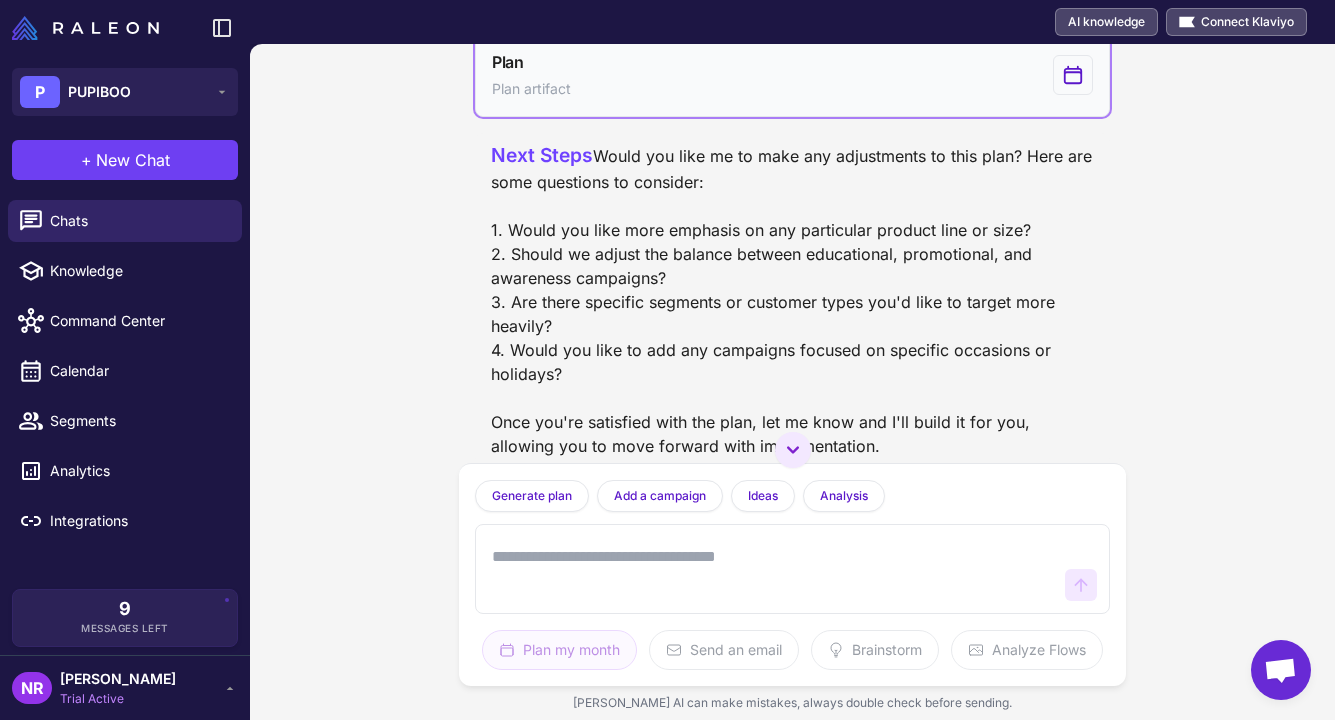 click on "Plan Plan artifact" at bounding box center [793, 75] 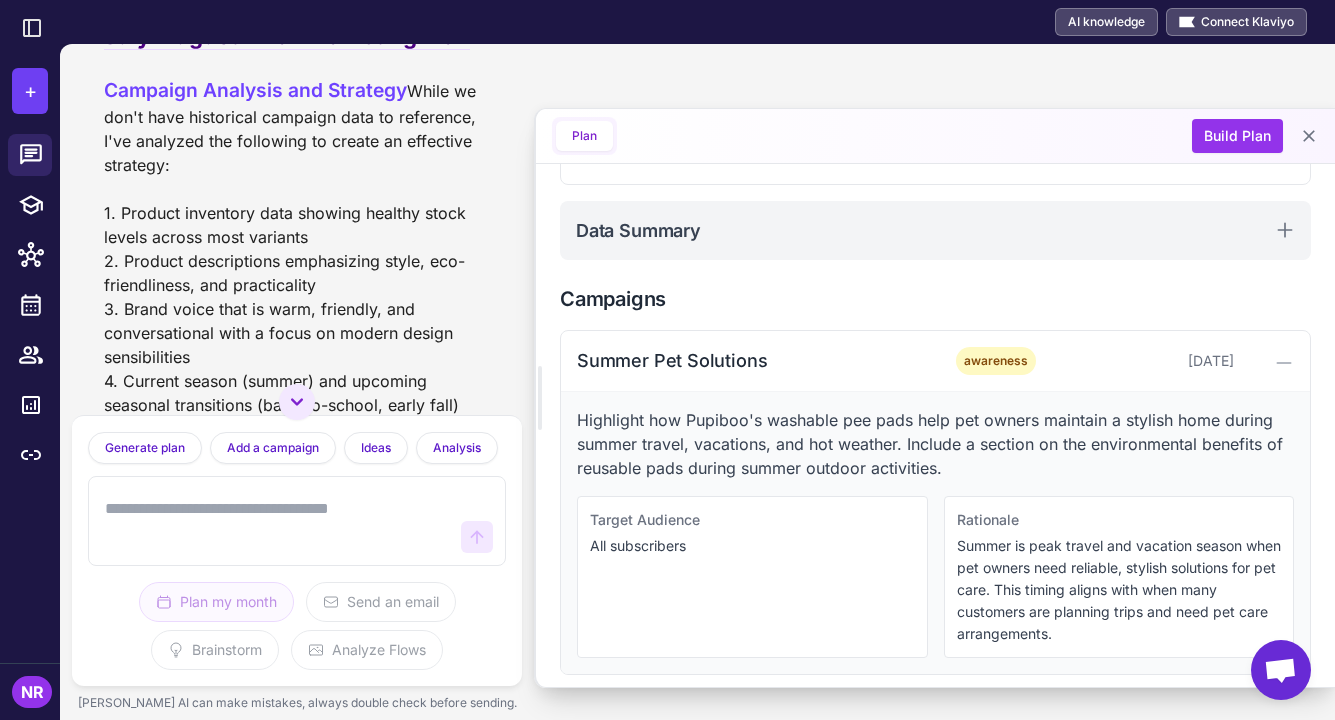 scroll, scrollTop: 593, scrollLeft: 0, axis: vertical 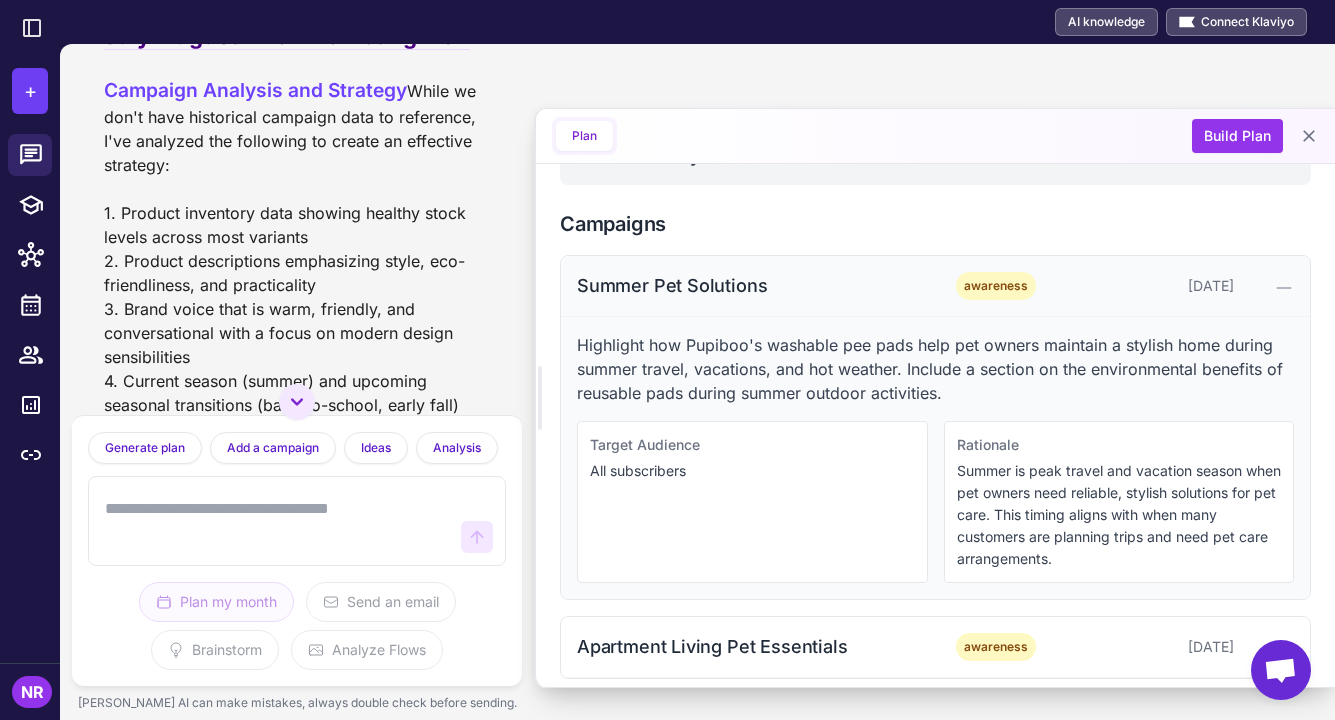 click on "Summer Pet Solutions" at bounding box center (754, 285) 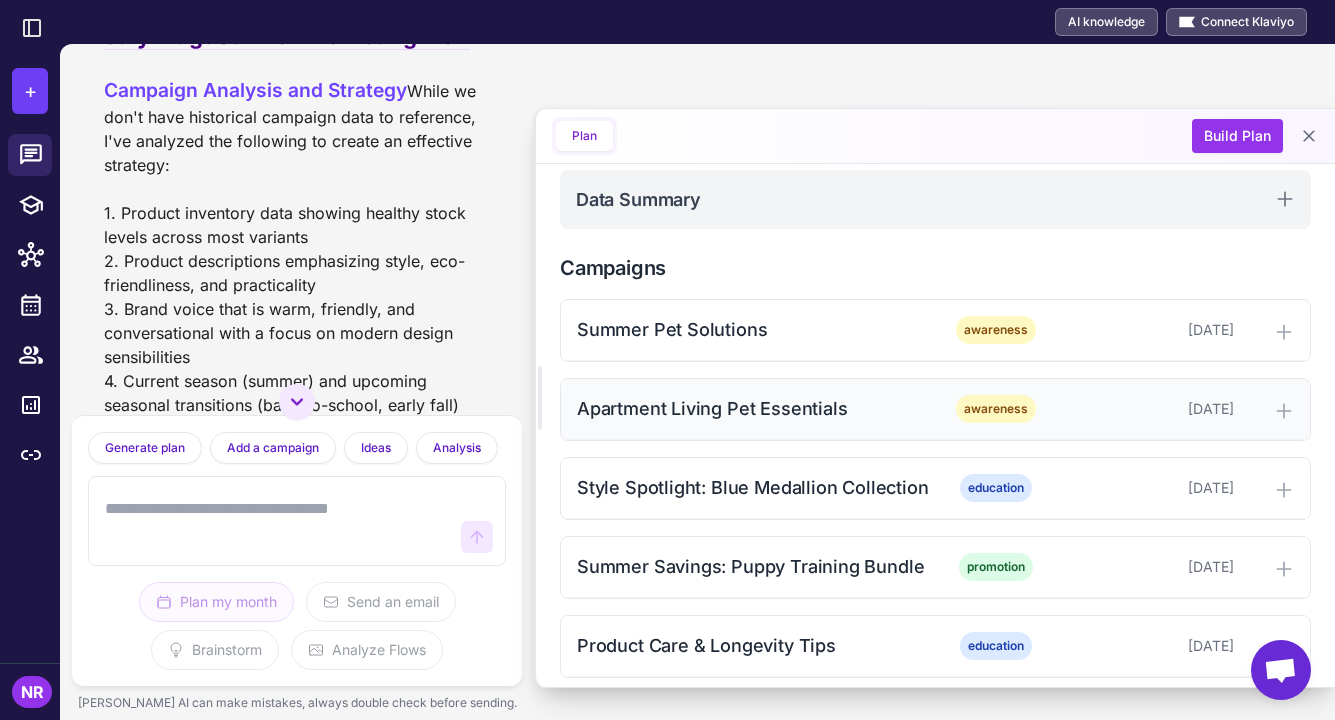 scroll, scrollTop: 553, scrollLeft: 0, axis: vertical 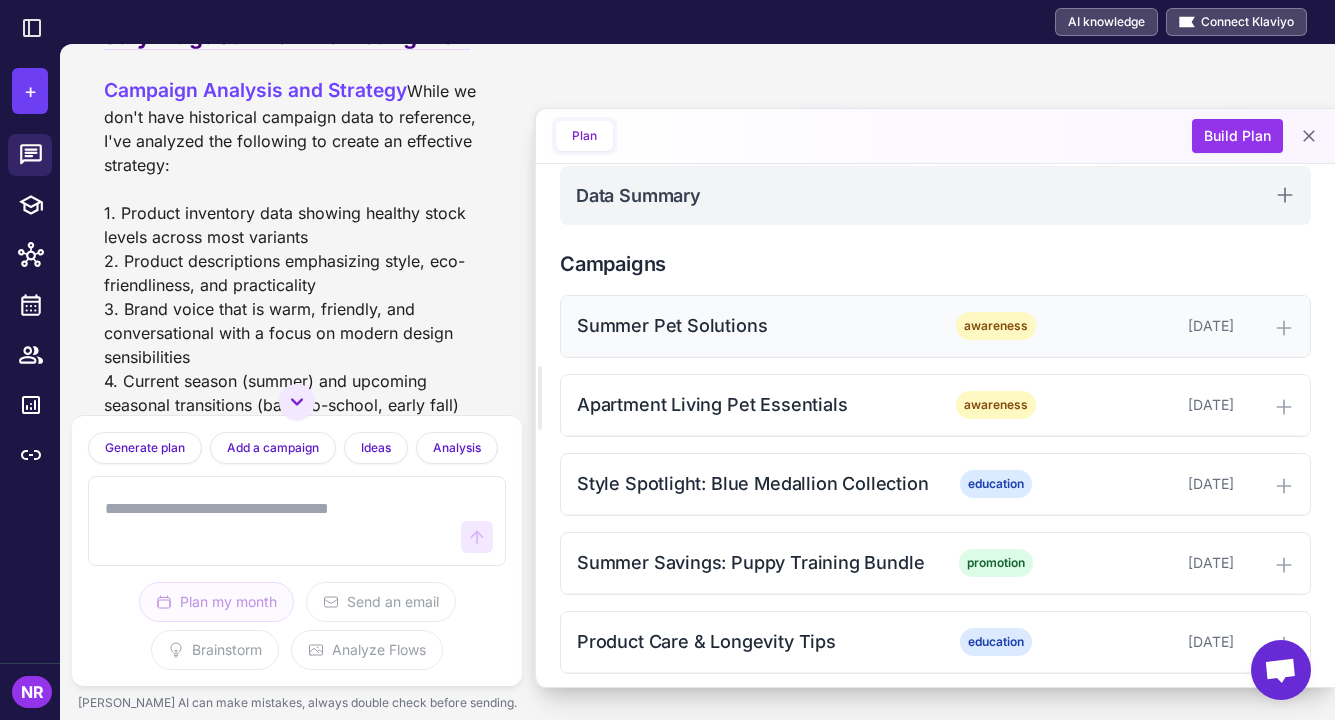 click on "Summer Pet Solutions awareness July 17, 2025" at bounding box center [935, 326] 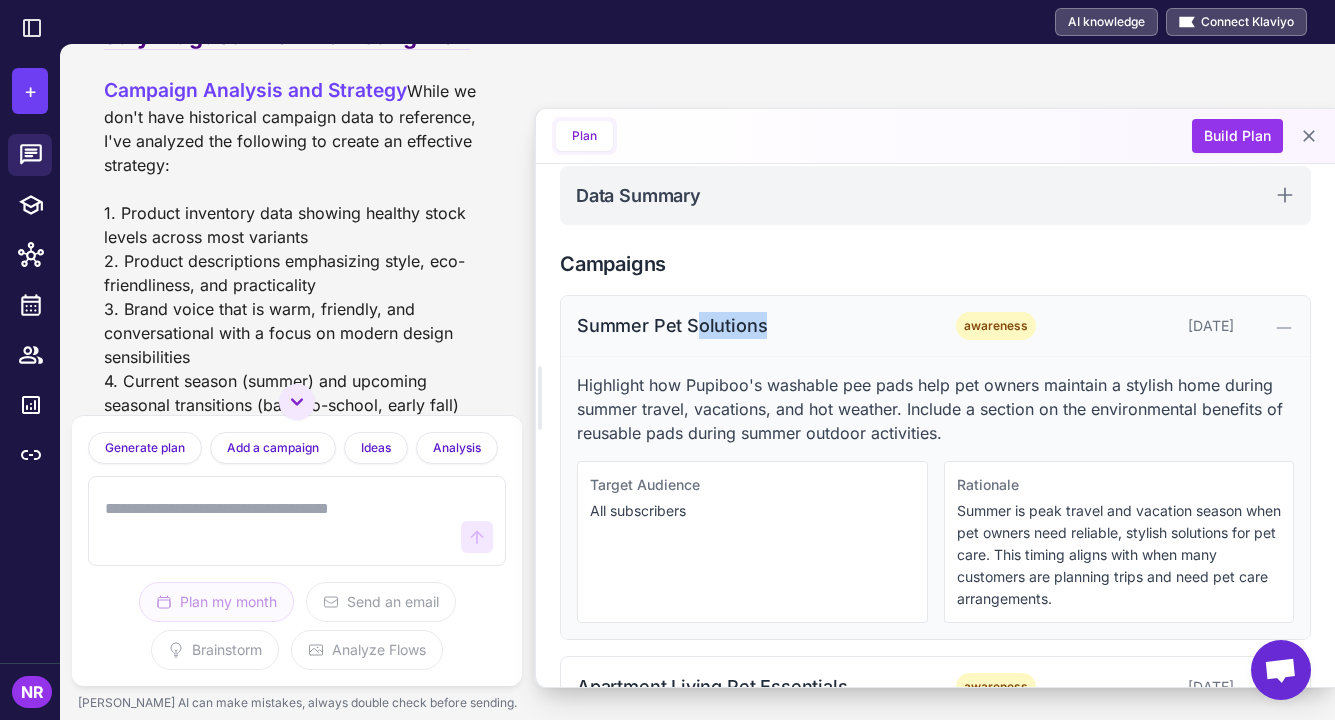 click on "Summer Pet Solutions awareness July 17, 2025" at bounding box center [935, 326] 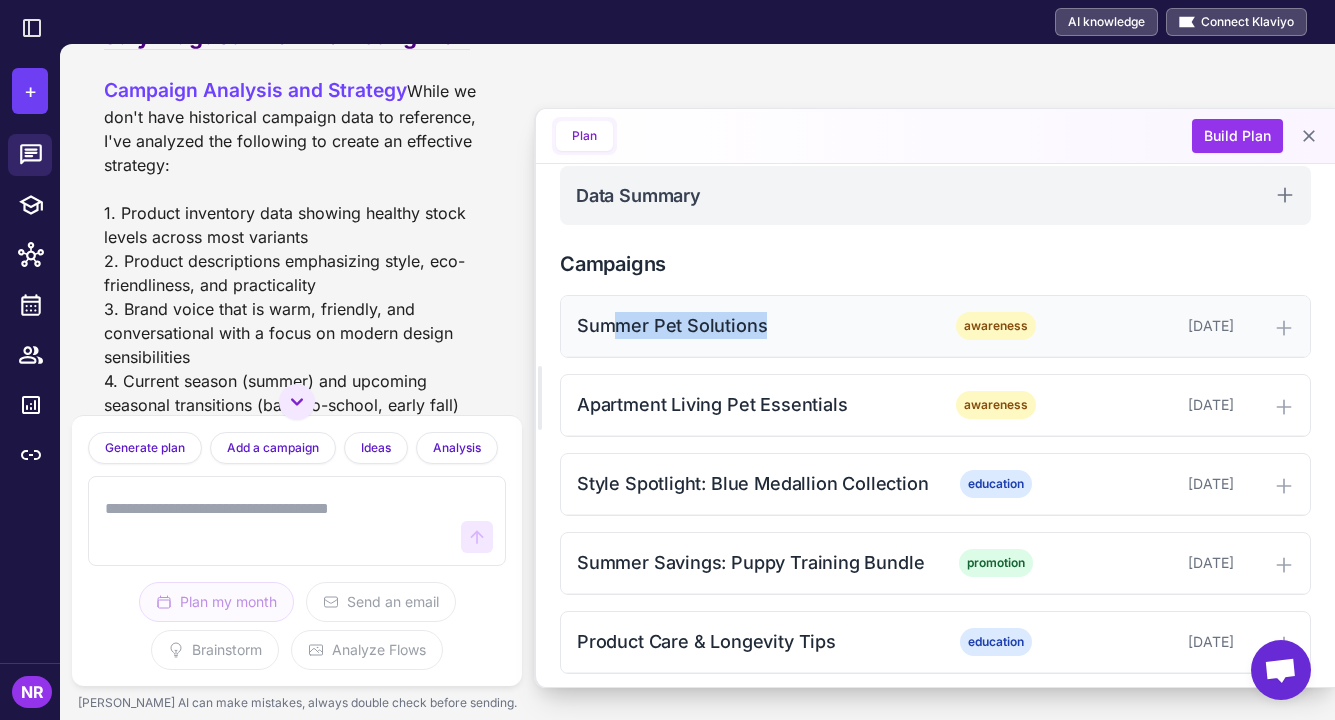 drag, startPoint x: 785, startPoint y: 325, endPoint x: 621, endPoint y: 332, distance: 164.14932 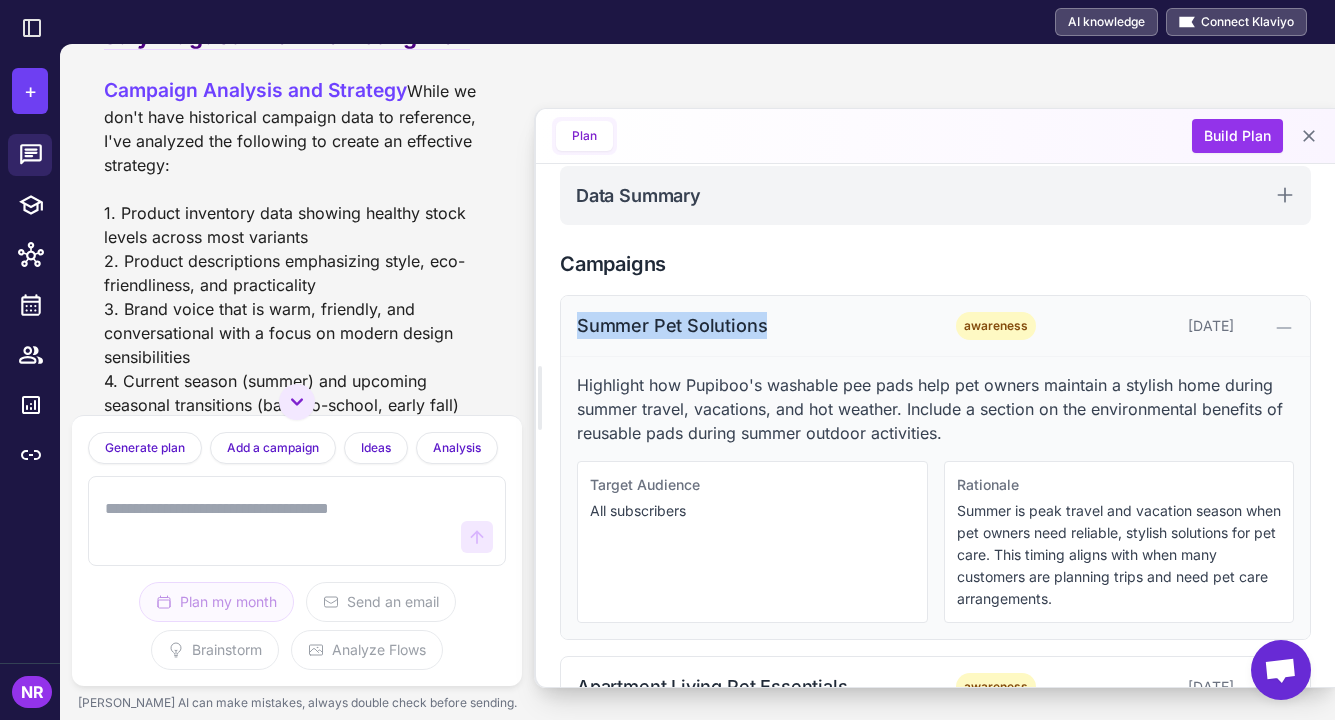 drag, startPoint x: 797, startPoint y: 329, endPoint x: 565, endPoint y: 333, distance: 232.03448 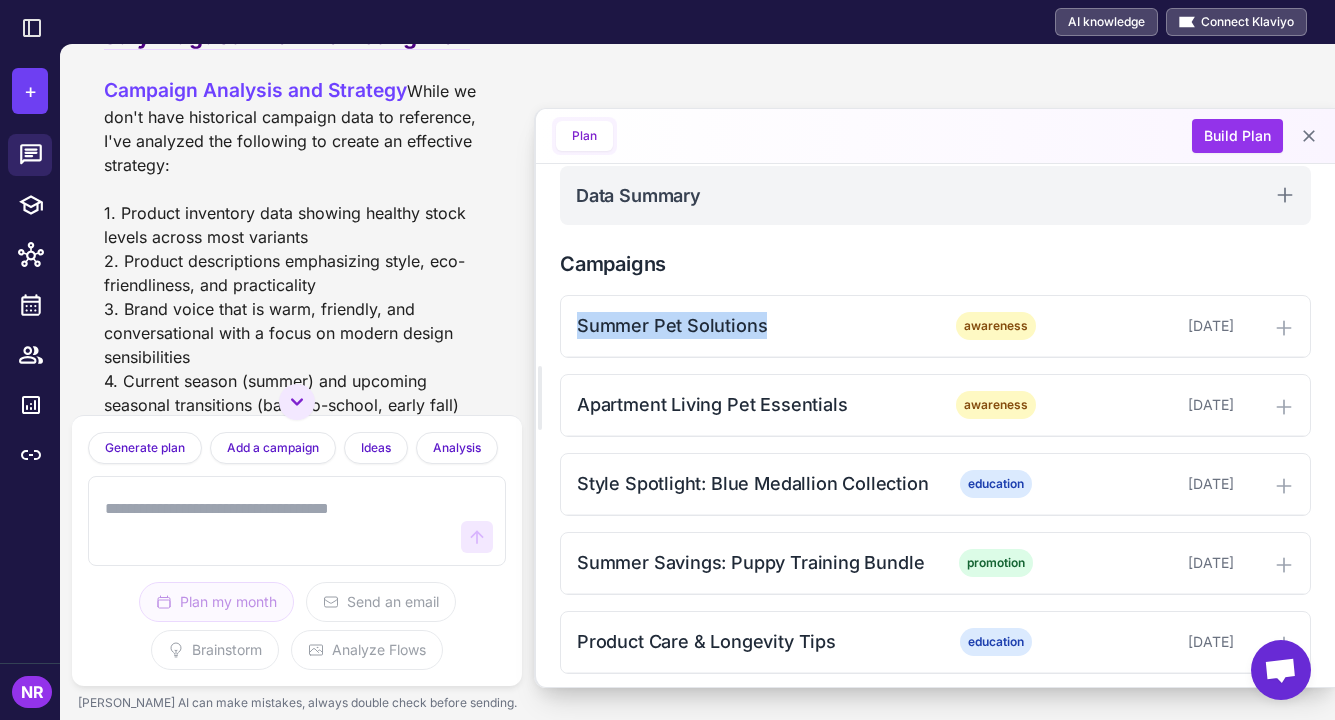 copy on "Summer Pet Solutions" 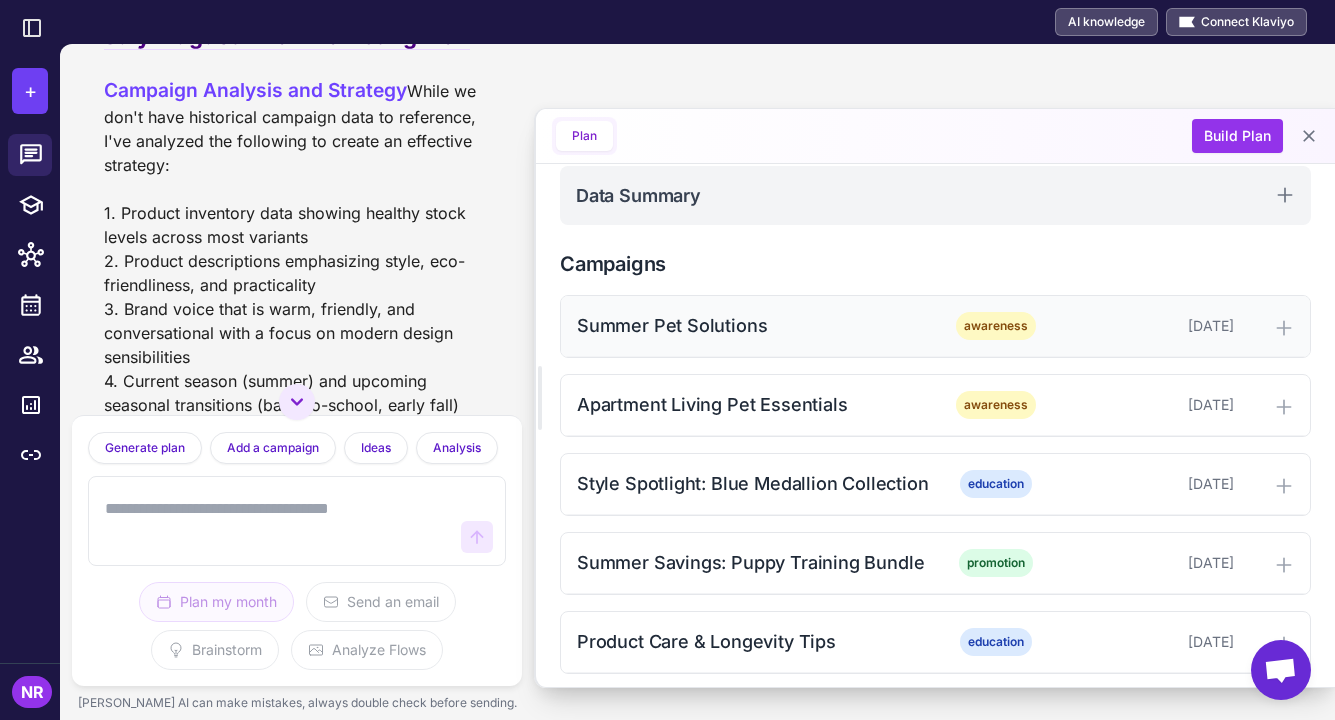 click on "awareness" at bounding box center (996, 326) 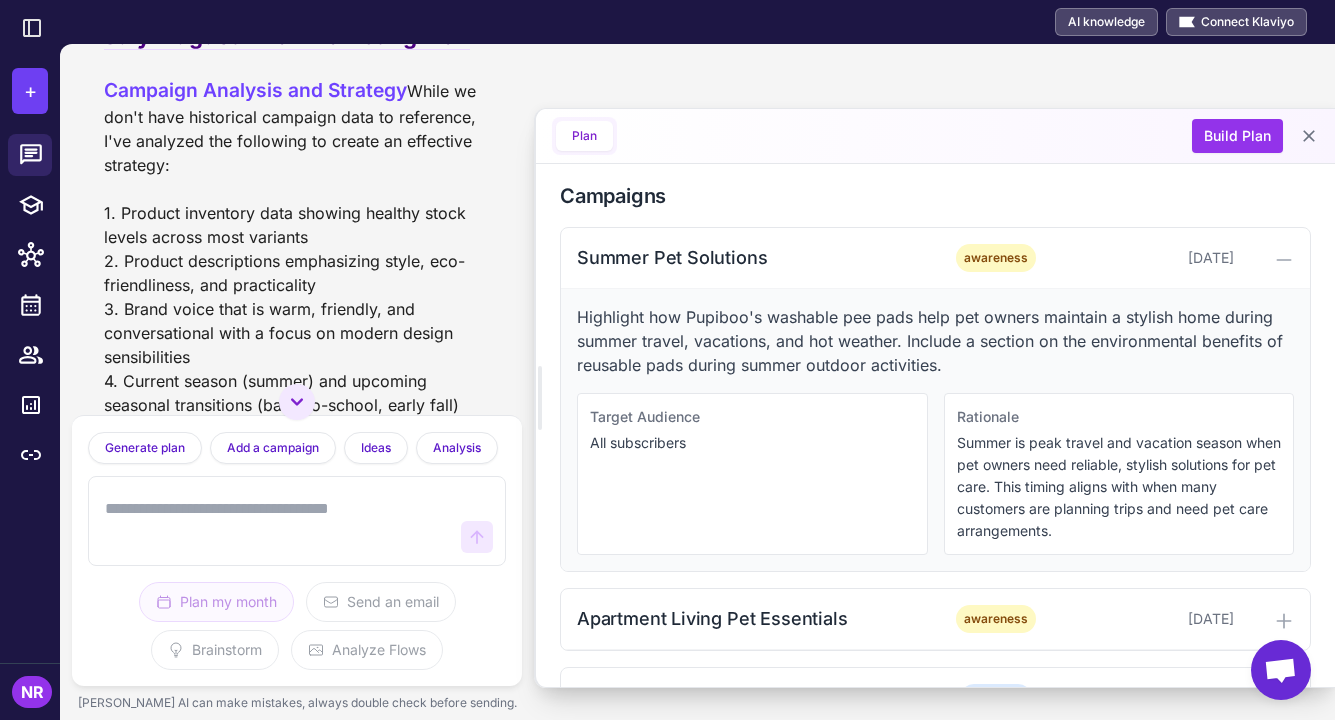 scroll, scrollTop: 654, scrollLeft: 0, axis: vertical 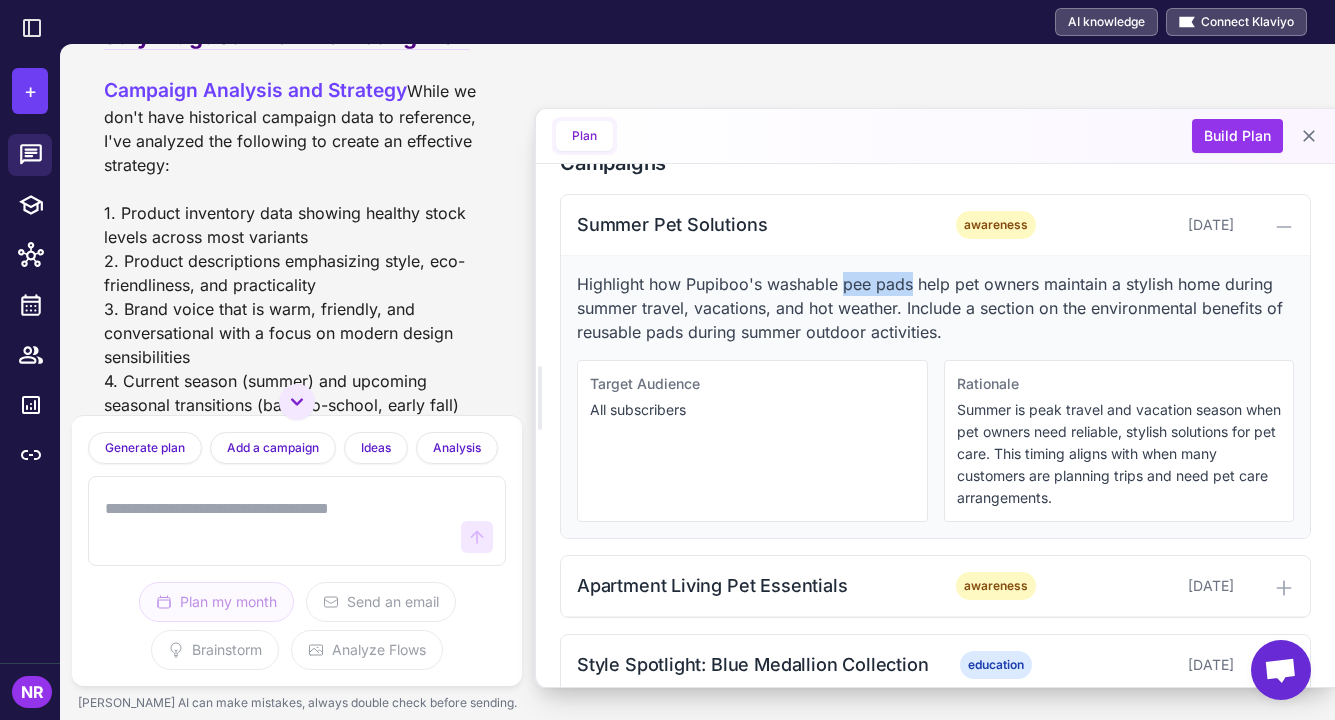 drag, startPoint x: 841, startPoint y: 282, endPoint x: 910, endPoint y: 284, distance: 69.02898 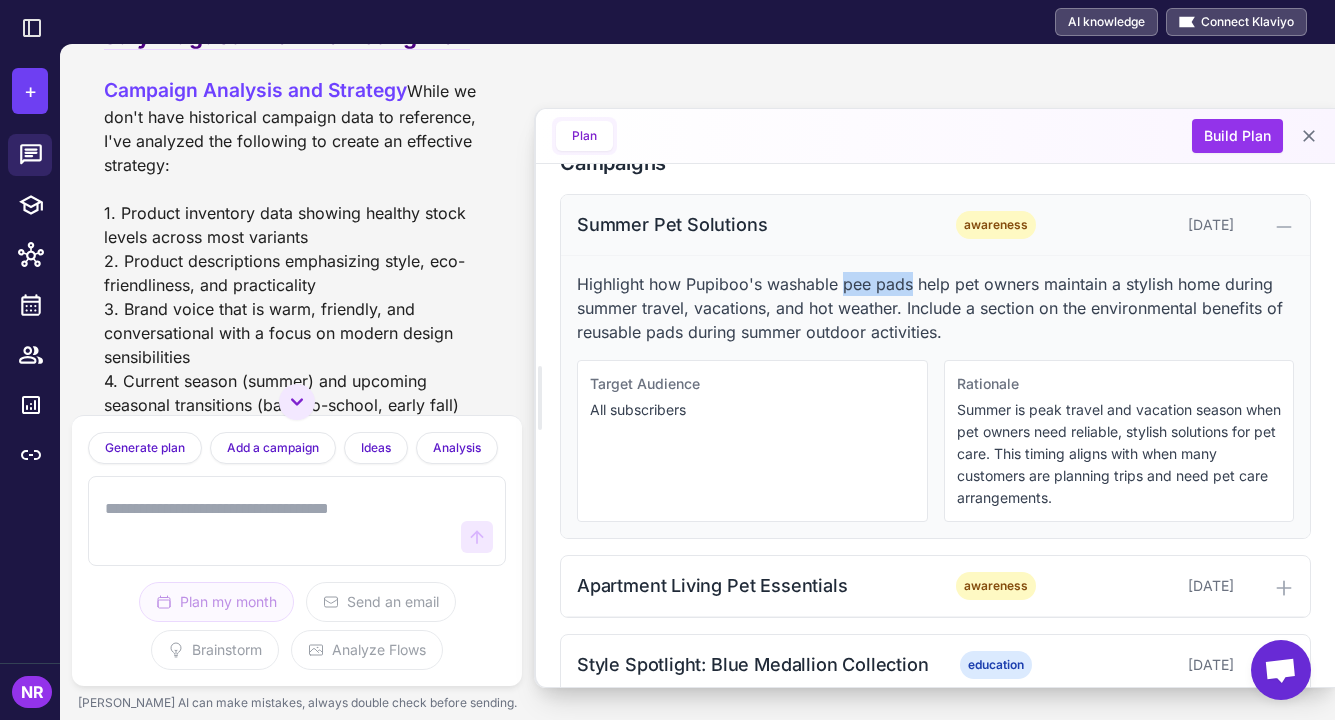 copy on "pee pads" 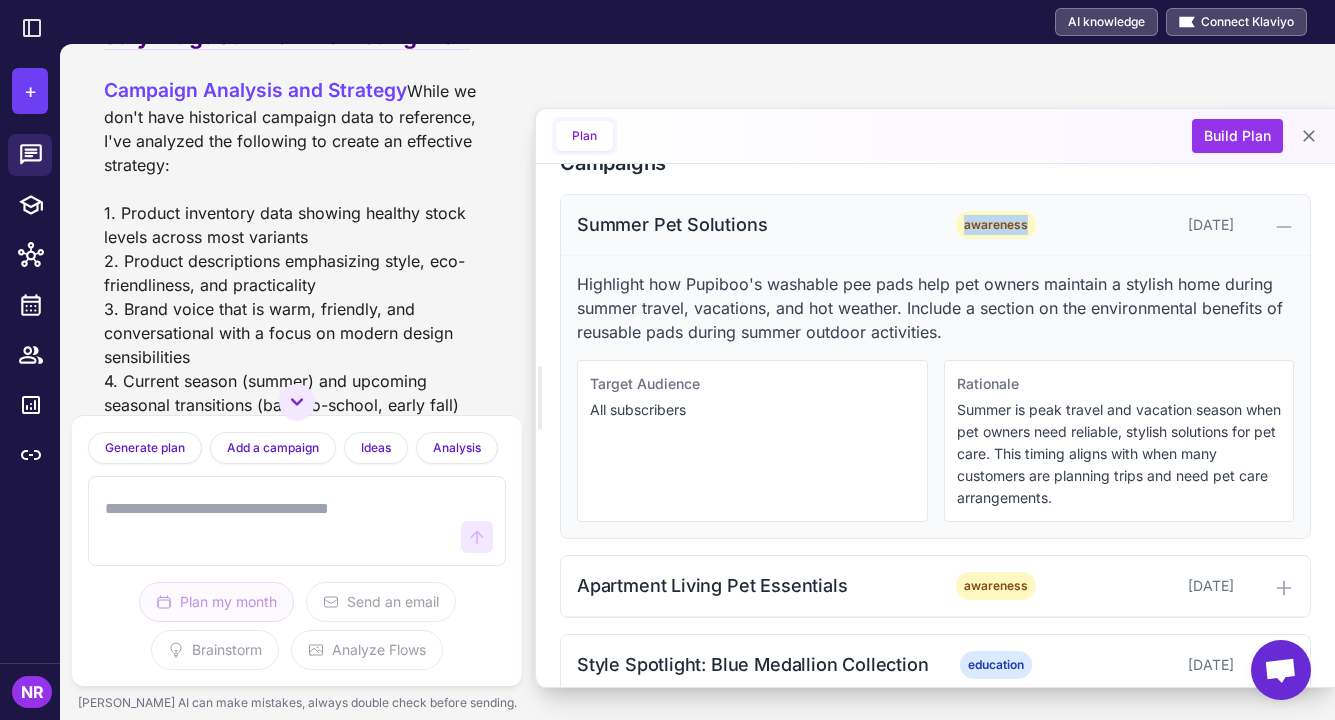 drag, startPoint x: 961, startPoint y: 221, endPoint x: 1019, endPoint y: 222, distance: 58.00862 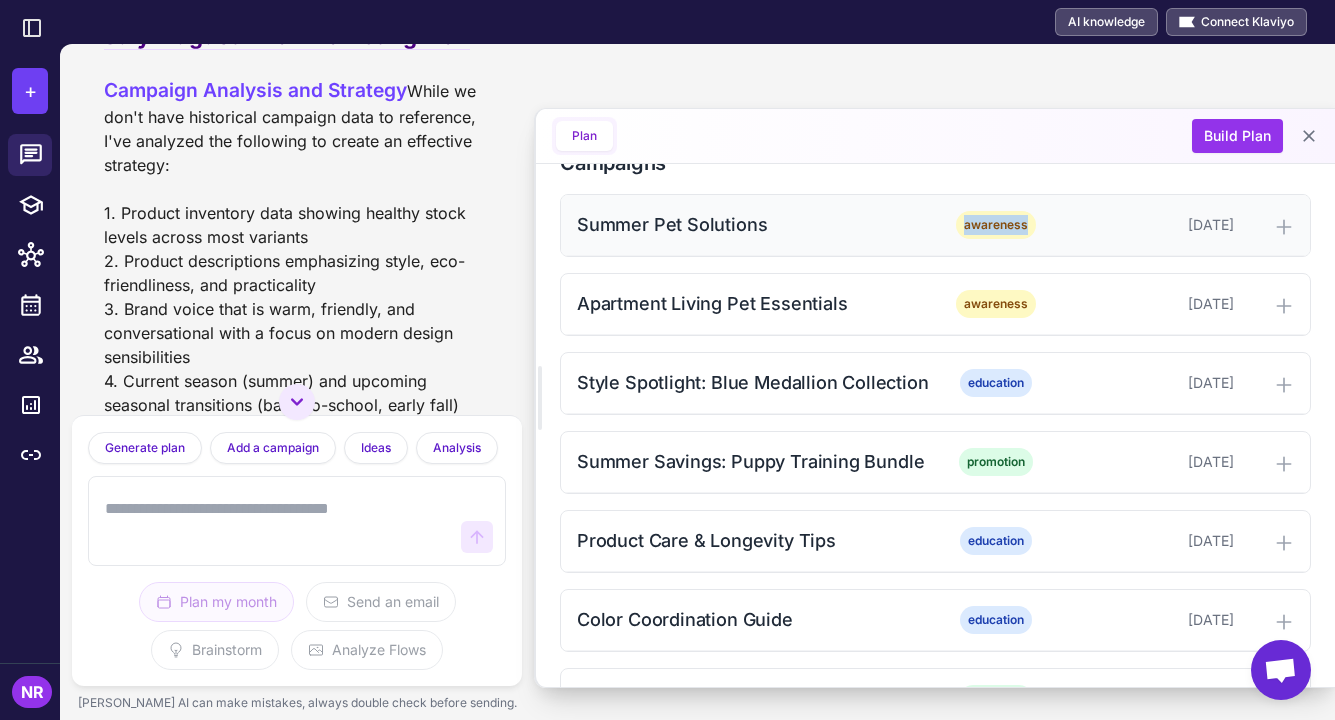 click on "awareness" at bounding box center [996, 225] 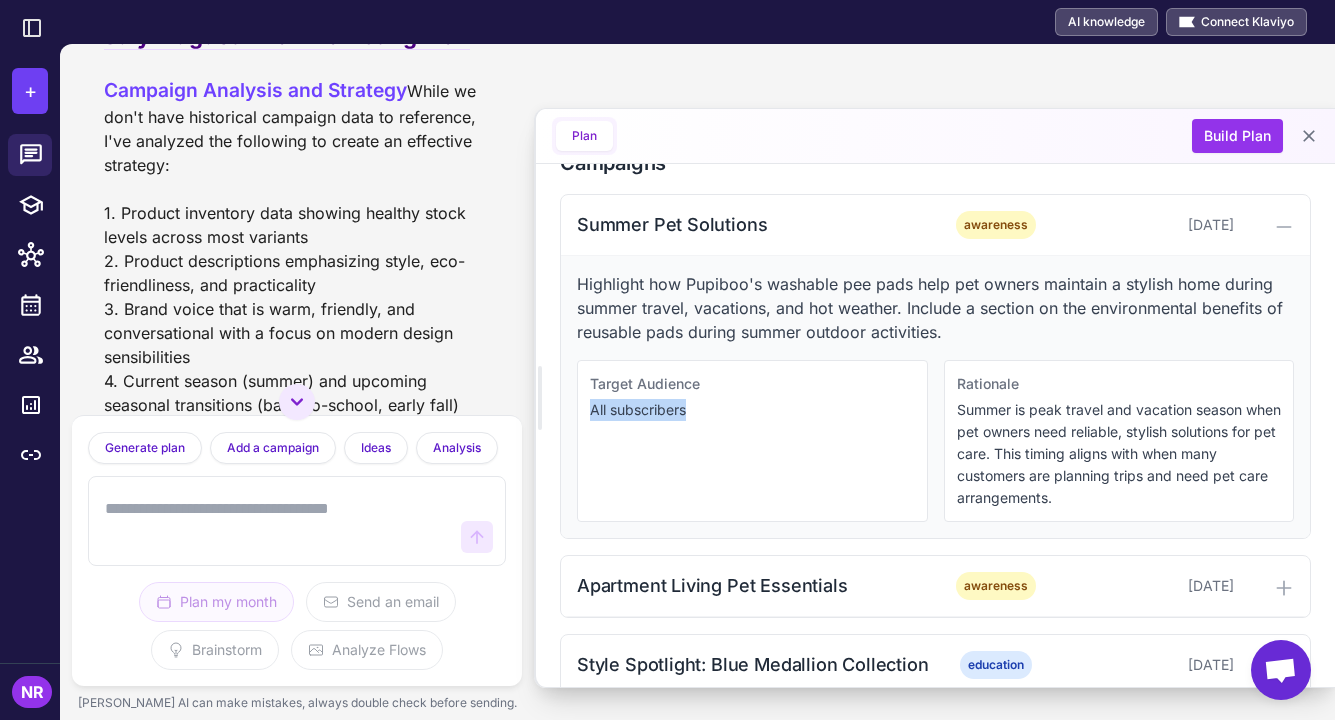 drag, startPoint x: 750, startPoint y: 411, endPoint x: 559, endPoint y: 398, distance: 191.4419 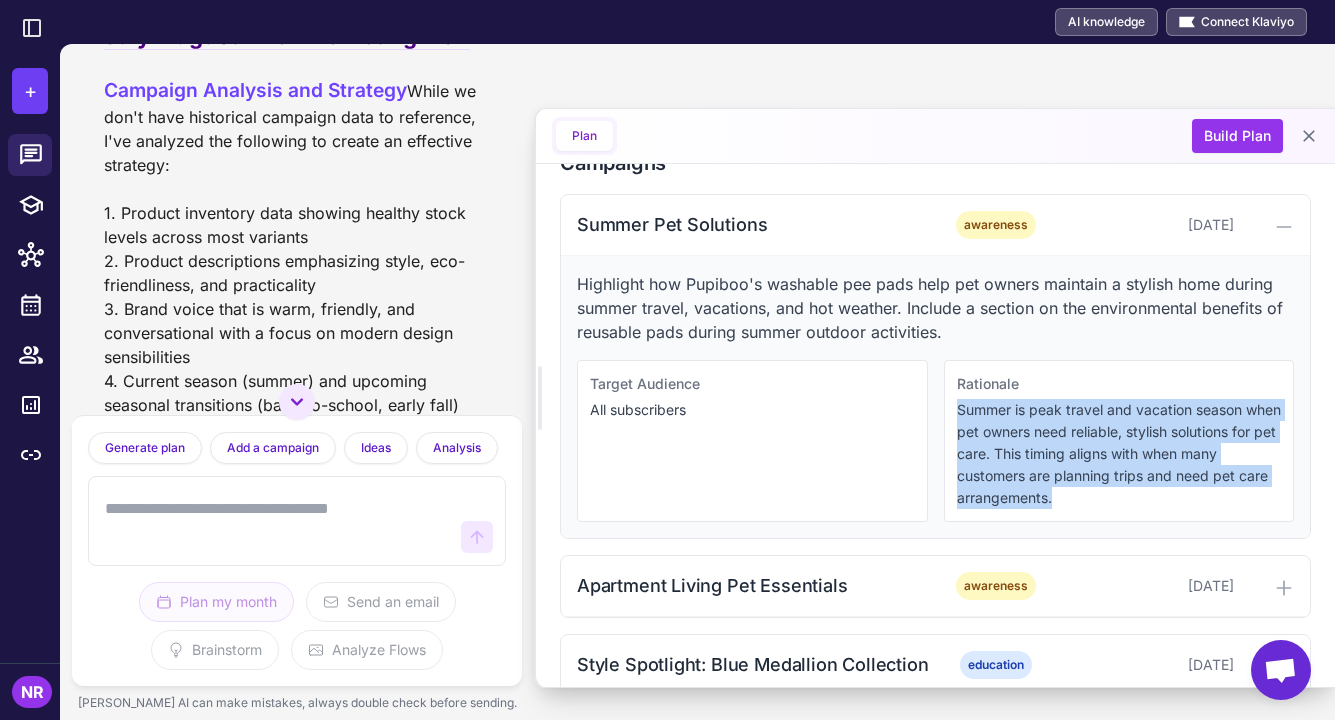 drag, startPoint x: 952, startPoint y: 408, endPoint x: 1228, endPoint y: 515, distance: 296.0152 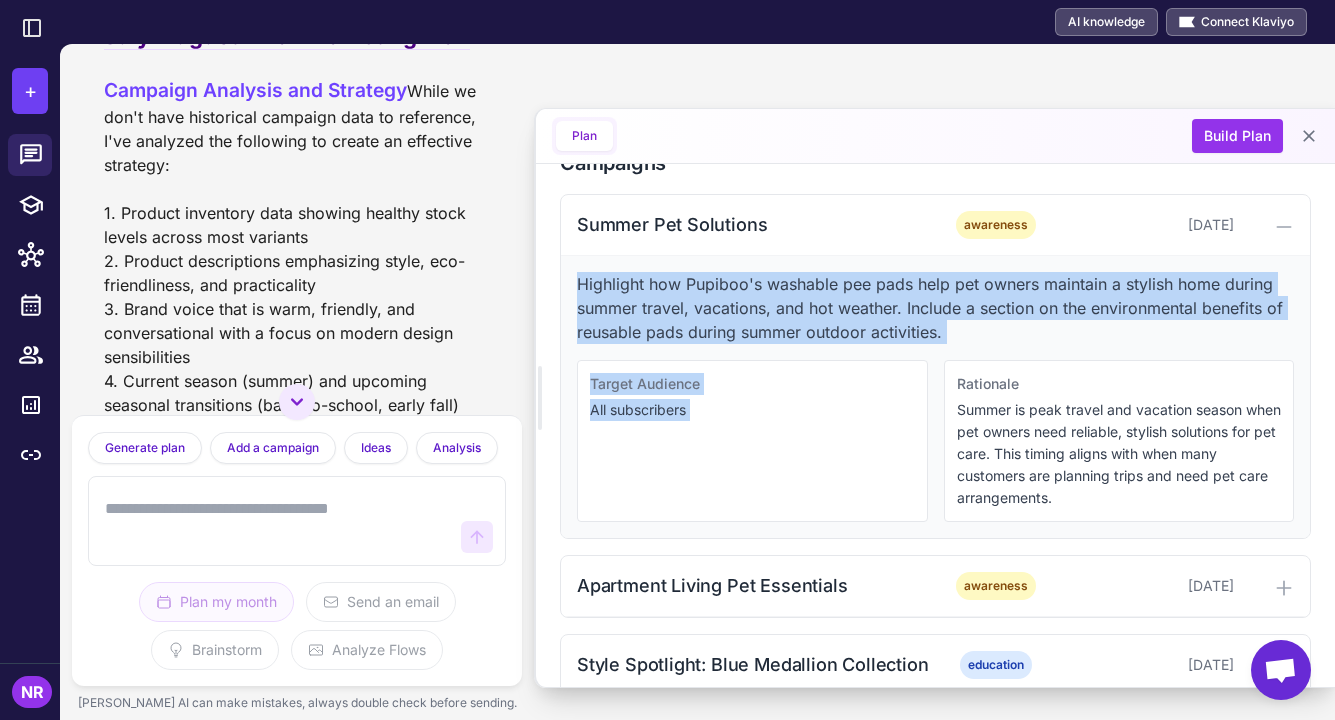 drag, startPoint x: 577, startPoint y: 281, endPoint x: 1086, endPoint y: 350, distance: 513.6555 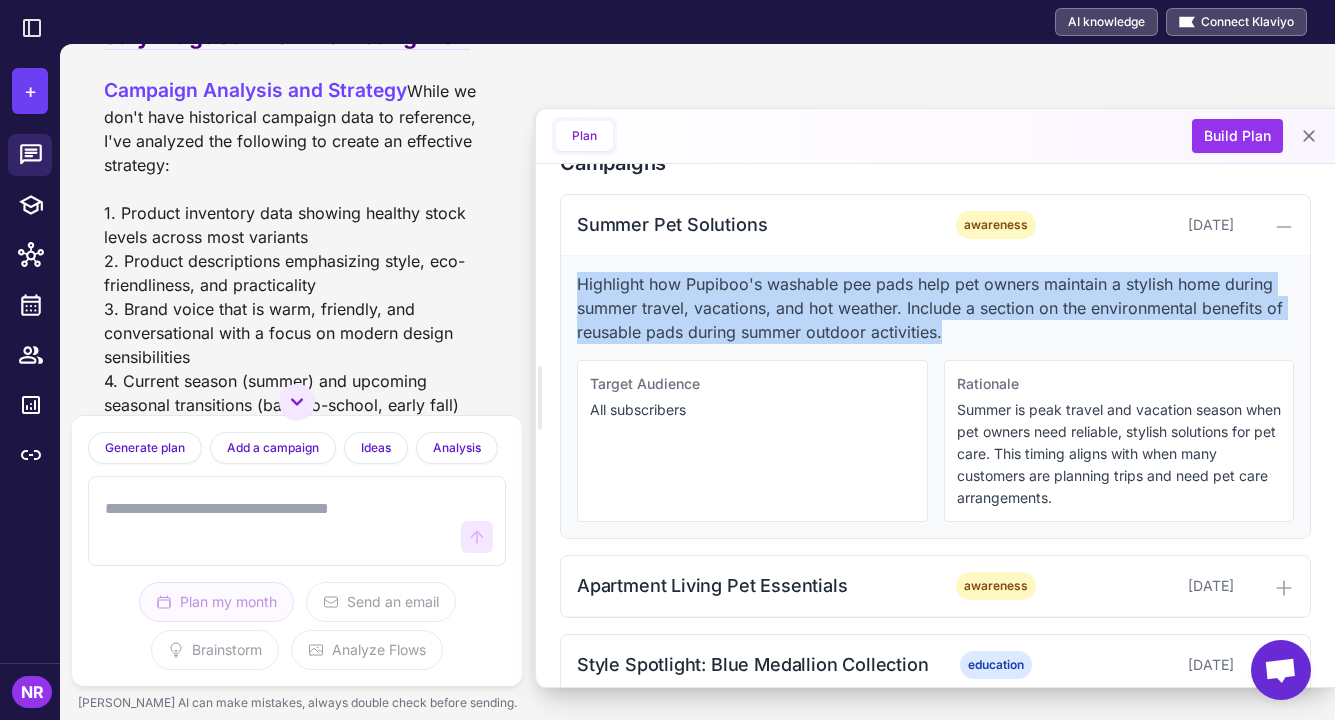 drag, startPoint x: 577, startPoint y: 279, endPoint x: 1069, endPoint y: 326, distance: 494.2398 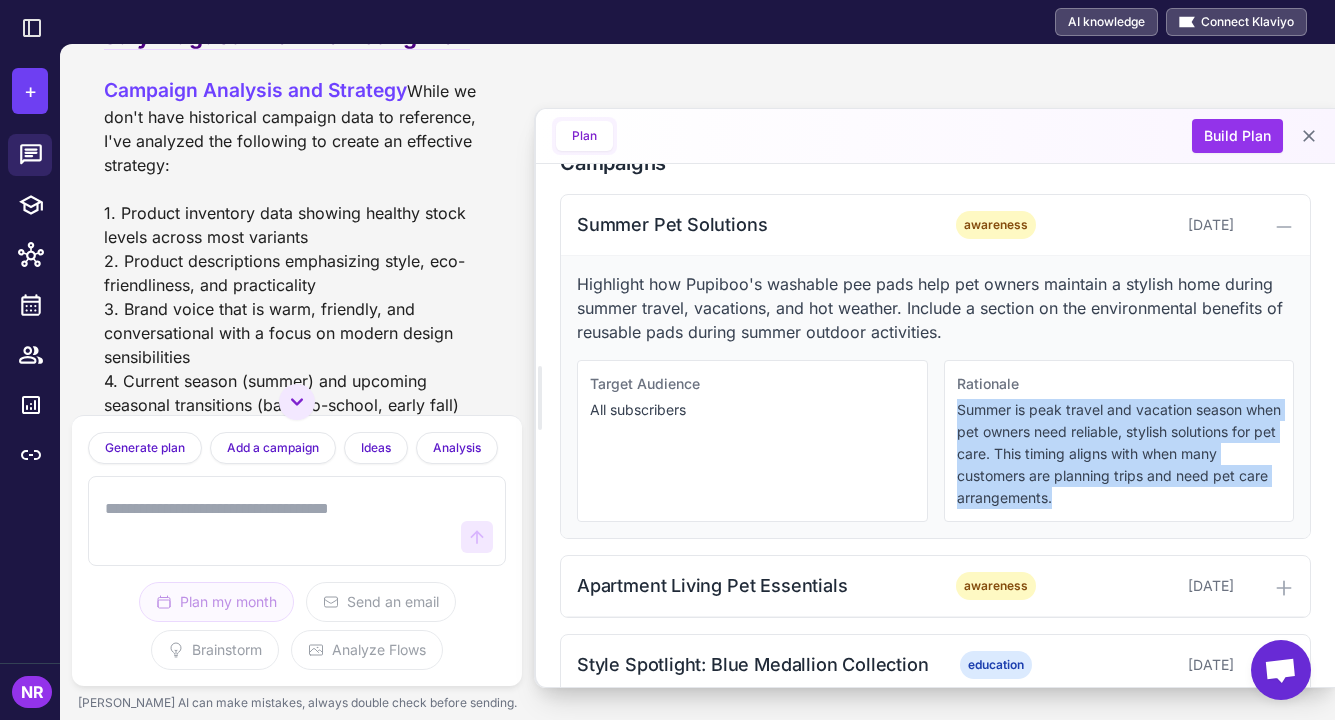drag, startPoint x: 952, startPoint y: 409, endPoint x: 1194, endPoint y: 537, distance: 273.76633 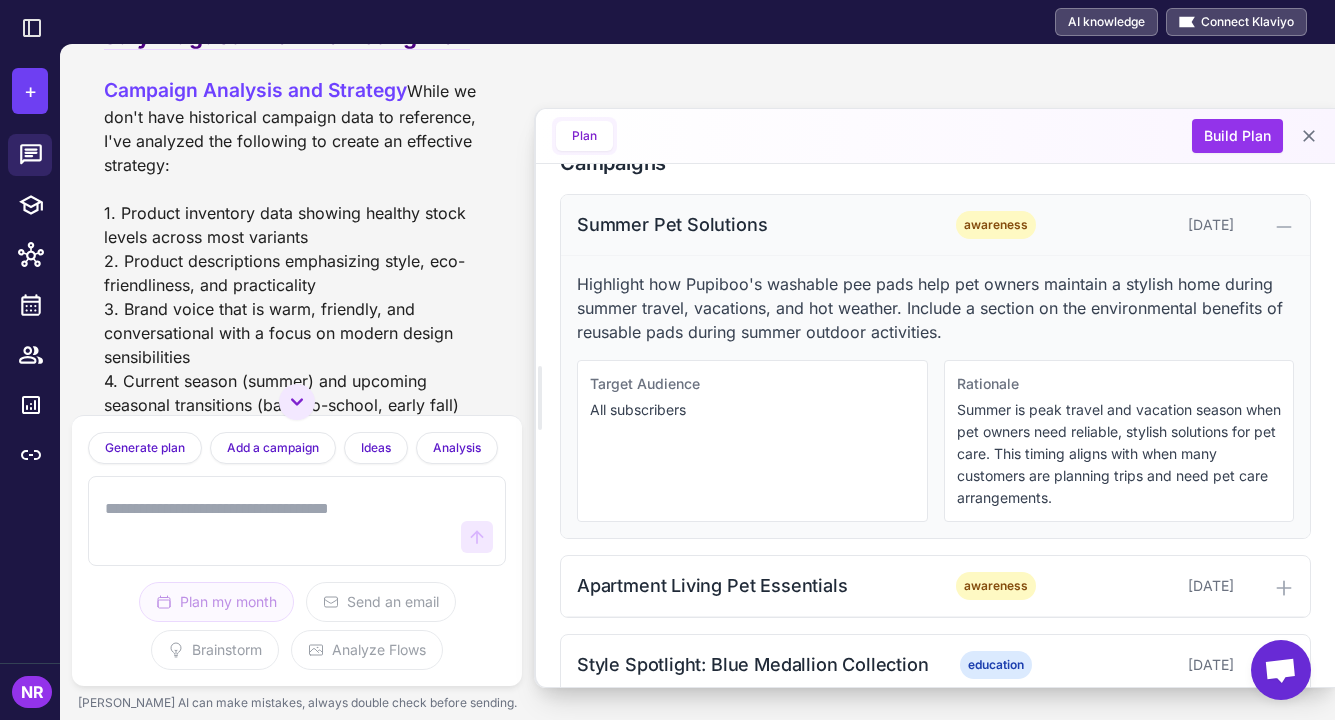 click on "Summer Pet Solutions" at bounding box center (754, 224) 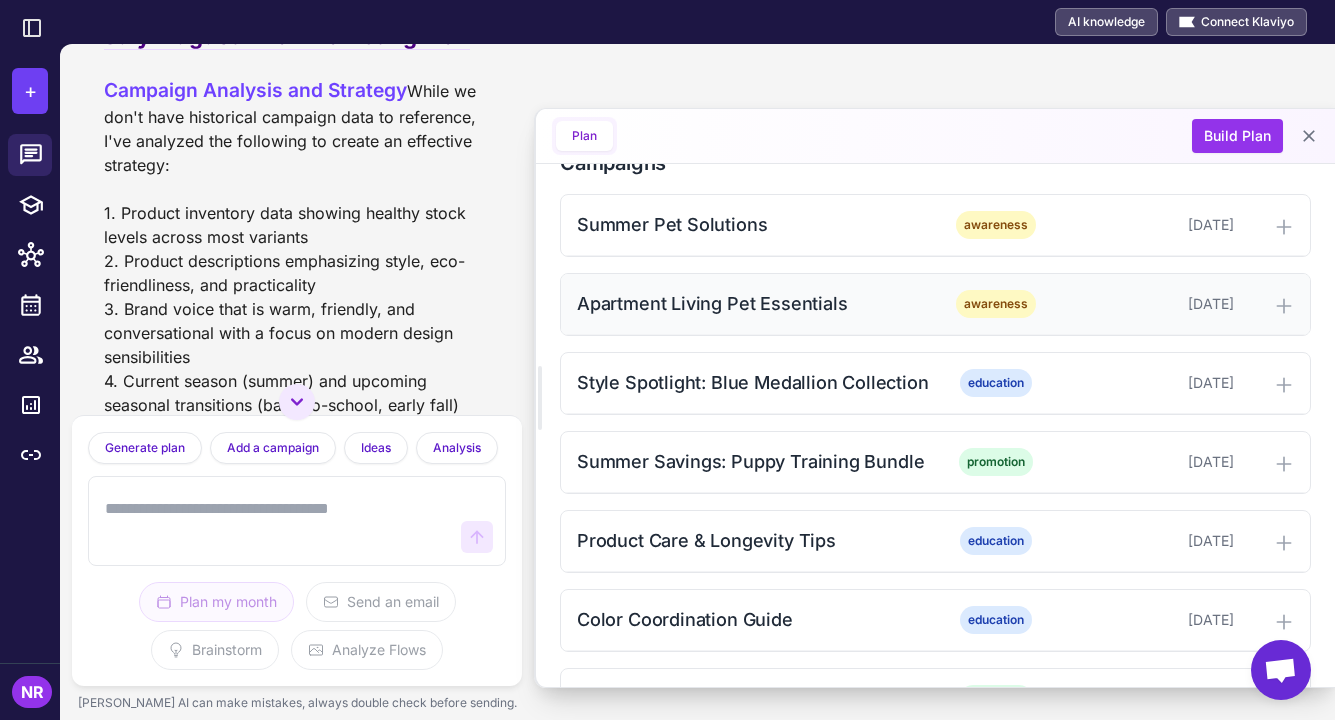 click on "Apartment Living Pet Essentials" at bounding box center (754, 303) 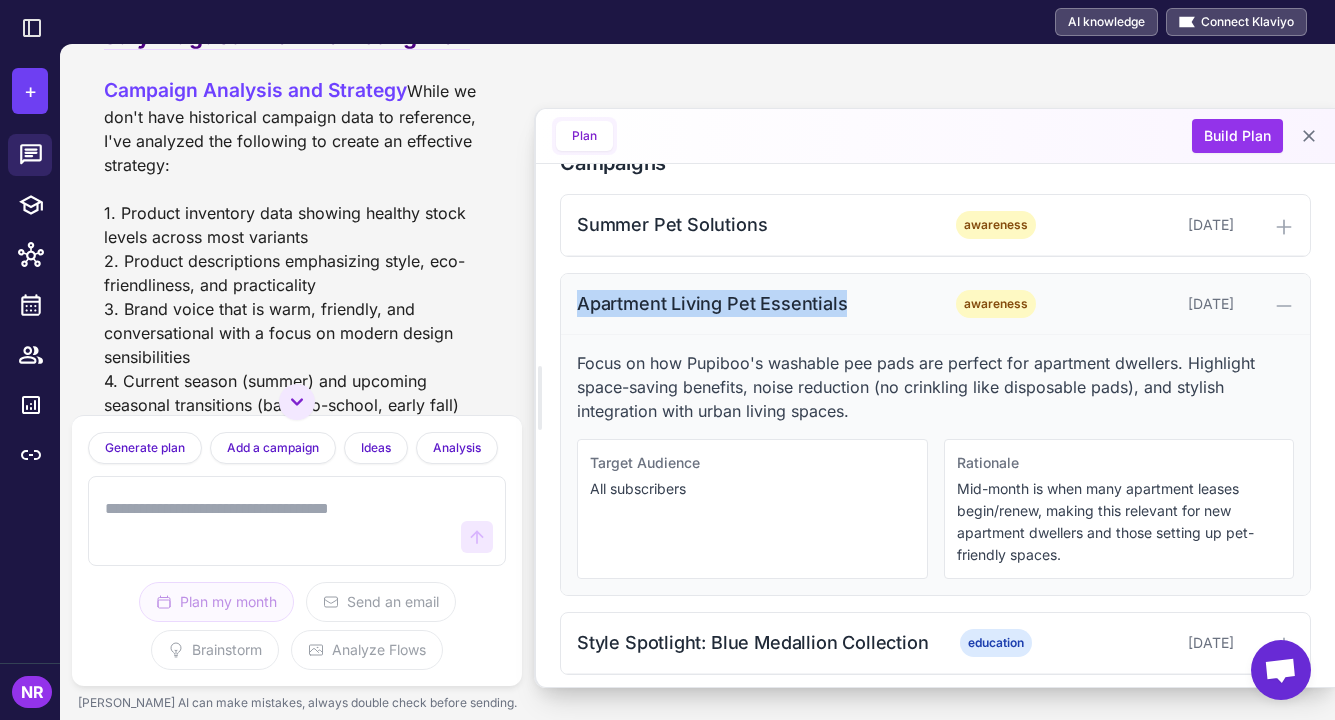 drag, startPoint x: 572, startPoint y: 304, endPoint x: 900, endPoint y: 305, distance: 328.00153 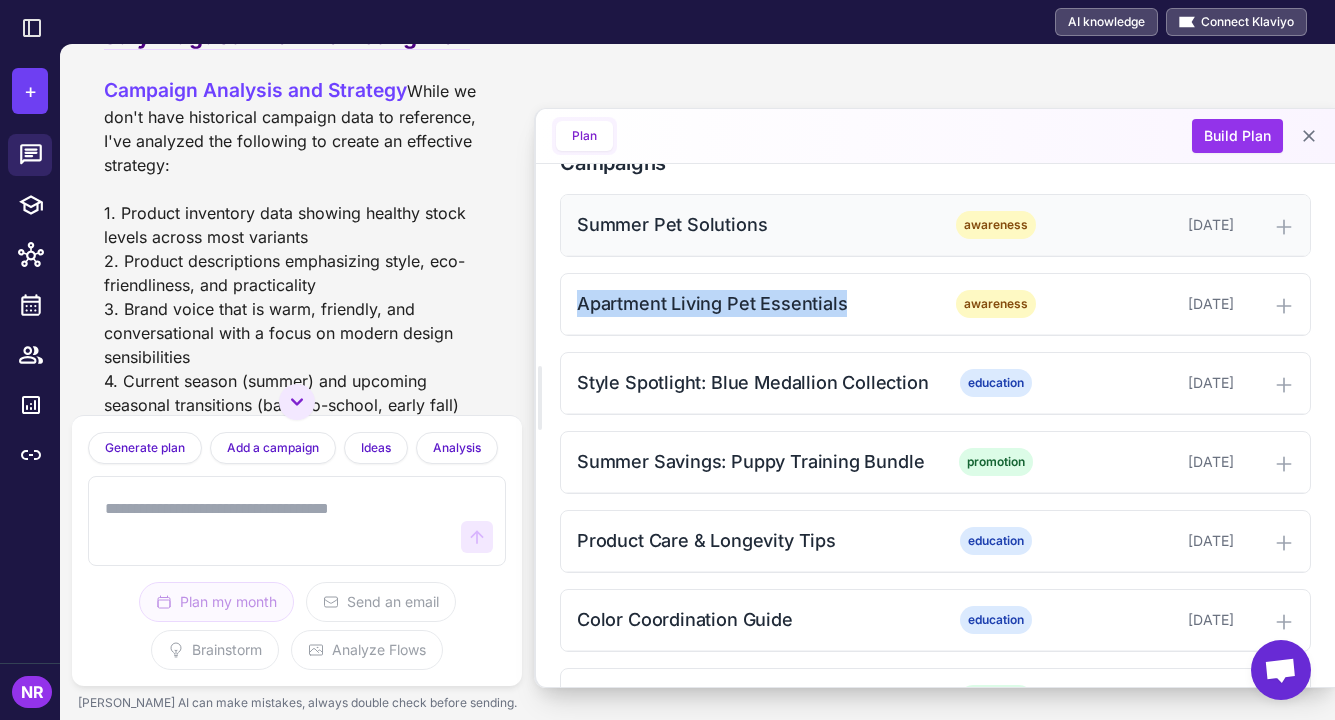 copy on "Apartment Living Pet Essentials" 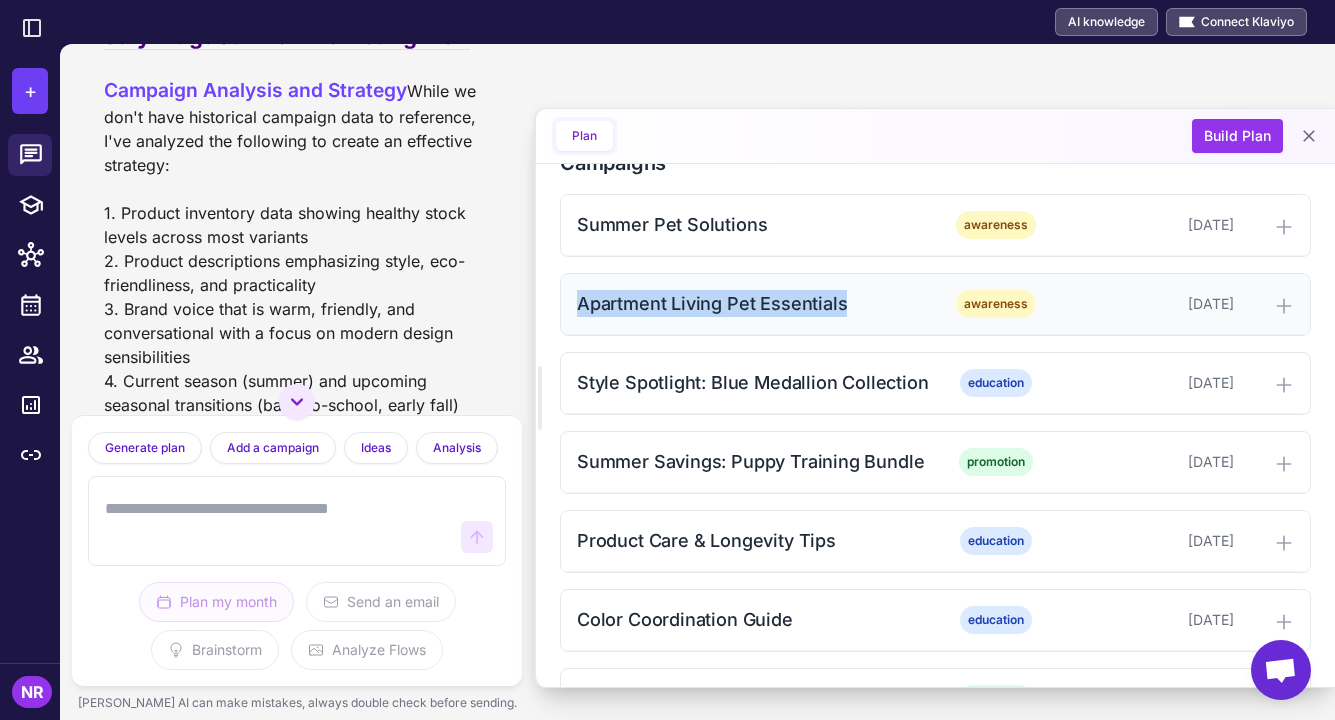 click on "Apartment Living Pet Essentials" at bounding box center [754, 303] 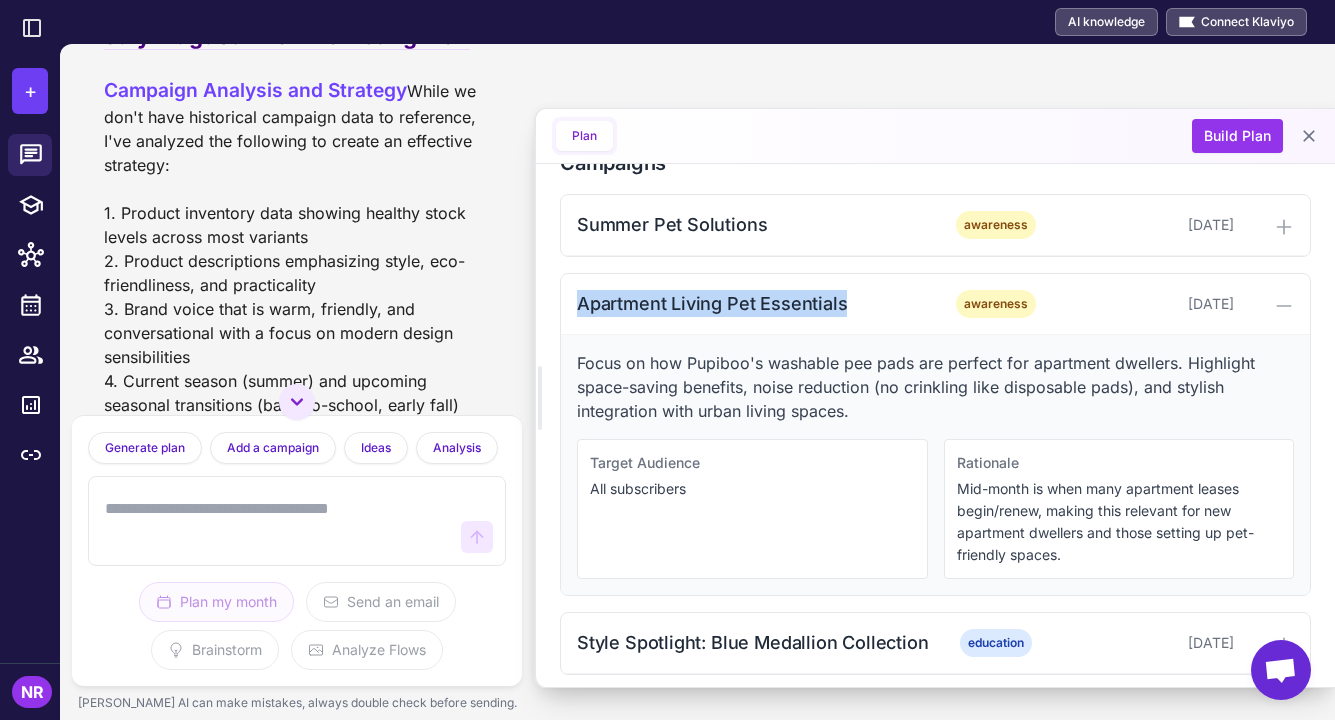 drag, startPoint x: 890, startPoint y: 311, endPoint x: 551, endPoint y: 313, distance: 339.0059 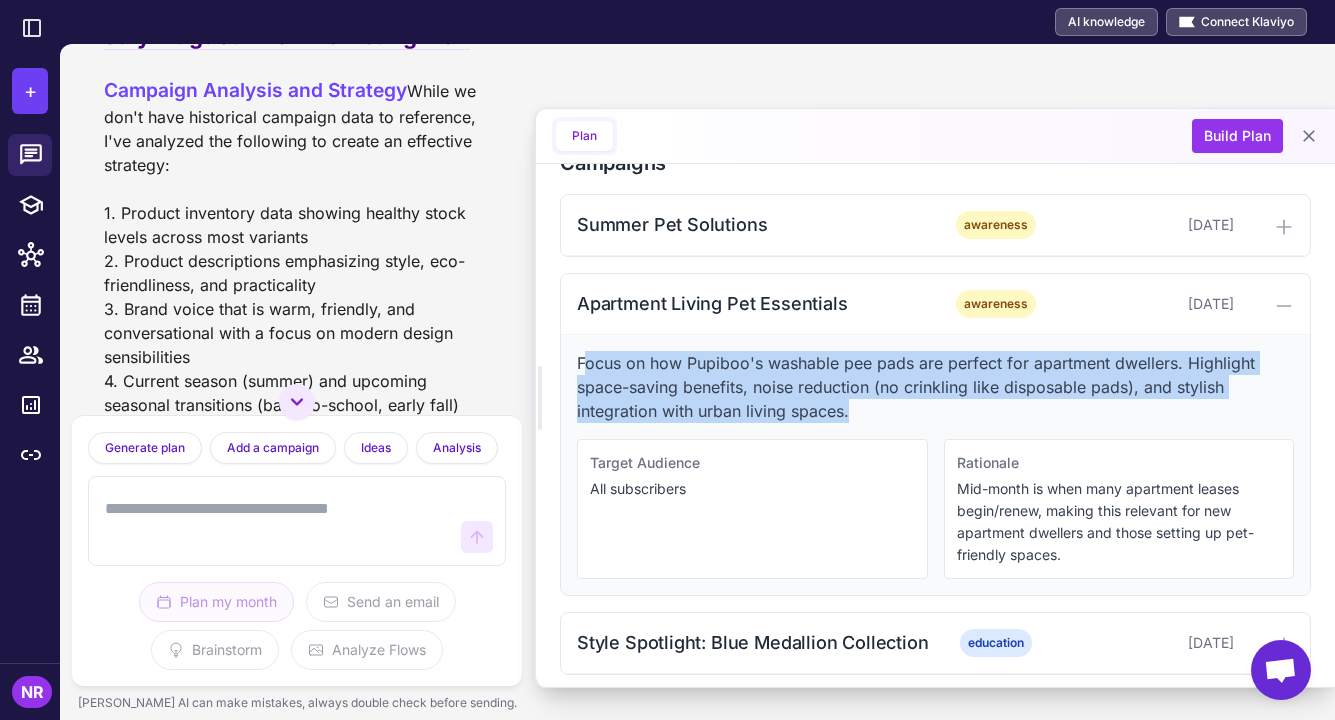 drag, startPoint x: 583, startPoint y: 360, endPoint x: 892, endPoint y: 416, distance: 314.03345 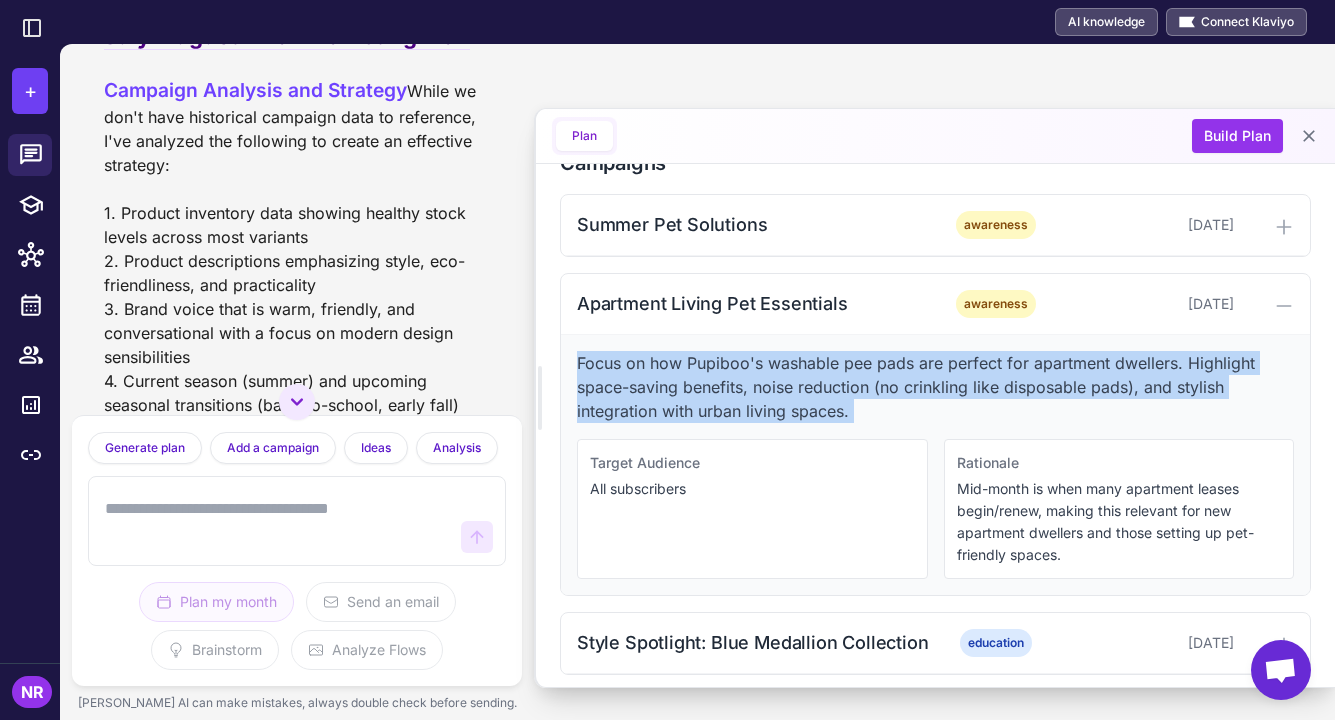 drag, startPoint x: 580, startPoint y: 358, endPoint x: 904, endPoint y: 422, distance: 330.2605 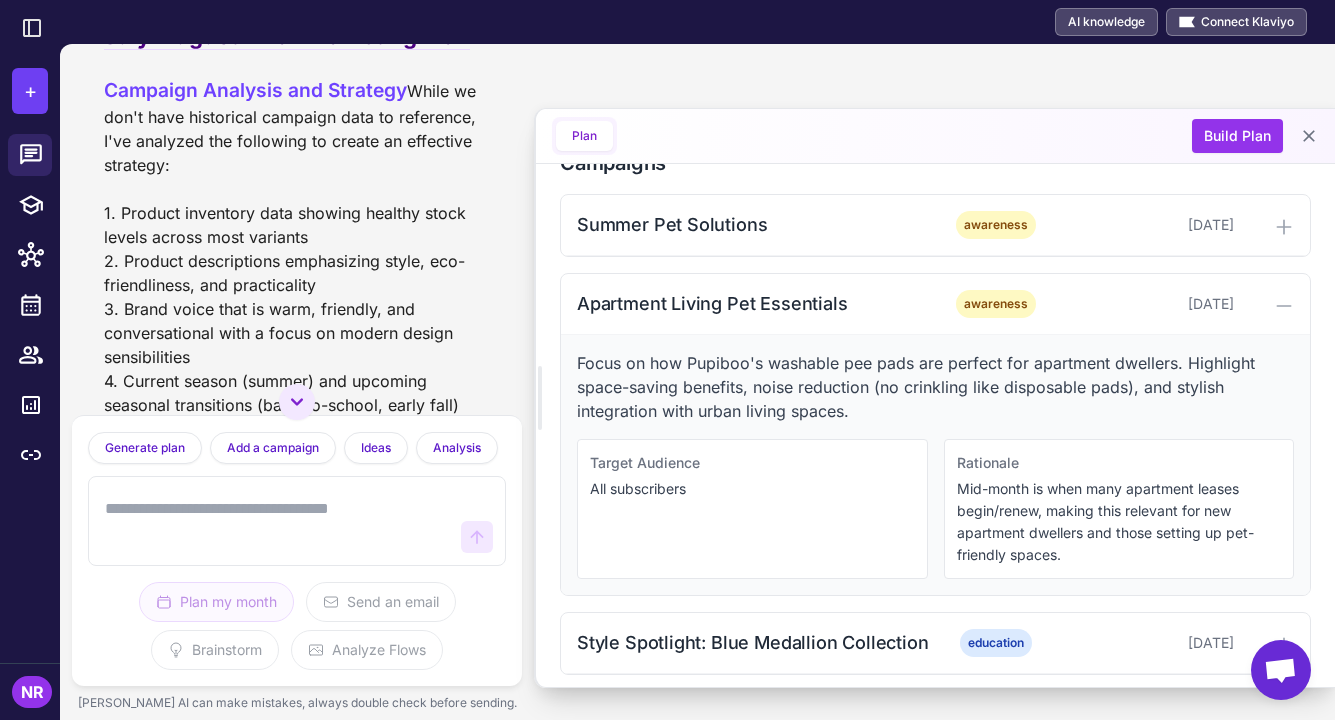 click on "Target Audience All subscribers" at bounding box center (752, 509) 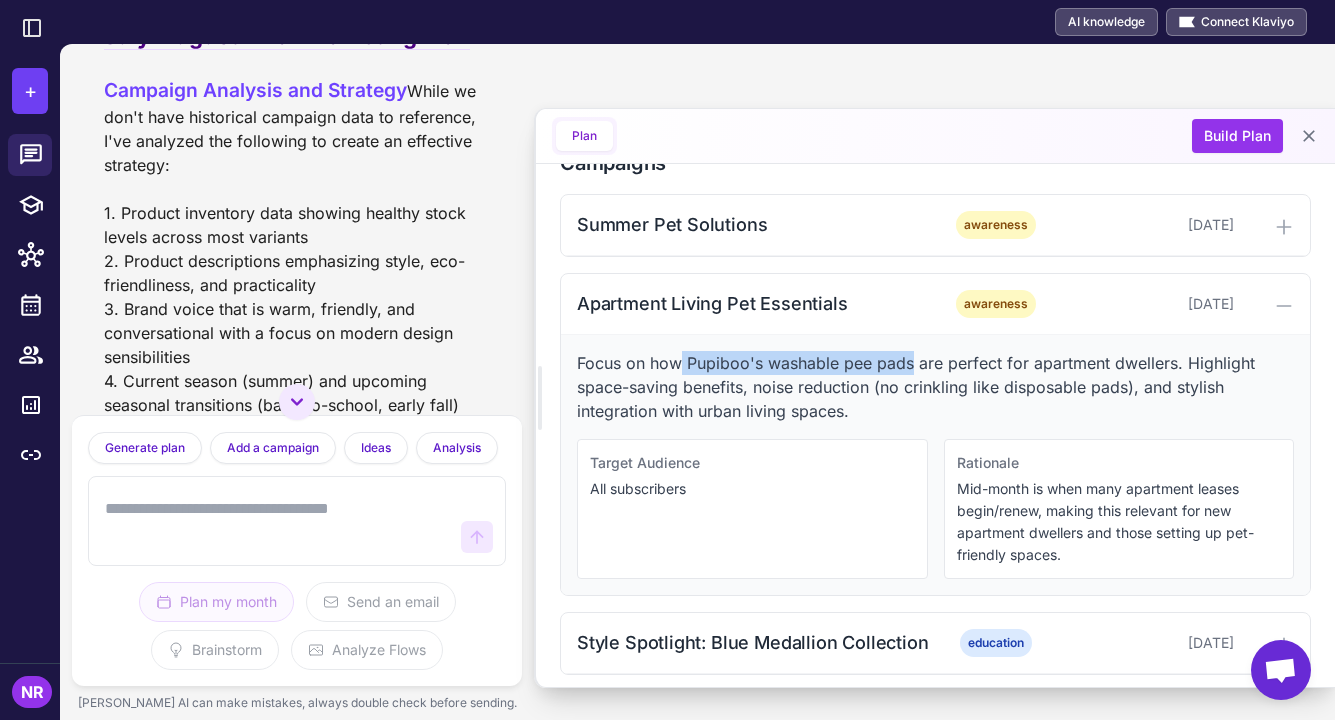 drag, startPoint x: 682, startPoint y: 363, endPoint x: 912, endPoint y: 362, distance: 230.00217 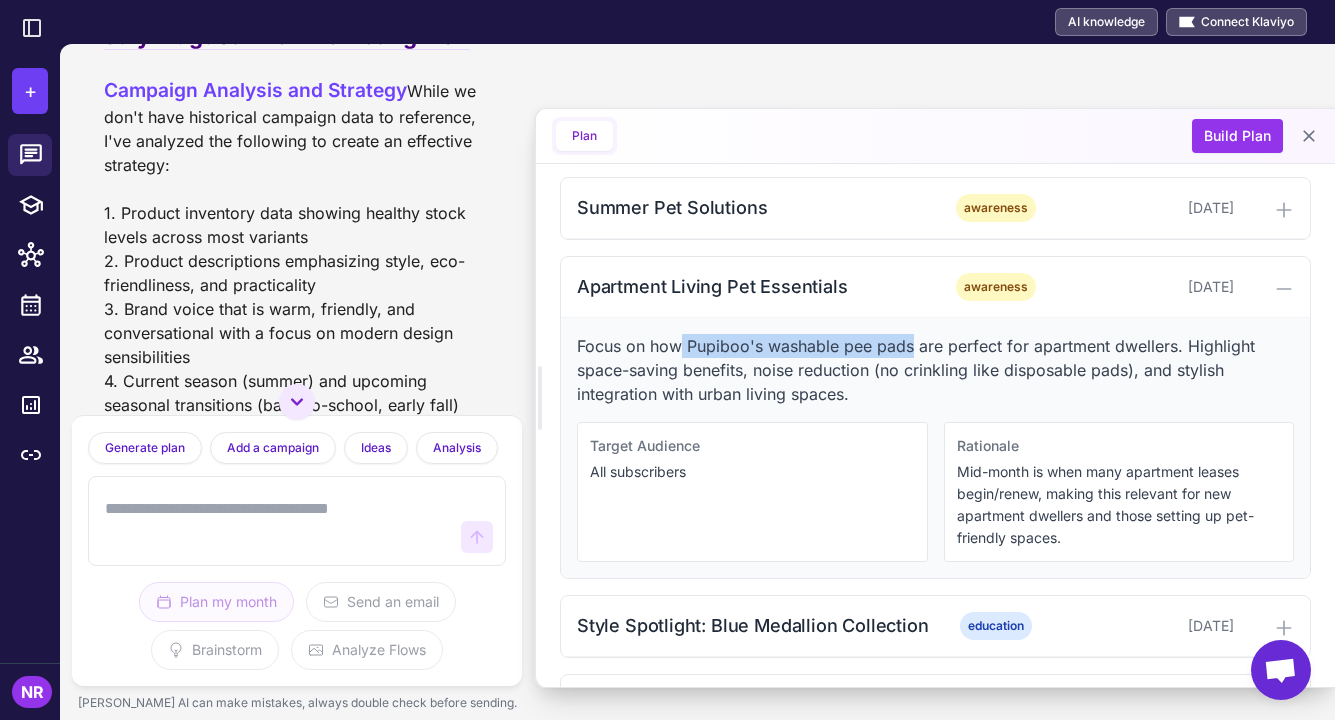 scroll, scrollTop: 677, scrollLeft: 0, axis: vertical 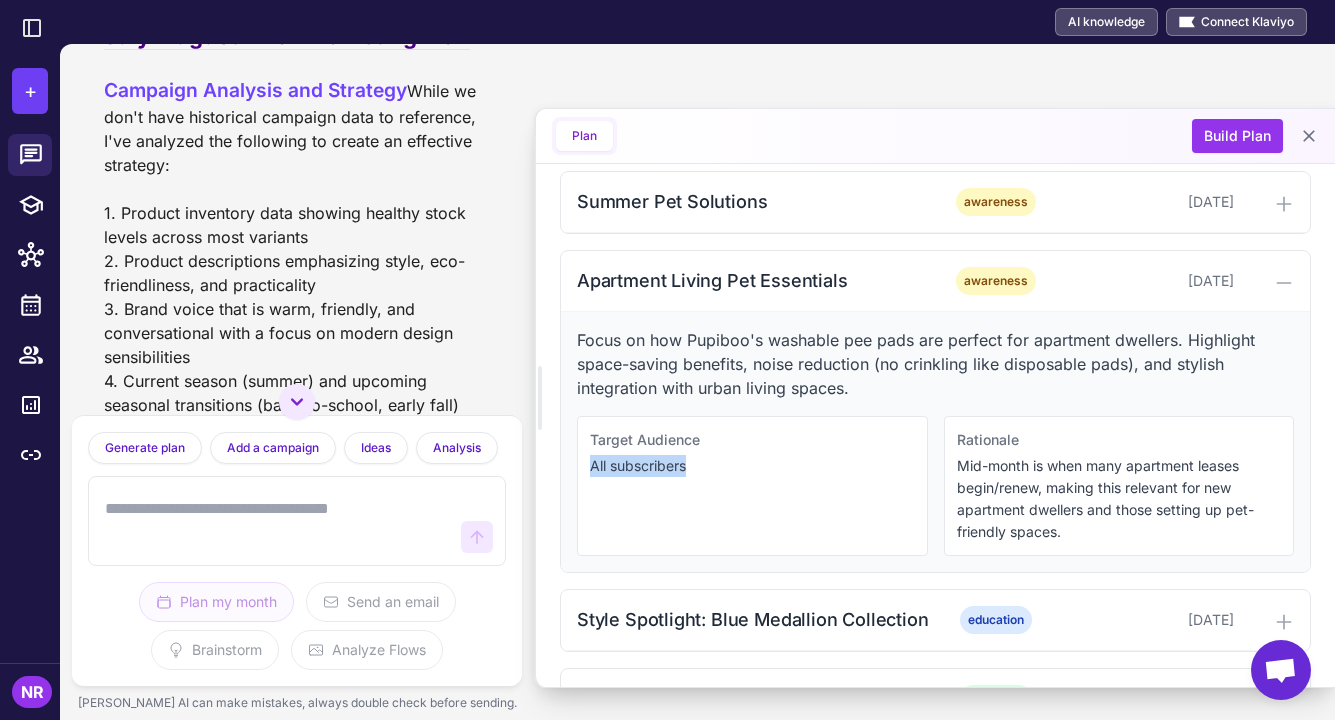 drag, startPoint x: 696, startPoint y: 460, endPoint x: 580, endPoint y: 466, distance: 116.15507 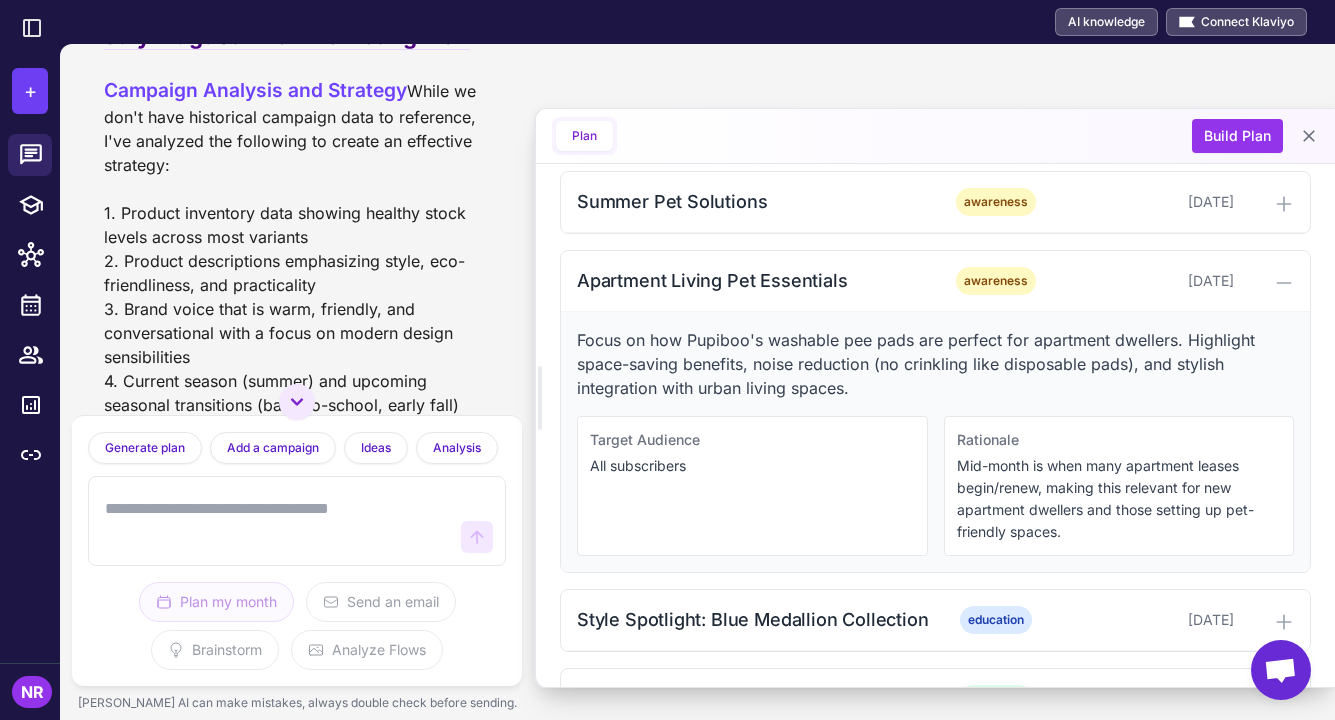 click on "Mid-month is when many apartment leases begin/renew, making this relevant for new apartment dwellers and those setting up pet-friendly spaces." at bounding box center (1119, 499) 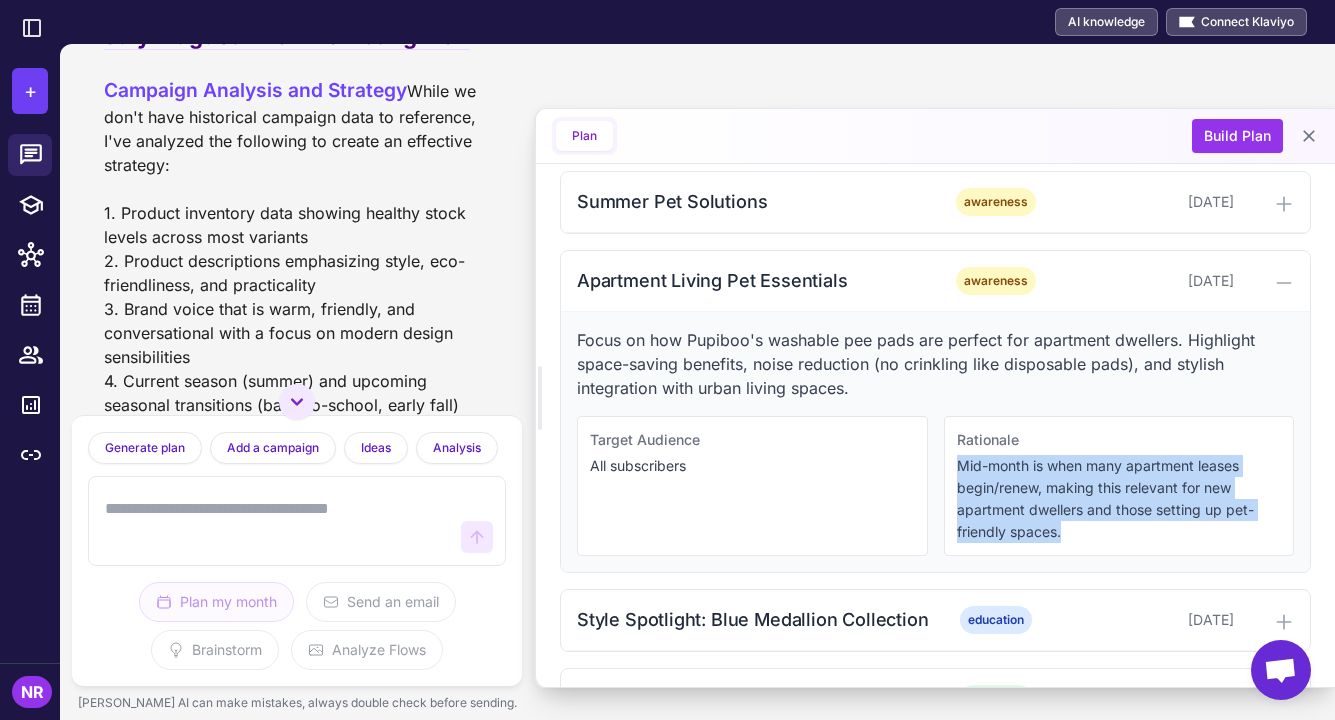 drag, startPoint x: 951, startPoint y: 463, endPoint x: 1133, endPoint y: 541, distance: 198.0101 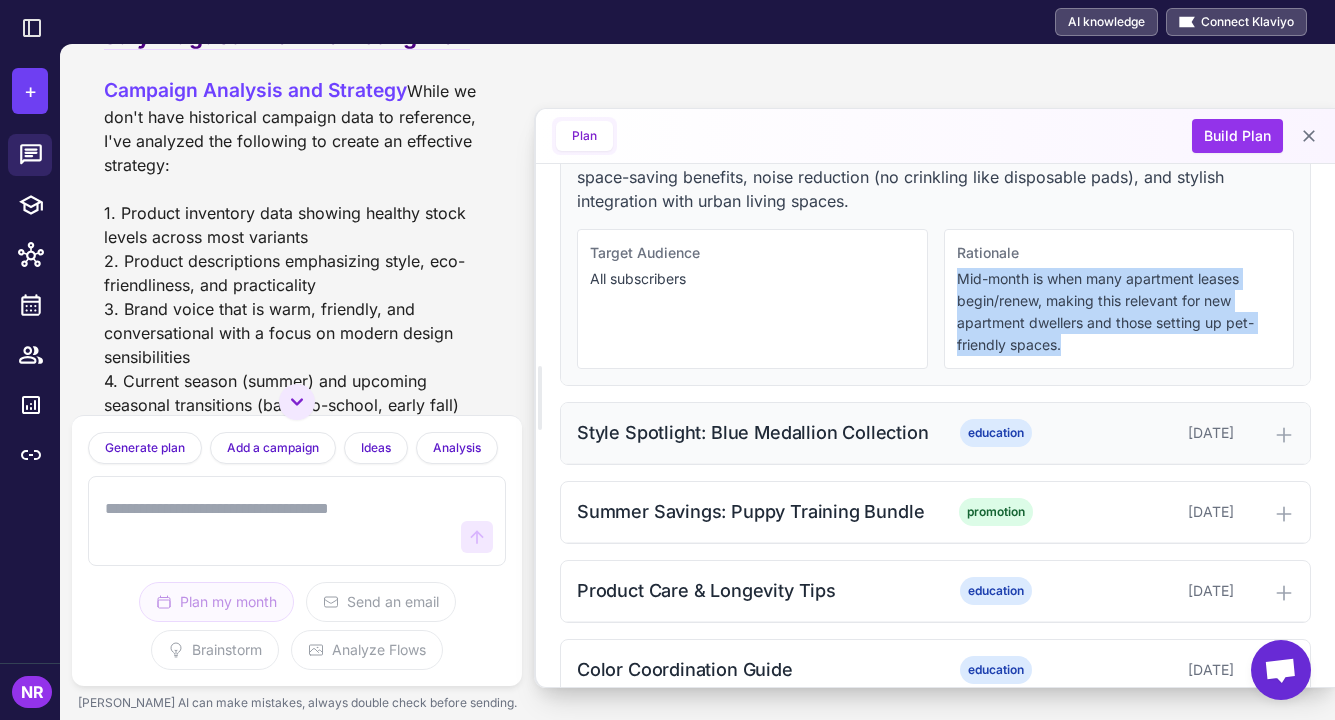 scroll, scrollTop: 895, scrollLeft: 0, axis: vertical 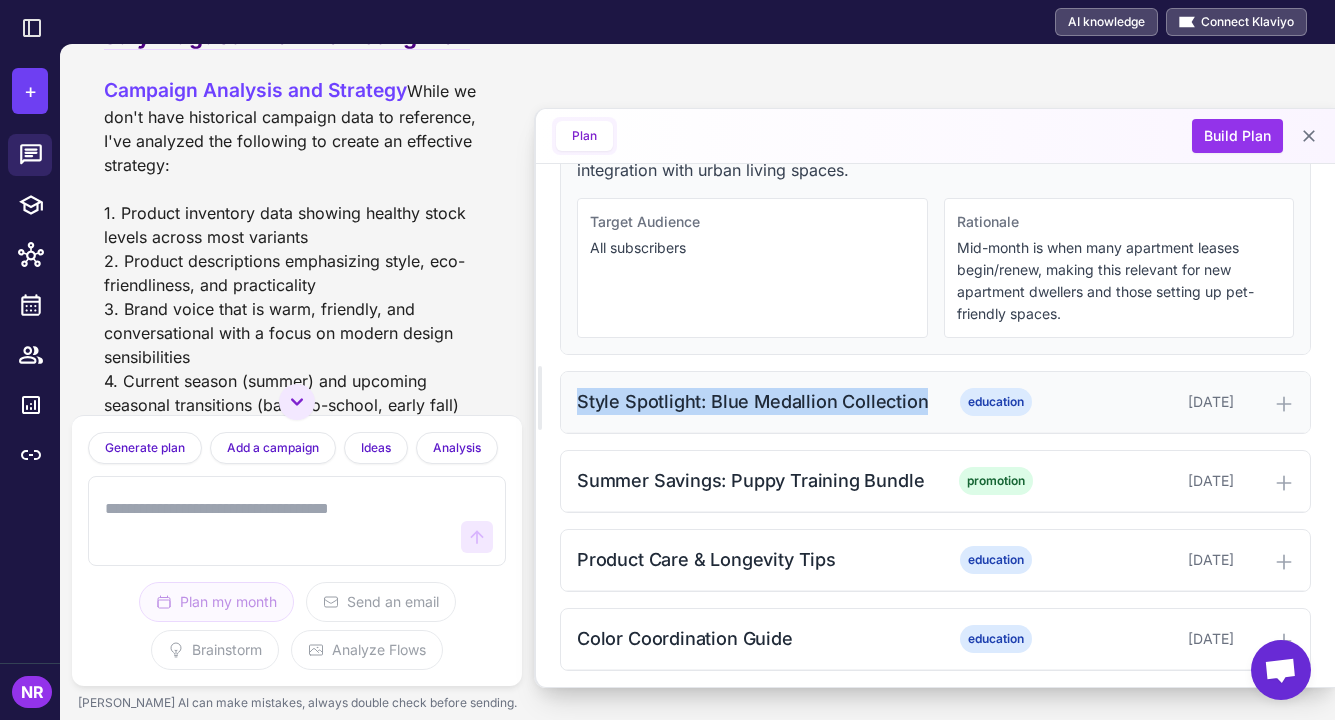 drag, startPoint x: 574, startPoint y: 401, endPoint x: 924, endPoint y: 406, distance: 350.0357 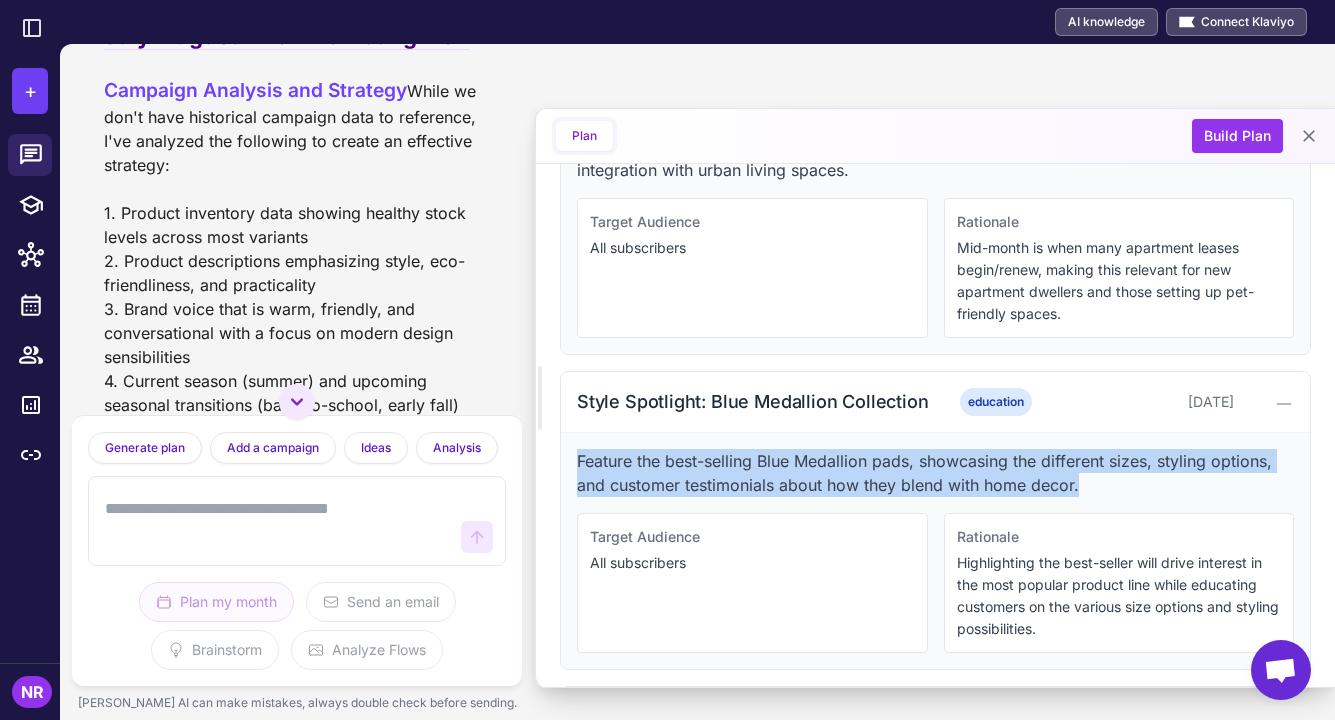 drag, startPoint x: 577, startPoint y: 453, endPoint x: 1163, endPoint y: 488, distance: 587.0443 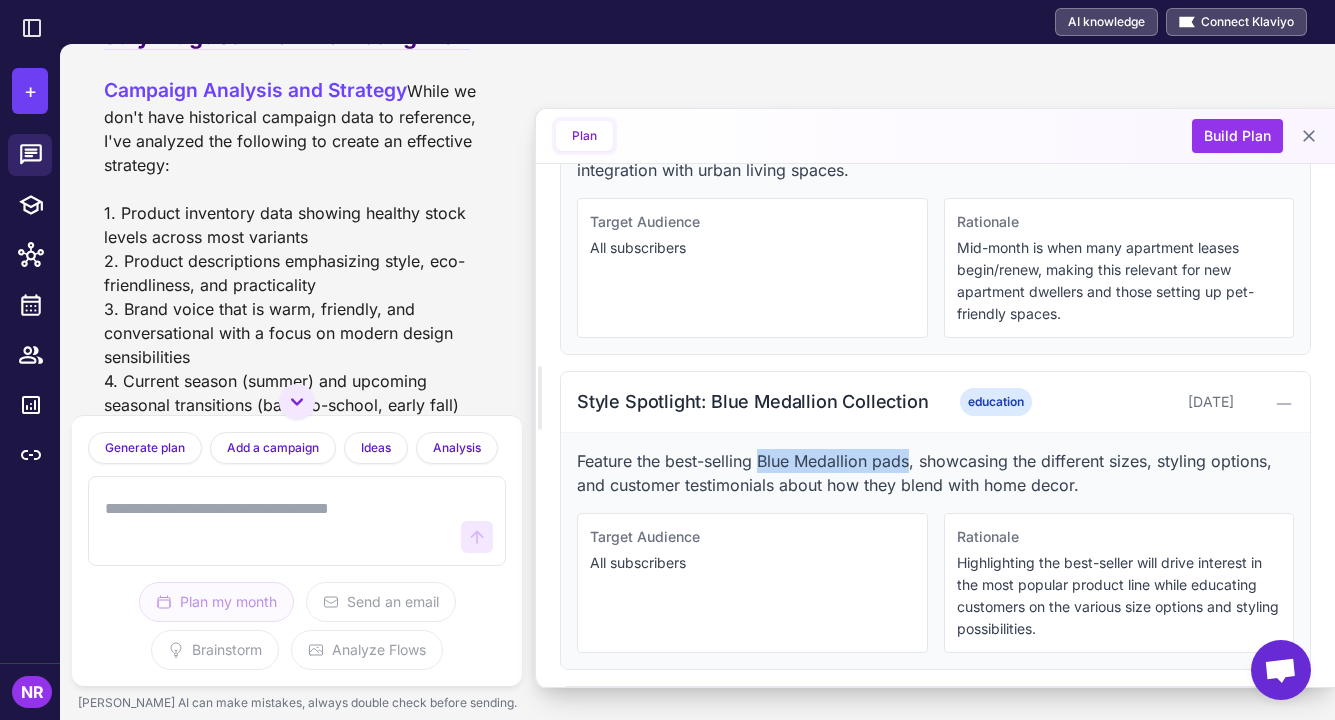 drag, startPoint x: 763, startPoint y: 460, endPoint x: 911, endPoint y: 453, distance: 148.16545 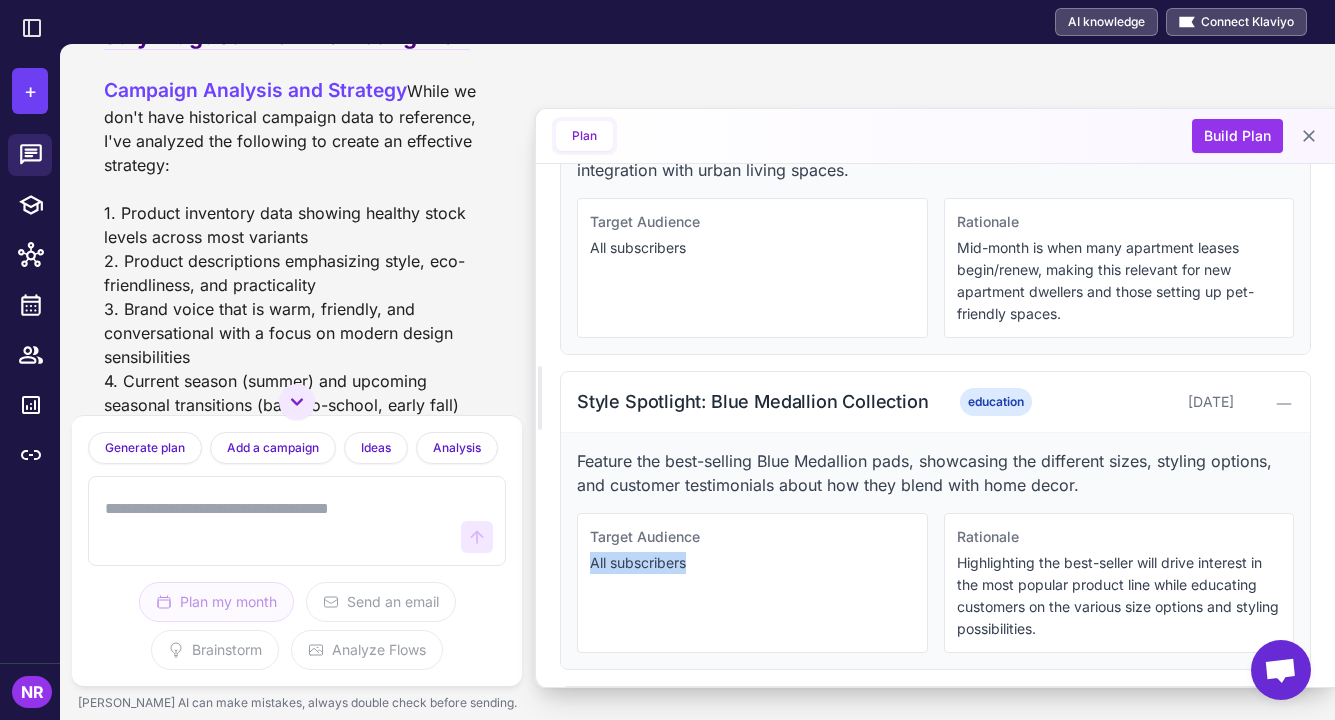 drag, startPoint x: 697, startPoint y: 560, endPoint x: 586, endPoint y: 557, distance: 111.040535 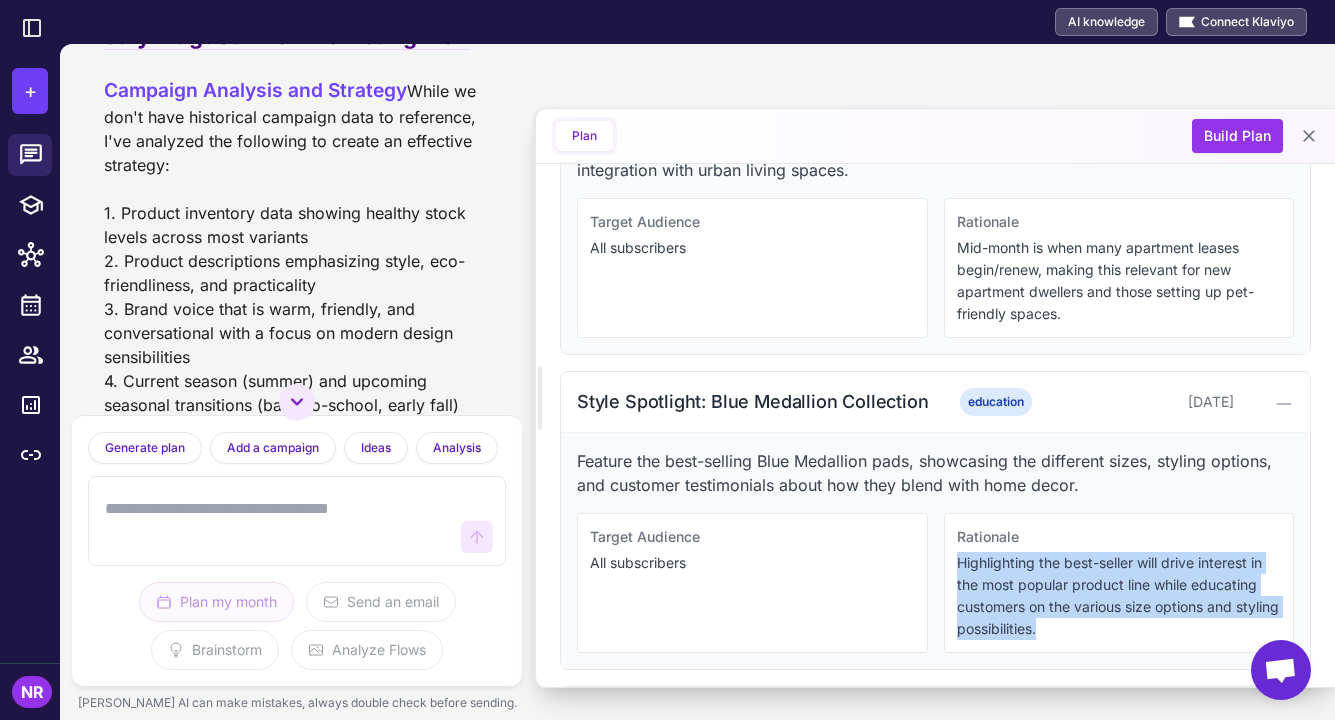 drag, startPoint x: 956, startPoint y: 559, endPoint x: 1142, endPoint y: 625, distance: 197.36261 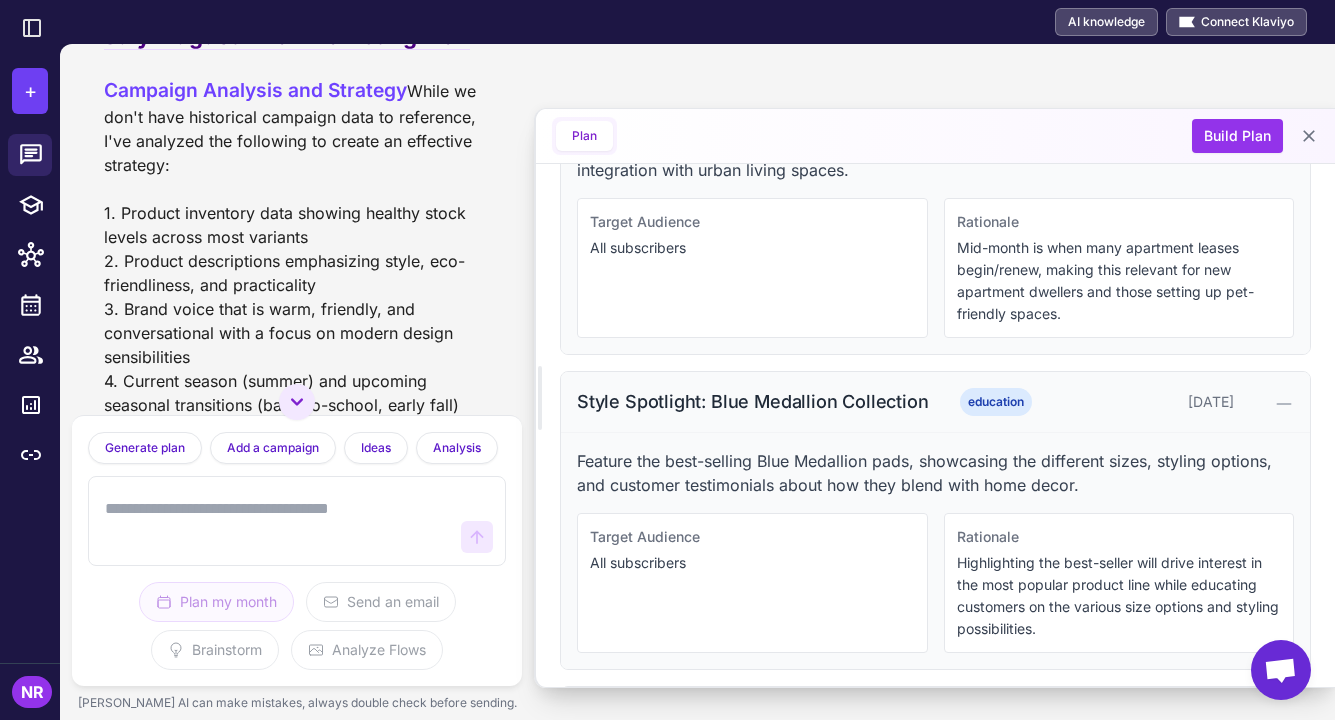 click on "Style Spotlight: Blue Medallion Collection" at bounding box center [754, 401] 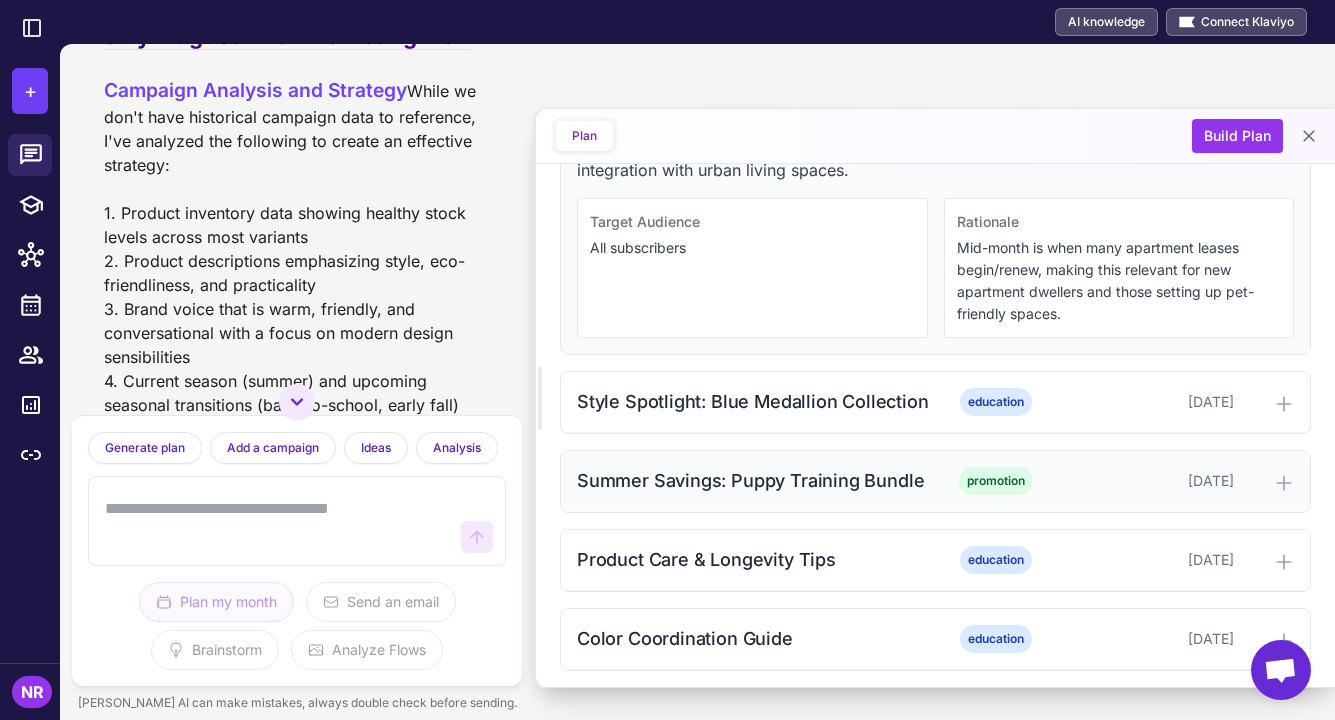 click on "Summer Savings: Puppy Training Bundle" at bounding box center [754, 480] 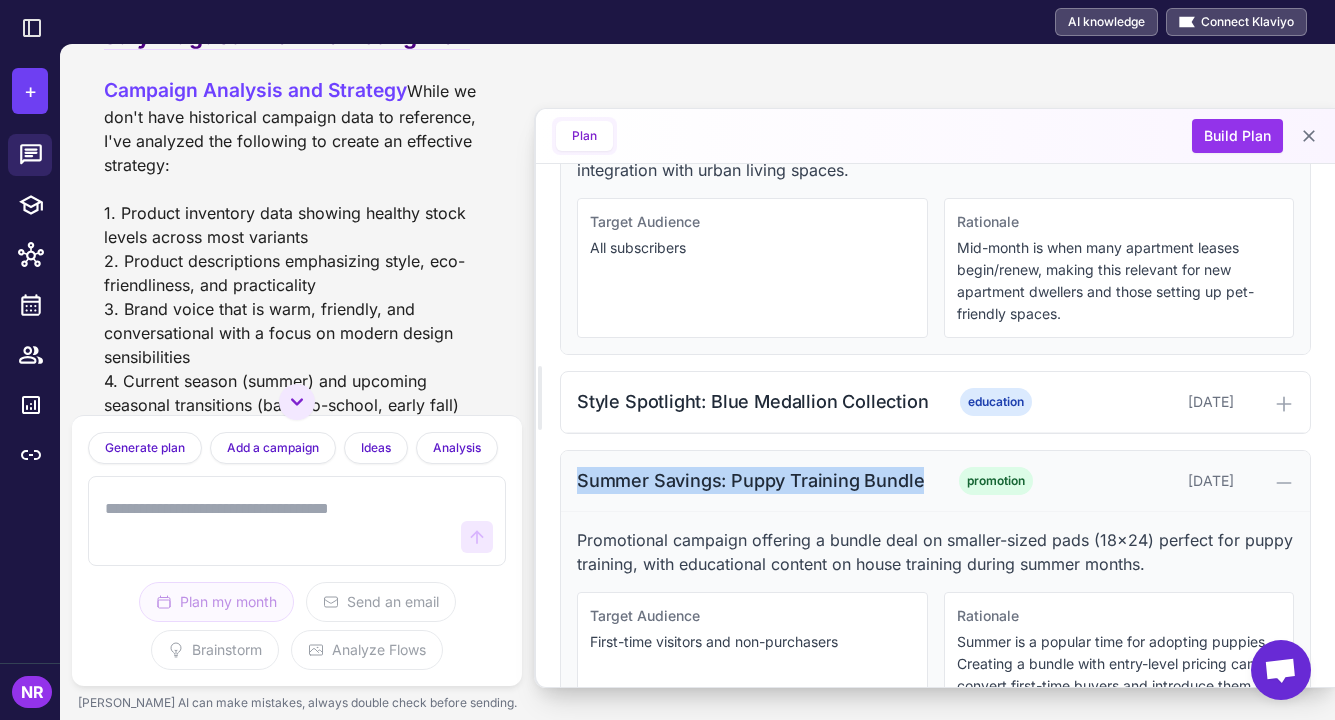 drag, startPoint x: 574, startPoint y: 481, endPoint x: 933, endPoint y: 478, distance: 359.01254 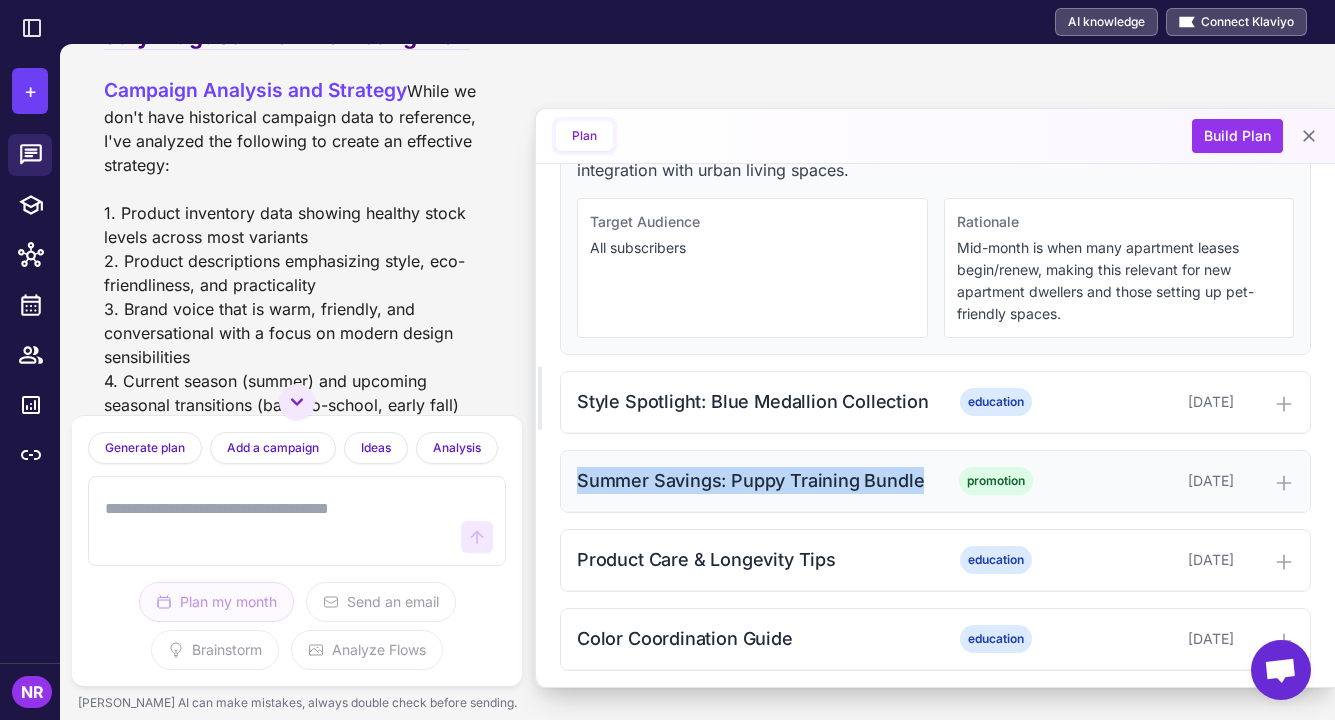 click on "Summer Savings: Puppy Training Bundle" at bounding box center (754, 480) 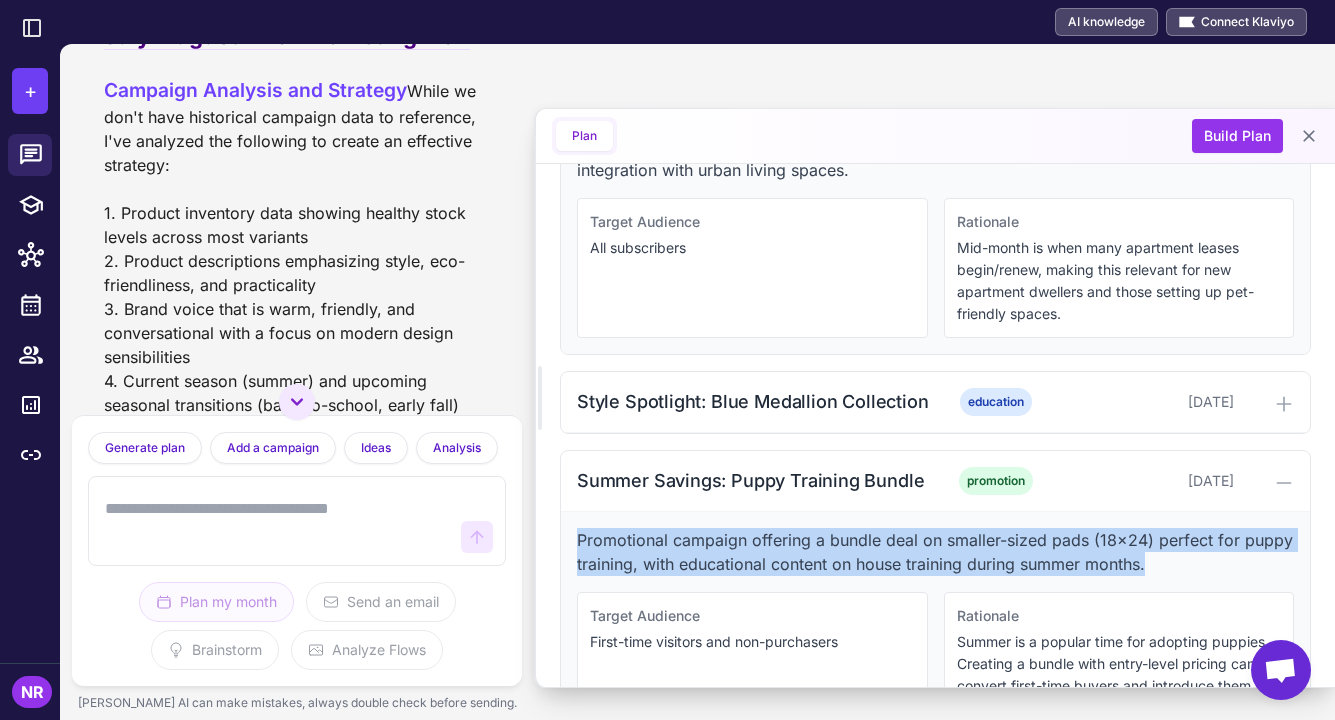 drag, startPoint x: 578, startPoint y: 533, endPoint x: 1281, endPoint y: 556, distance: 703.37616 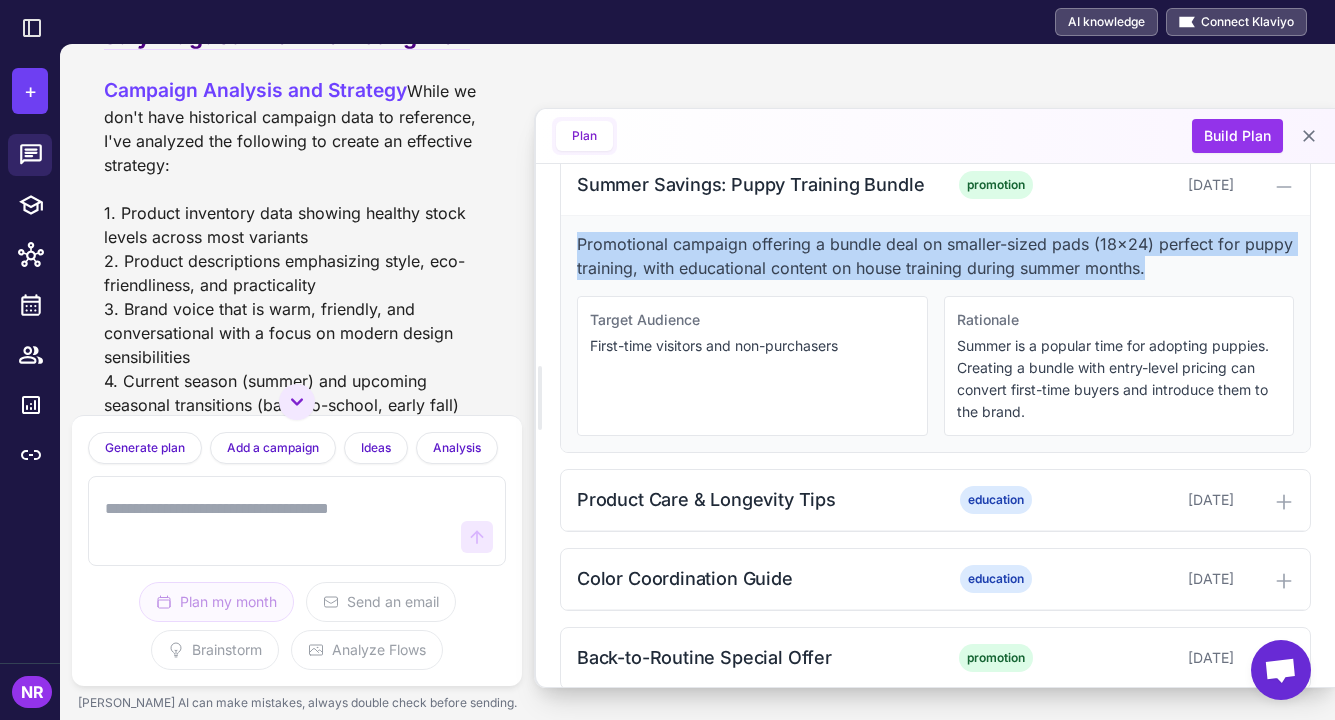 scroll, scrollTop: 1187, scrollLeft: 0, axis: vertical 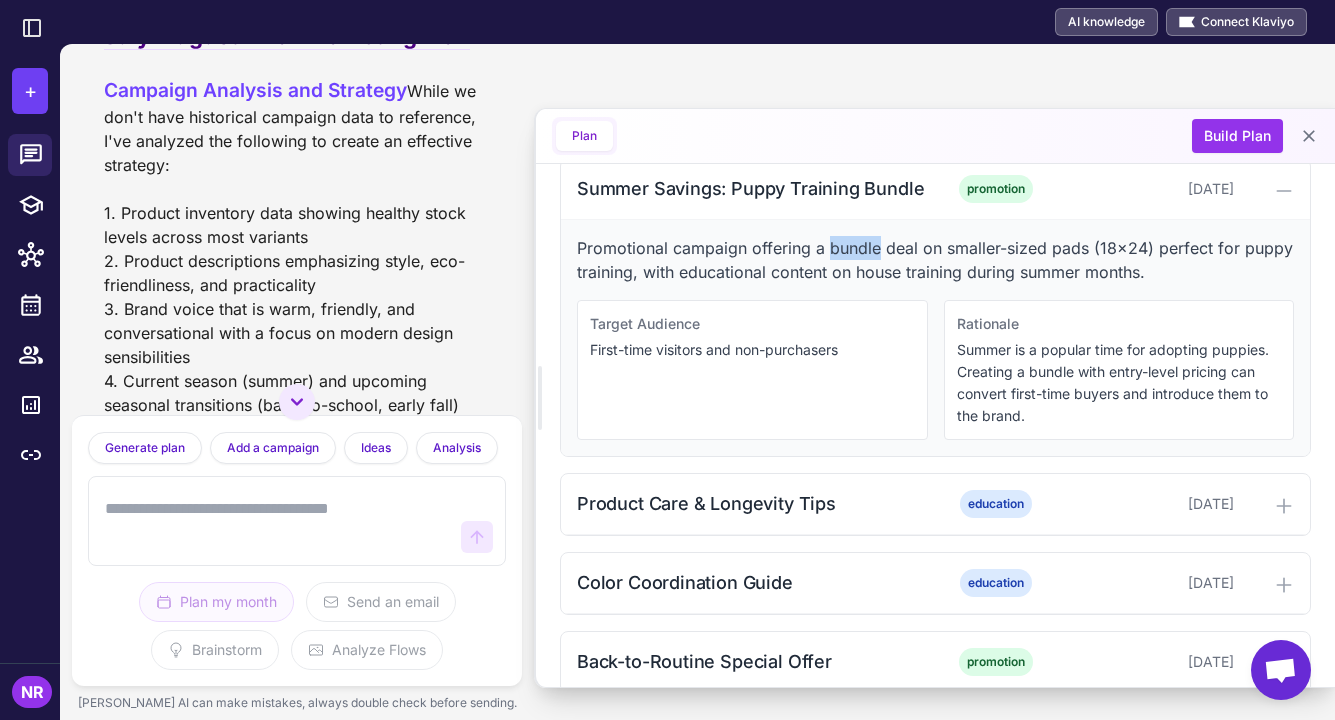 drag, startPoint x: 826, startPoint y: 249, endPoint x: 876, endPoint y: 251, distance: 50.039986 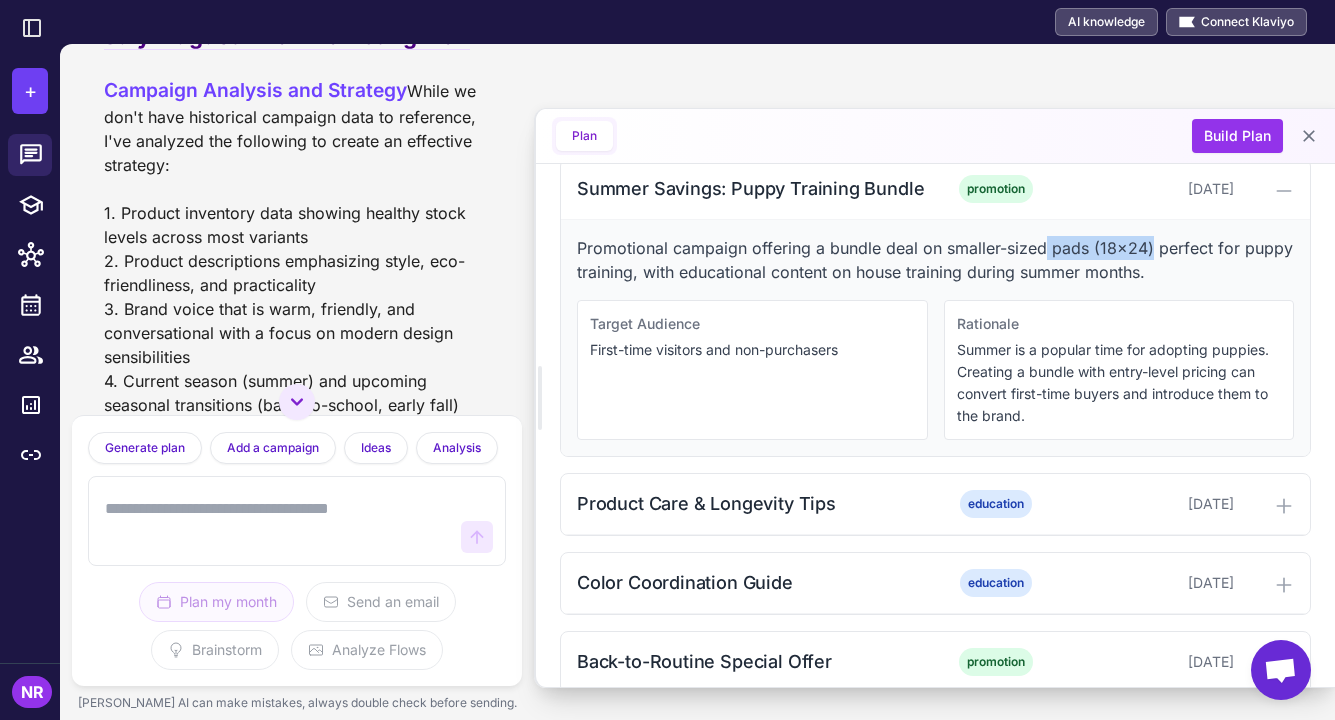 drag, startPoint x: 1045, startPoint y: 247, endPoint x: 1149, endPoint y: 250, distance: 104.04326 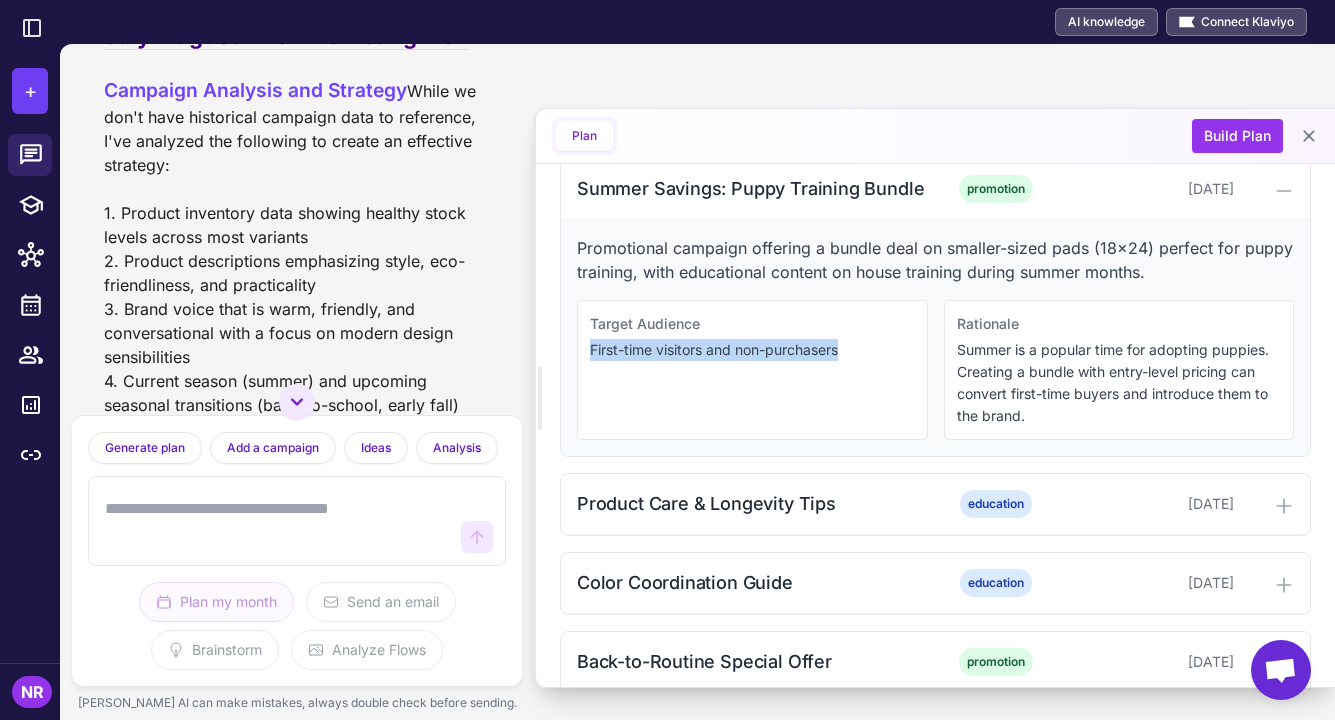 drag, startPoint x: 590, startPoint y: 349, endPoint x: 921, endPoint y: 342, distance: 331.074 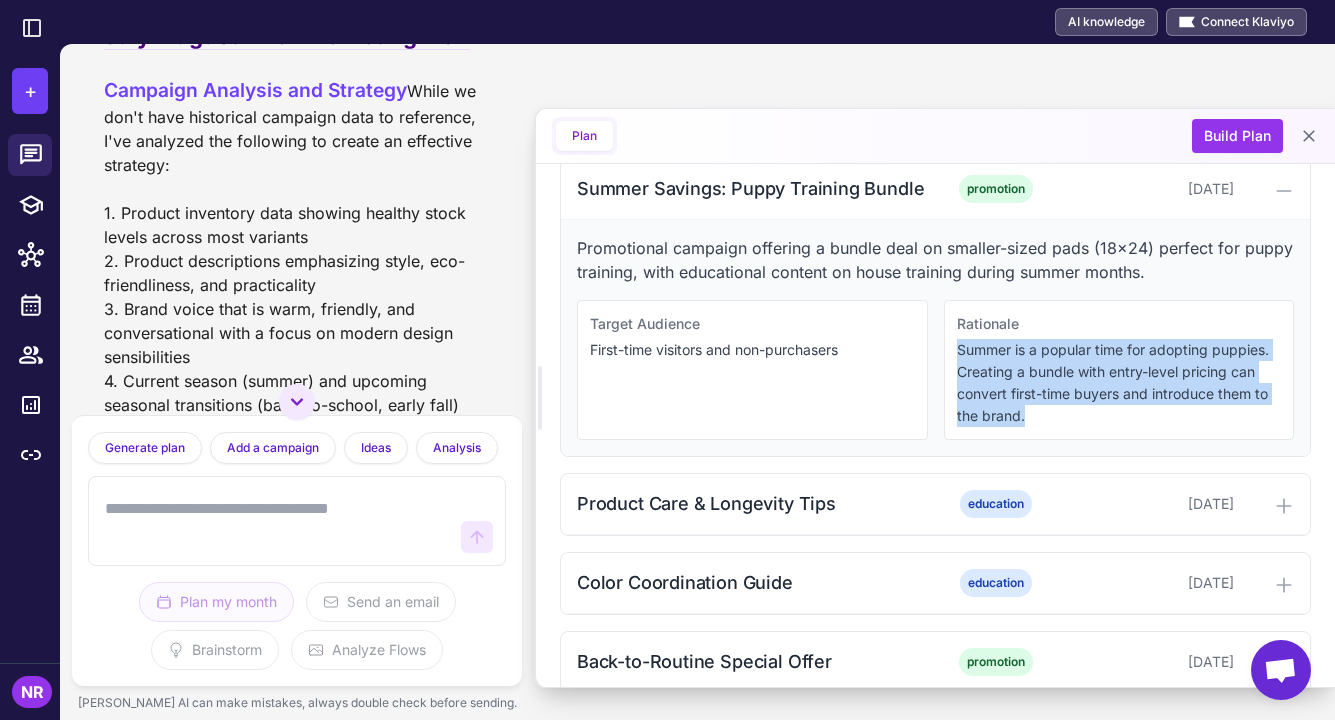 drag, startPoint x: 947, startPoint y: 347, endPoint x: 1180, endPoint y: 412, distance: 241.89667 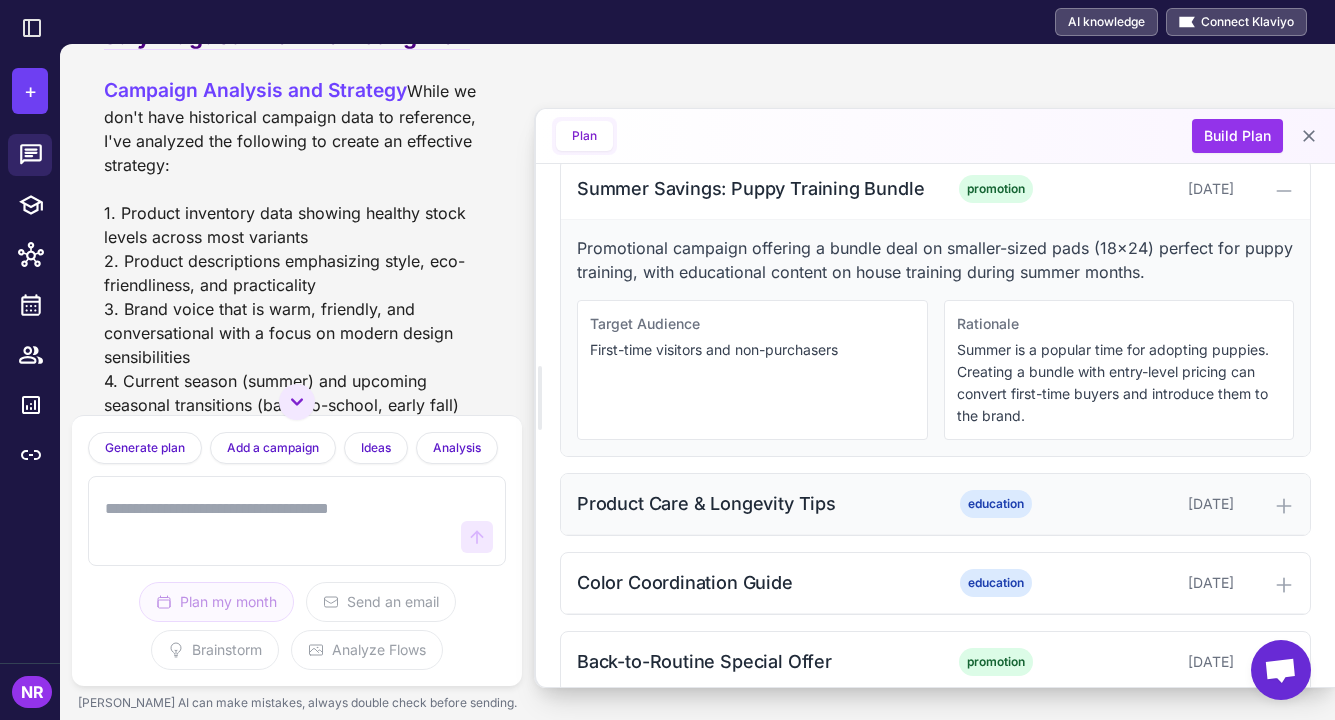 click on "Product Care & Longevity Tips" at bounding box center [754, 503] 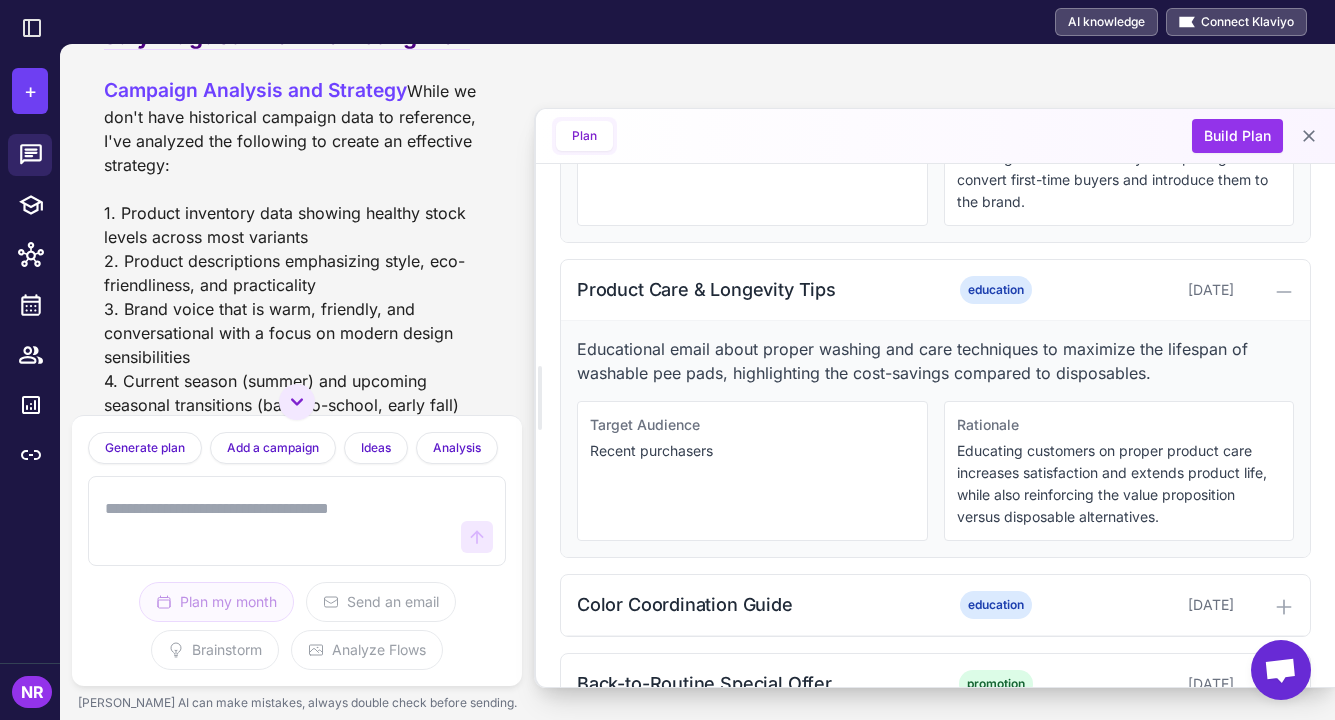 scroll, scrollTop: 1393, scrollLeft: 0, axis: vertical 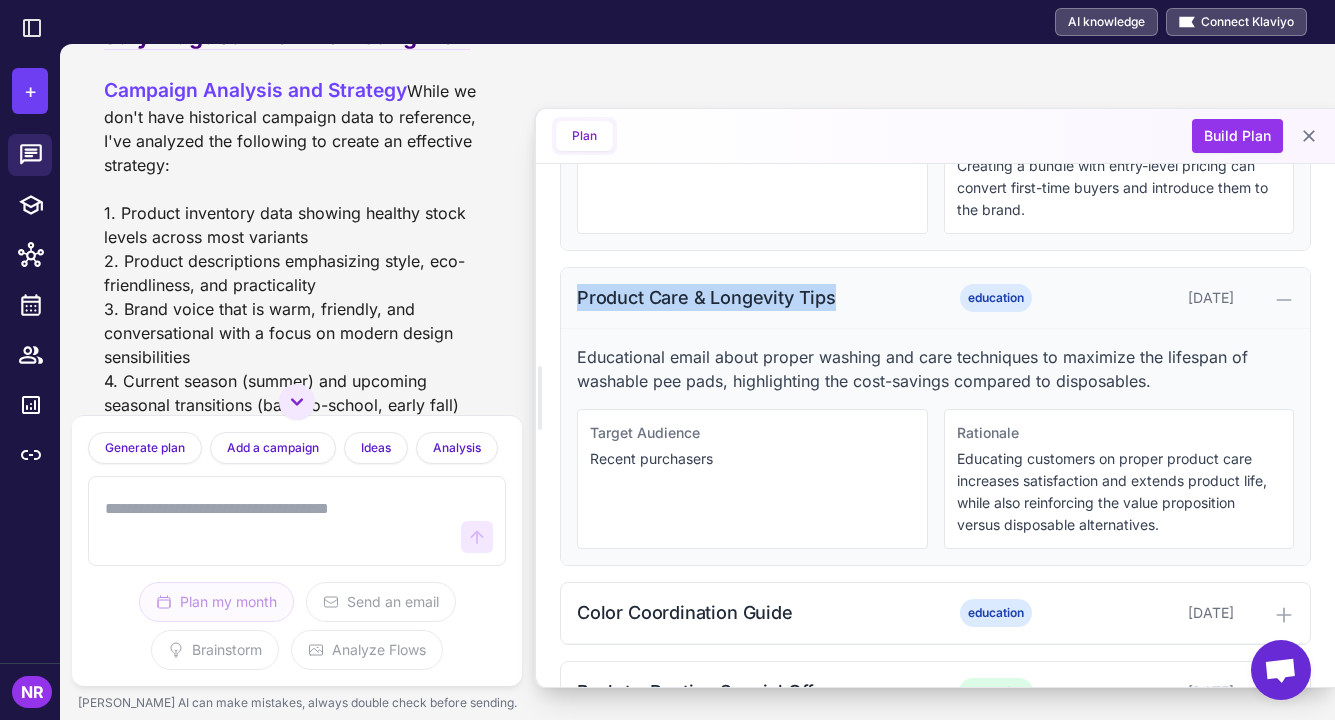 drag, startPoint x: 580, startPoint y: 295, endPoint x: 860, endPoint y: 302, distance: 280.0875 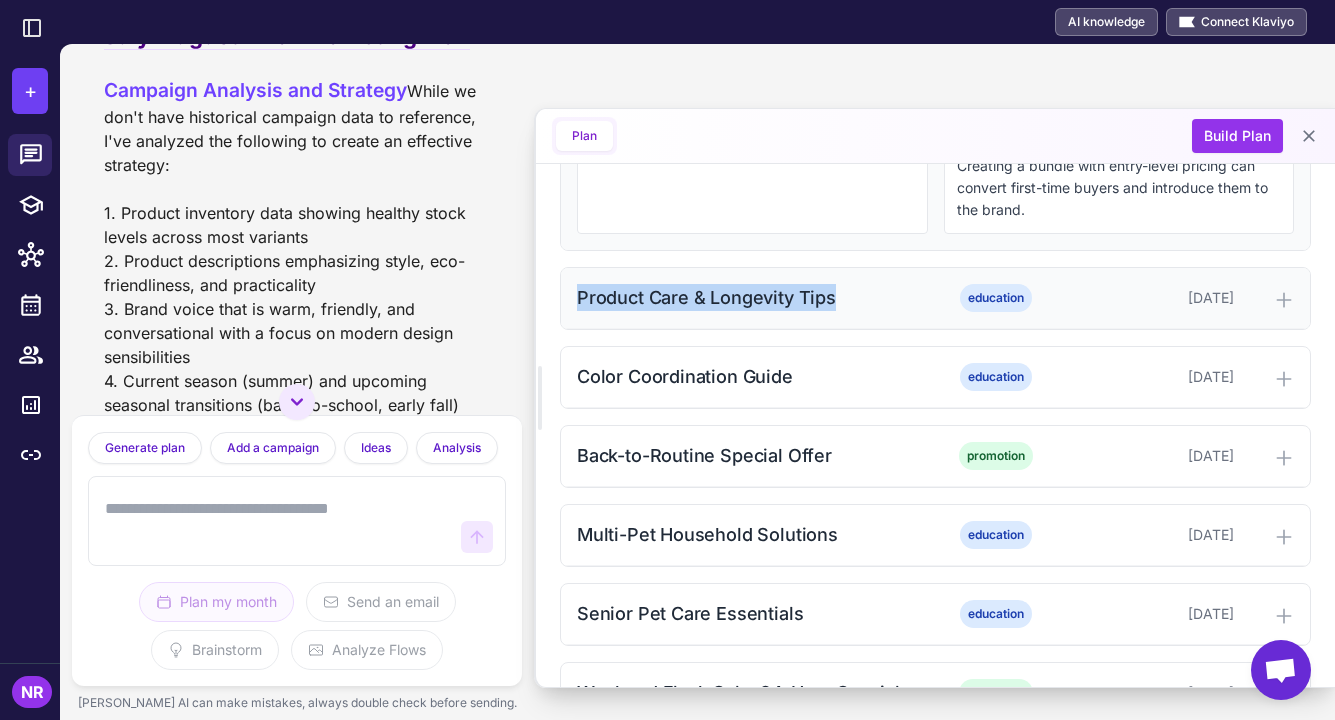 click on "Product Care & Longevity Tips" at bounding box center (754, 297) 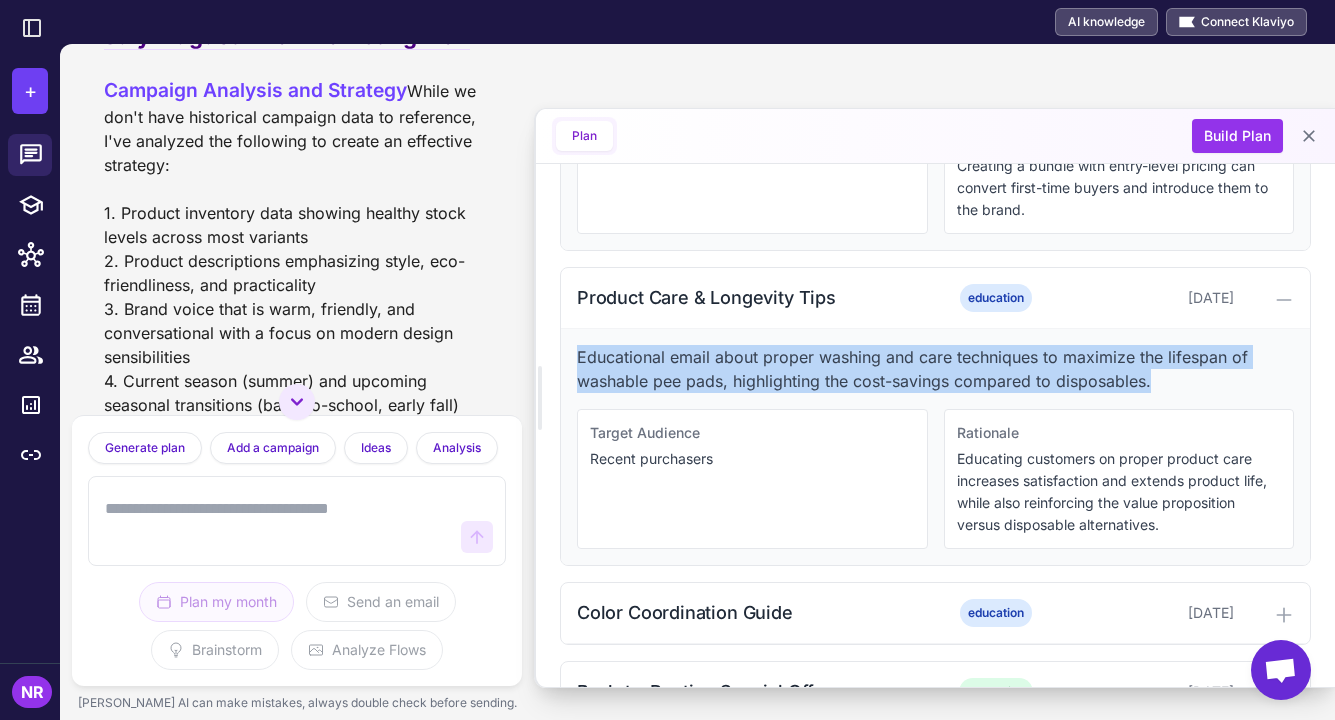 drag, startPoint x: 576, startPoint y: 354, endPoint x: 1199, endPoint y: 376, distance: 623.3883 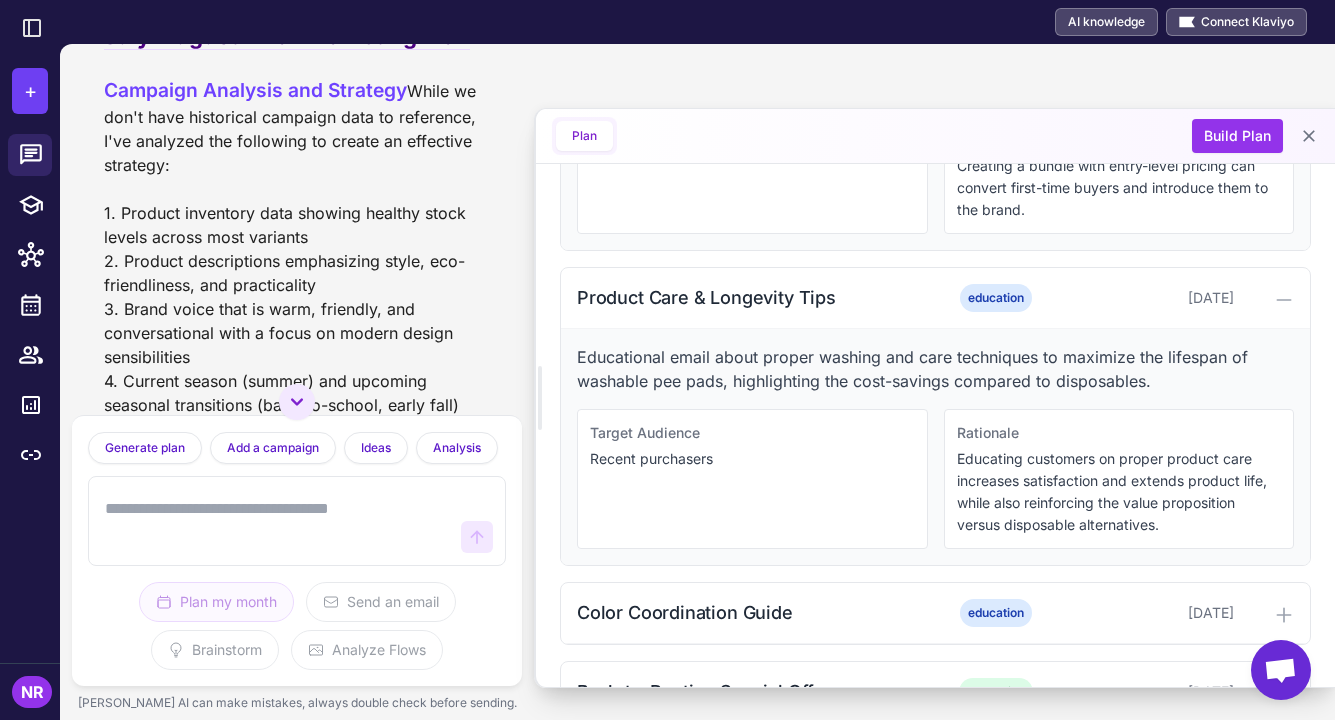 click on "Recent purchasers" at bounding box center (752, 459) 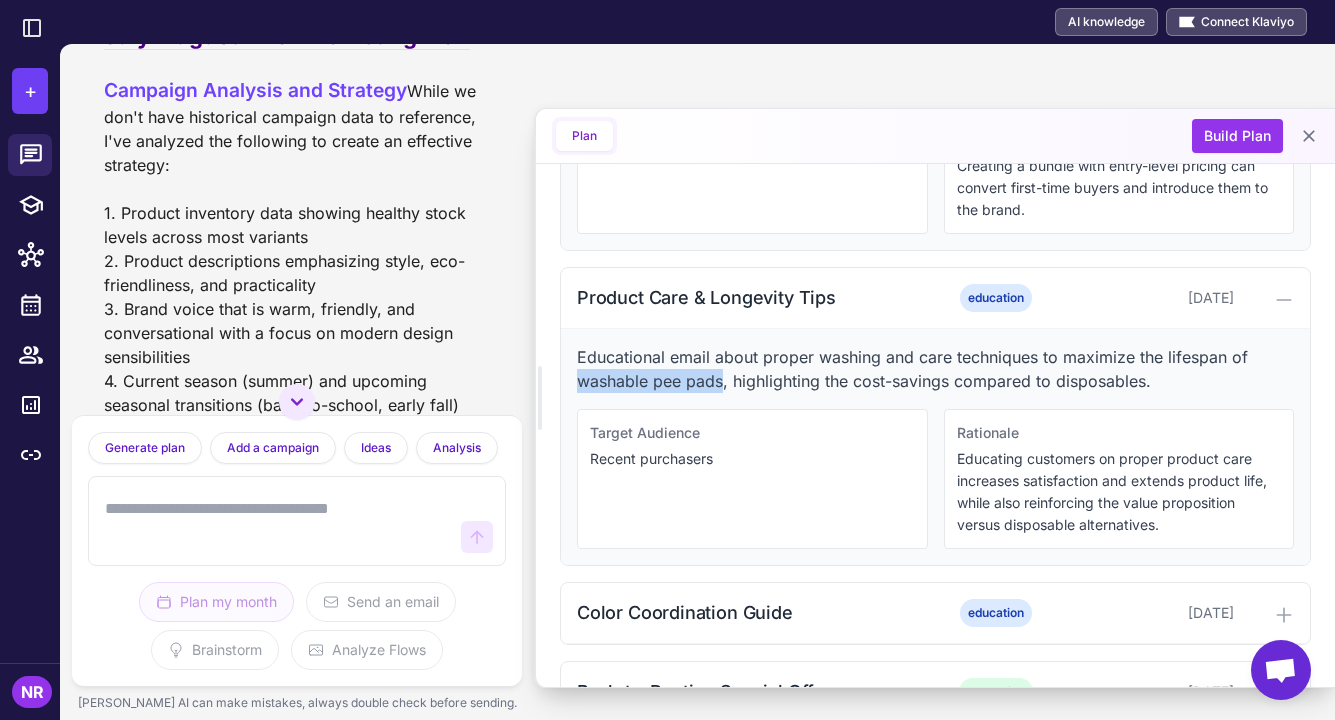 drag, startPoint x: 580, startPoint y: 383, endPoint x: 720, endPoint y: 380, distance: 140.03214 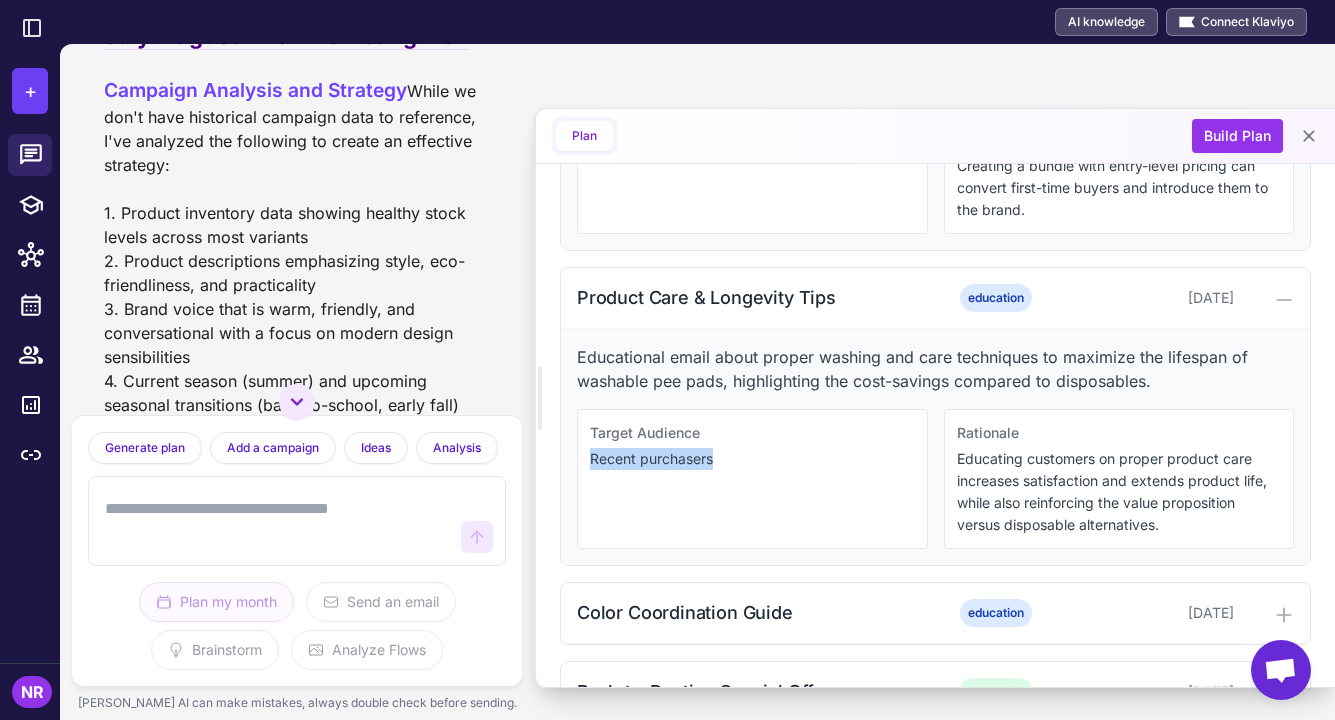 drag, startPoint x: 723, startPoint y: 467, endPoint x: 591, endPoint y: 463, distance: 132.0606 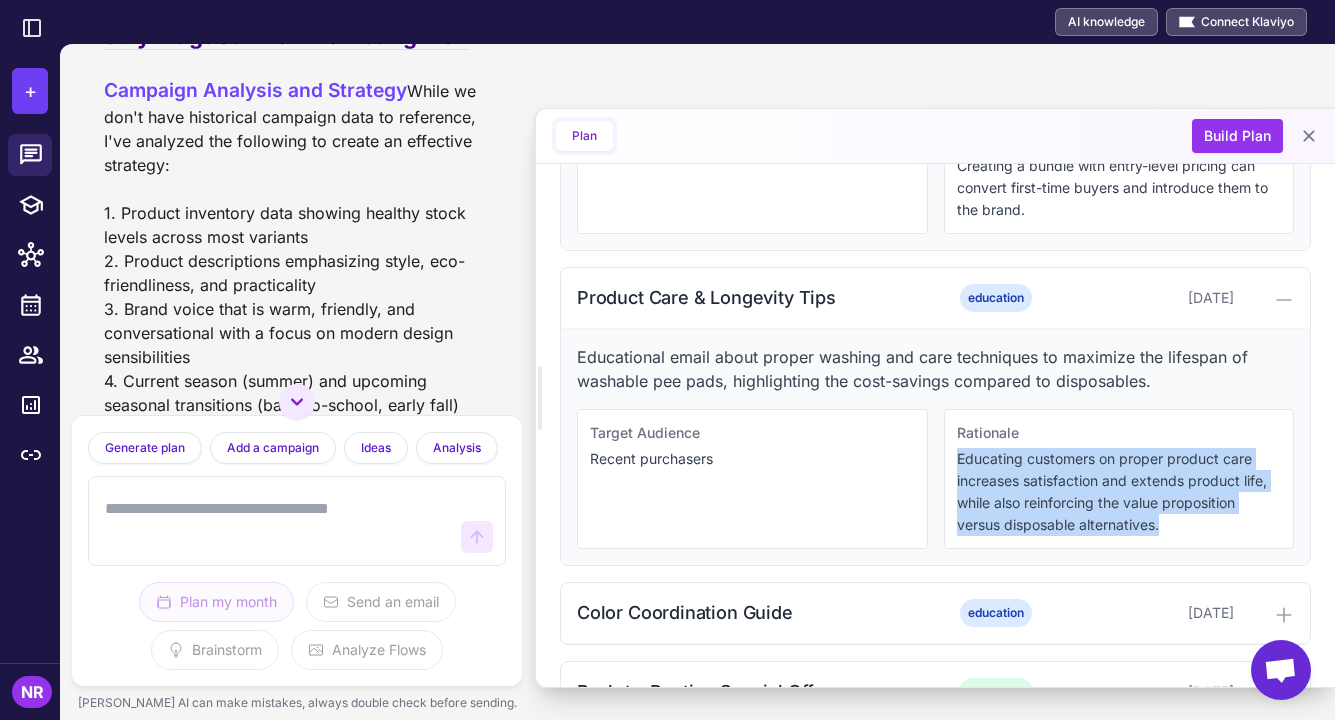 drag, startPoint x: 952, startPoint y: 455, endPoint x: 1198, endPoint y: 532, distance: 257.7693 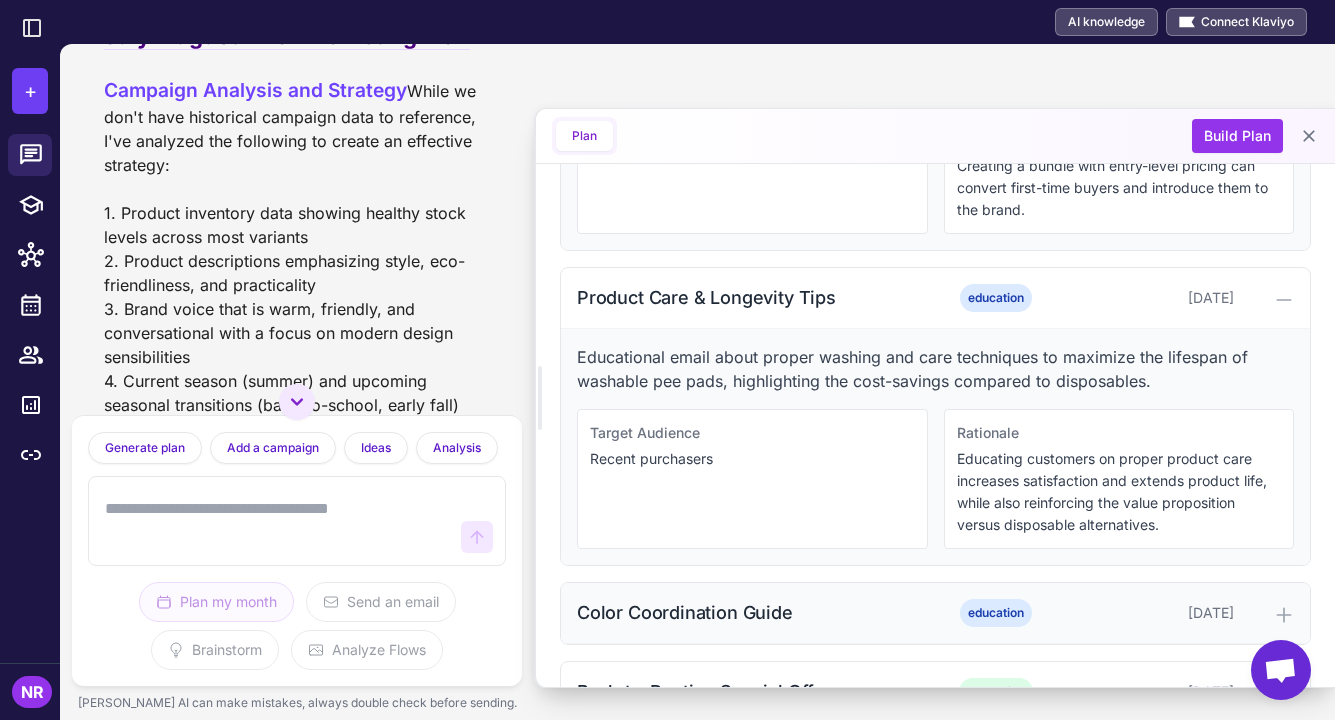 click on "Color Coordination Guide education August 3, 2025" at bounding box center [935, 613] 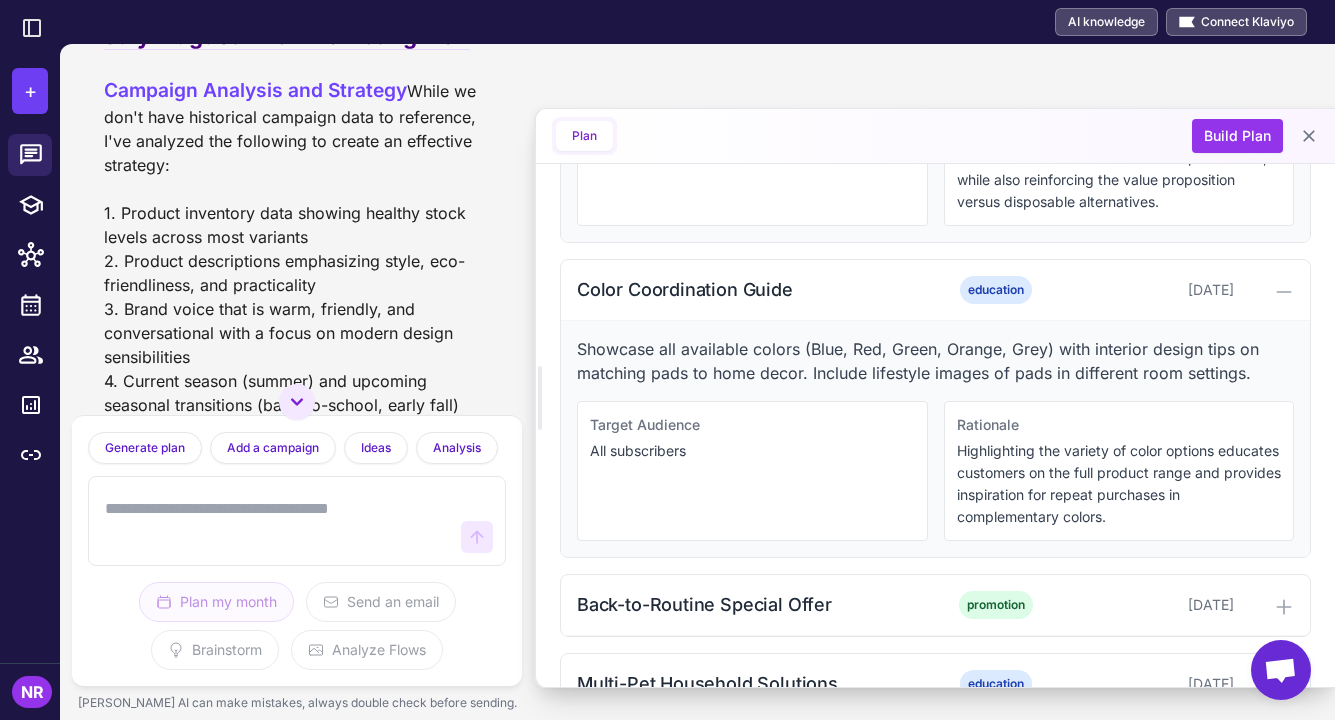scroll, scrollTop: 1716, scrollLeft: 0, axis: vertical 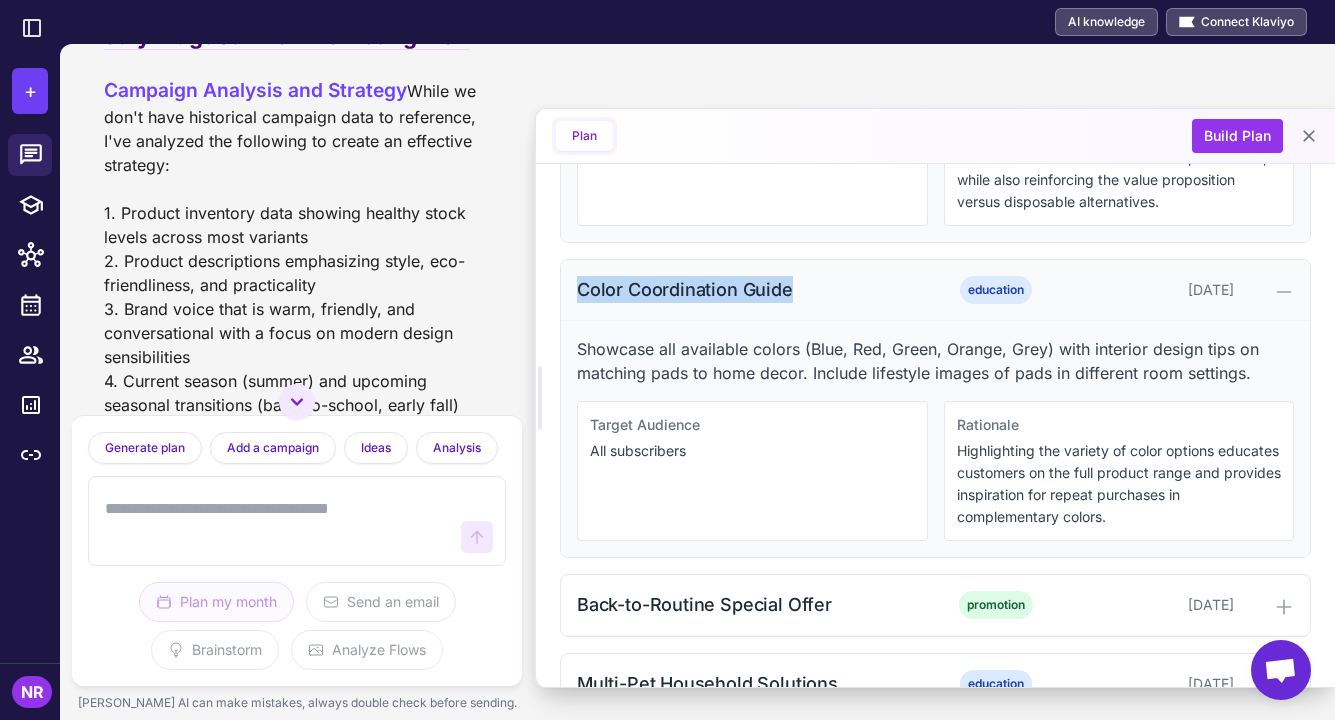 drag, startPoint x: 568, startPoint y: 286, endPoint x: 886, endPoint y: 292, distance: 318.0566 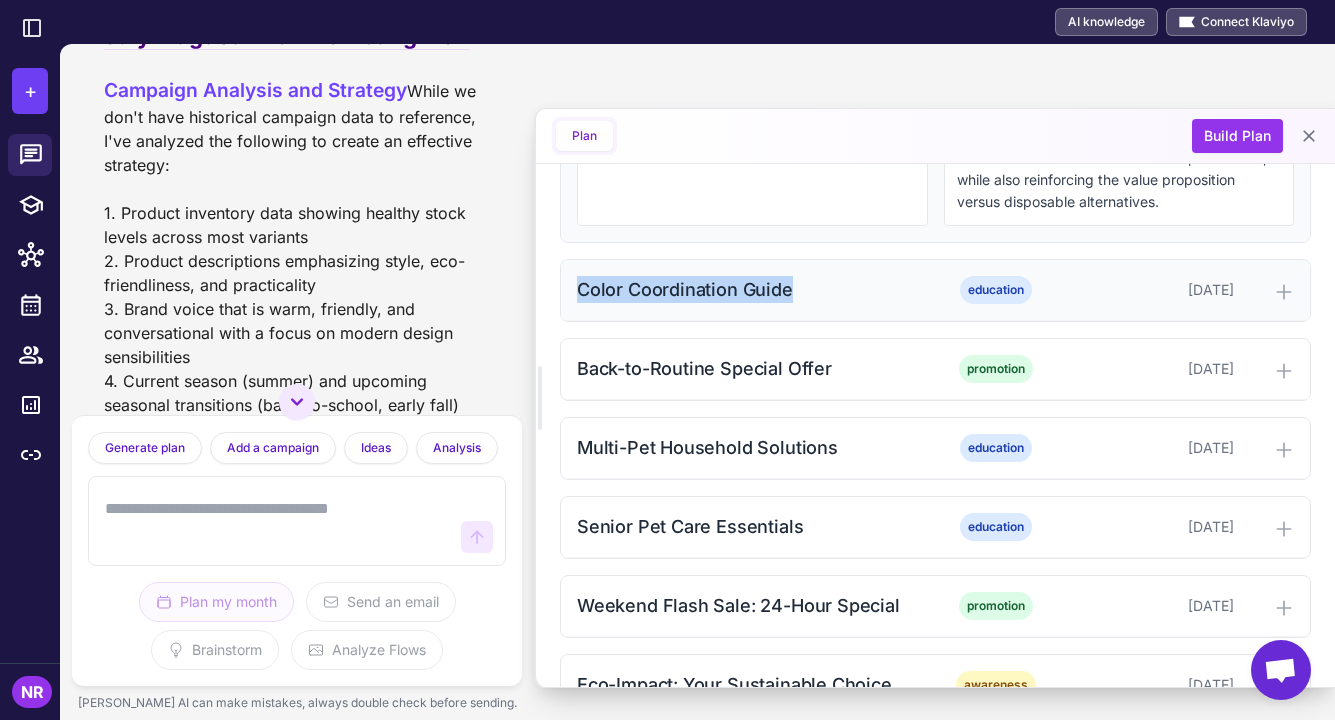 click on "Color Coordination Guide education August 3, 2025" at bounding box center [935, 290] 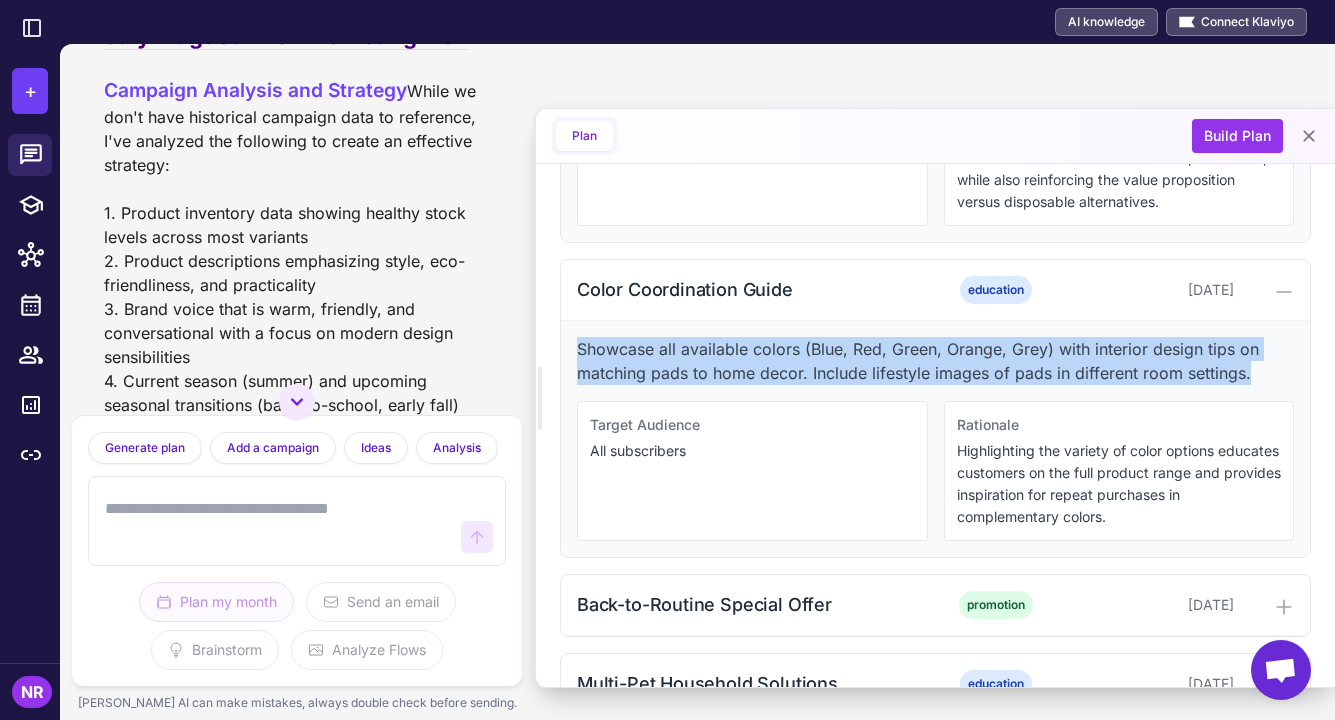 drag, startPoint x: 578, startPoint y: 342, endPoint x: 1271, endPoint y: 379, distance: 693.98706 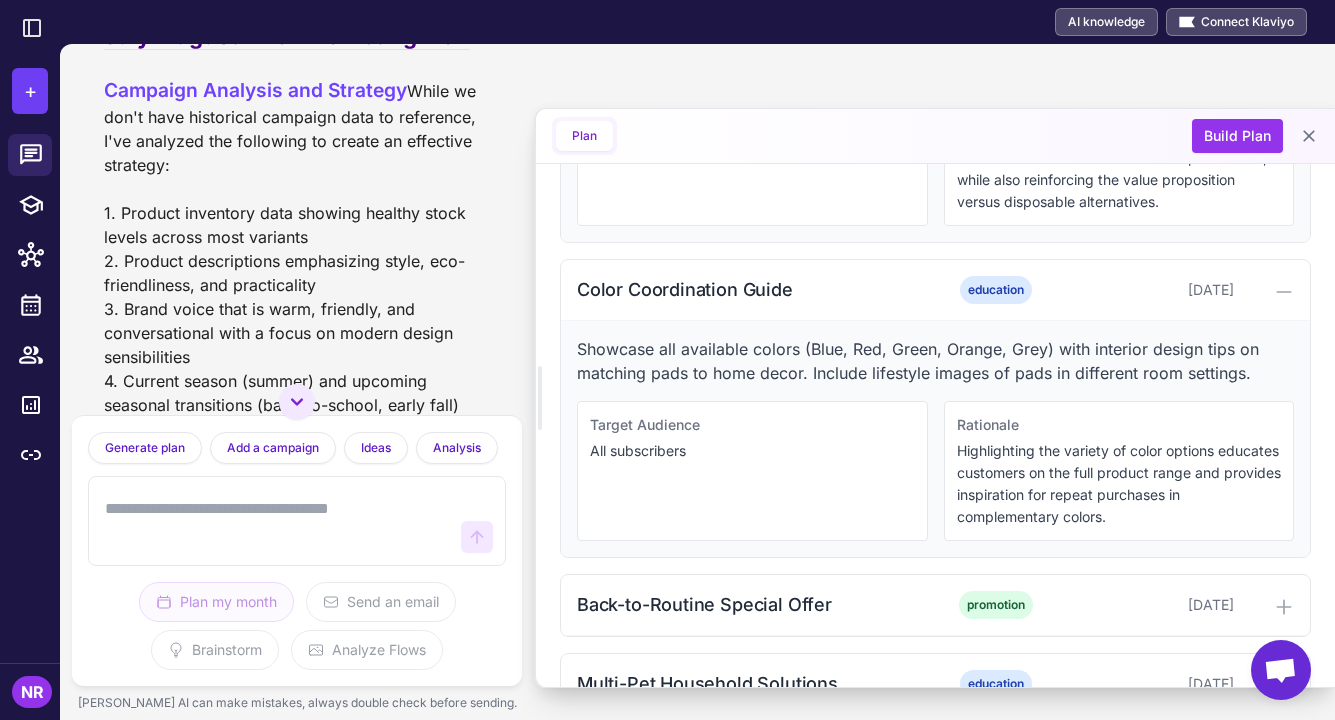 click on "All subscribers" at bounding box center [752, 451] 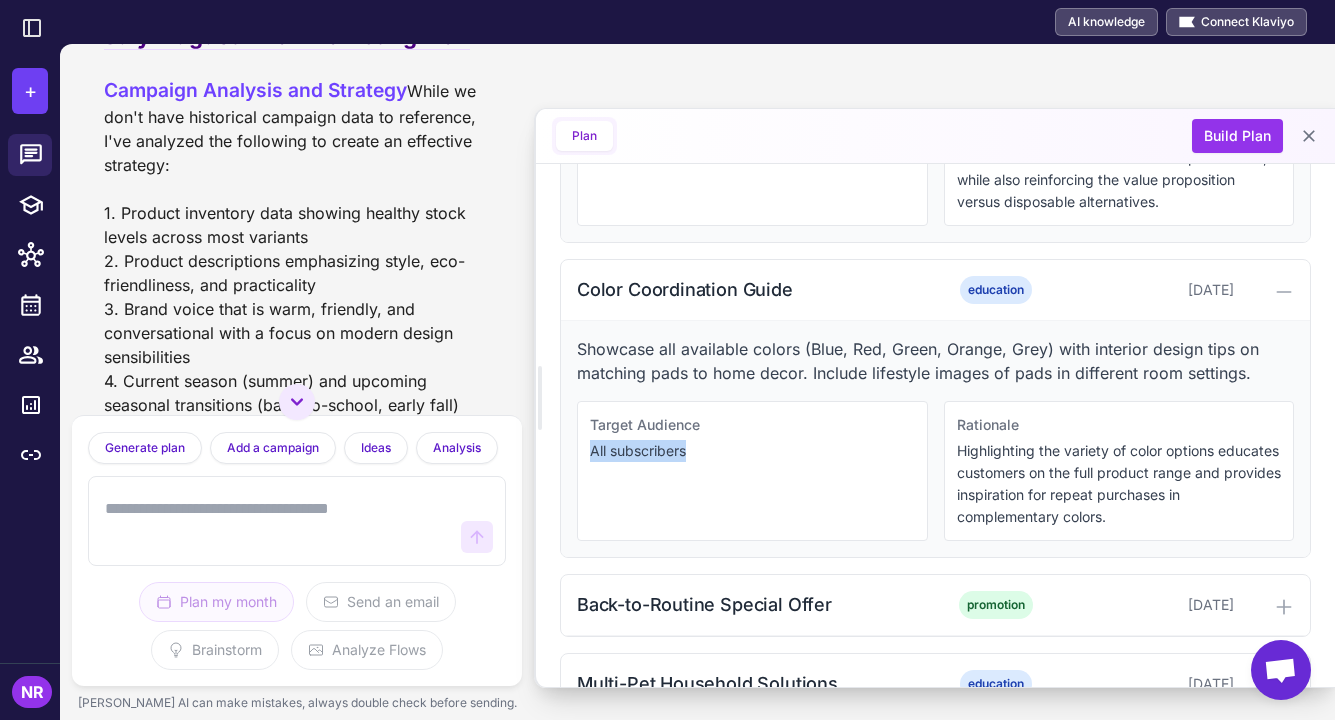 drag, startPoint x: 704, startPoint y: 457, endPoint x: 582, endPoint y: 453, distance: 122.06556 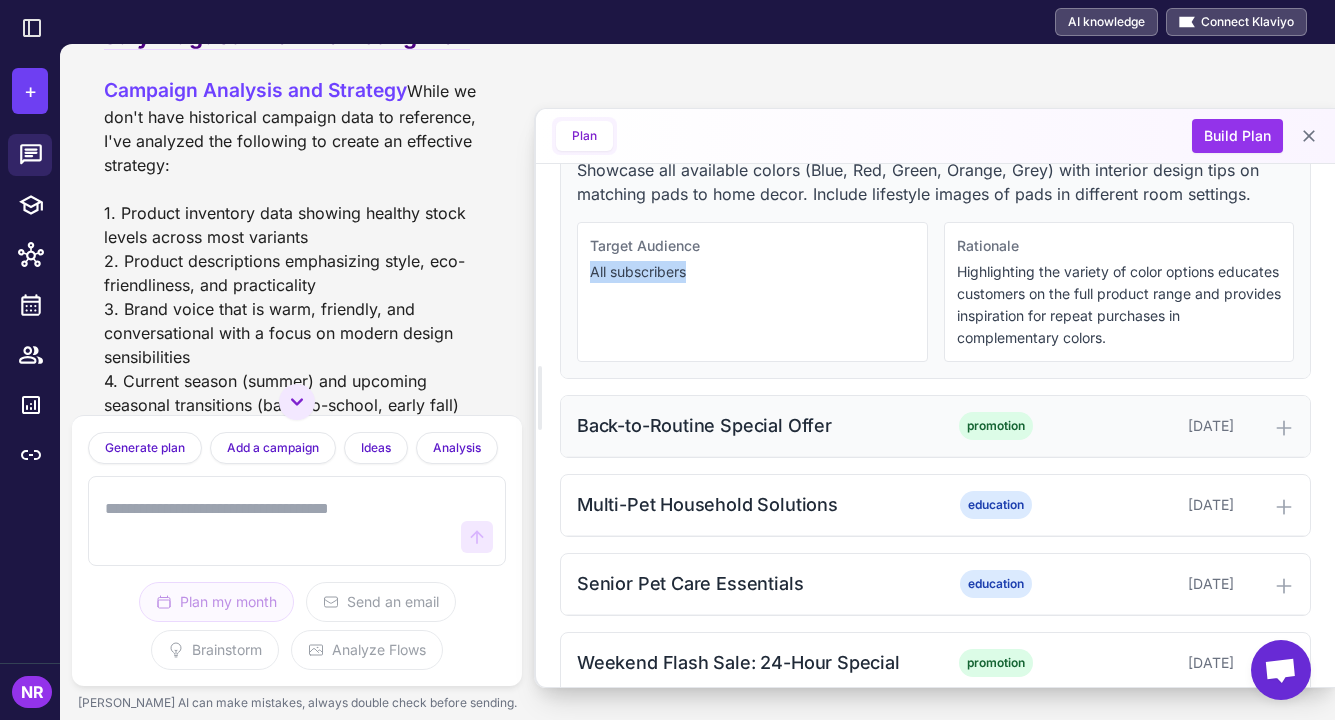 scroll, scrollTop: 1923, scrollLeft: 0, axis: vertical 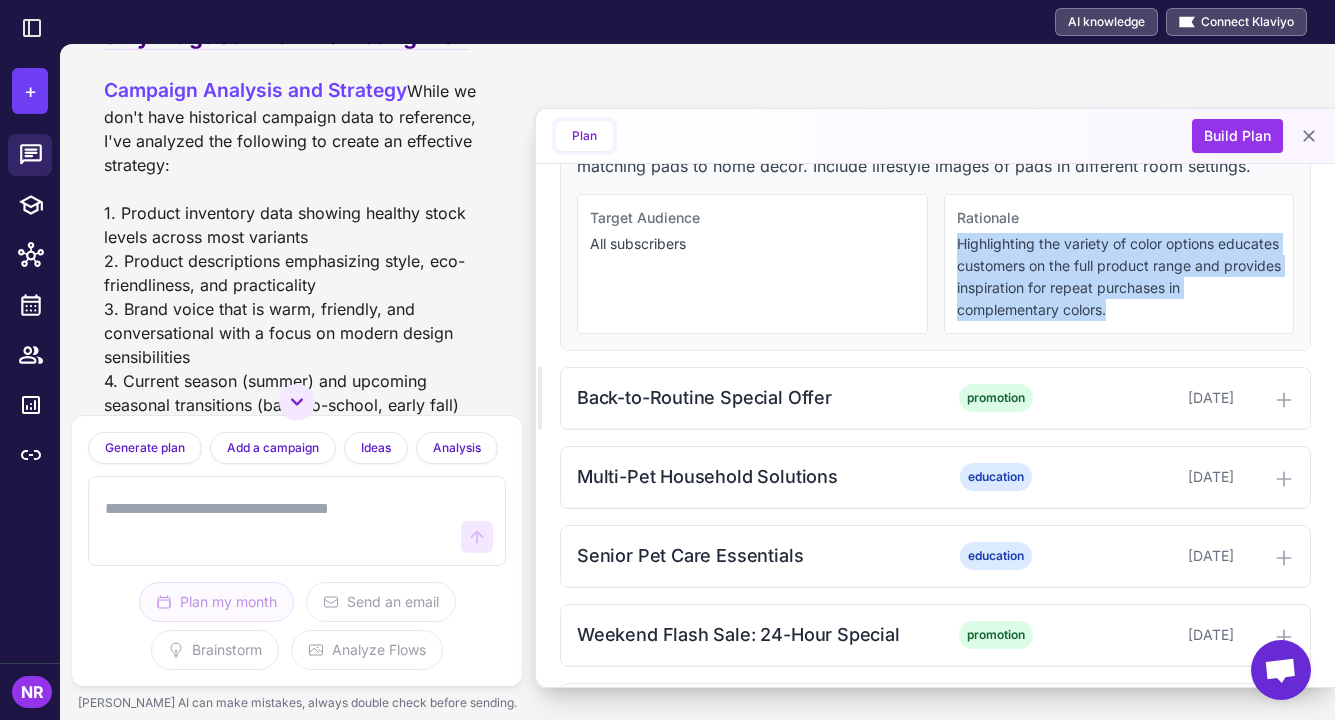 drag, startPoint x: 954, startPoint y: 238, endPoint x: 1170, endPoint y: 314, distance: 228.98035 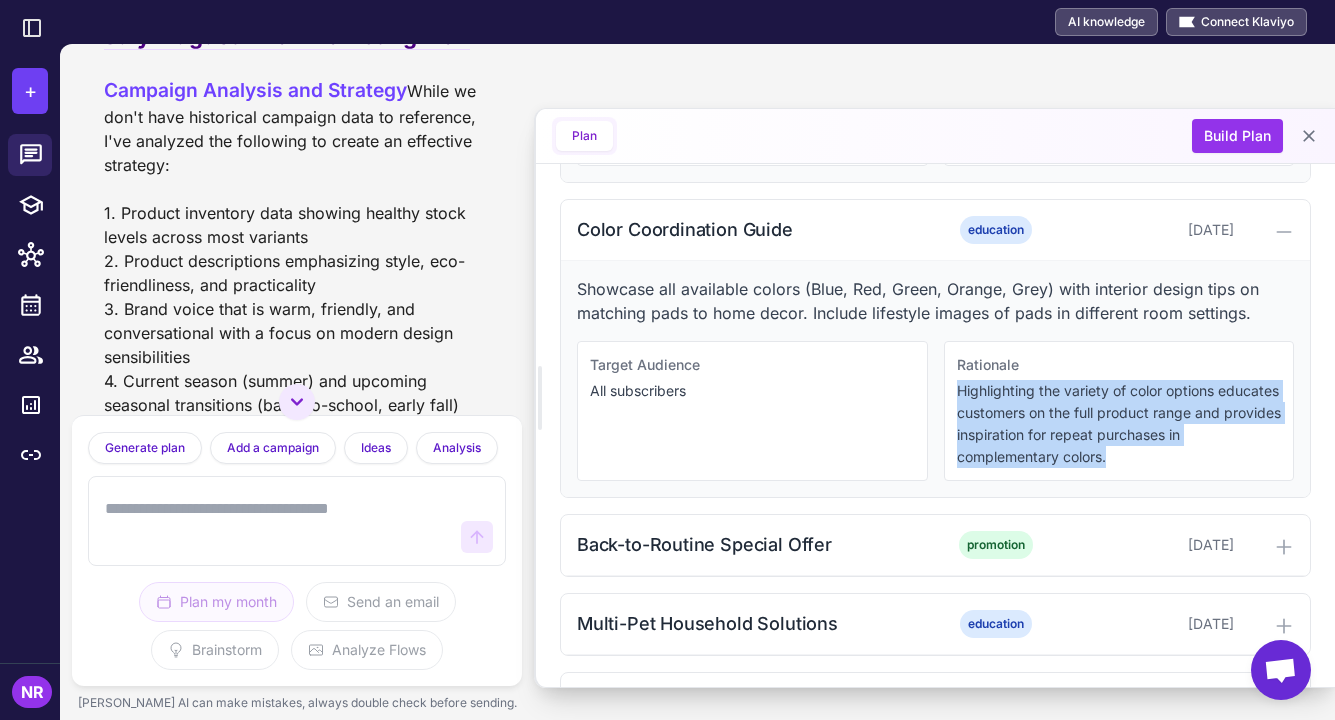 scroll, scrollTop: 1768, scrollLeft: 0, axis: vertical 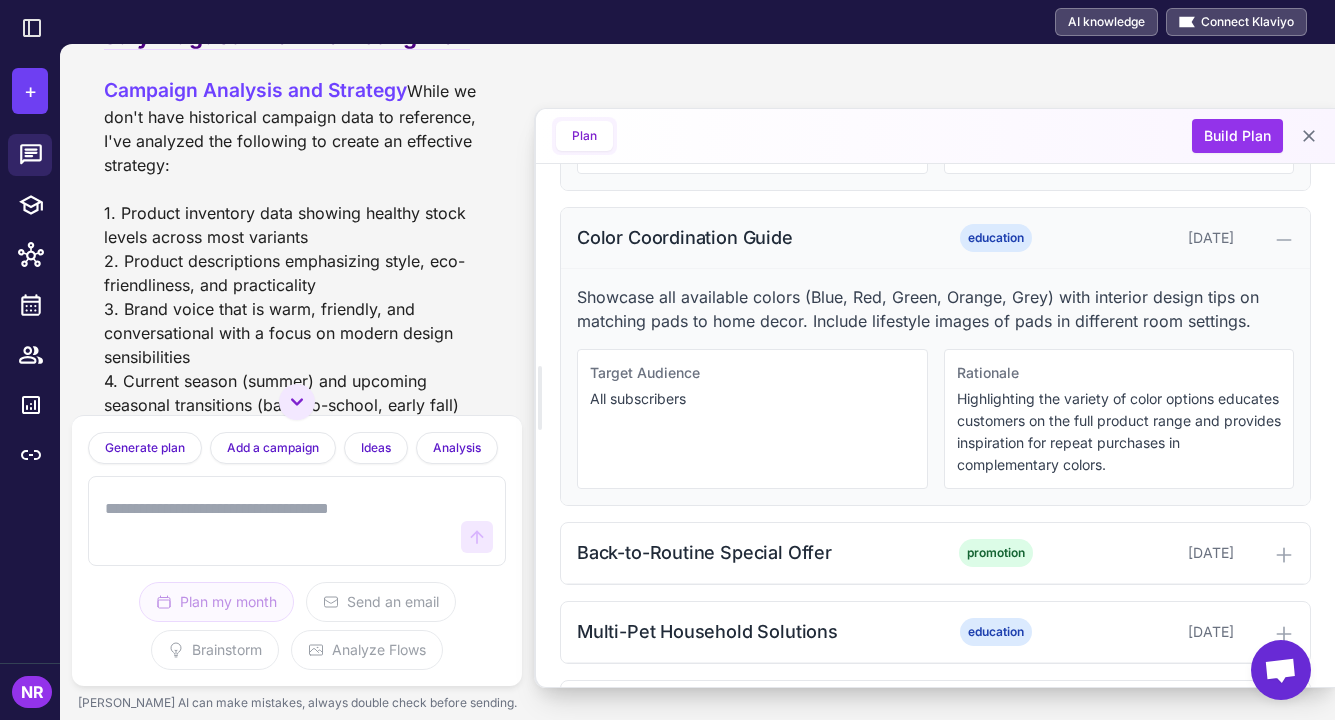 click on "Color Coordination Guide" at bounding box center [754, 237] 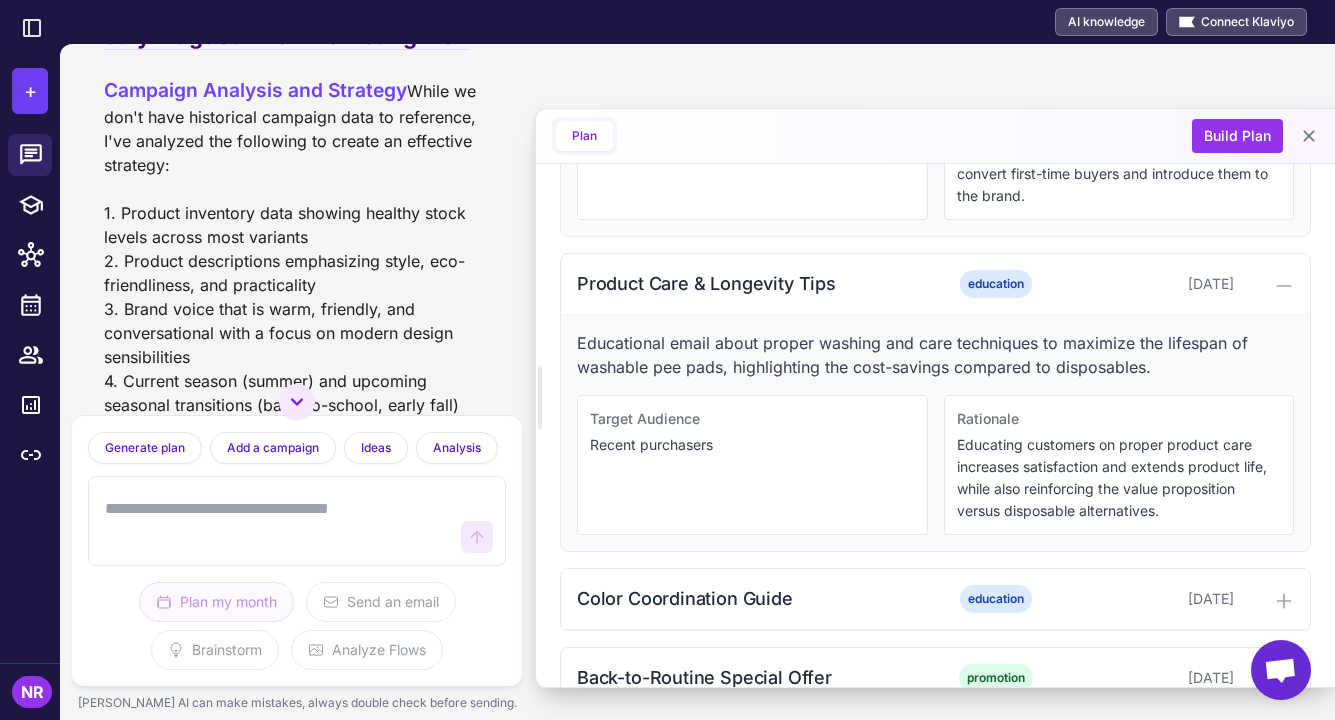scroll, scrollTop: 1481, scrollLeft: 0, axis: vertical 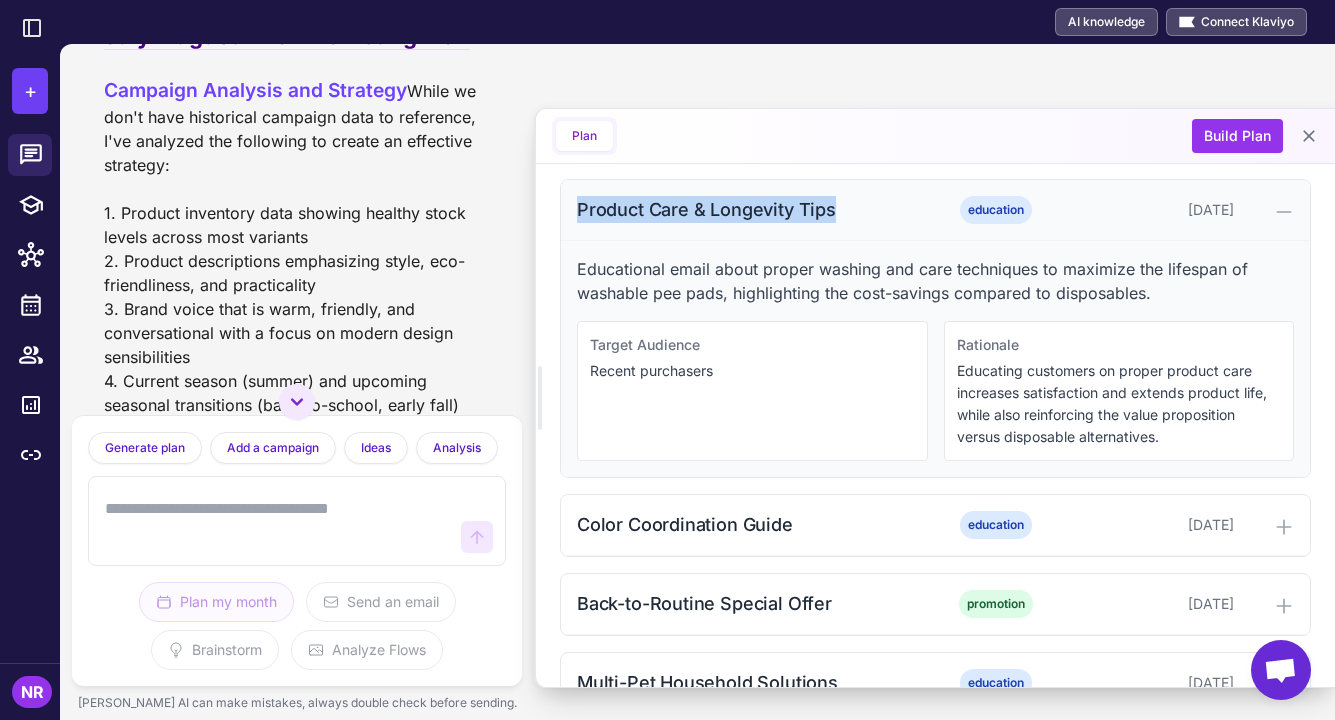 drag, startPoint x: 842, startPoint y: 210, endPoint x: 577, endPoint y: 210, distance: 265 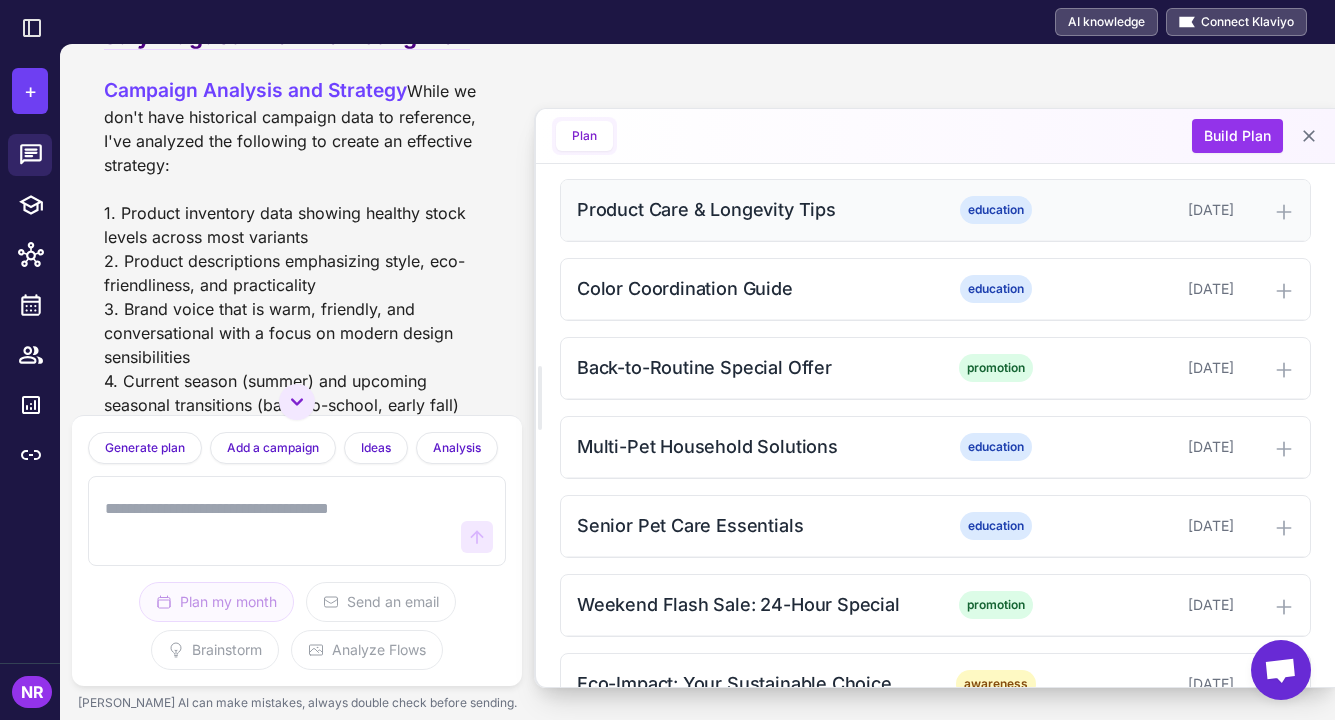 click on "Product Care & Longevity Tips" at bounding box center (754, 209) 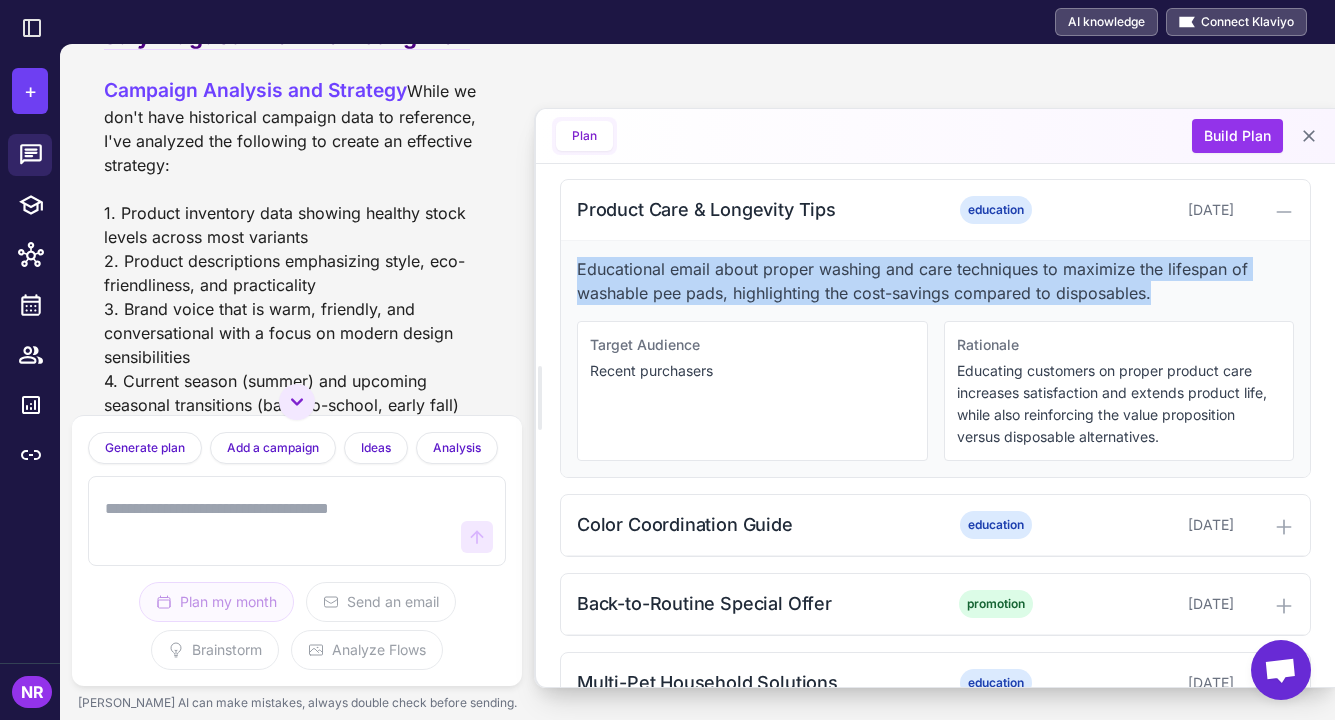 drag, startPoint x: 593, startPoint y: 262, endPoint x: 1270, endPoint y: 290, distance: 677.5788 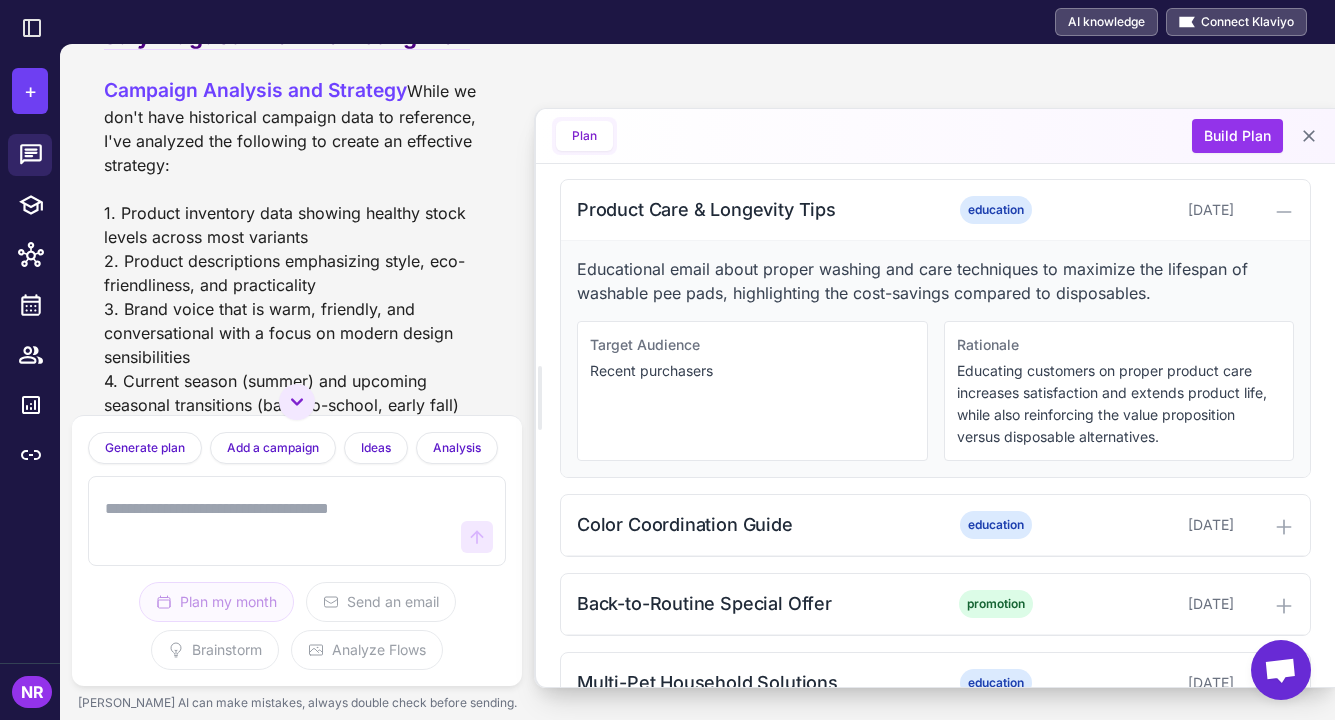 click on "Target Audience Recent purchasers" at bounding box center [752, 391] 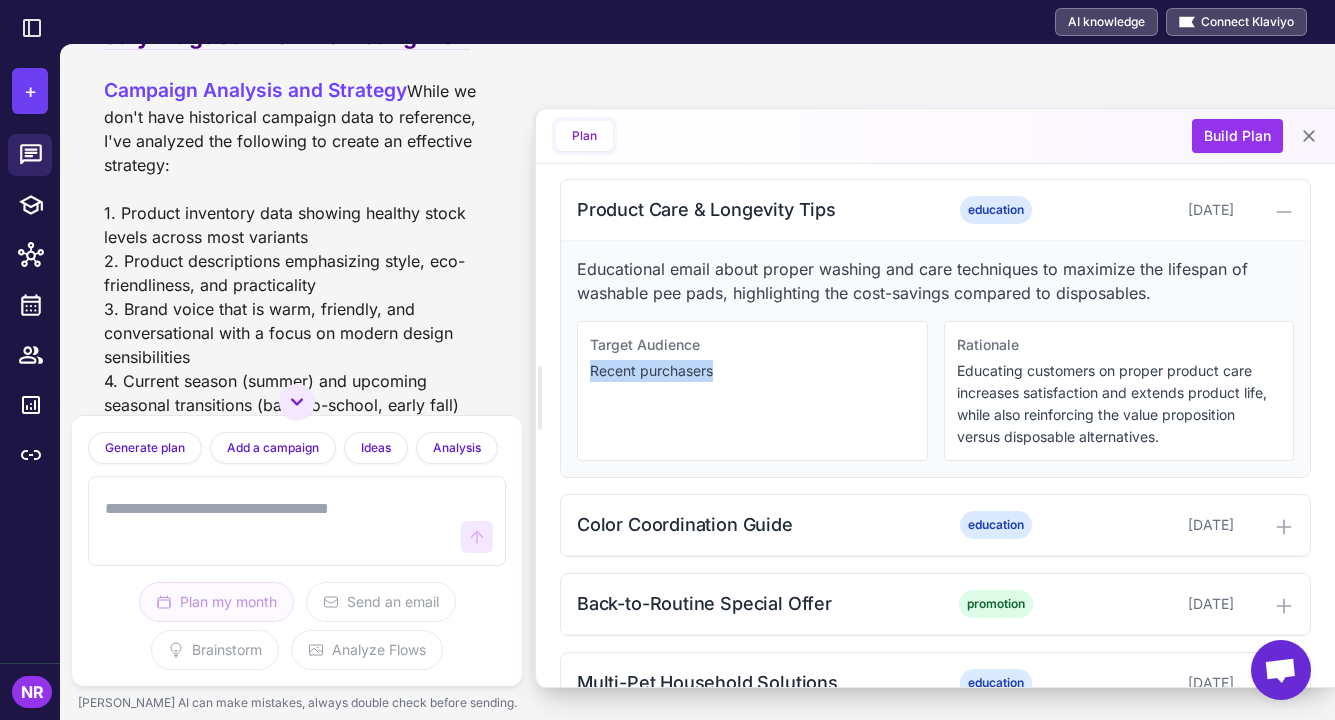 drag, startPoint x: 723, startPoint y: 383, endPoint x: 578, endPoint y: 370, distance: 145.58159 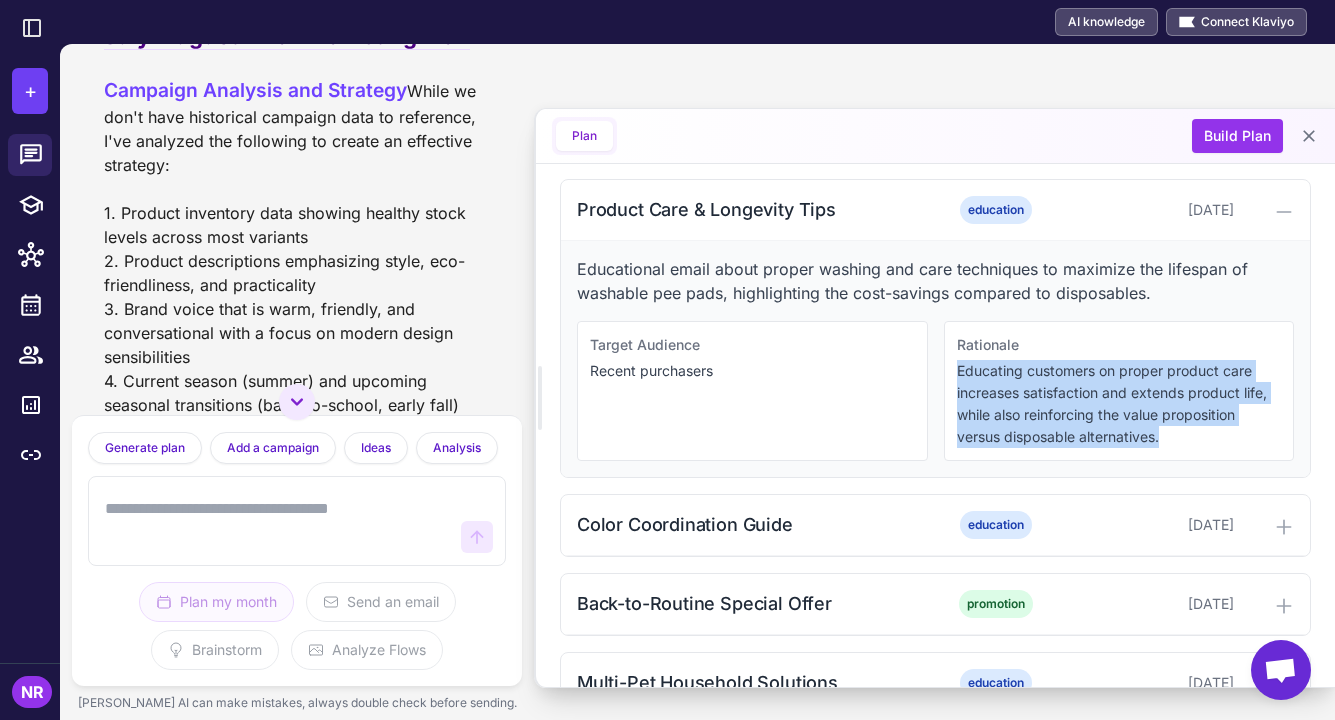 drag, startPoint x: 951, startPoint y: 367, endPoint x: 1210, endPoint y: 437, distance: 268.29276 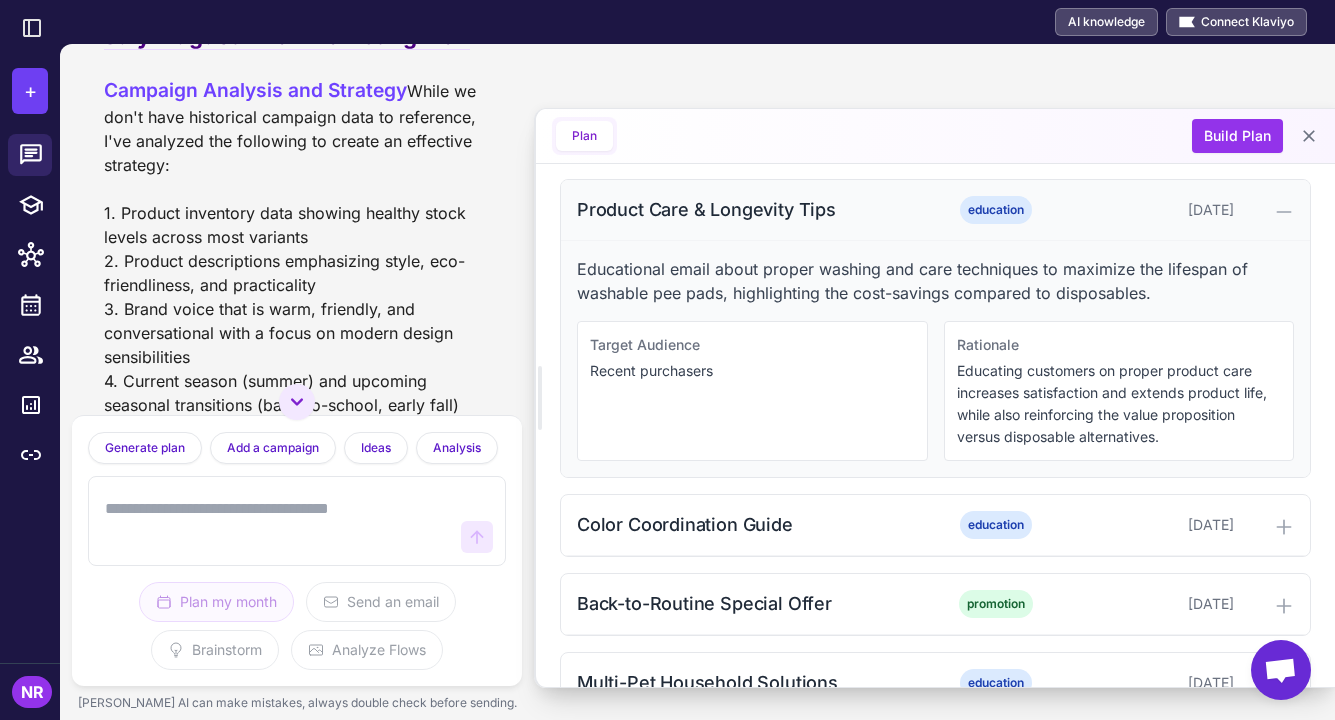 click on "Product Care & Longevity Tips" at bounding box center [754, 209] 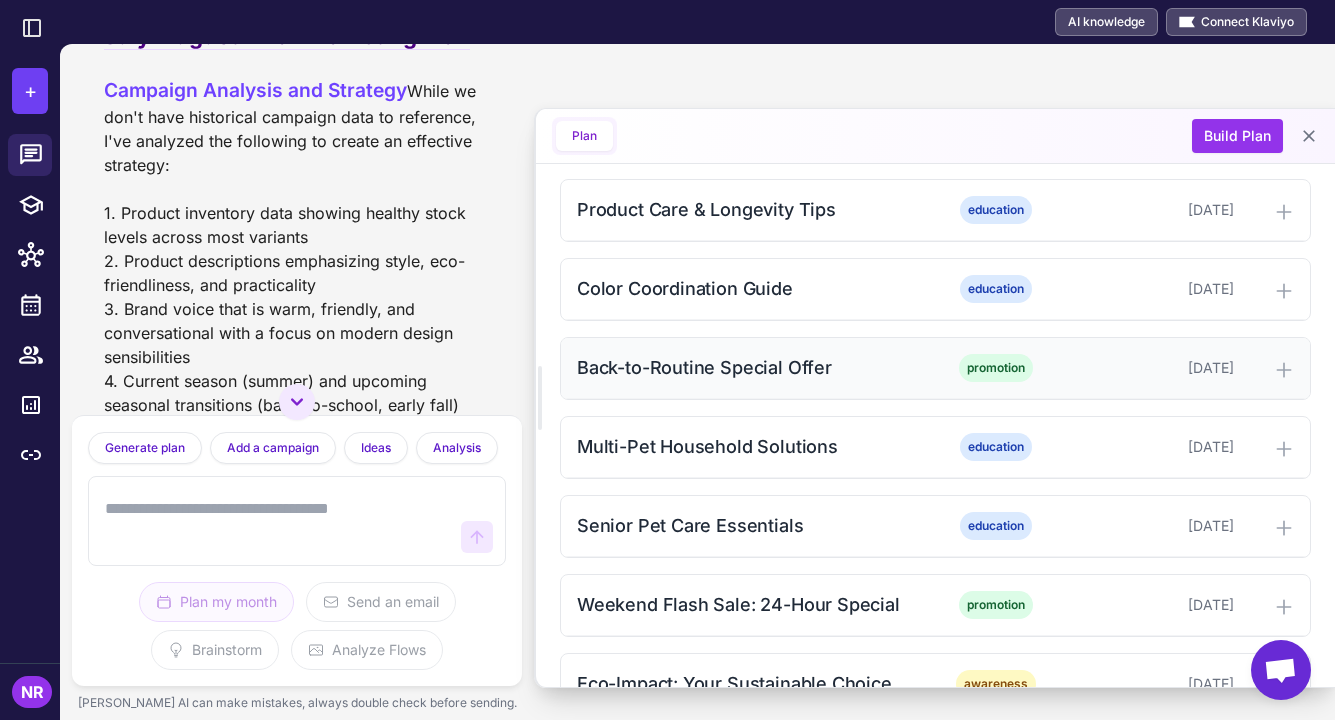 click on "Back-to-Routine Special Offer" at bounding box center (754, 367) 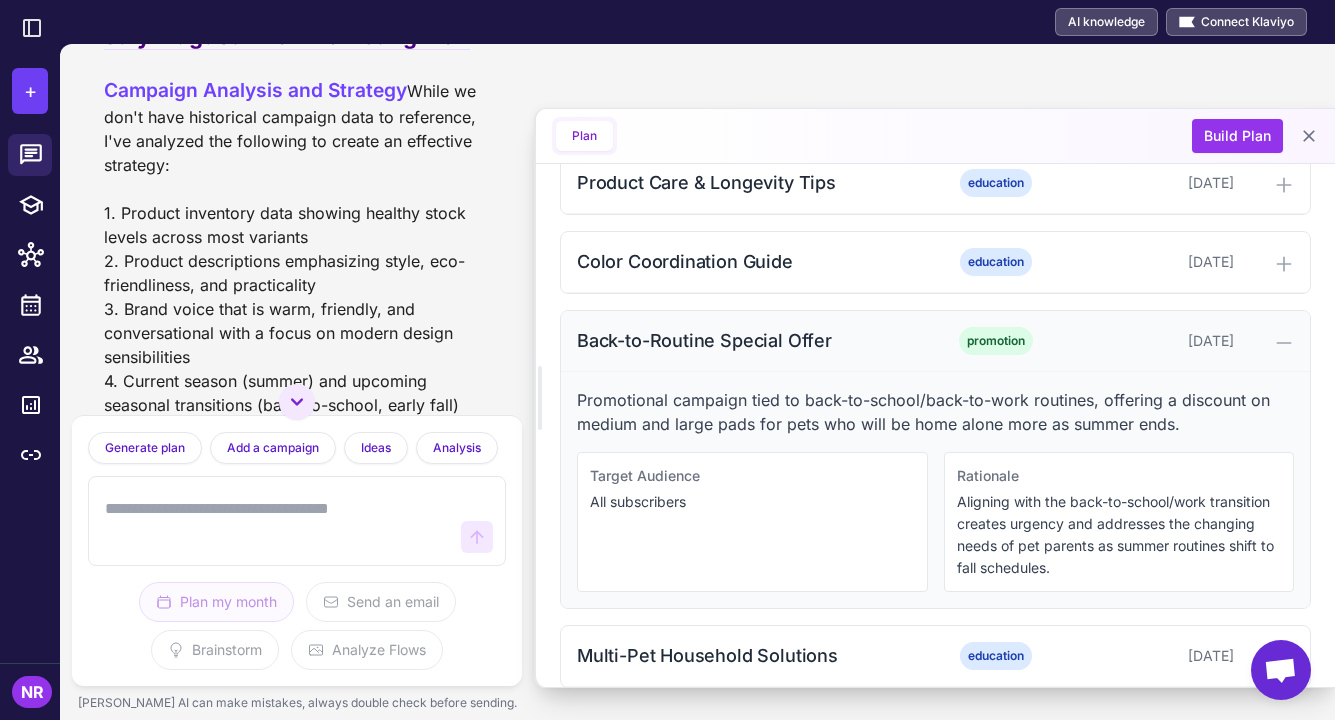 scroll, scrollTop: 1512, scrollLeft: 0, axis: vertical 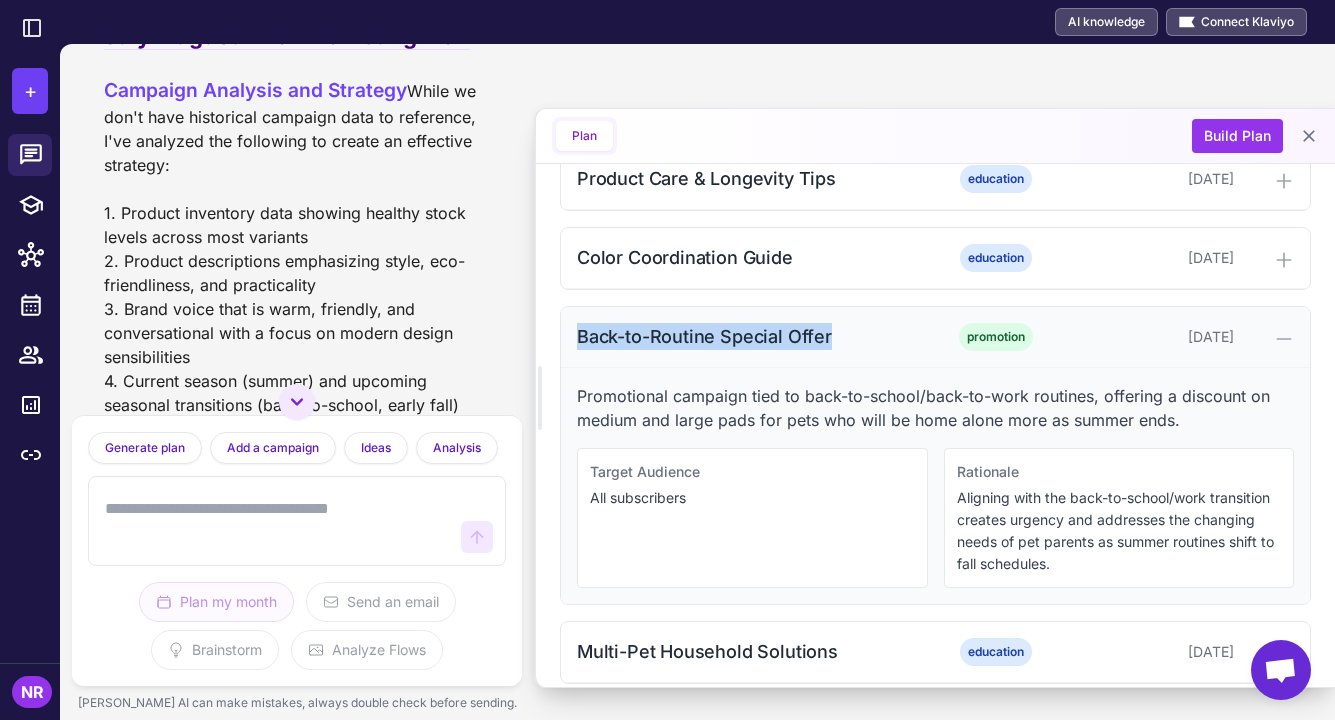 drag, startPoint x: 575, startPoint y: 331, endPoint x: 880, endPoint y: 333, distance: 305.00656 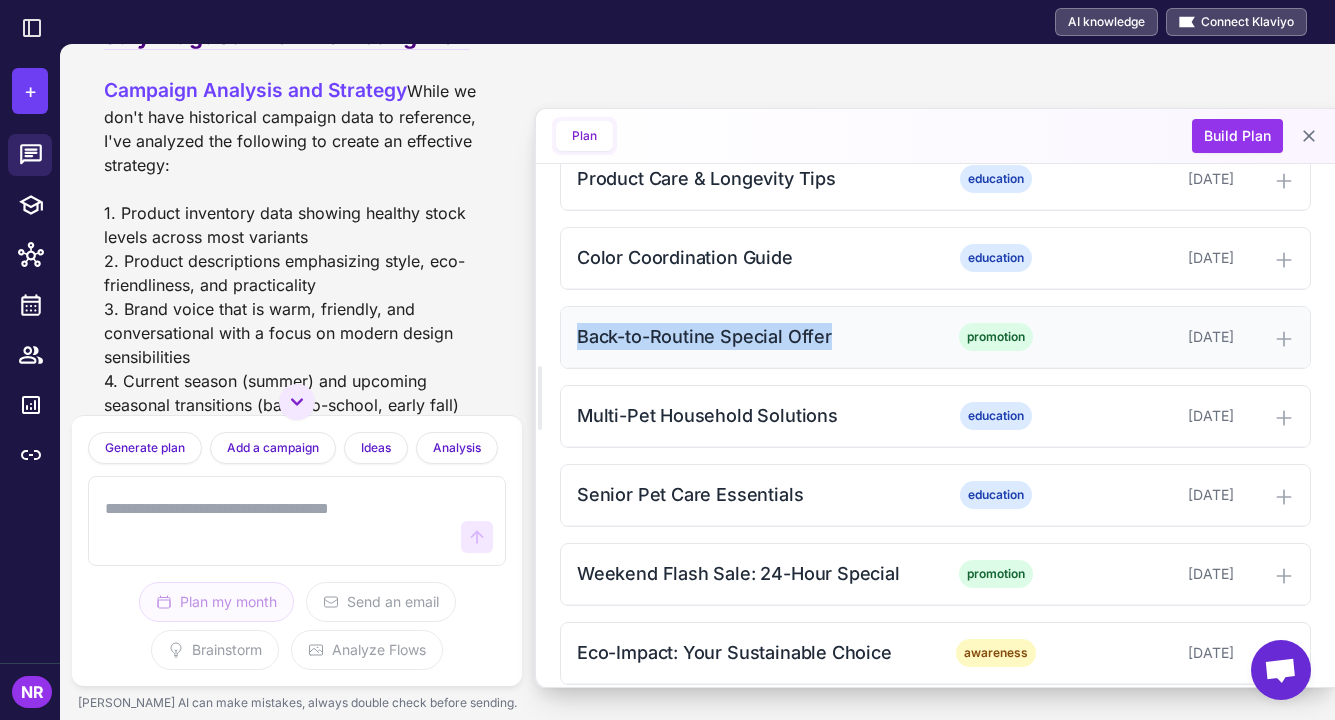 click on "Back-to-Routine Special Offer" at bounding box center [754, 336] 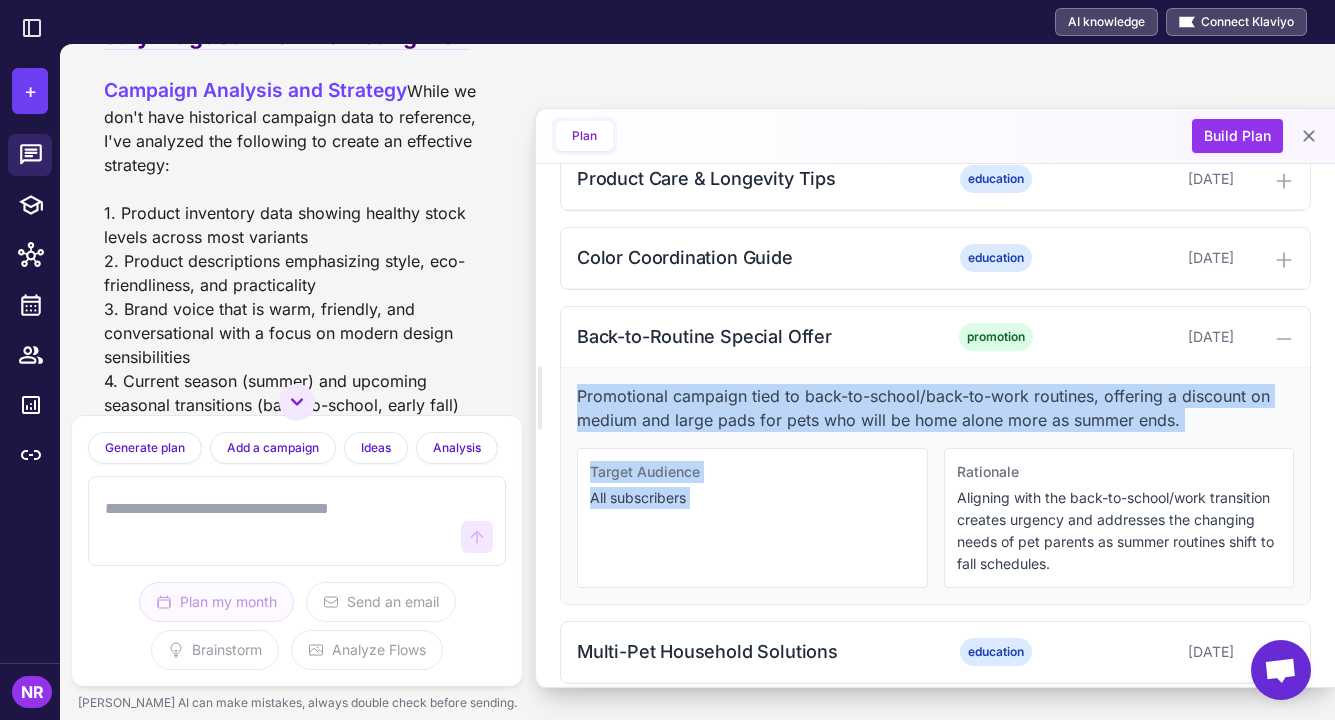 drag, startPoint x: 581, startPoint y: 394, endPoint x: 1255, endPoint y: 440, distance: 675.56793 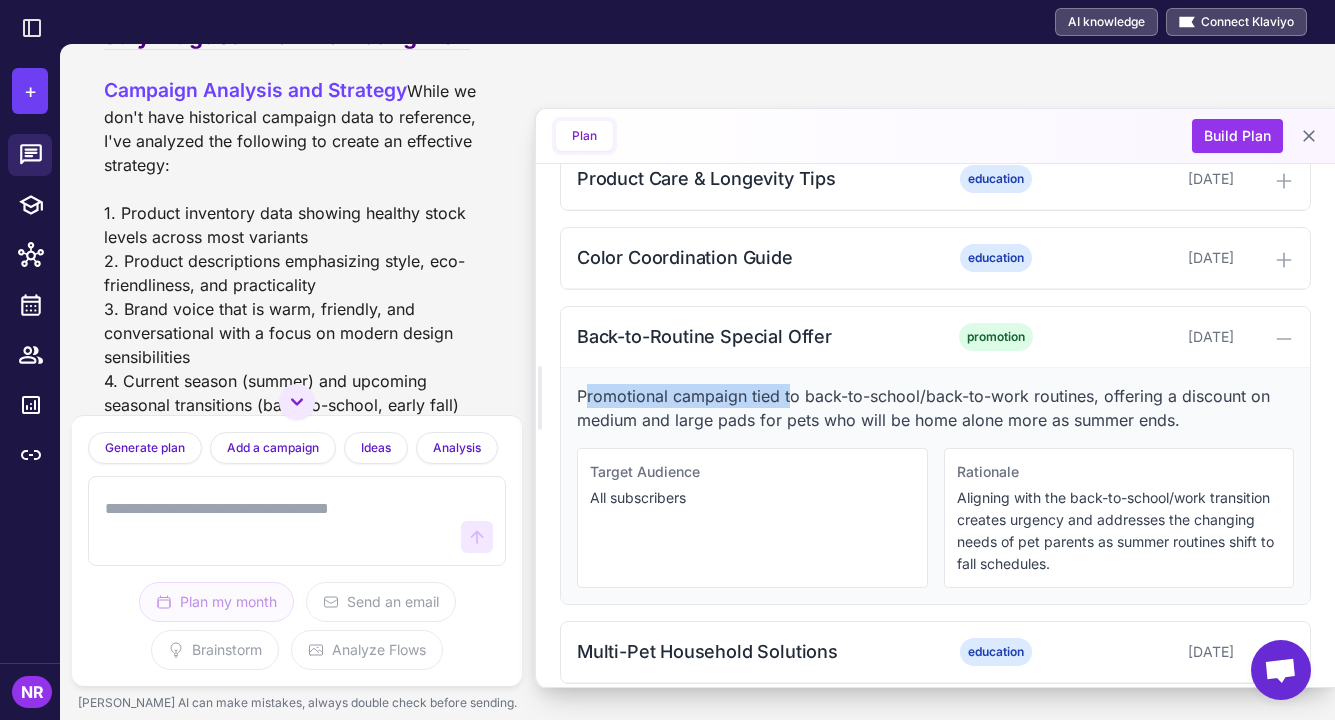 drag, startPoint x: 582, startPoint y: 390, endPoint x: 707, endPoint y: 402, distance: 125.57468 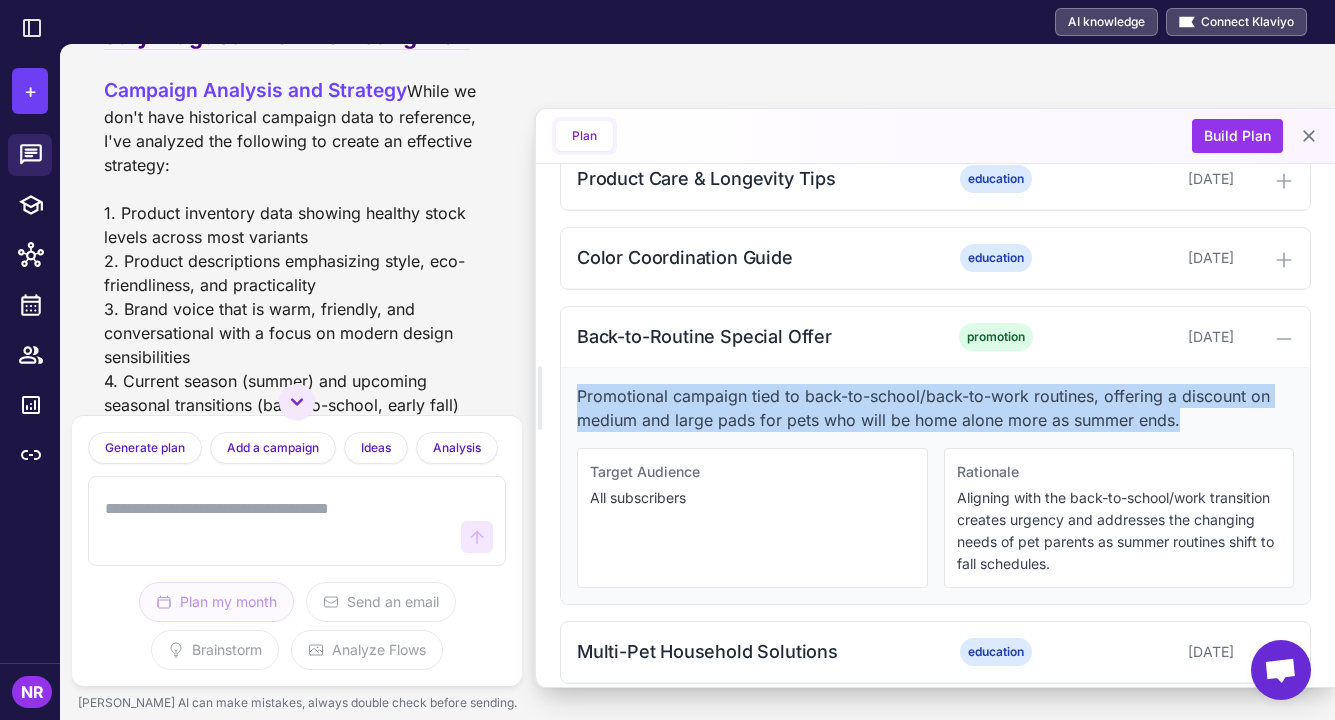 drag, startPoint x: 577, startPoint y: 386, endPoint x: 1239, endPoint y: 419, distance: 662.822 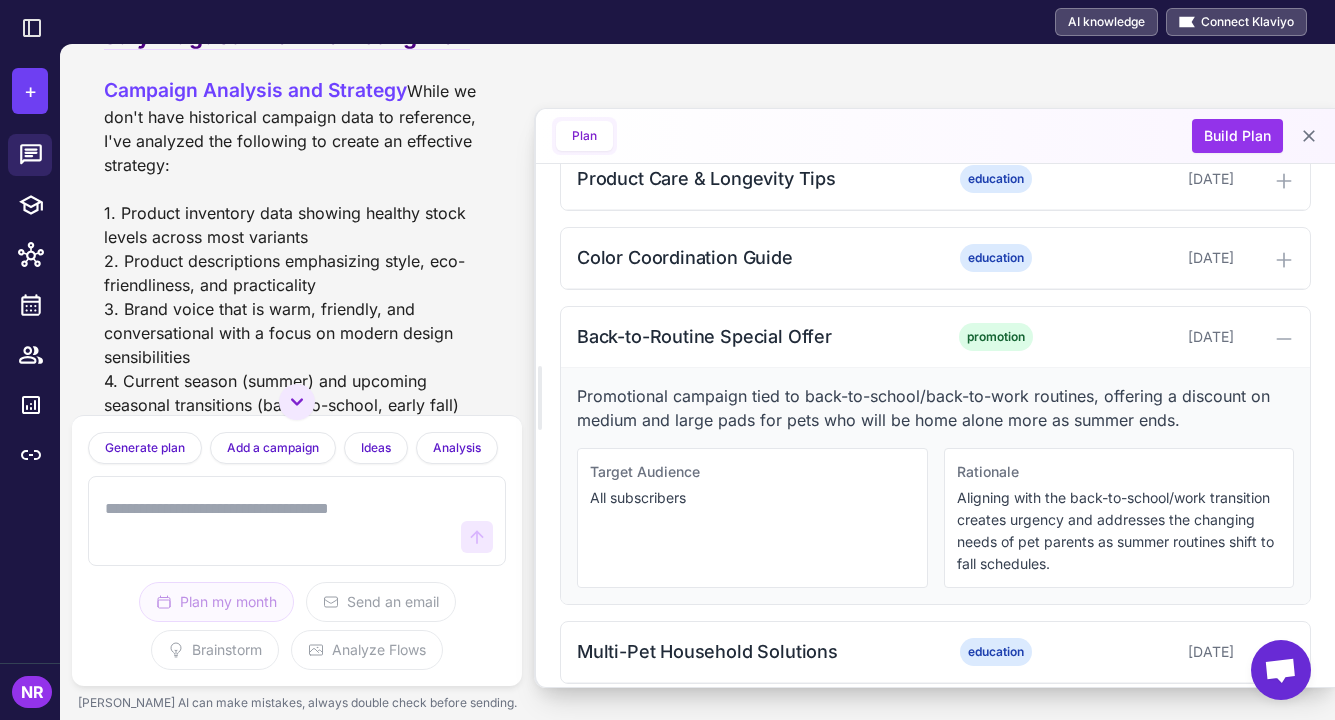 click on "All subscribers" at bounding box center (752, 498) 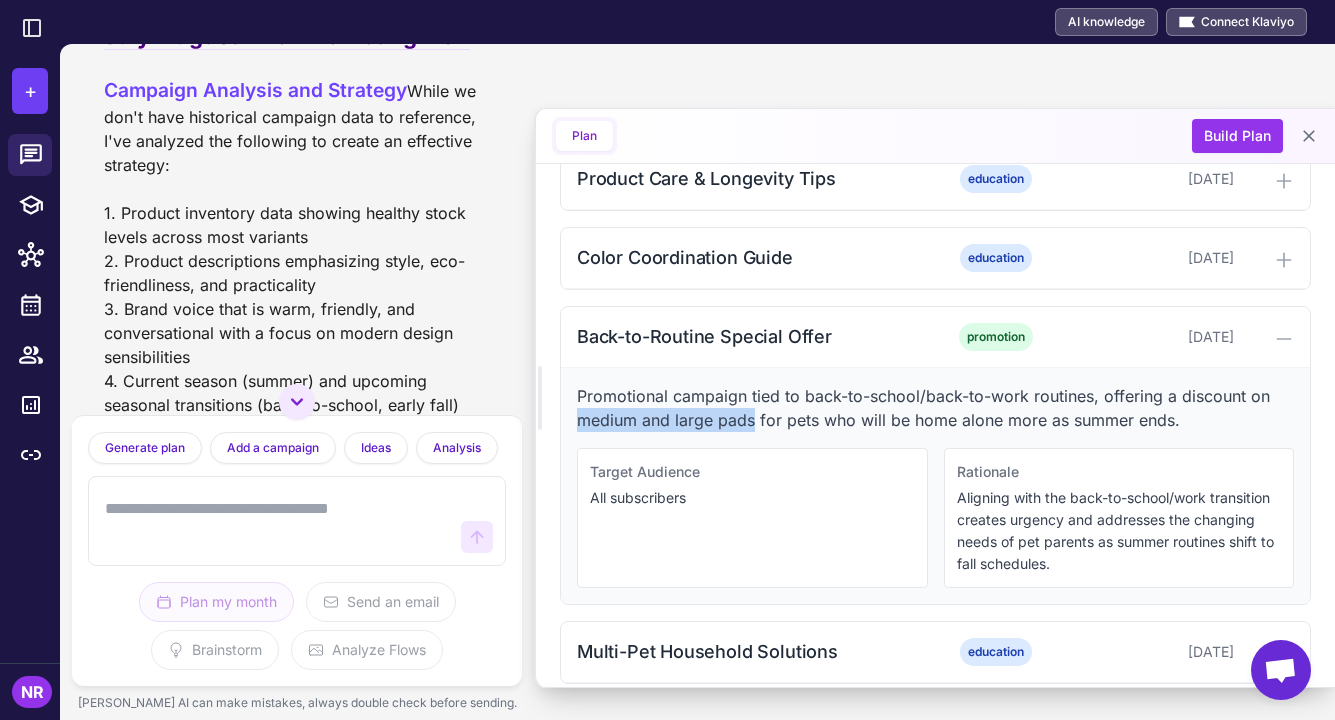 drag, startPoint x: 578, startPoint y: 421, endPoint x: 749, endPoint y: 430, distance: 171.23668 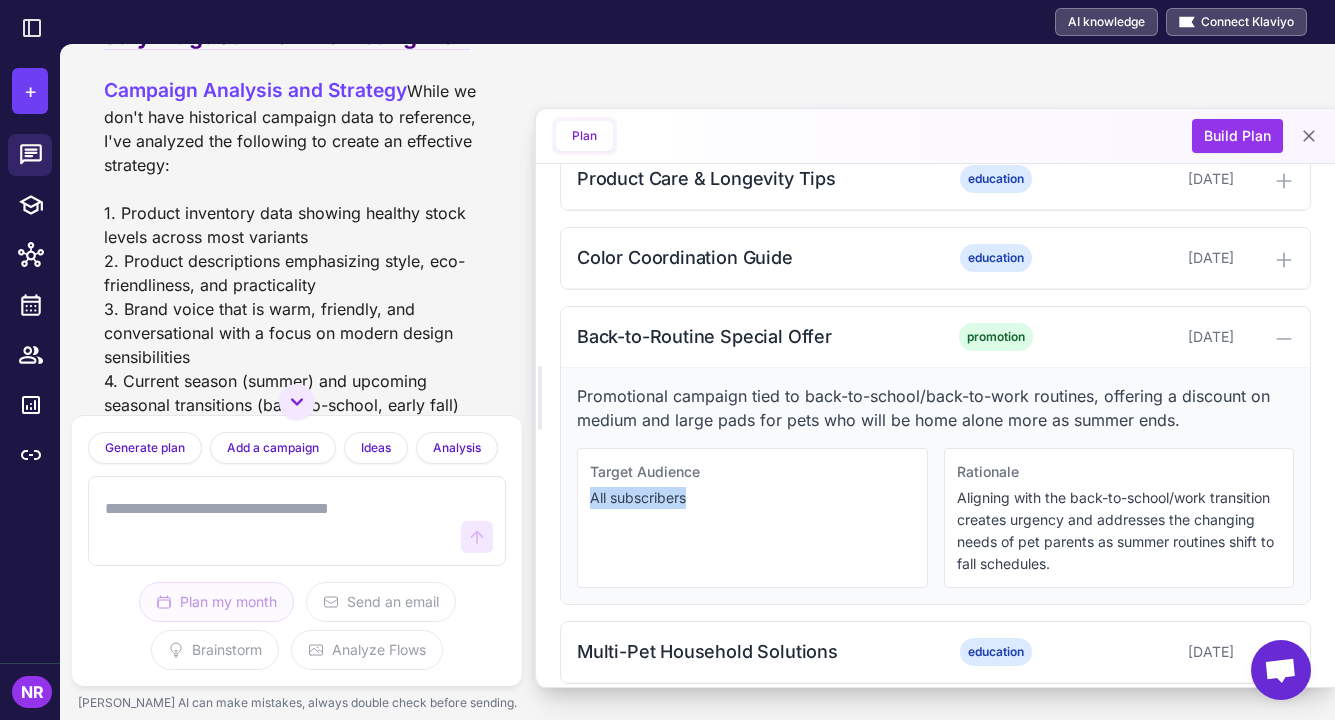 drag, startPoint x: 700, startPoint y: 497, endPoint x: 584, endPoint y: 497, distance: 116 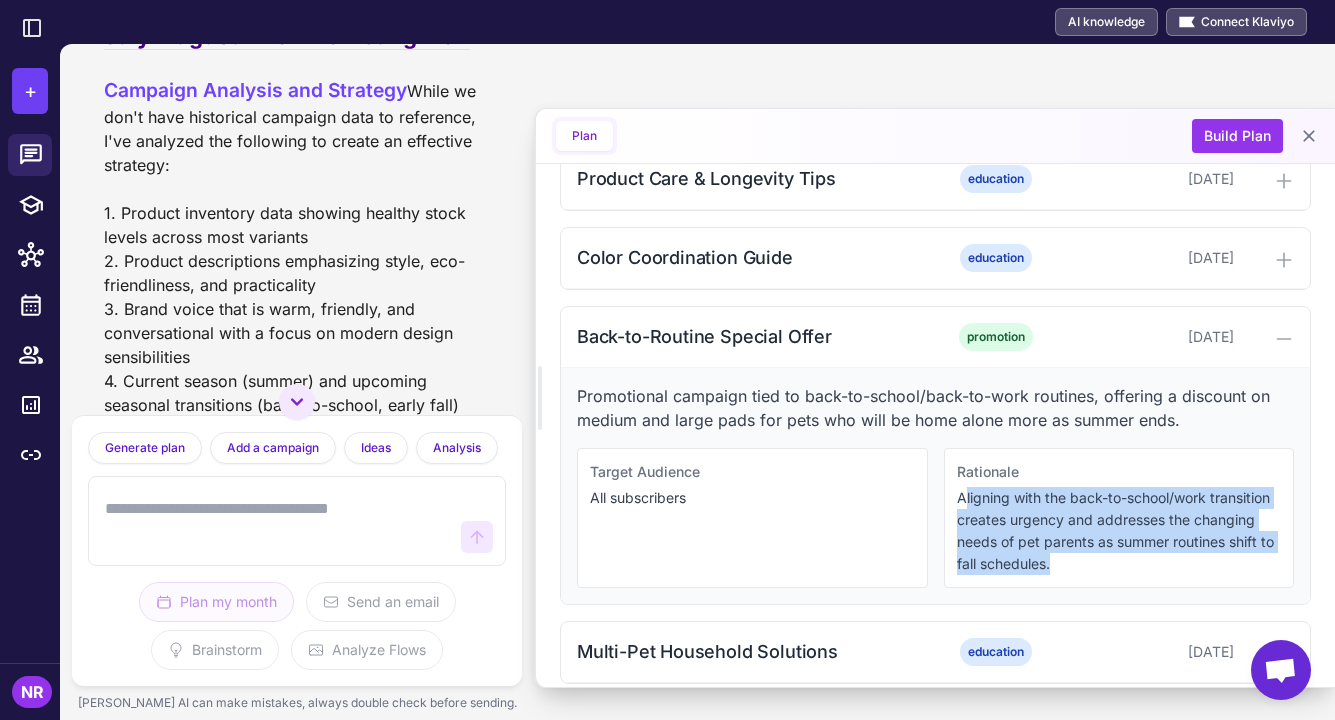 drag, startPoint x: 956, startPoint y: 496, endPoint x: 1201, endPoint y: 565, distance: 254.53094 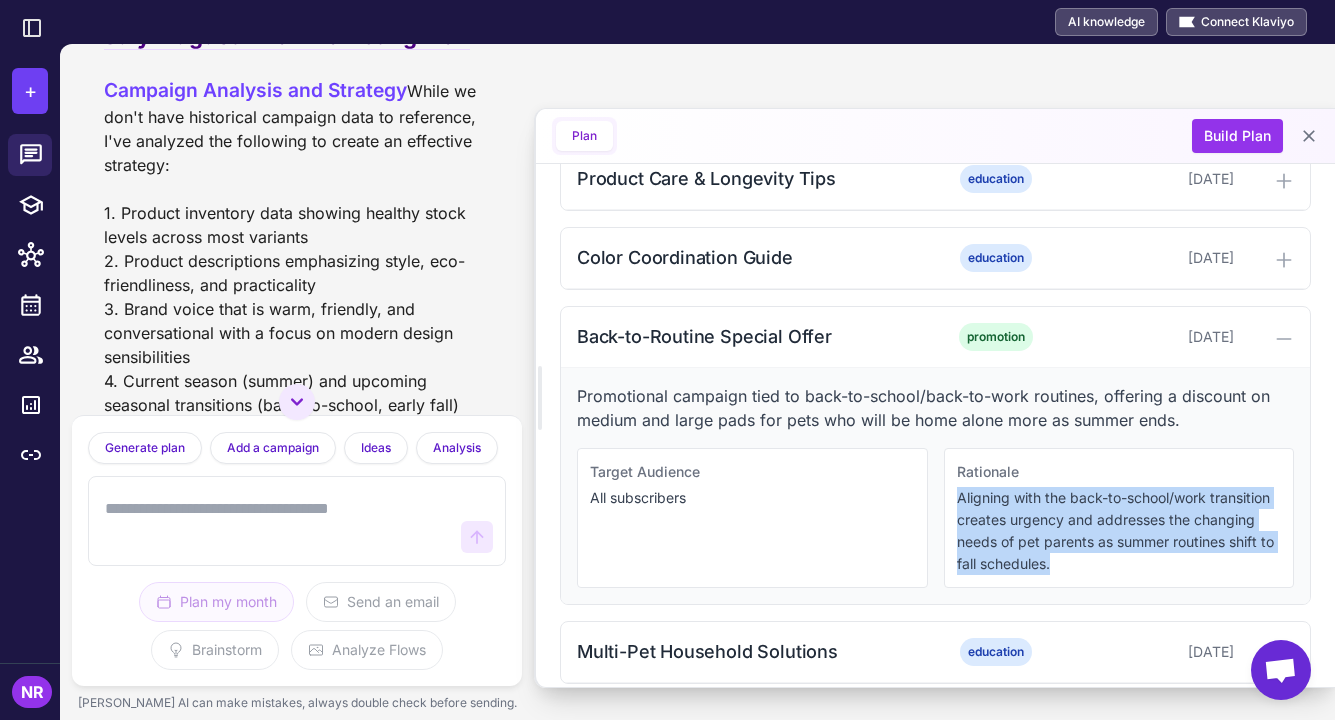 drag, startPoint x: 949, startPoint y: 489, endPoint x: 1168, endPoint y: 581, distance: 237.53947 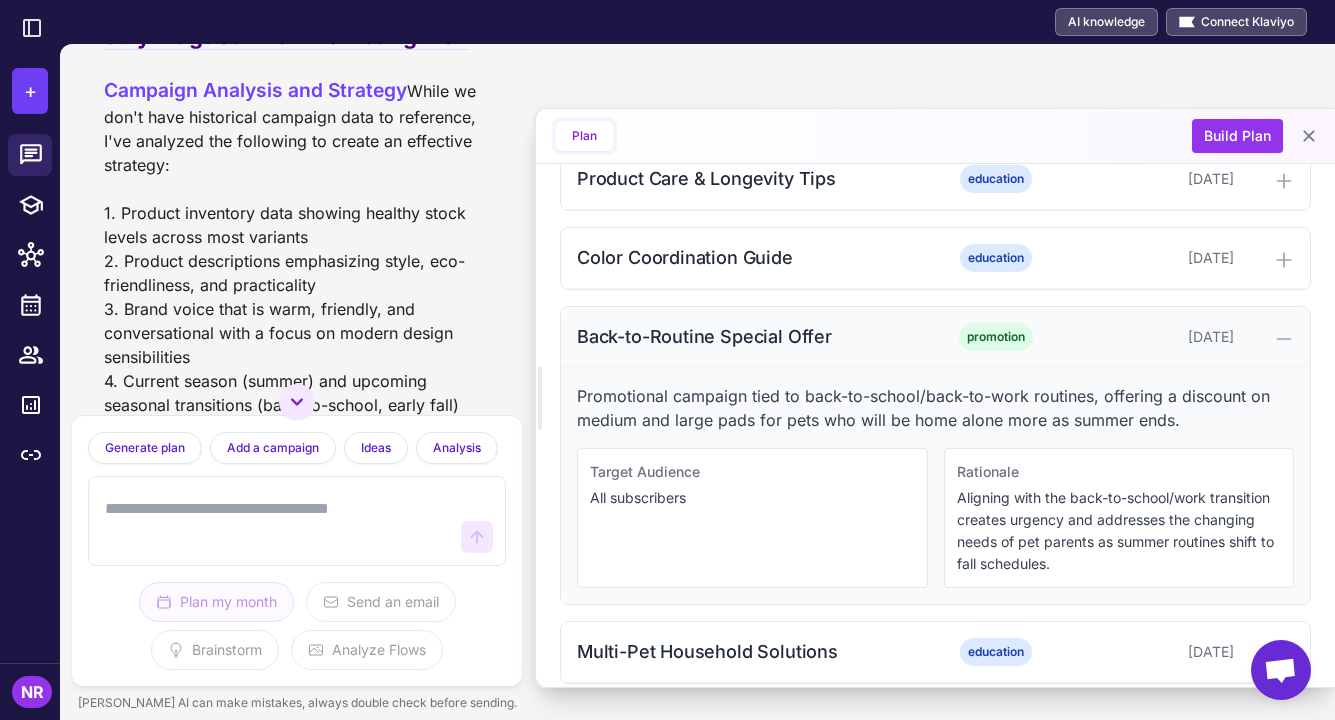 click on "Back-to-Routine Special Offer" at bounding box center (754, 336) 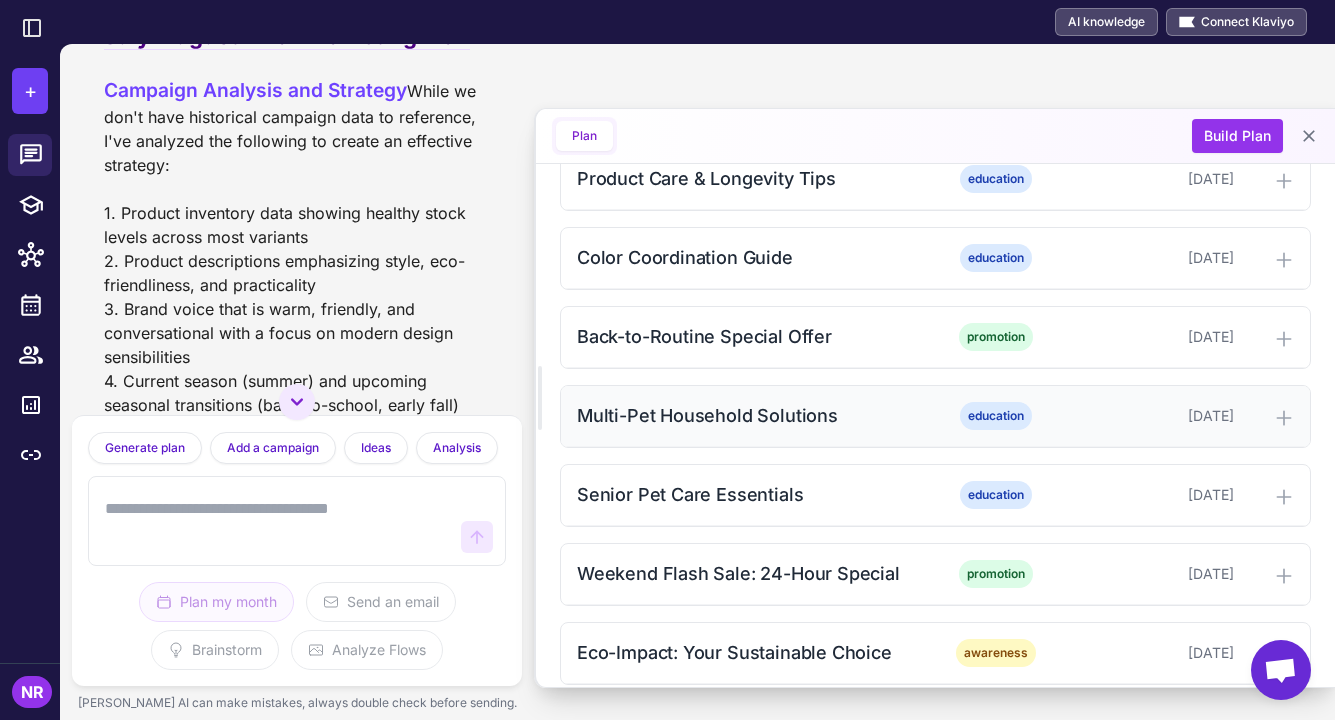 click on "Multi-Pet Household Solutions" at bounding box center (754, 415) 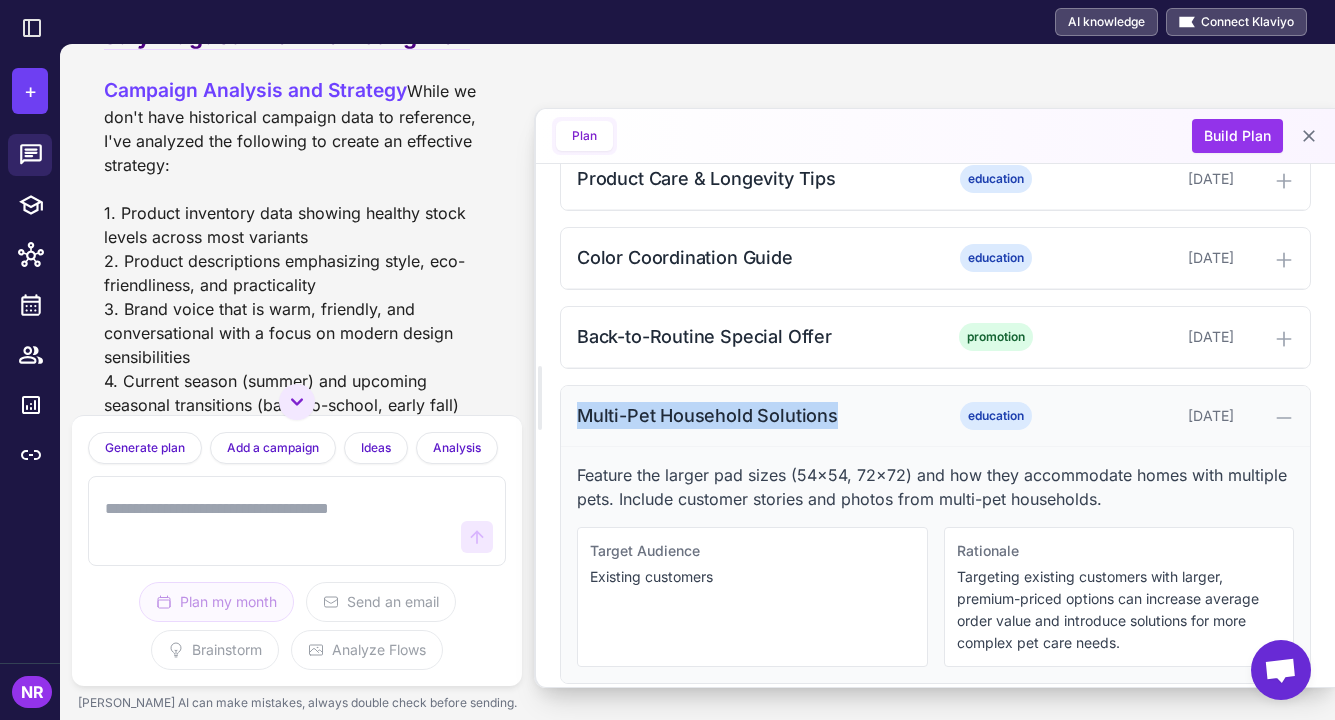 drag, startPoint x: 570, startPoint y: 411, endPoint x: 887, endPoint y: 427, distance: 317.40353 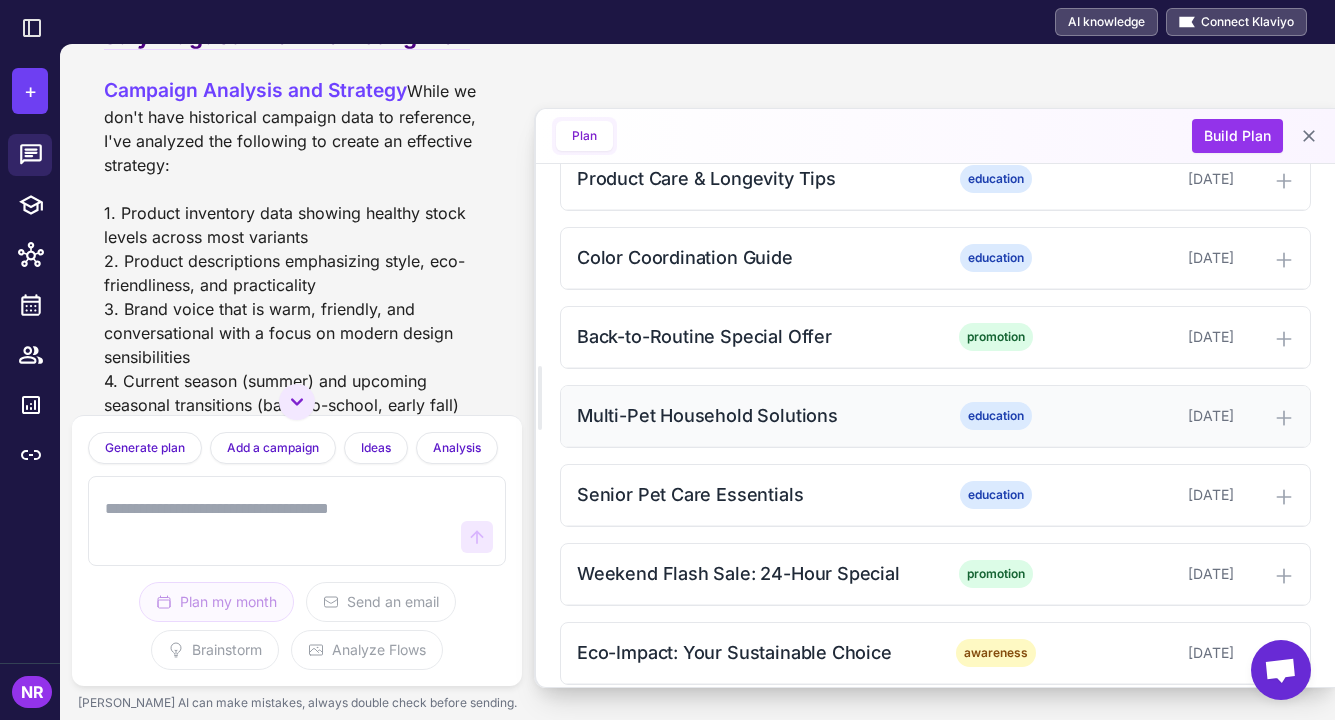click on "Multi-Pet Household Solutions" at bounding box center [754, 415] 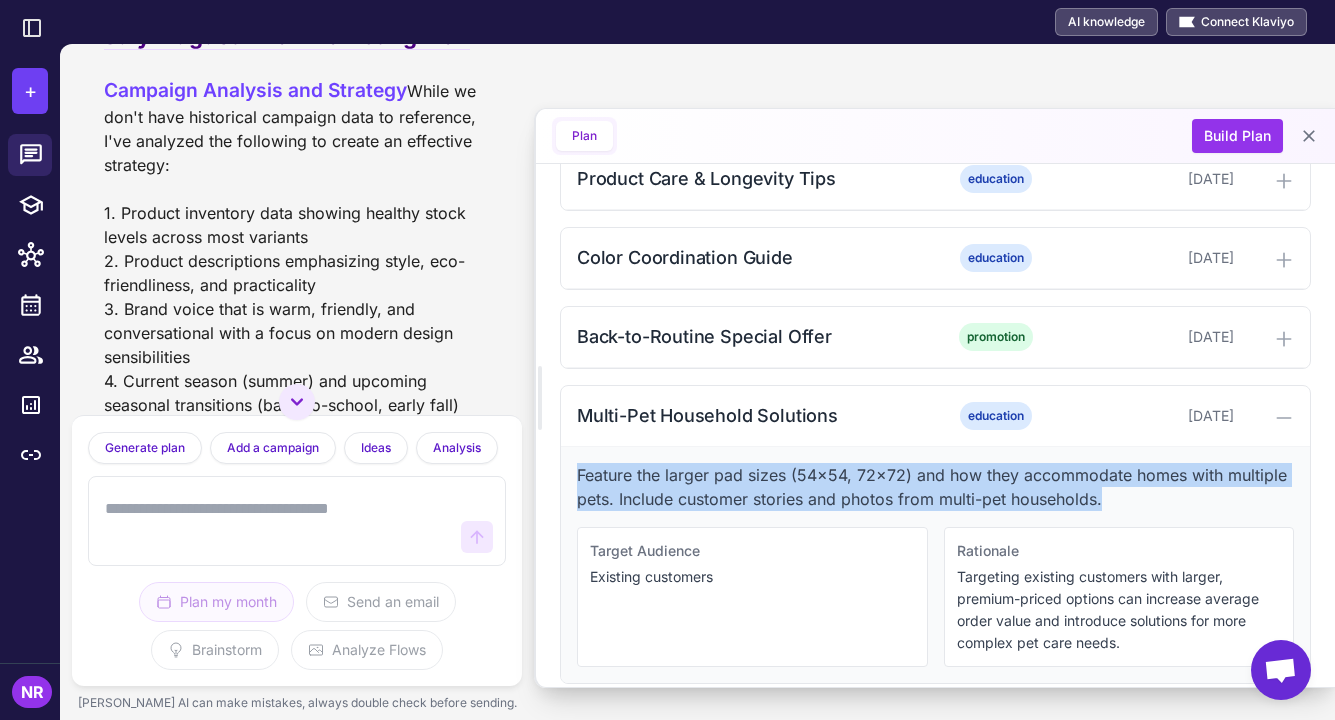 drag, startPoint x: 571, startPoint y: 473, endPoint x: 1211, endPoint y: 497, distance: 640.4498 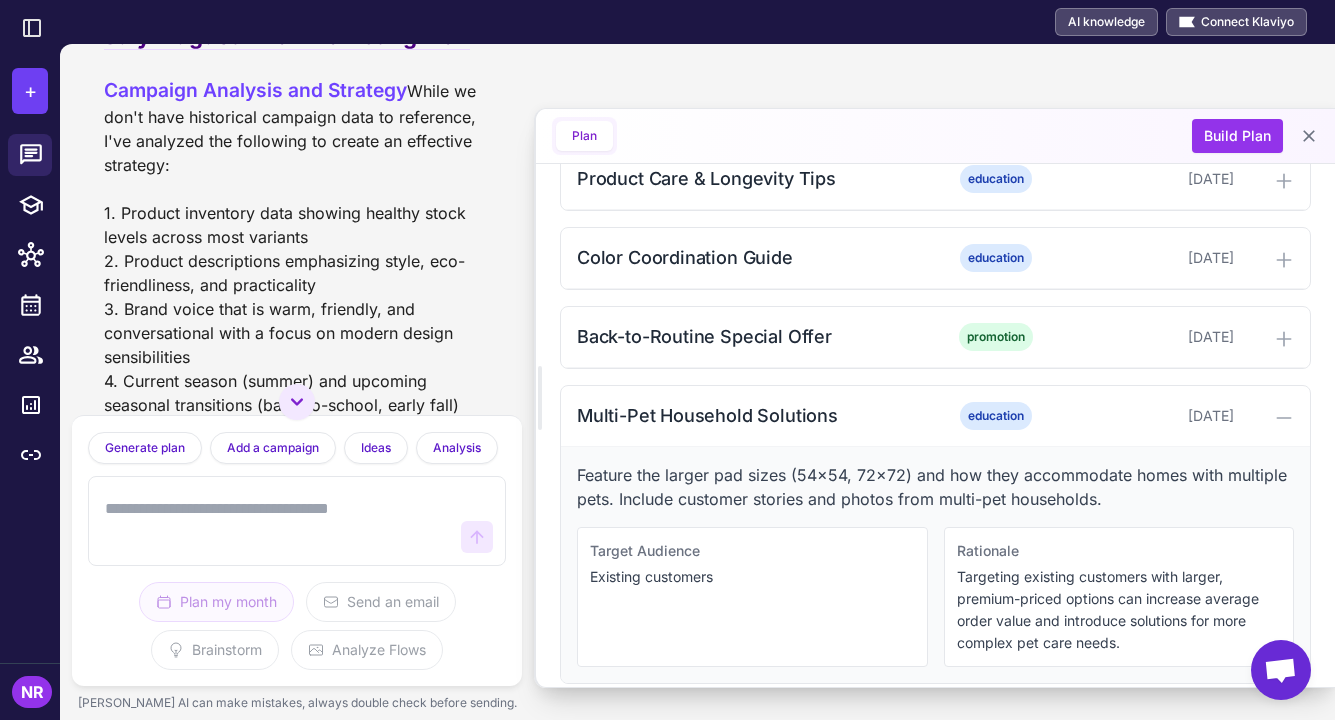 click on "Feature the larger pad sizes (54x54, 72x72) and how they accommodate homes with multiple pets. Include customer stories and photos from multi-pet households." at bounding box center (935, 487) 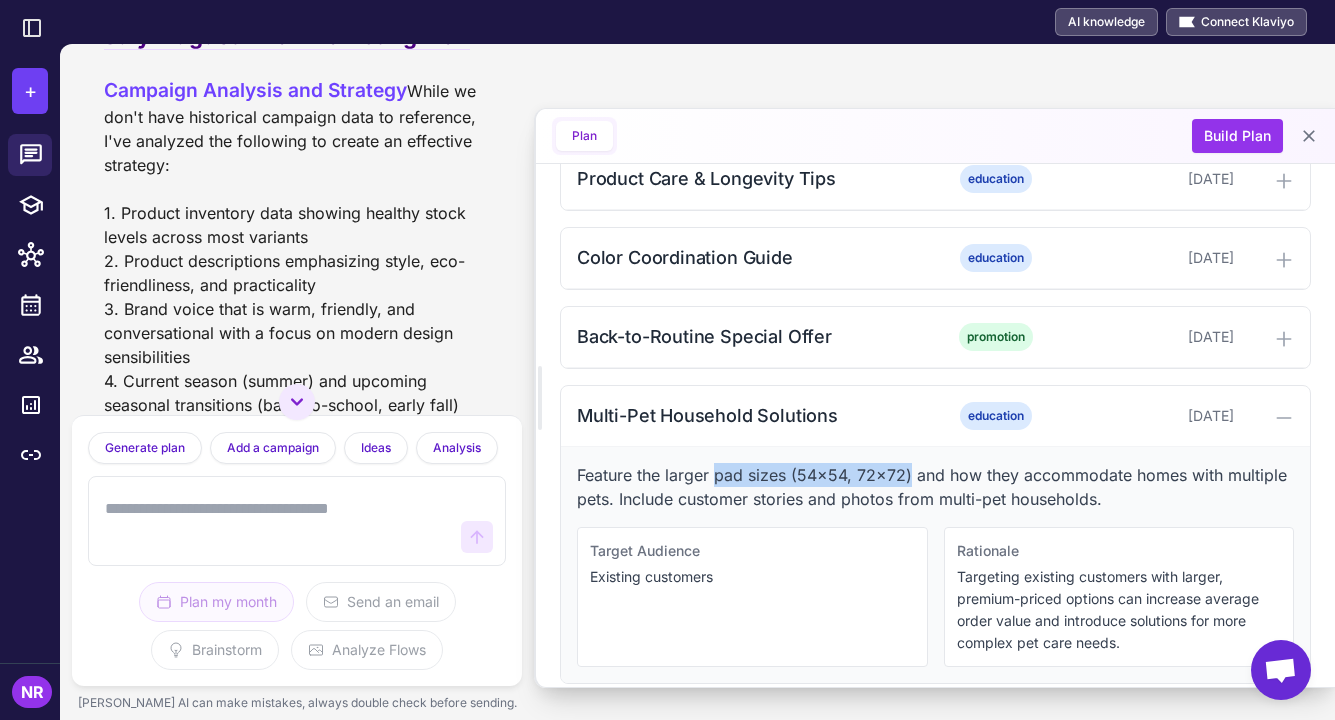 drag, startPoint x: 716, startPoint y: 475, endPoint x: 909, endPoint y: 482, distance: 193.1269 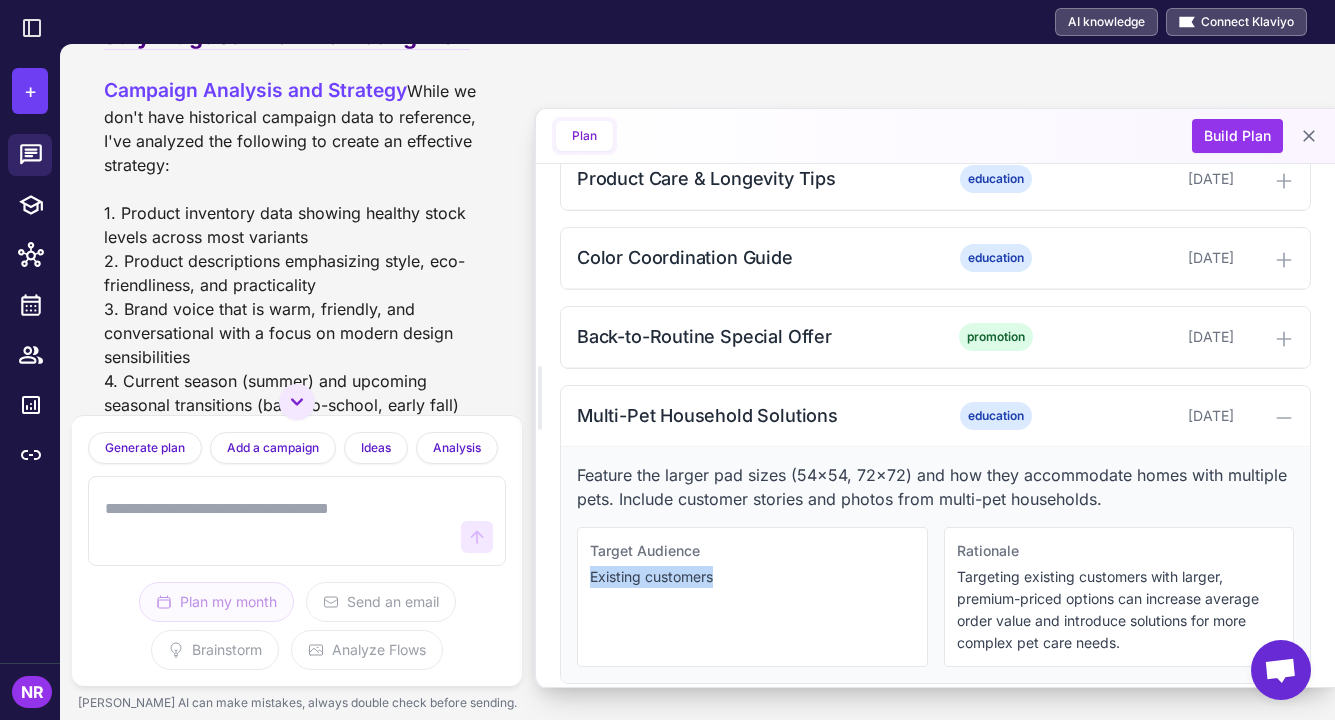 drag, startPoint x: 713, startPoint y: 584, endPoint x: 593, endPoint y: 584, distance: 120 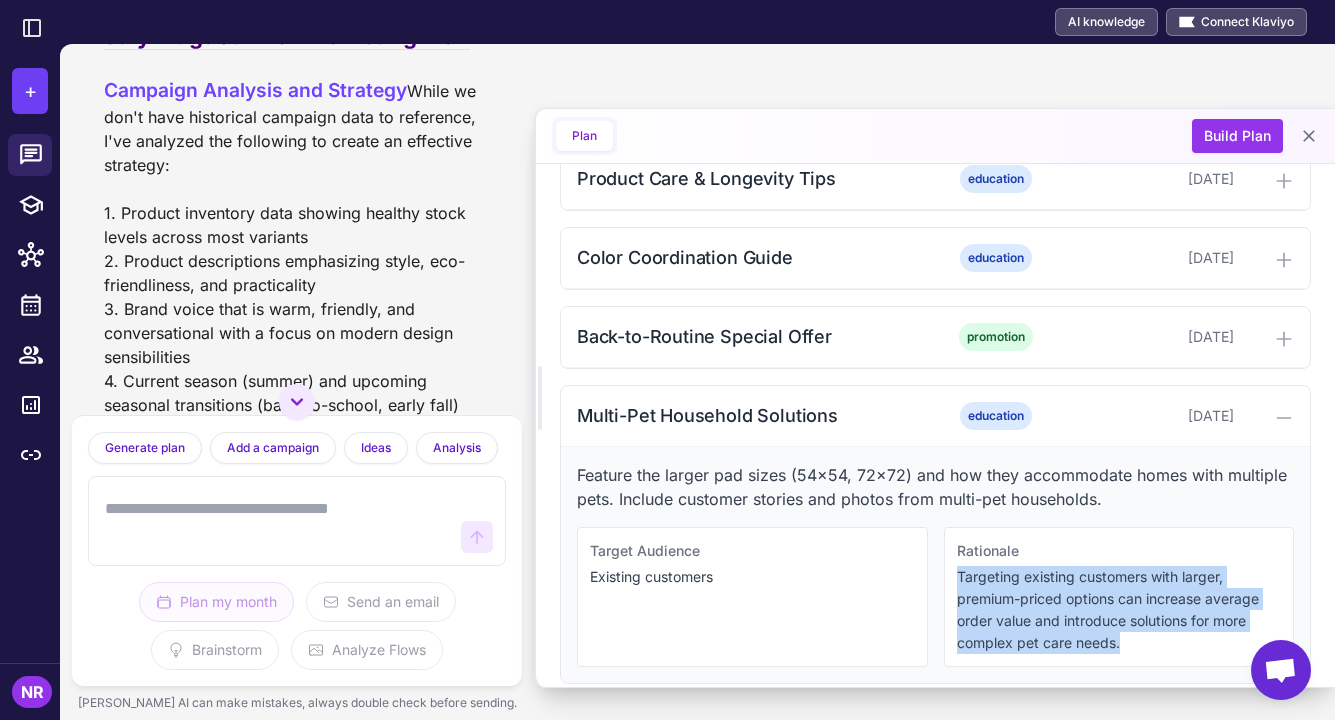 drag, startPoint x: 953, startPoint y: 573, endPoint x: 1195, endPoint y: 642, distance: 251.64459 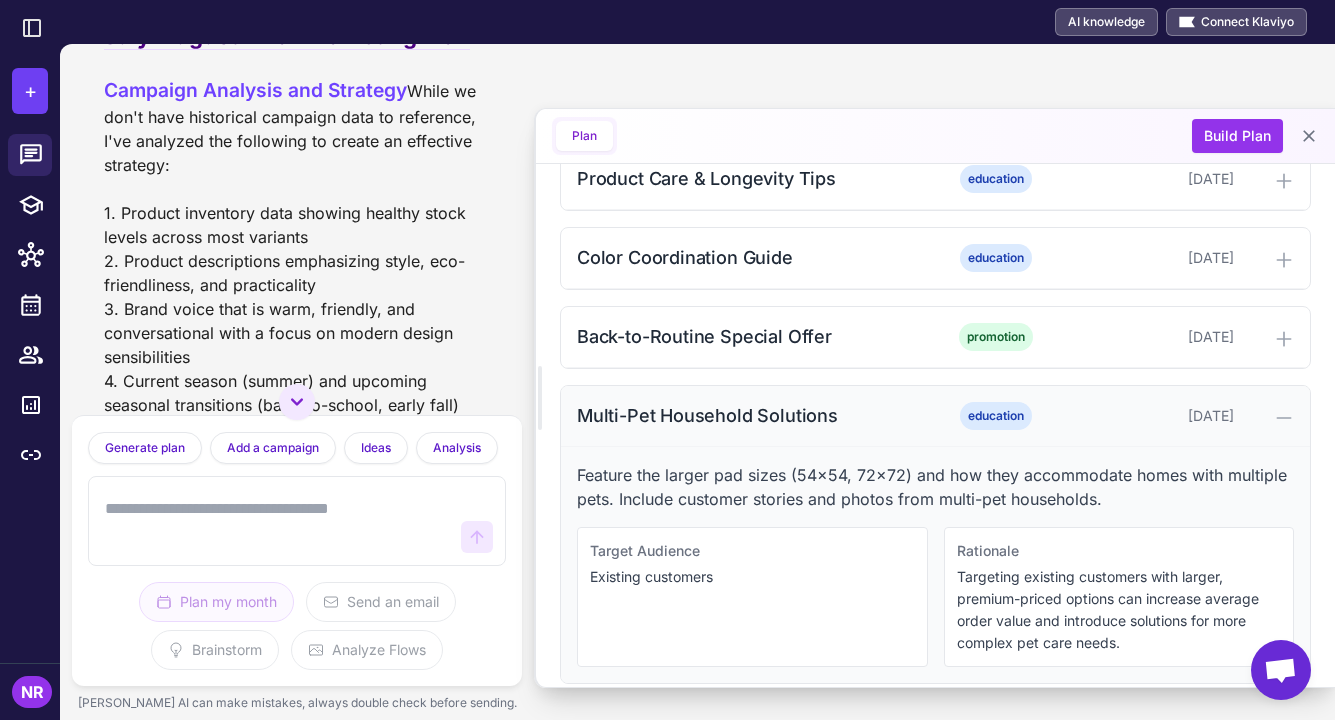 click on "Multi-Pet Household Solutions" at bounding box center [754, 415] 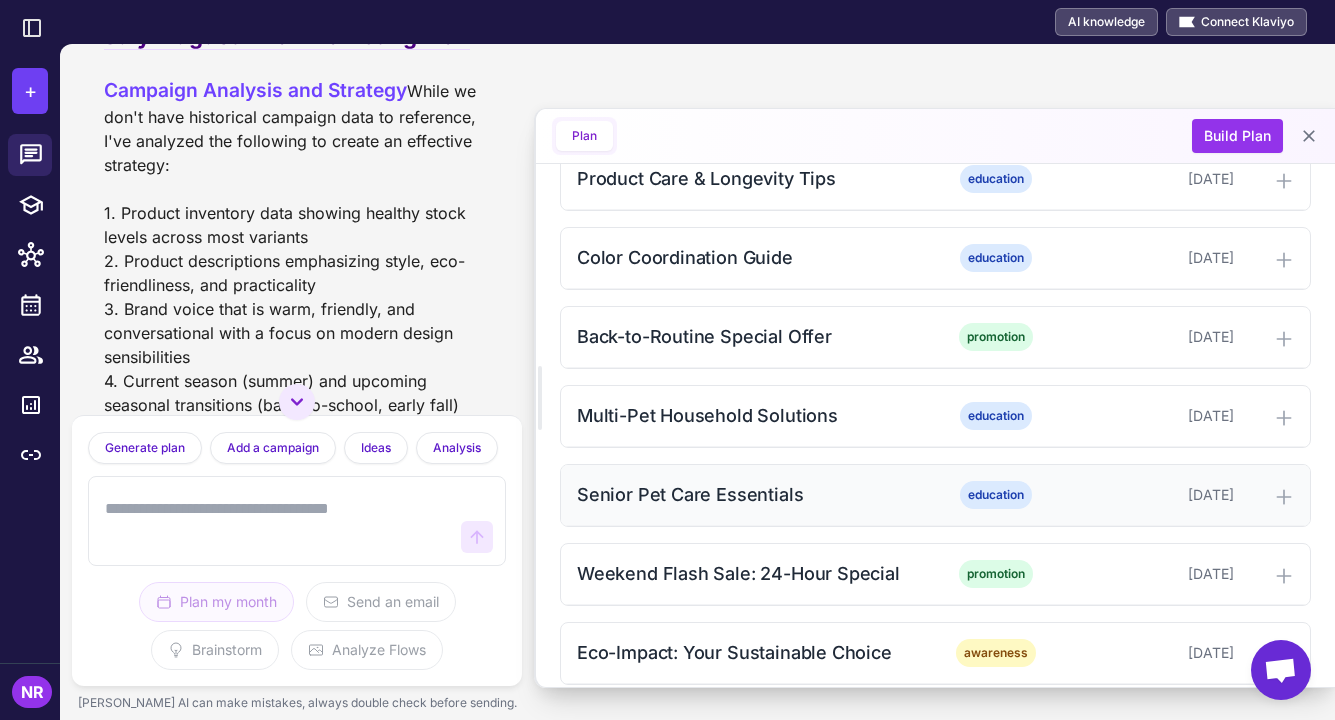 click on "Senior Pet Care Essentials" at bounding box center [754, 494] 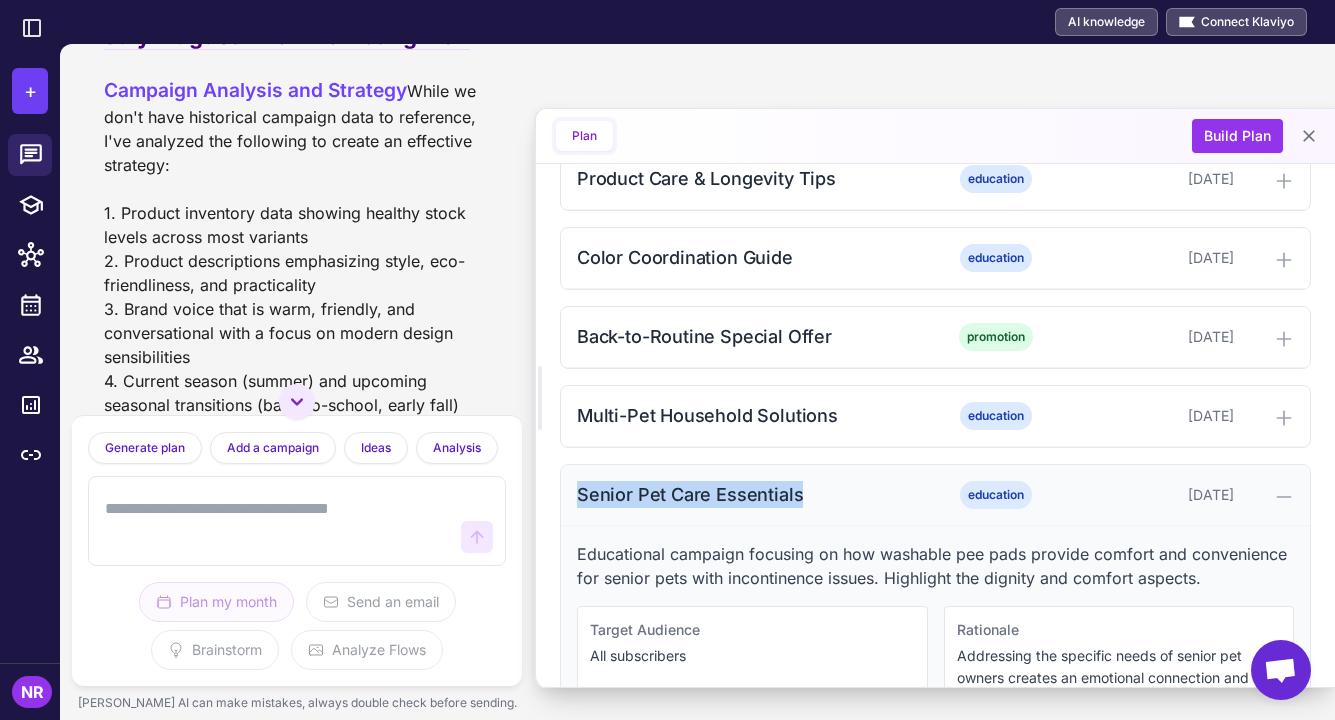 drag, startPoint x: 565, startPoint y: 493, endPoint x: 942, endPoint y: 496, distance: 377.01193 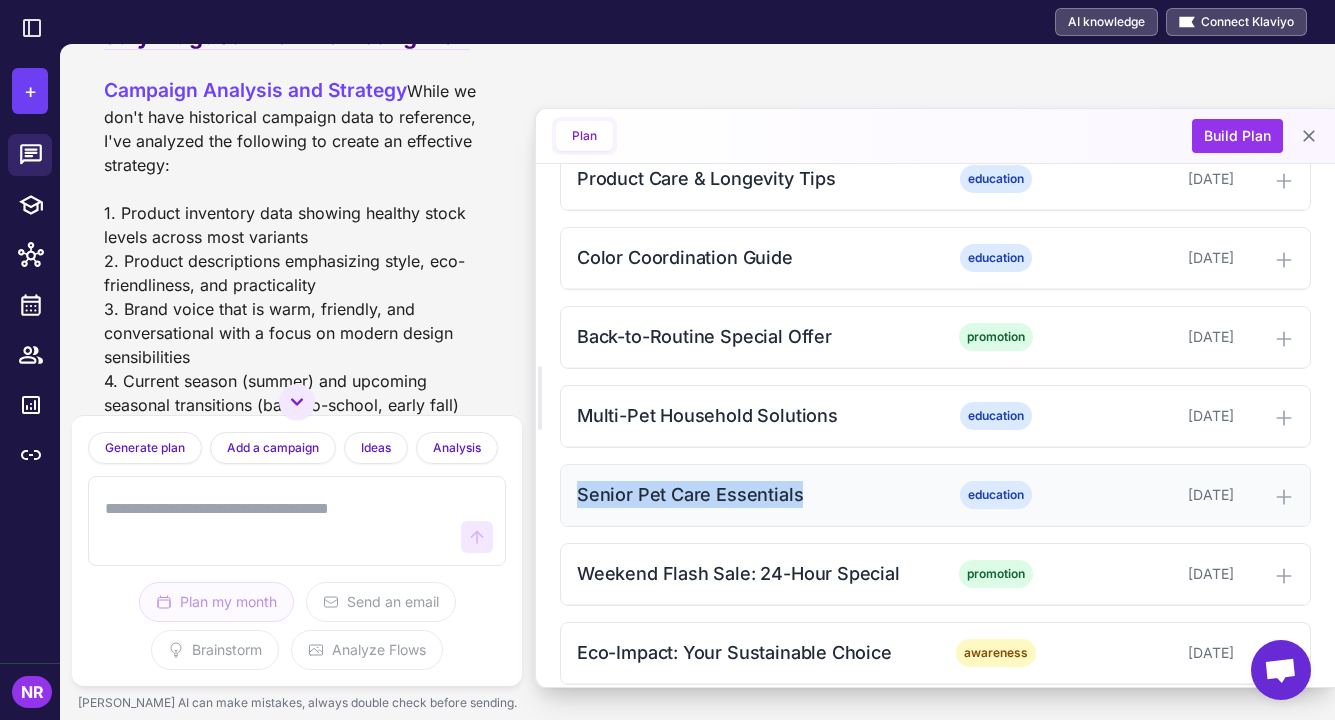 click on "Senior Pet Care Essentials" at bounding box center (754, 494) 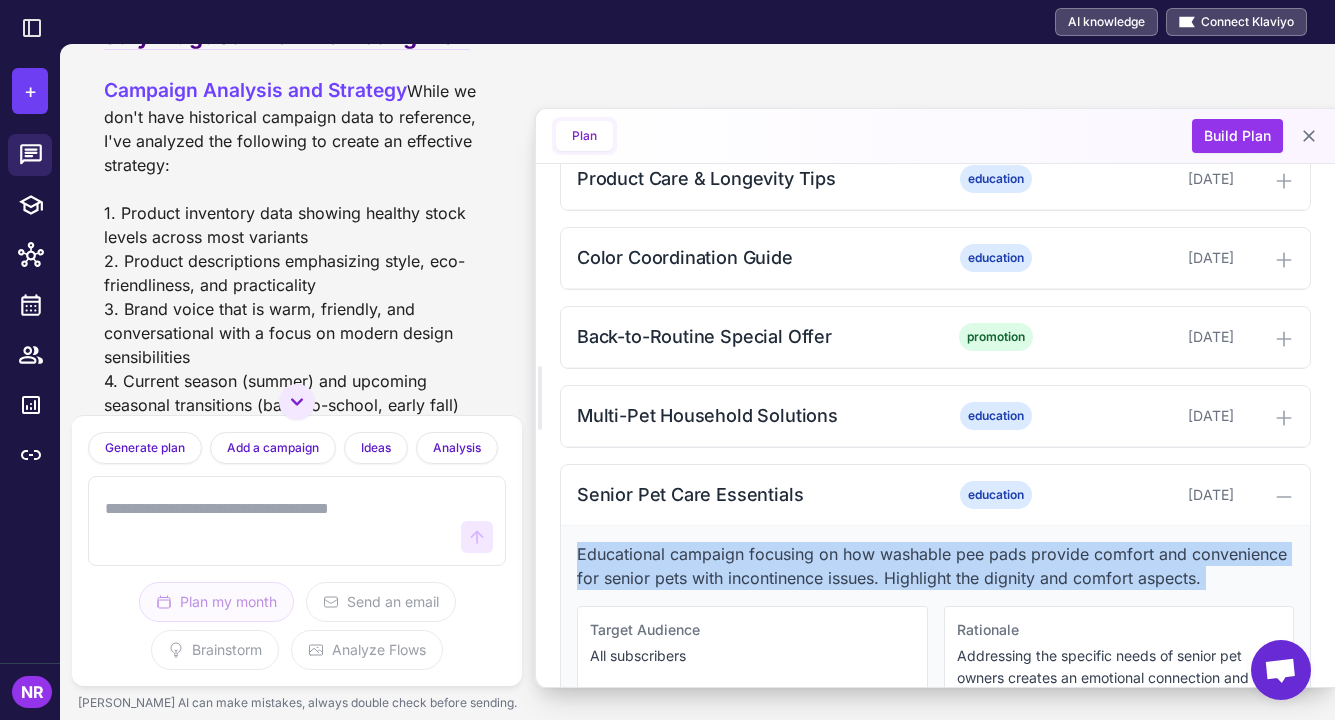 drag, startPoint x: 574, startPoint y: 546, endPoint x: 696, endPoint y: 630, distance: 148.12157 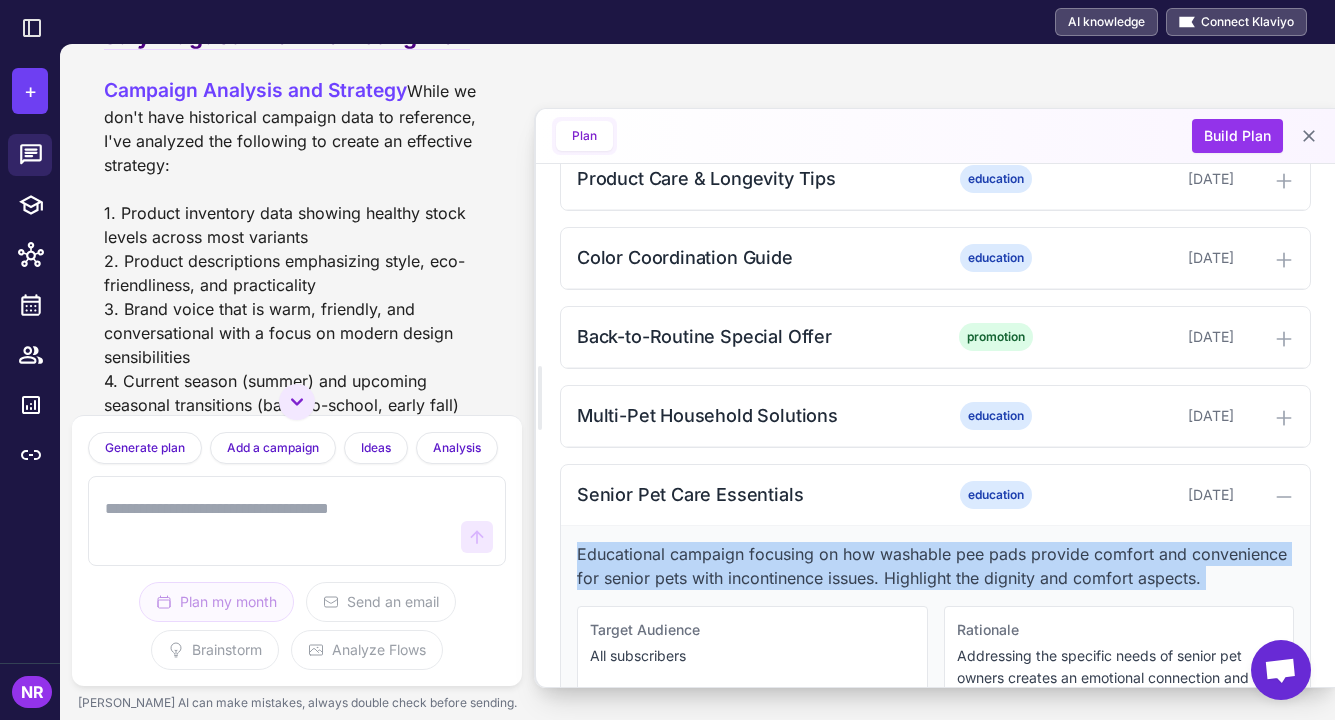 click on "Educational campaign focusing on how washable pee pads provide comfort and convenience for senior pets with incontinence issues. Highlight the dignity and comfort aspects." at bounding box center (935, 566) 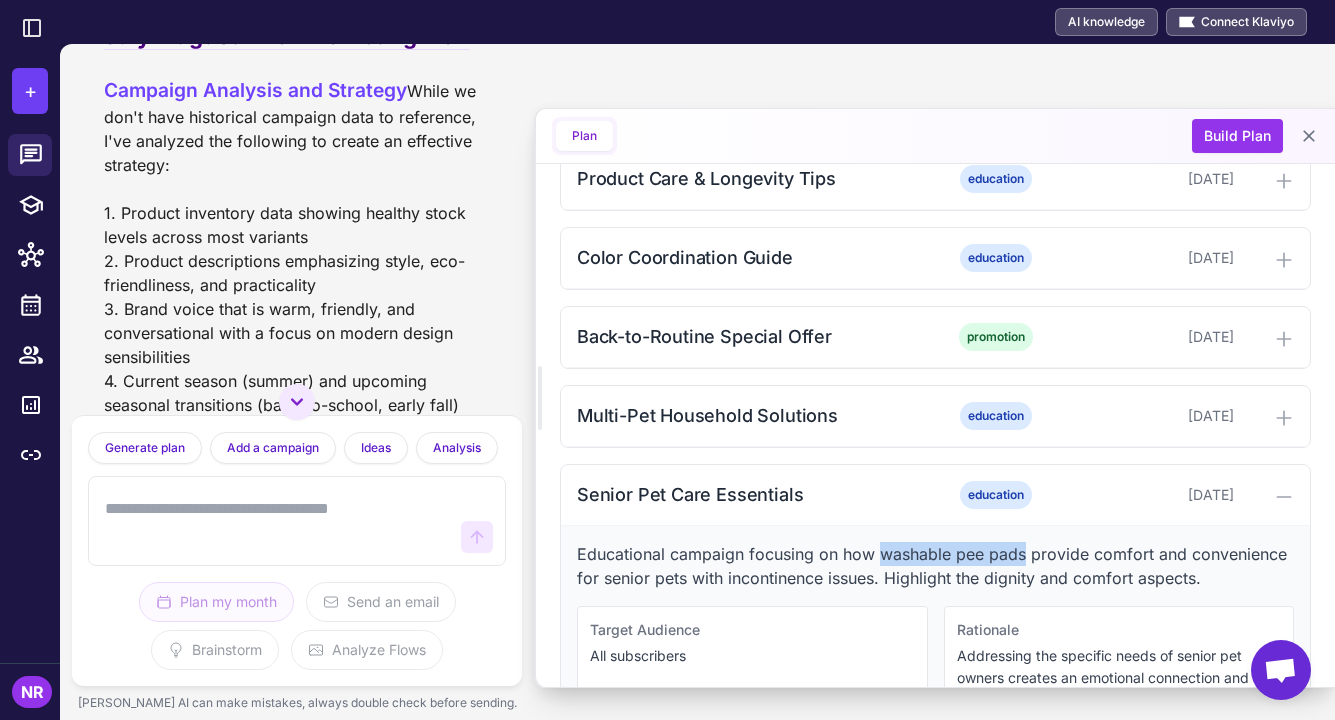 drag, startPoint x: 881, startPoint y: 553, endPoint x: 1026, endPoint y: 551, distance: 145.0138 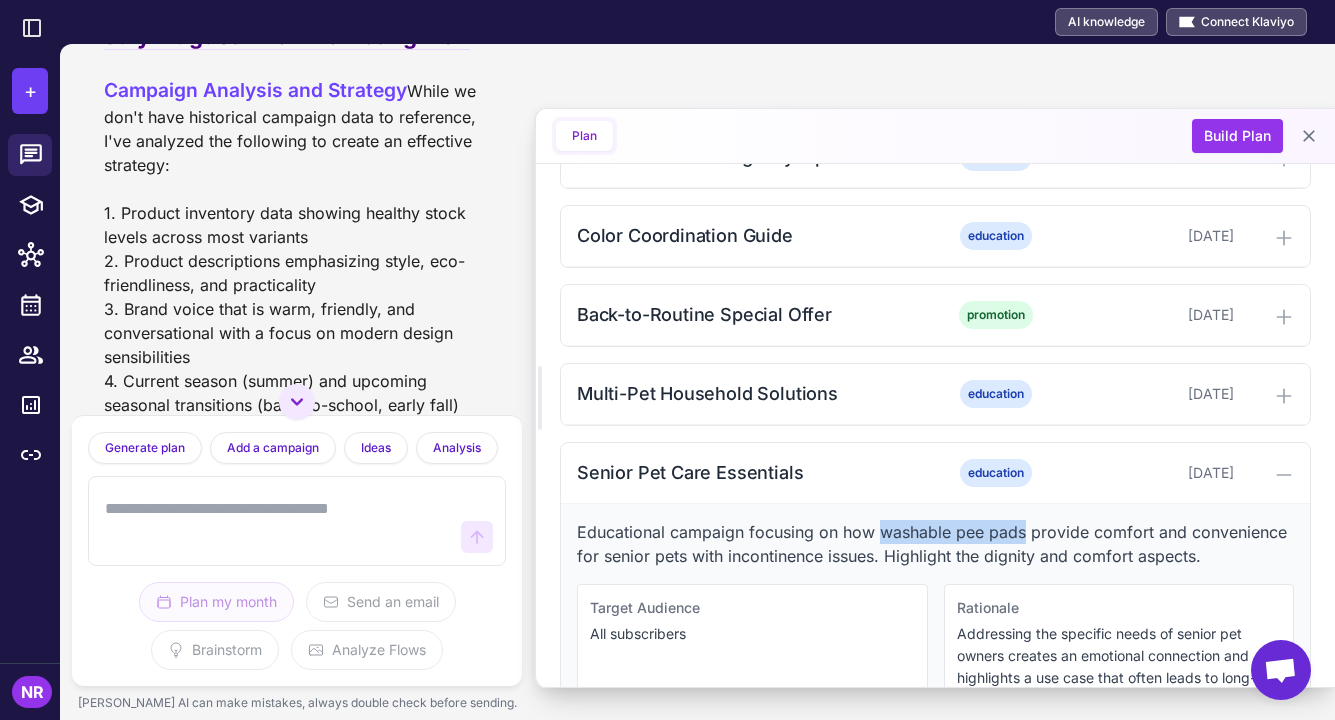 scroll, scrollTop: 1697, scrollLeft: 0, axis: vertical 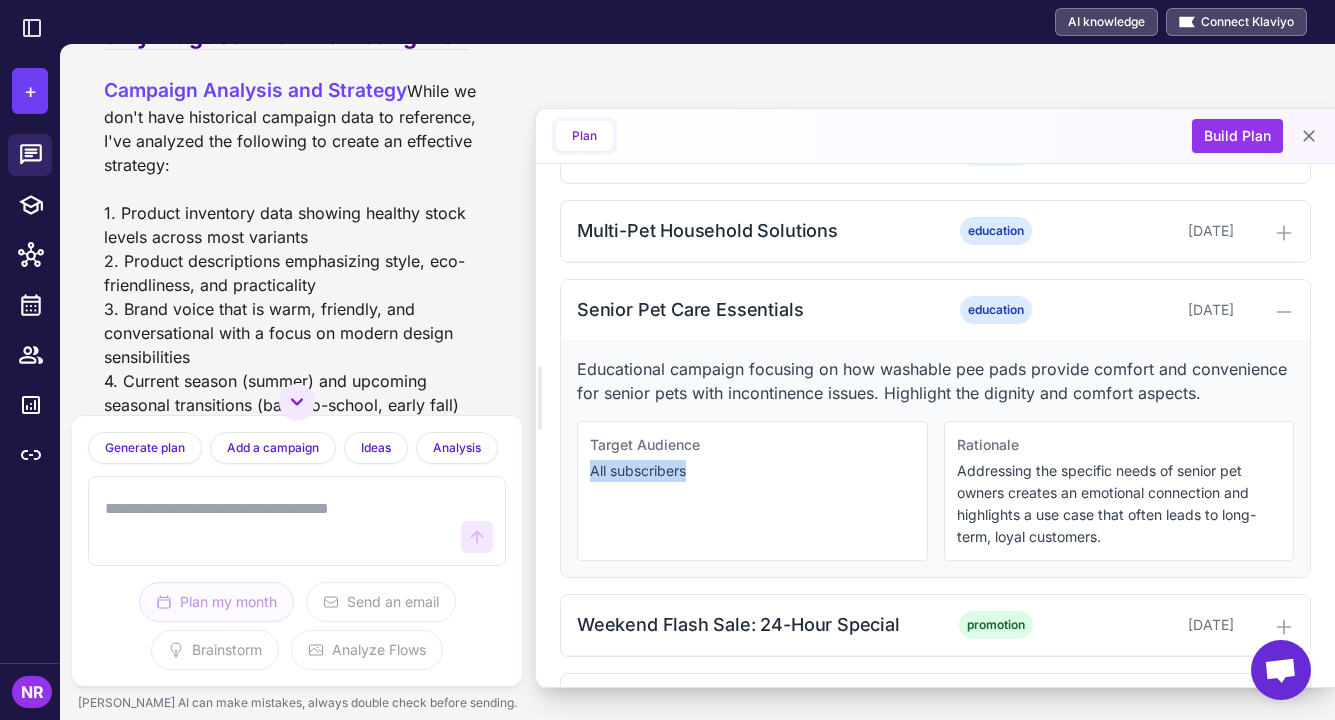 drag, startPoint x: 691, startPoint y: 498, endPoint x: 567, endPoint y: 496, distance: 124.01613 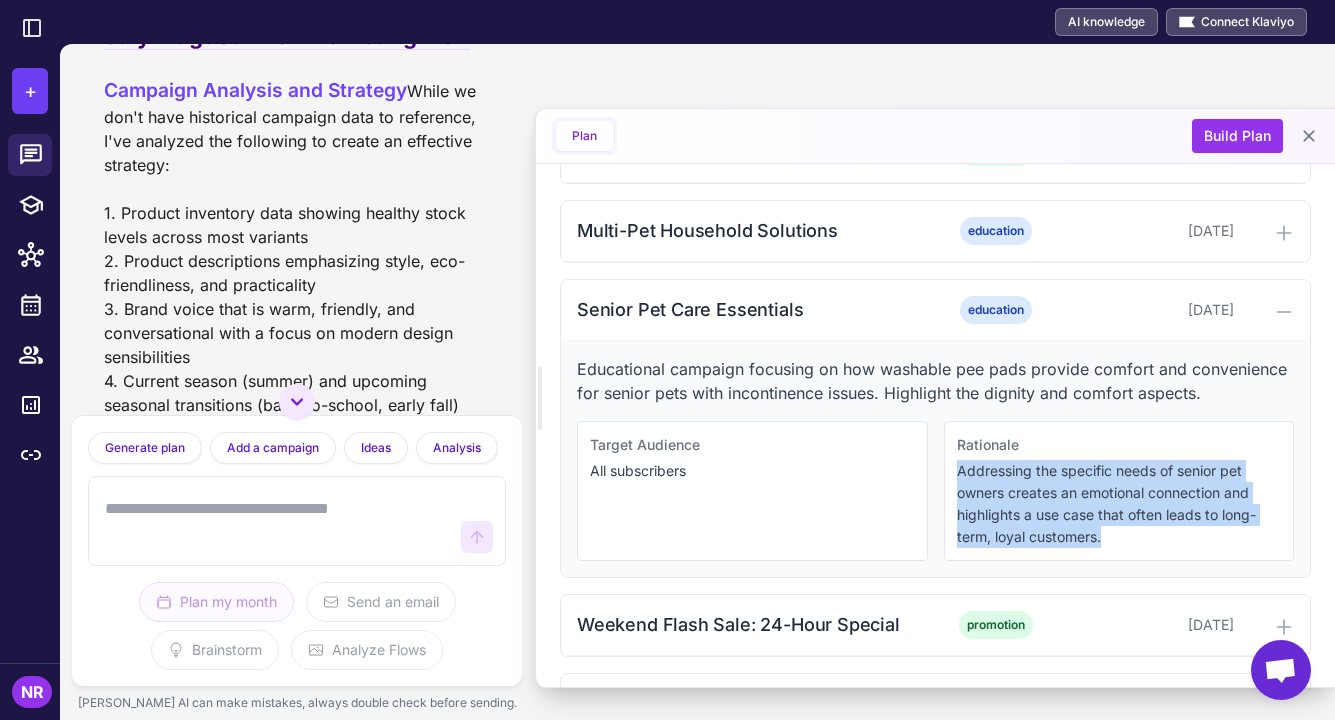 drag, startPoint x: 948, startPoint y: 492, endPoint x: 1165, endPoint y: 582, distance: 234.92339 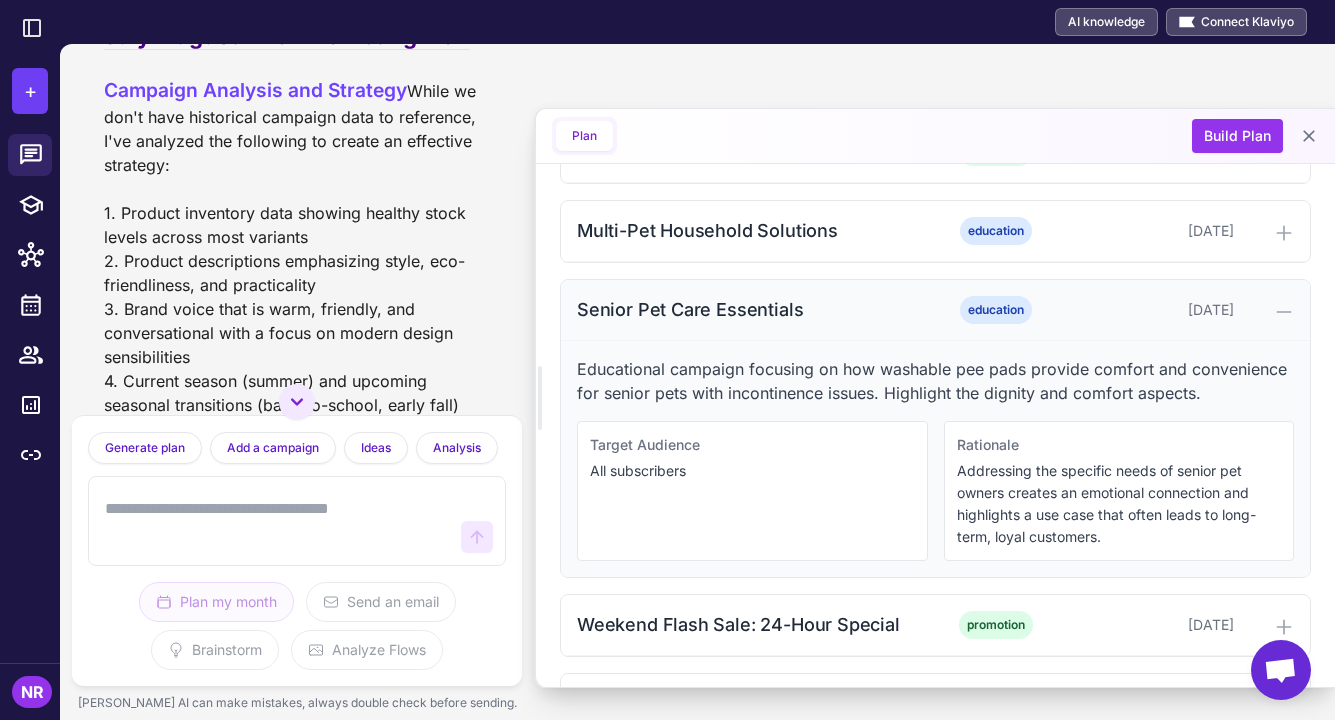 click on "Senior Pet Care Essentials" at bounding box center (754, 309) 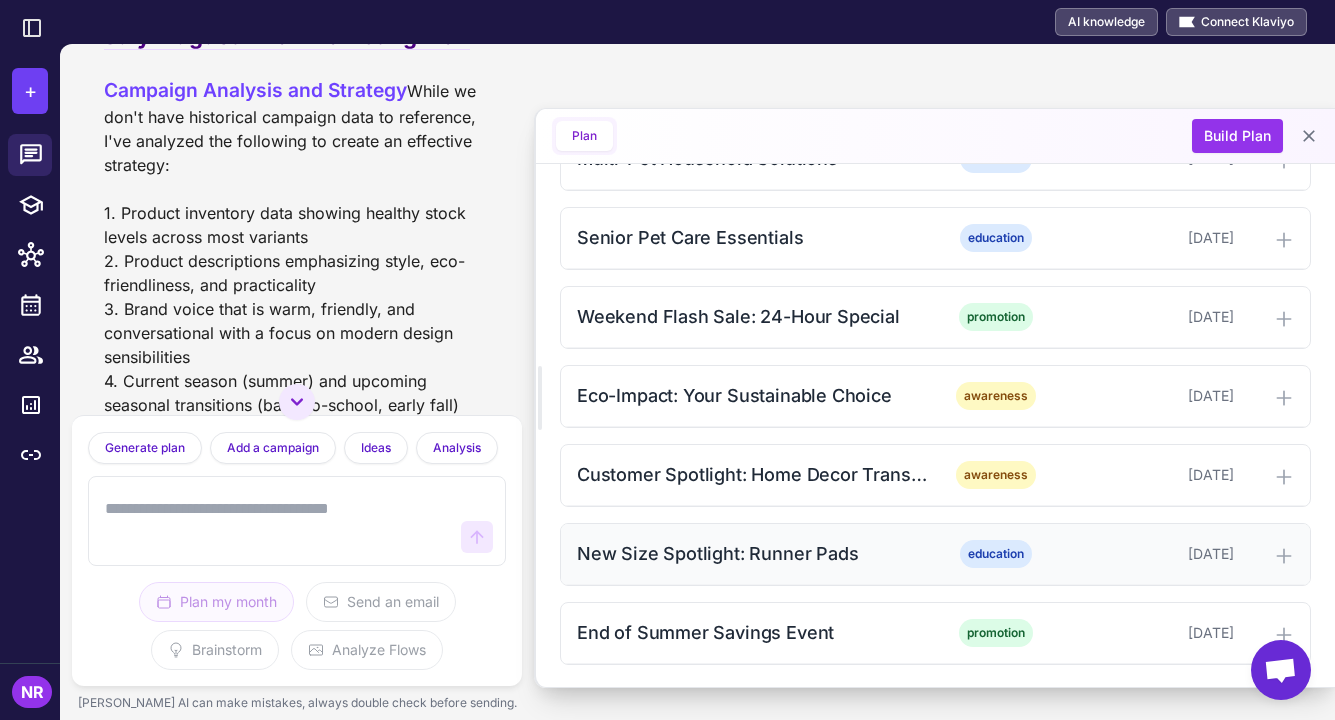 scroll, scrollTop: 1771, scrollLeft: 0, axis: vertical 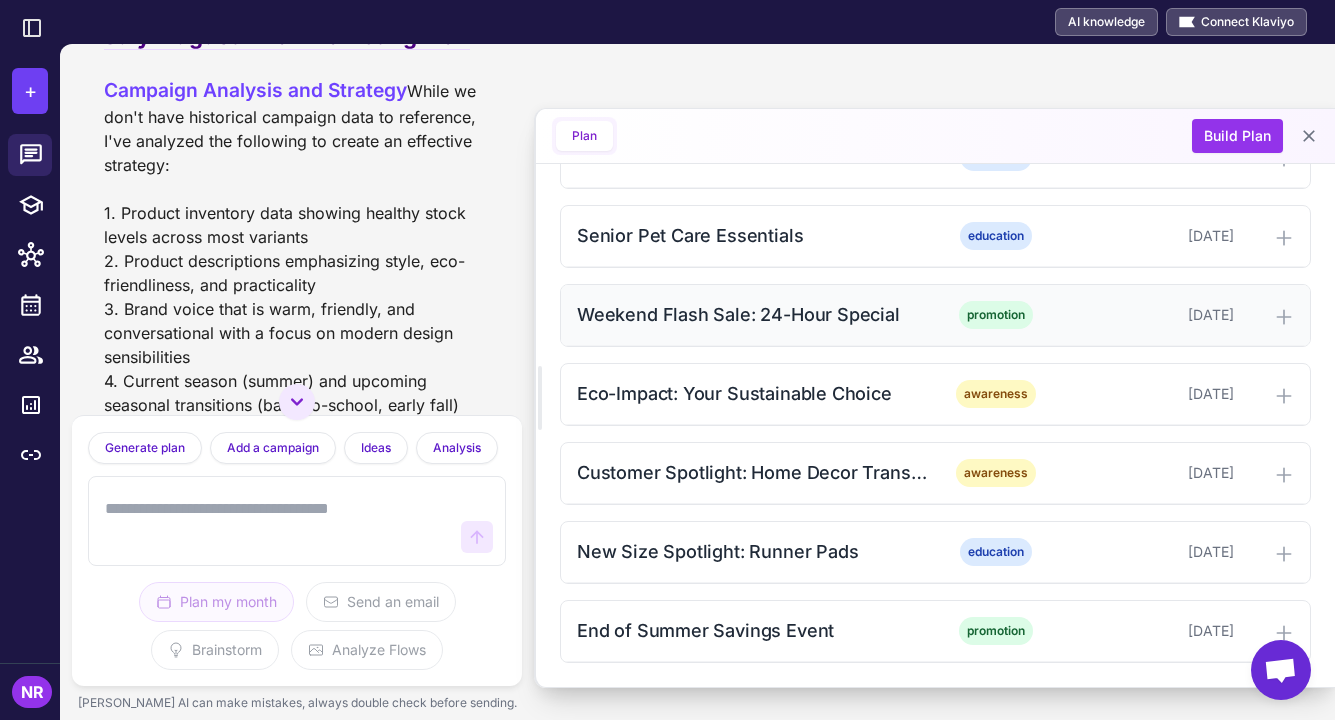 click on "Weekend Flash Sale: 24-Hour Special promotion August 17, 2025" at bounding box center (935, 315) 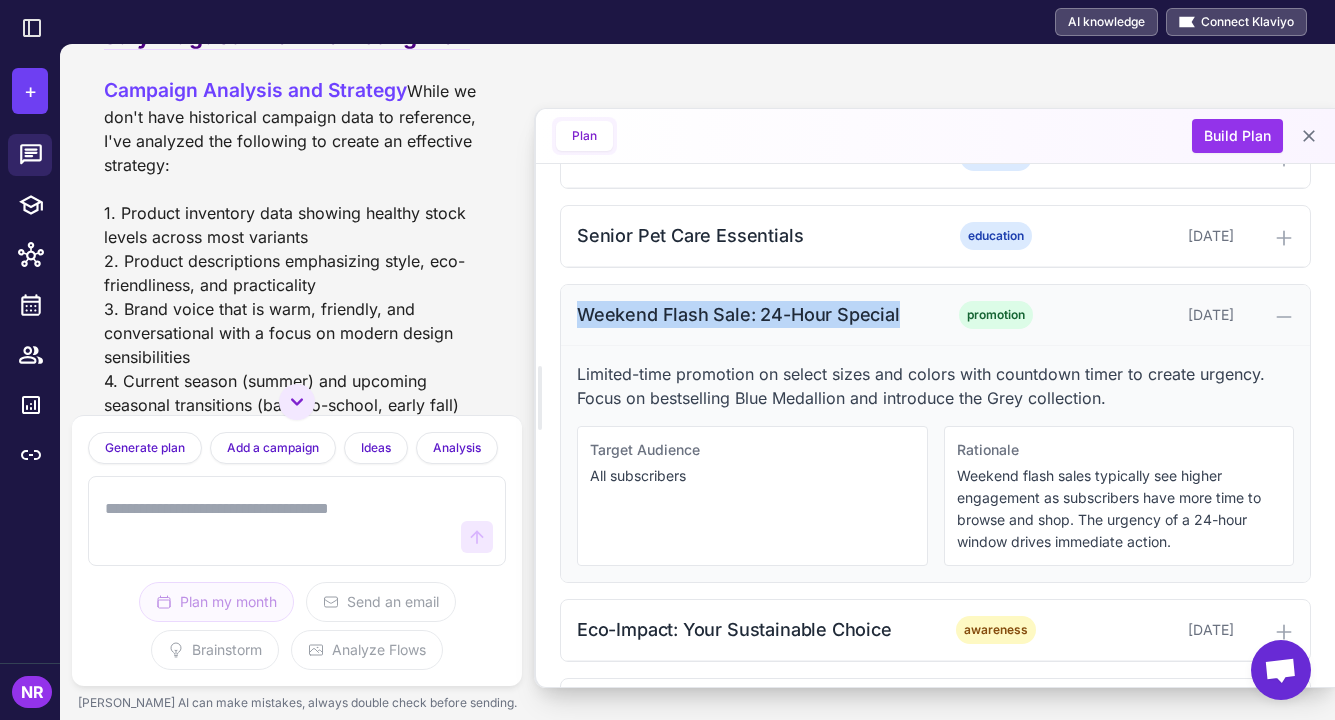 drag, startPoint x: 583, startPoint y: 313, endPoint x: 896, endPoint y: 314, distance: 313.0016 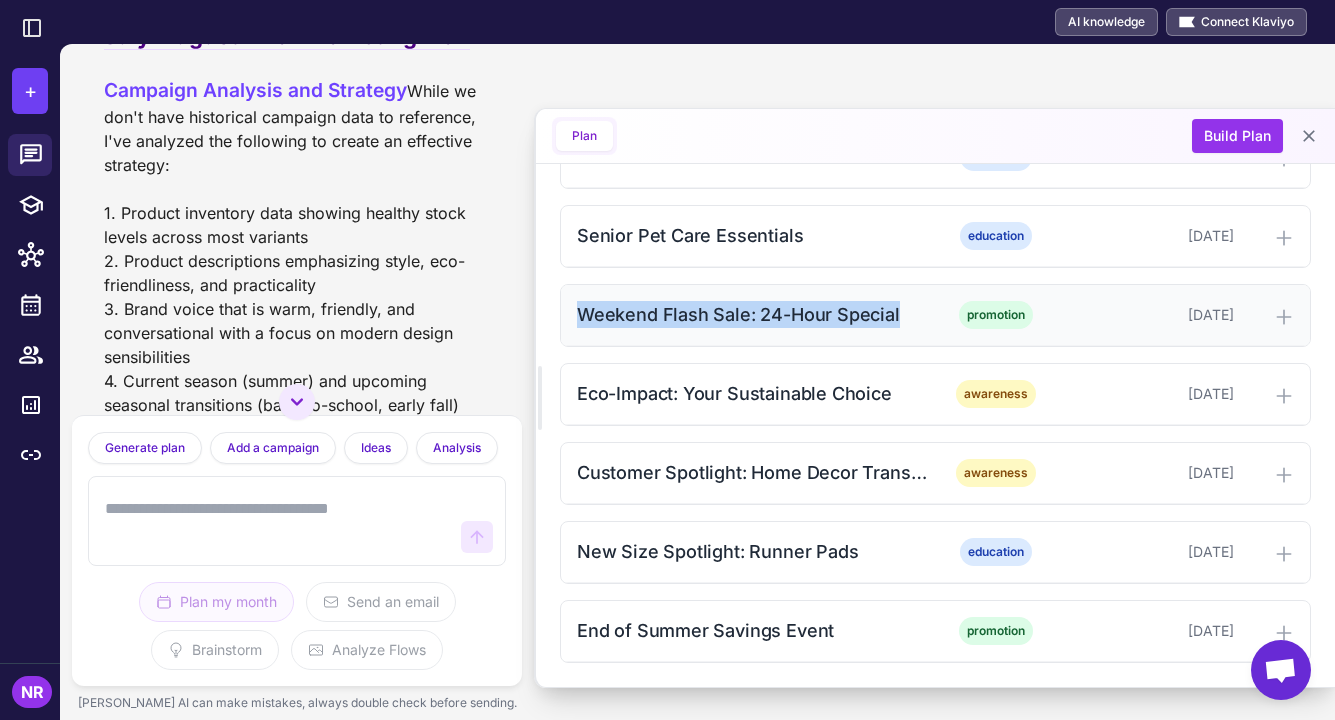 click on "Weekend Flash Sale: 24-Hour Special" at bounding box center [754, 314] 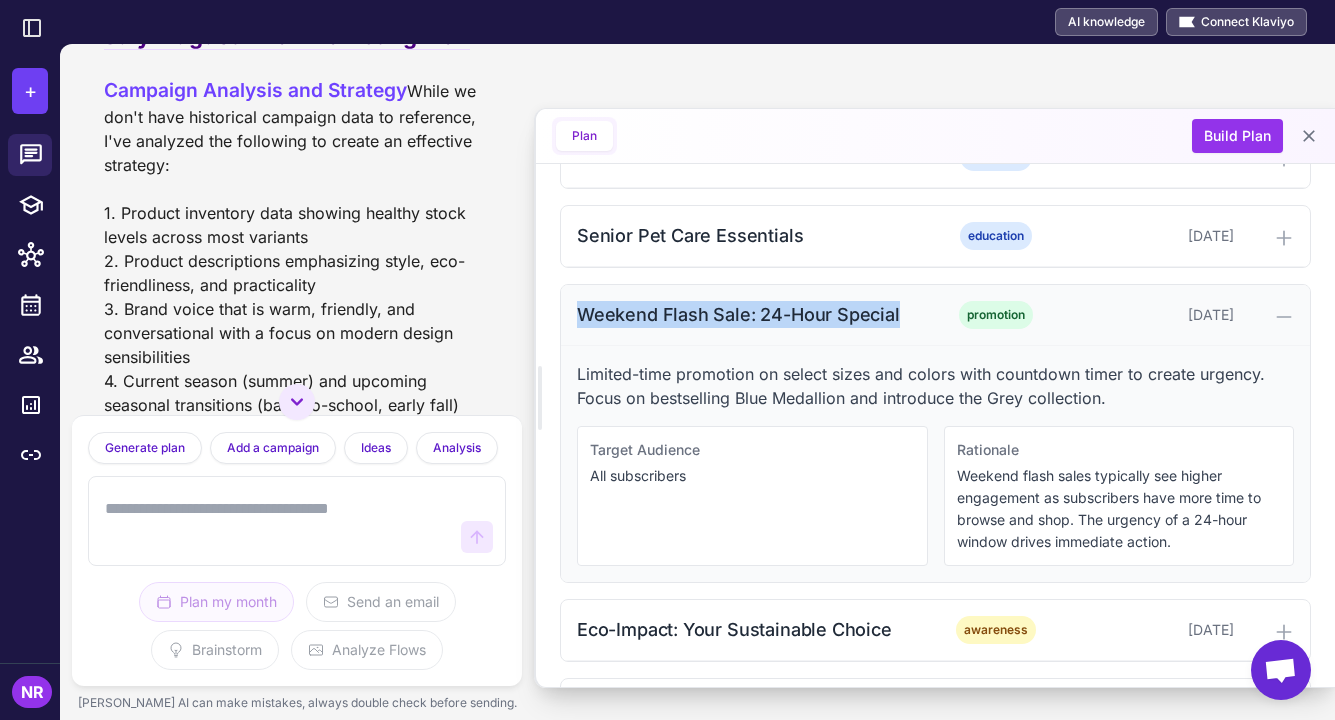 drag, startPoint x: 577, startPoint y: 308, endPoint x: 905, endPoint y: 317, distance: 328.12344 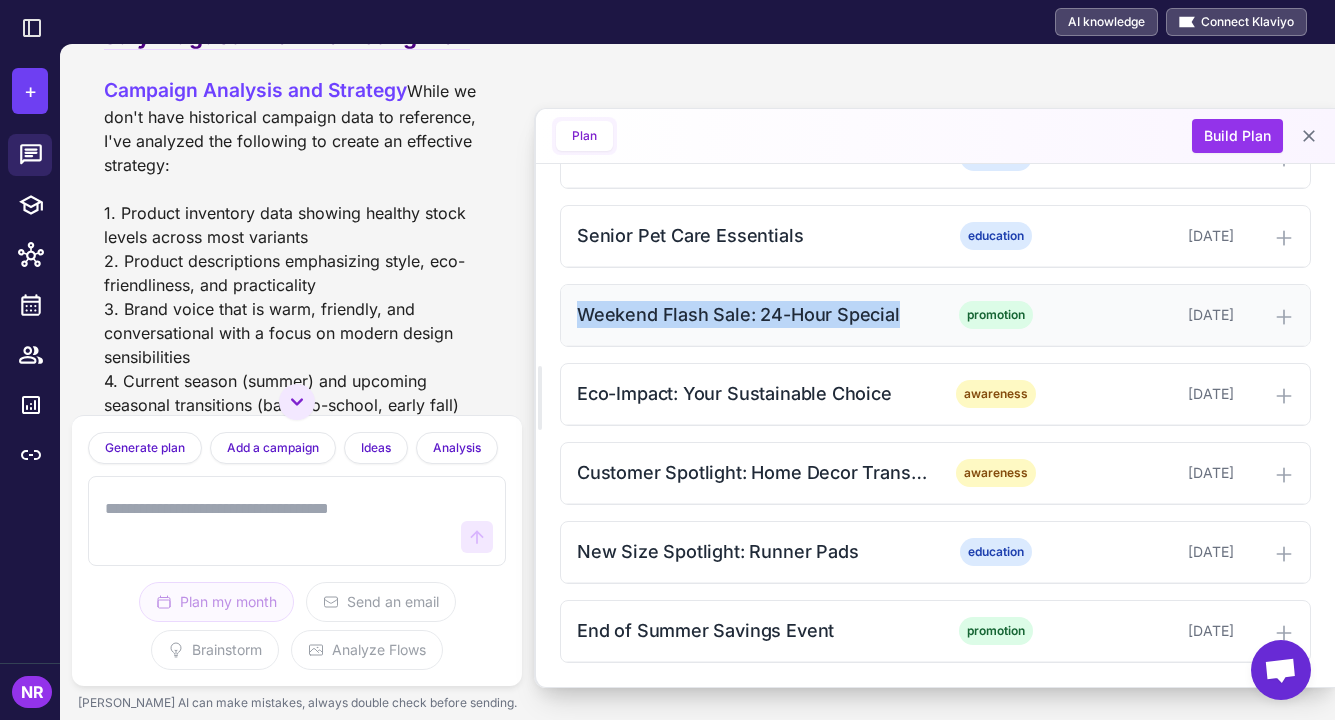 click on "Weekend Flash Sale: 24-Hour Special" at bounding box center [754, 314] 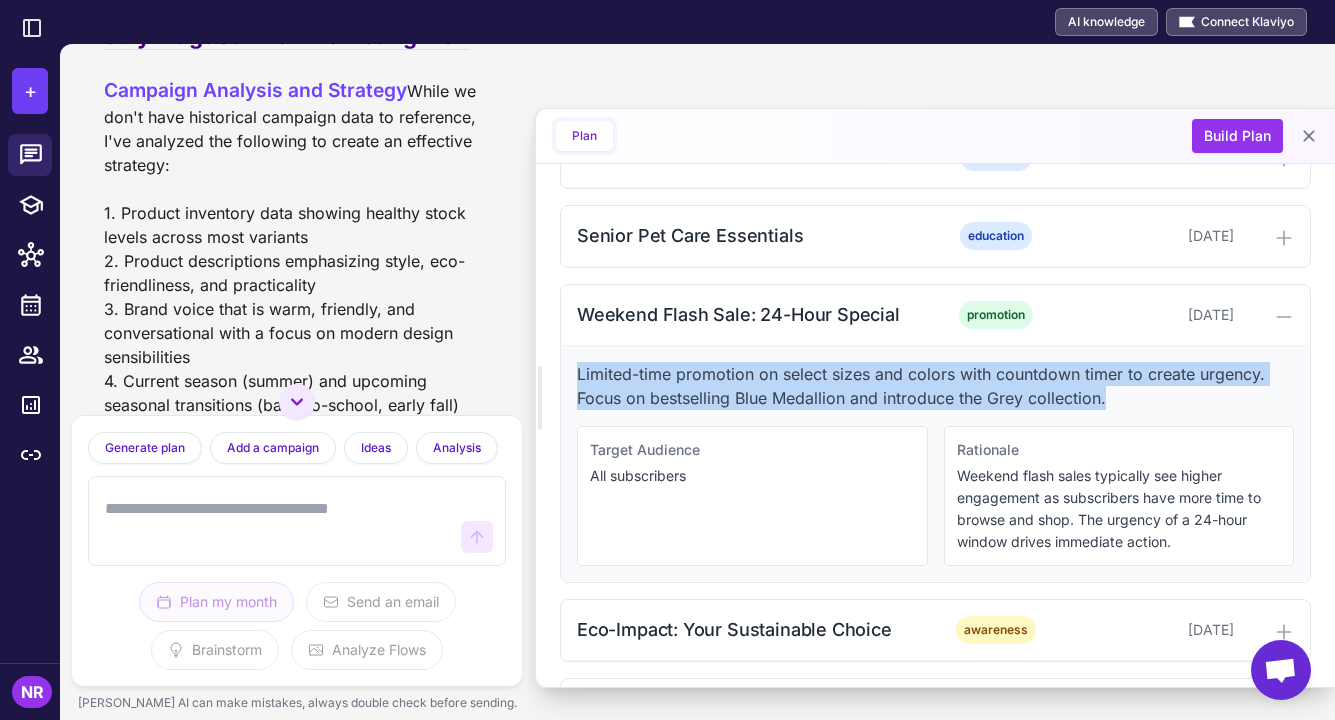 drag, startPoint x: 576, startPoint y: 365, endPoint x: 1145, endPoint y: 404, distance: 570.33496 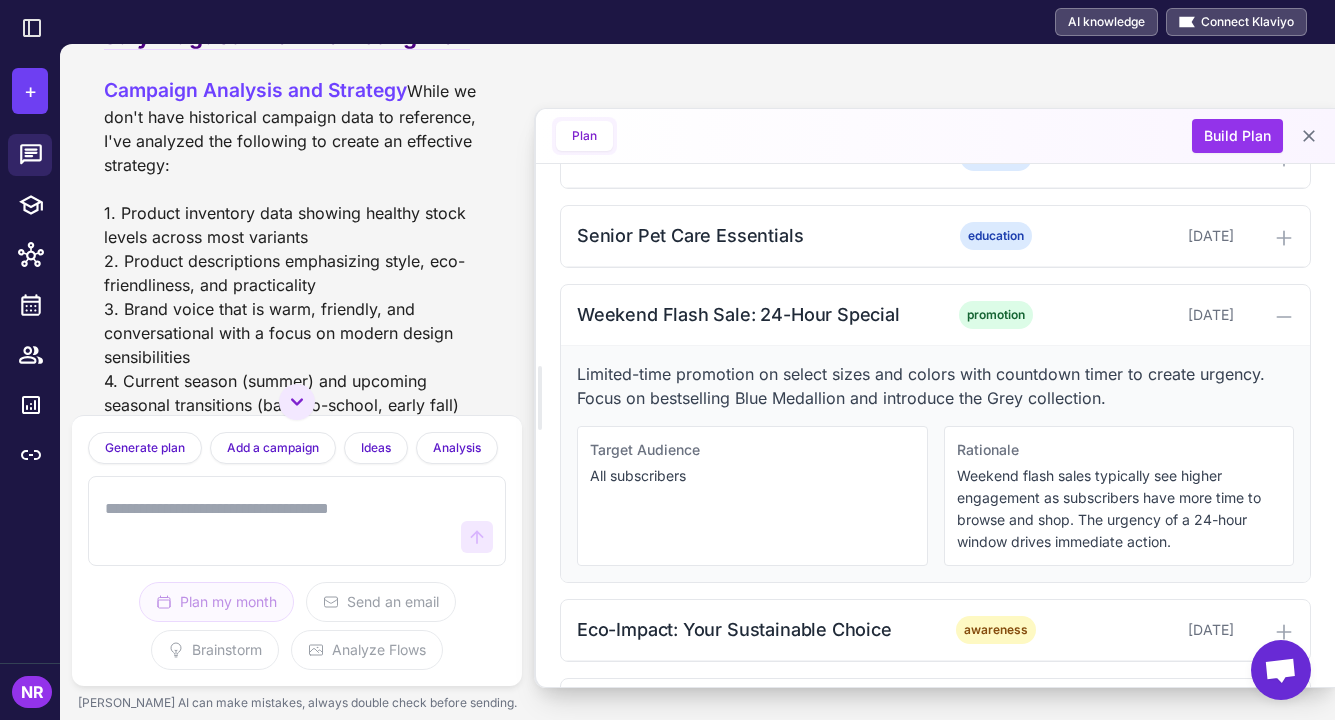 click on "Target Audience All subscribers" at bounding box center [752, 496] 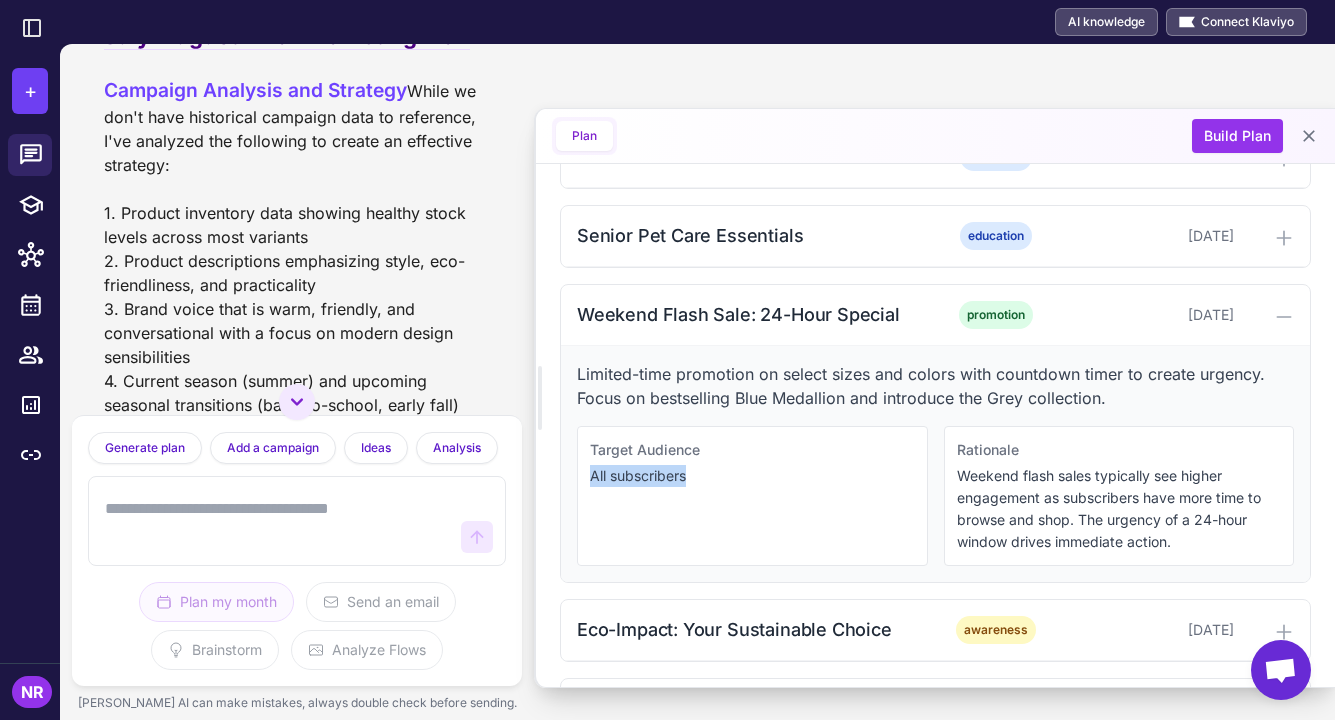 drag, startPoint x: 718, startPoint y: 475, endPoint x: 567, endPoint y: 471, distance: 151.05296 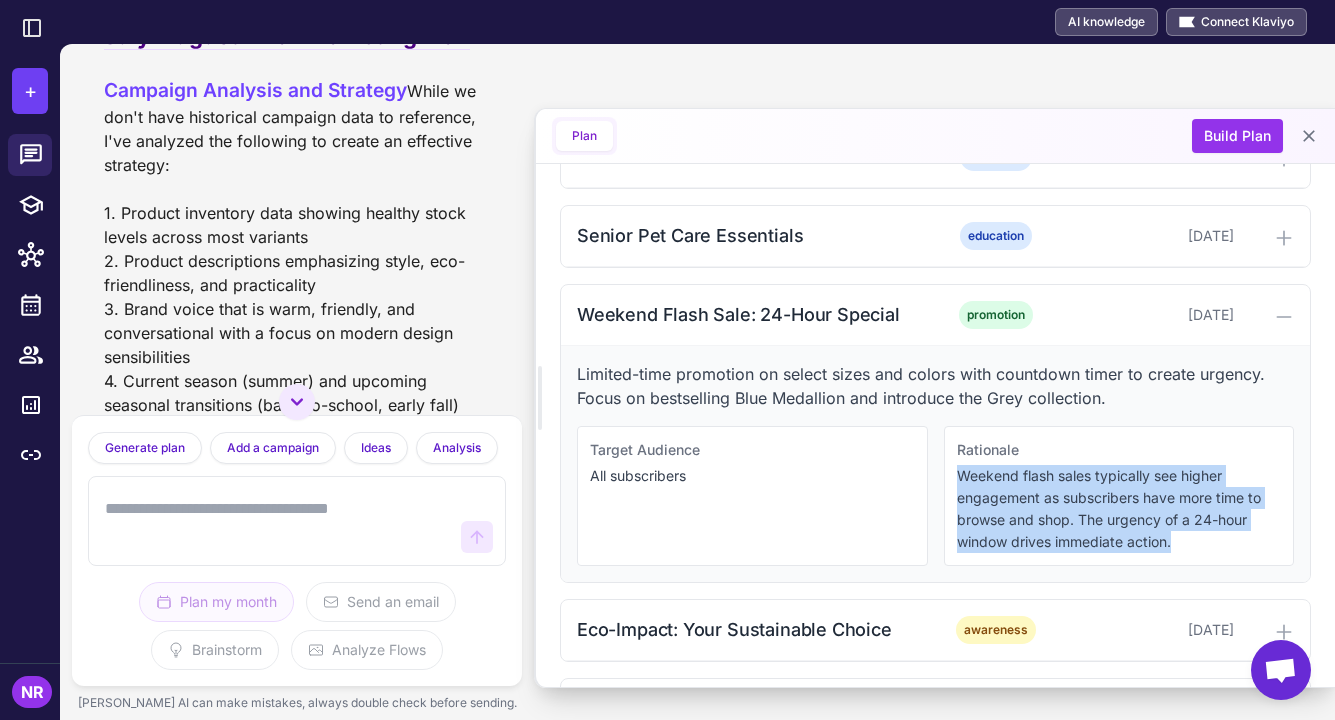 drag, startPoint x: 952, startPoint y: 473, endPoint x: 1216, endPoint y: 534, distance: 270.95572 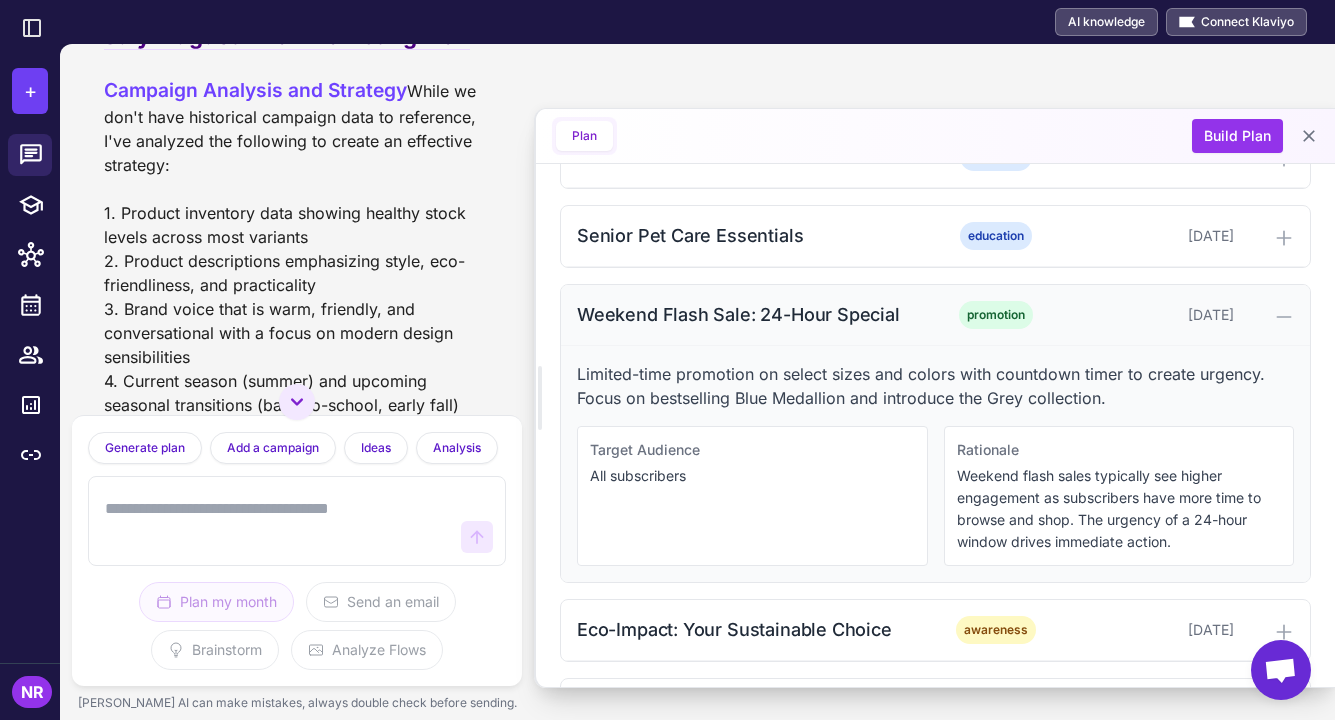 click on "Weekend Flash Sale: 24-Hour Special" at bounding box center (754, 314) 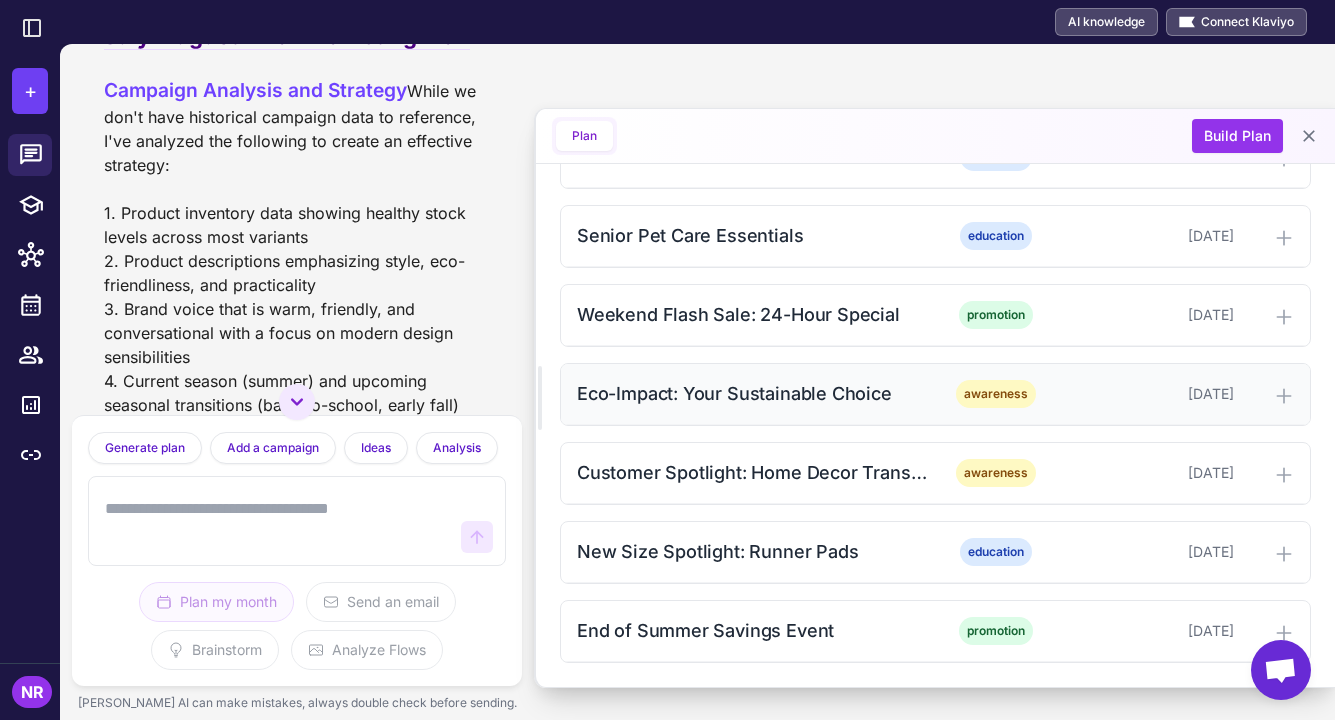 click on "Eco-Impact: Your Sustainable Choice" at bounding box center [754, 393] 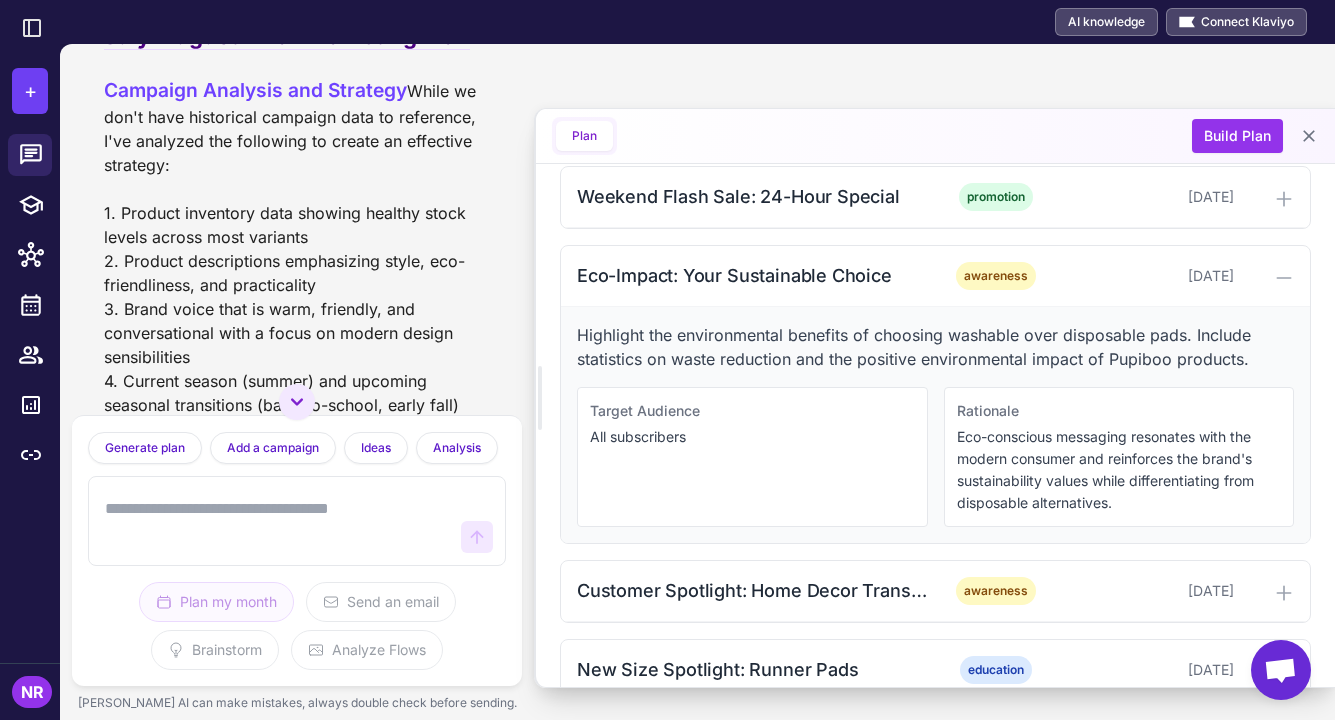 scroll, scrollTop: 1897, scrollLeft: 0, axis: vertical 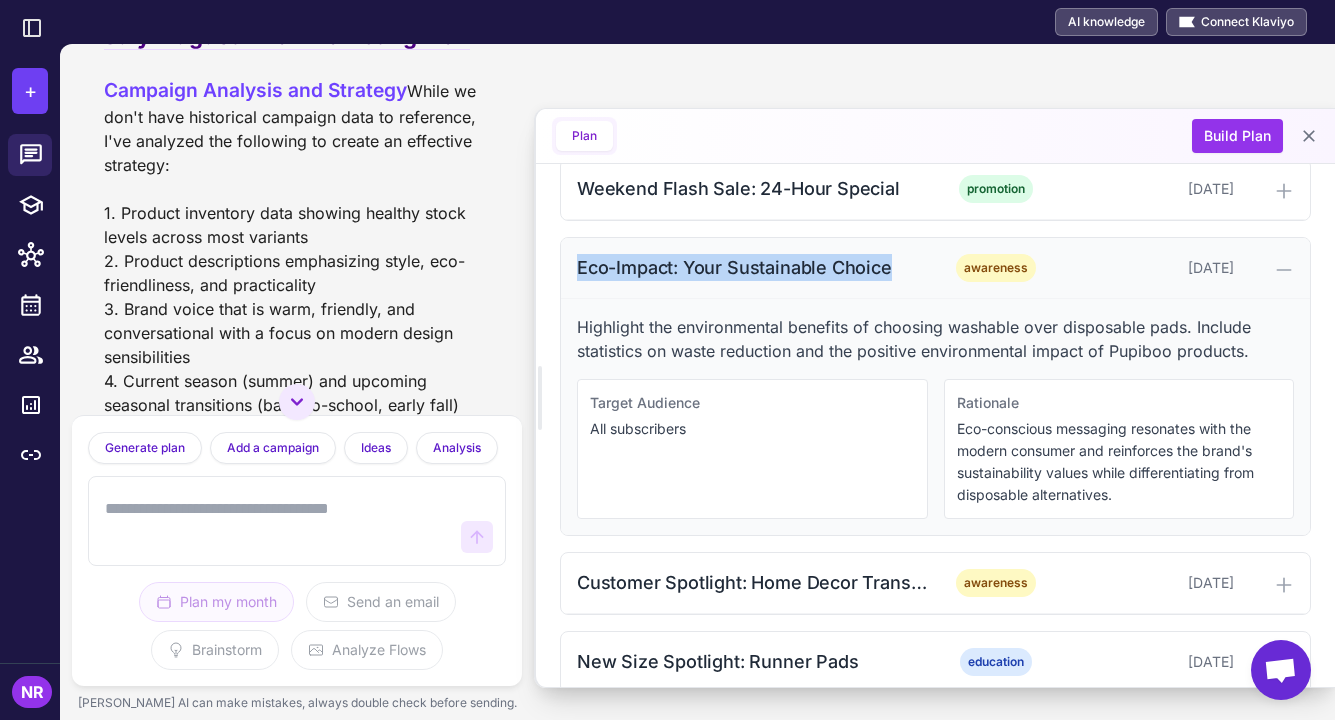 drag, startPoint x: 567, startPoint y: 257, endPoint x: 904, endPoint y: 264, distance: 337.0727 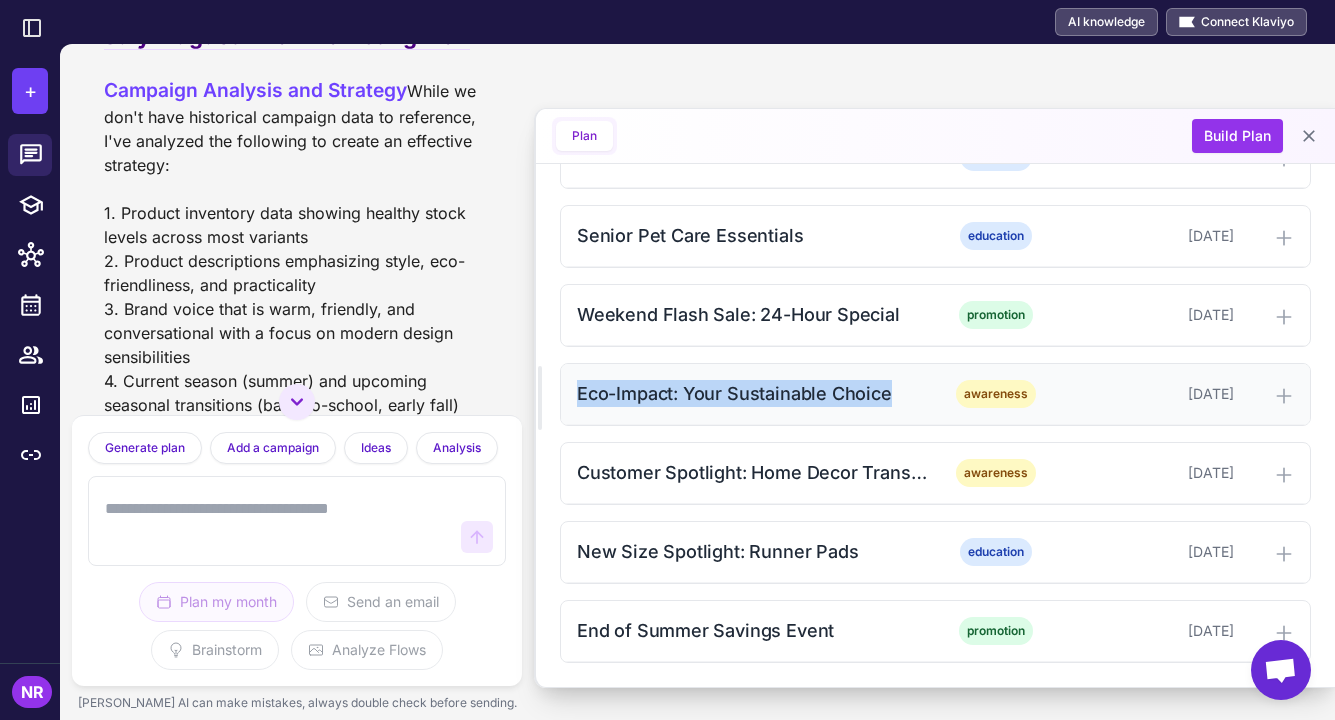 scroll, scrollTop: 1771, scrollLeft: 0, axis: vertical 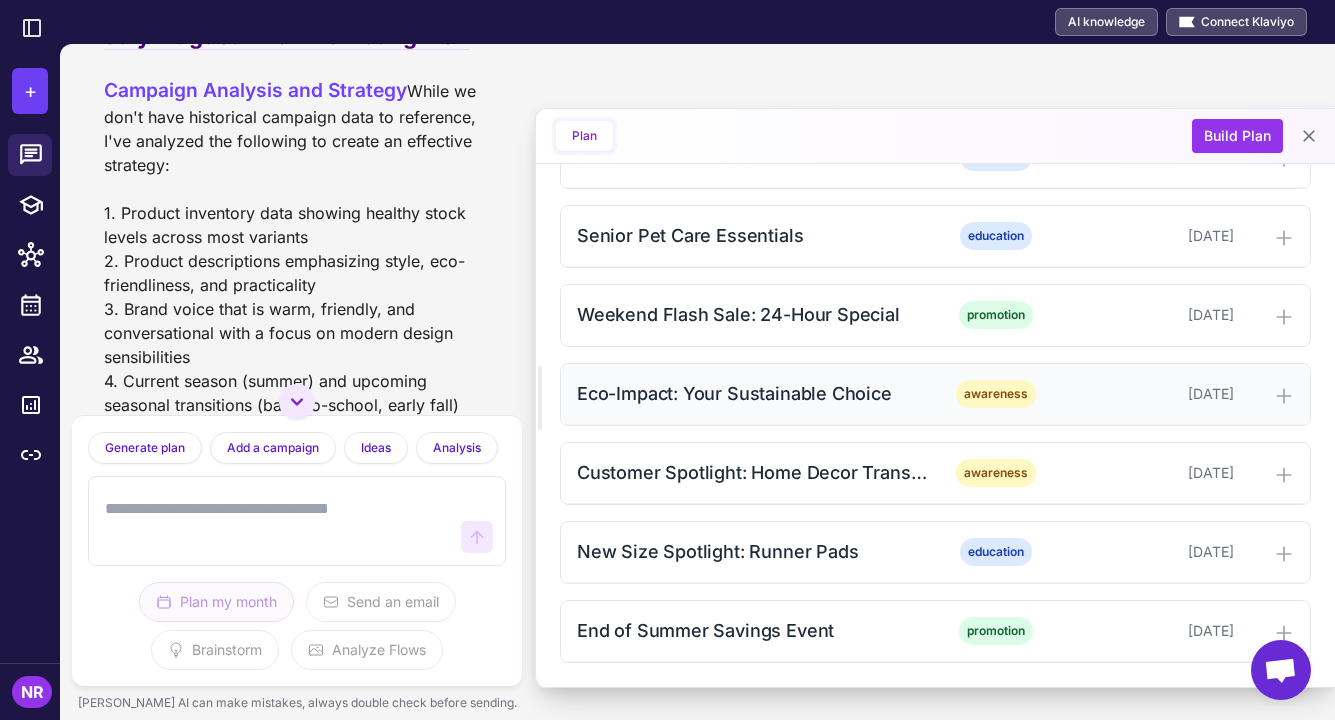 click on "Eco-Impact: Your Sustainable Choice" at bounding box center [754, 393] 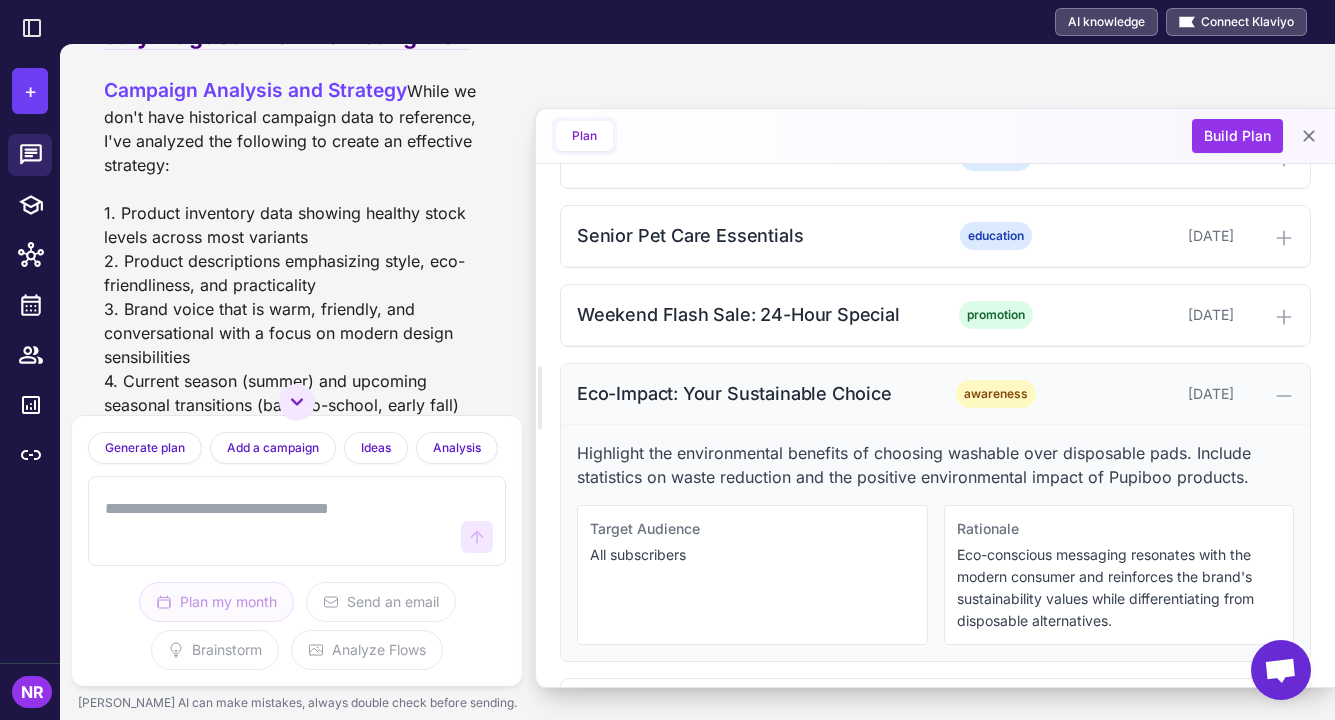scroll, scrollTop: 1897, scrollLeft: 0, axis: vertical 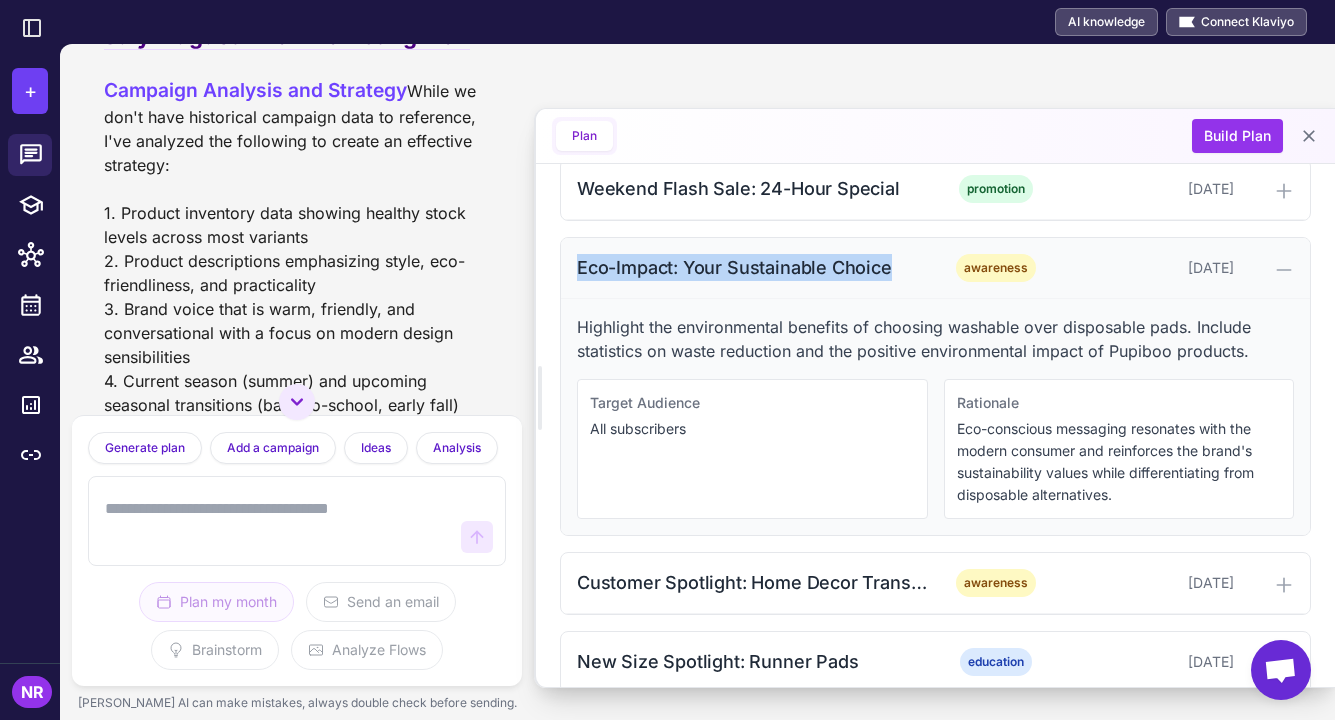 drag, startPoint x: 564, startPoint y: 263, endPoint x: 916, endPoint y: 285, distance: 352.68683 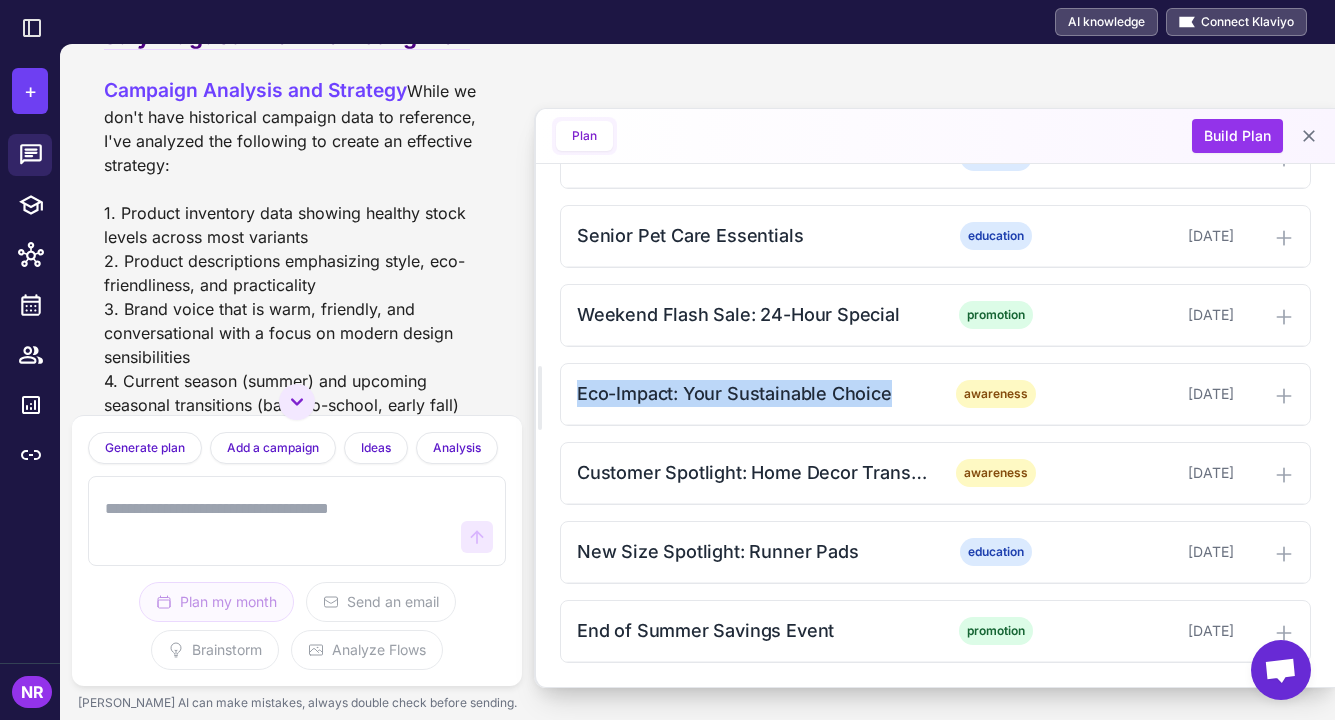 scroll, scrollTop: 1771, scrollLeft: 0, axis: vertical 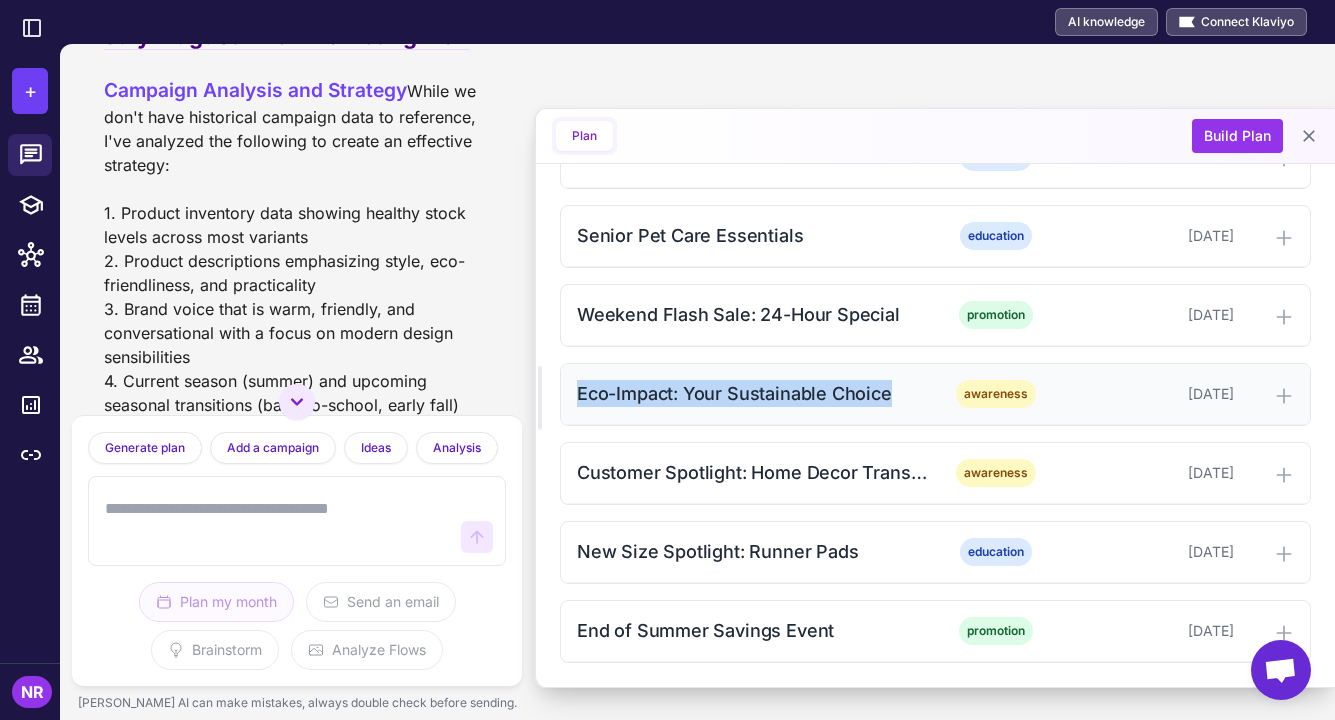 click on "Eco-Impact: Your Sustainable Choice" at bounding box center (754, 393) 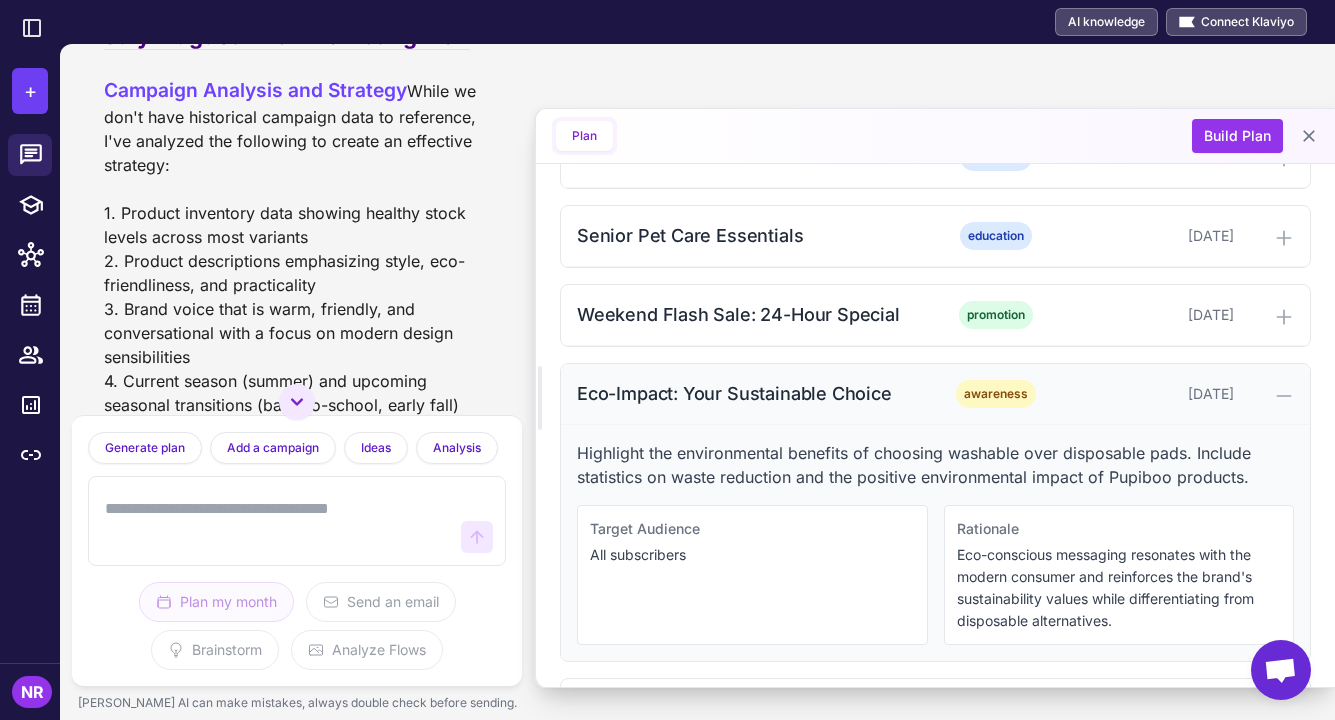 scroll, scrollTop: 1897, scrollLeft: 0, axis: vertical 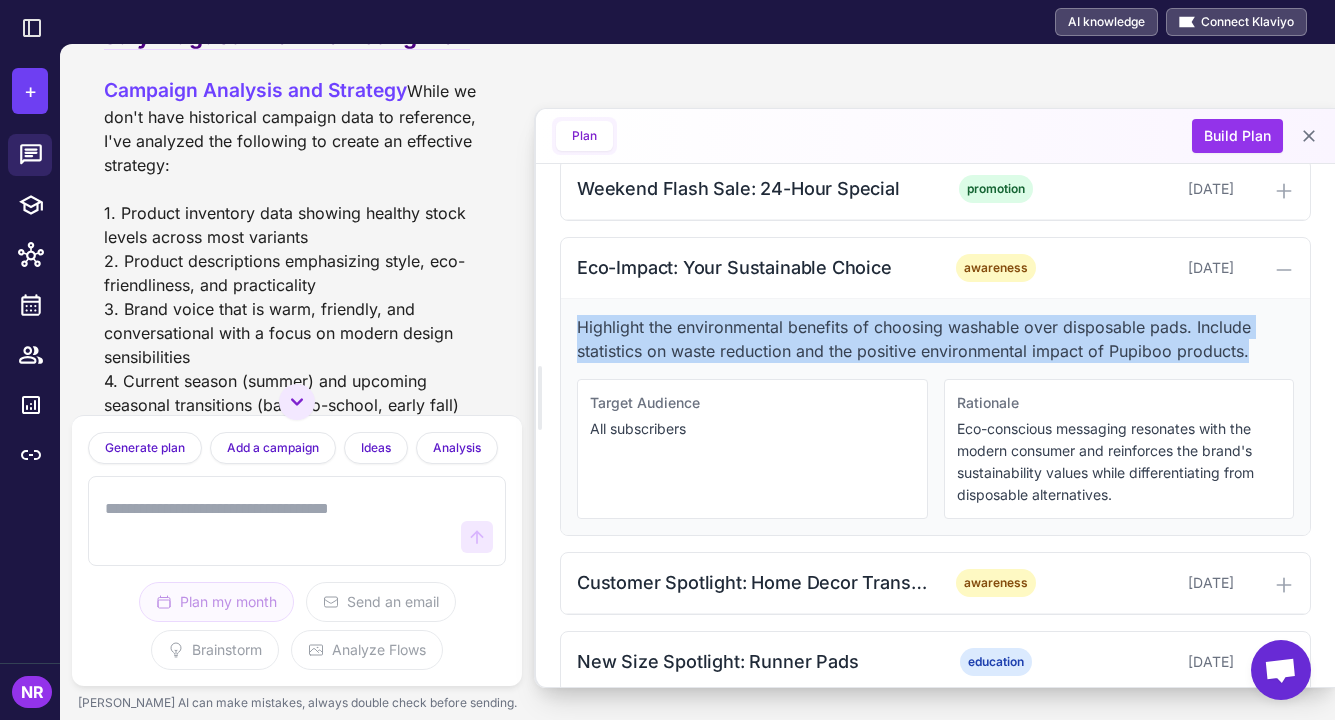 drag, startPoint x: 568, startPoint y: 317, endPoint x: 1253, endPoint y: 352, distance: 685.89355 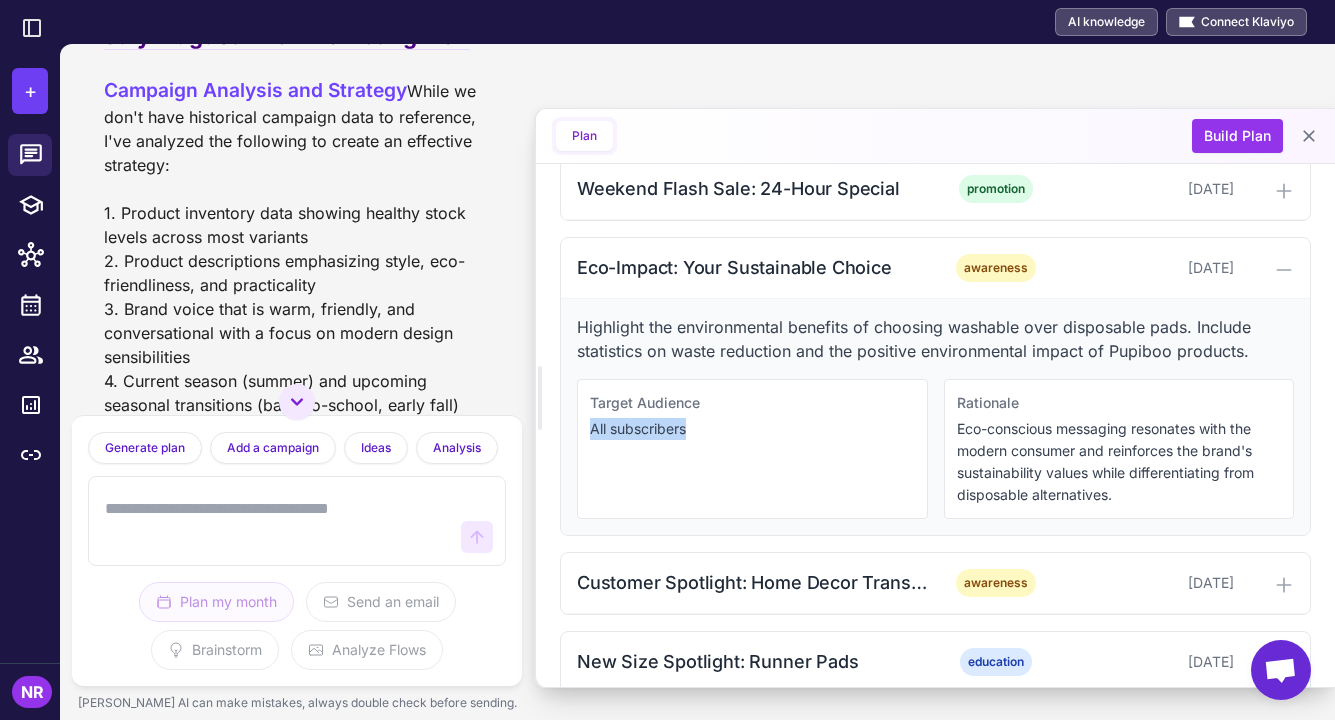 drag, startPoint x: 713, startPoint y: 429, endPoint x: 557, endPoint y: 425, distance: 156.05127 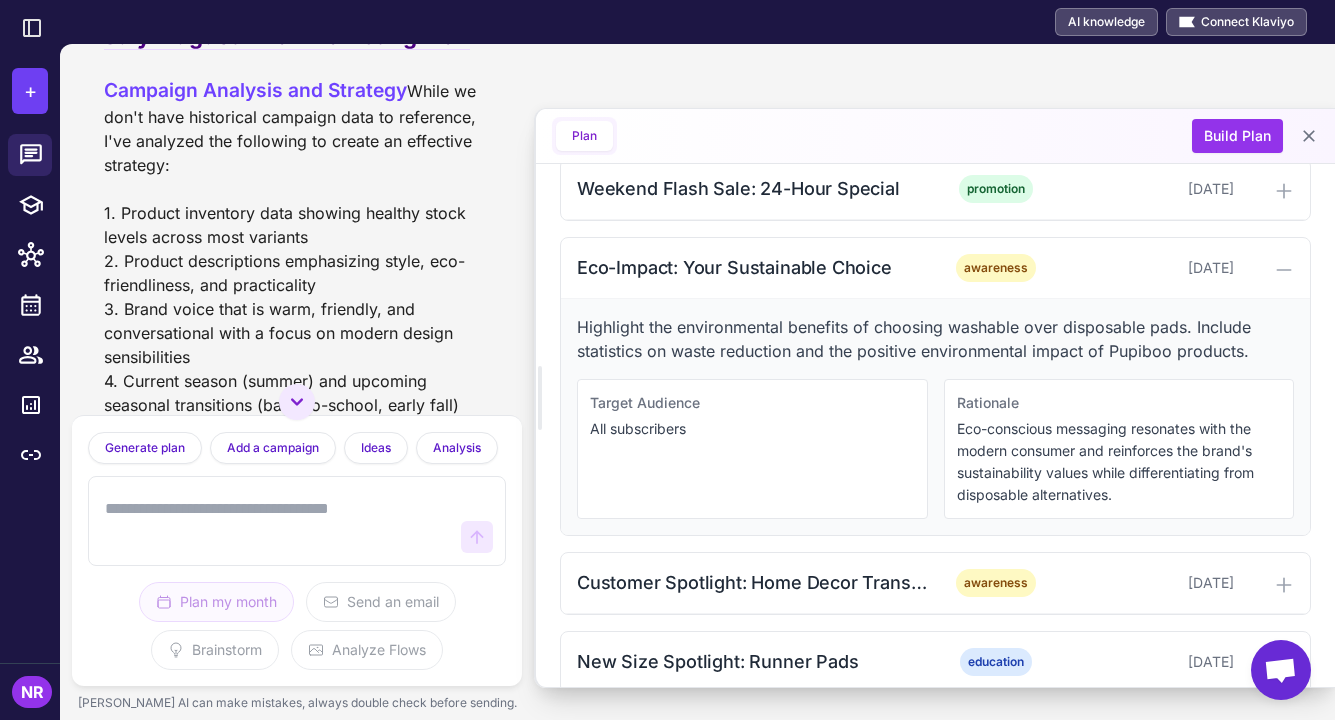 drag, startPoint x: 955, startPoint y: 427, endPoint x: 937, endPoint y: 428, distance: 18.027756 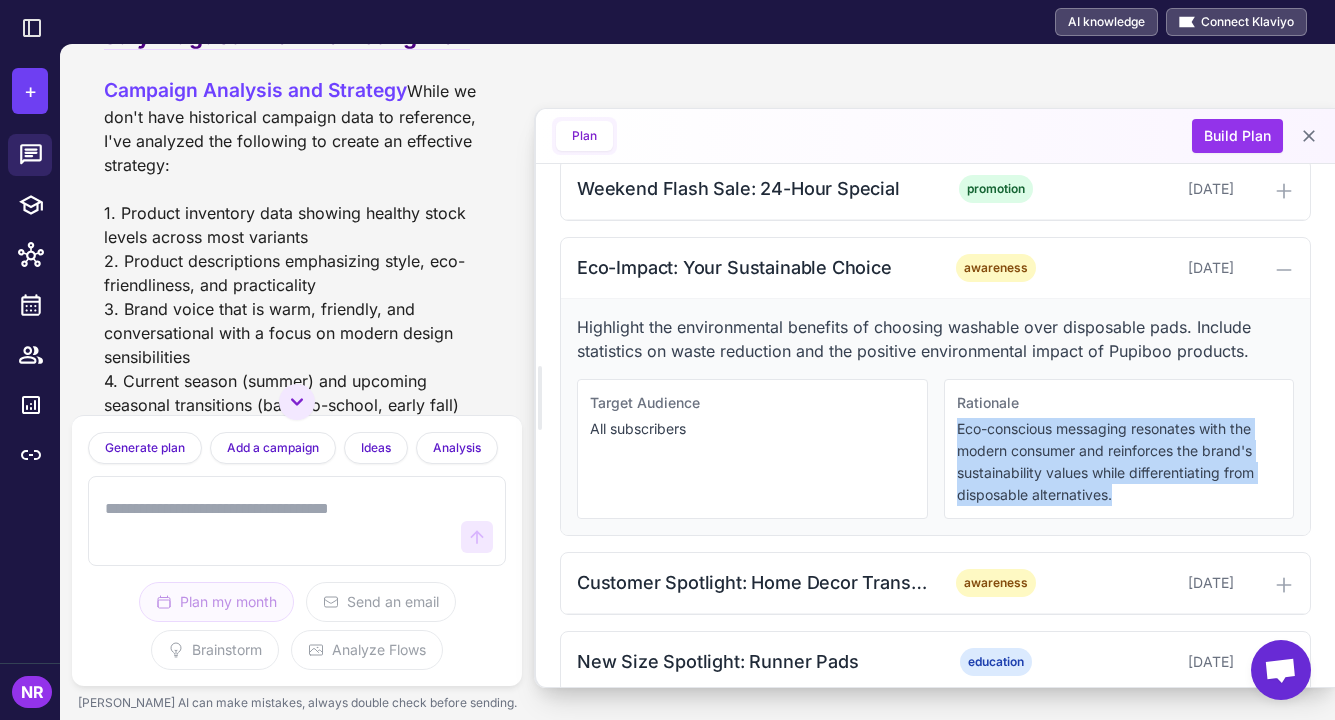 drag, startPoint x: 953, startPoint y: 426, endPoint x: 1167, endPoint y: 497, distance: 225.47061 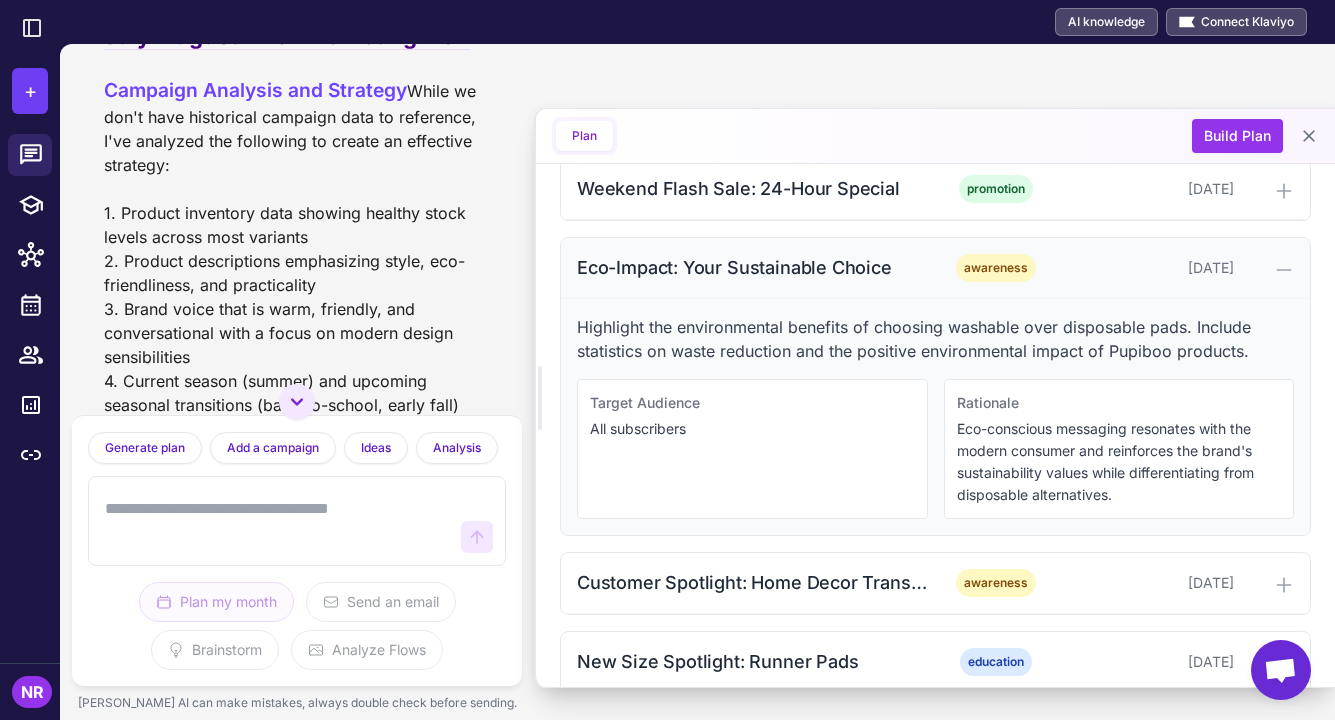 click on "Eco-Impact: Your Sustainable Choice awareness August 21, 2025" at bounding box center (935, 268) 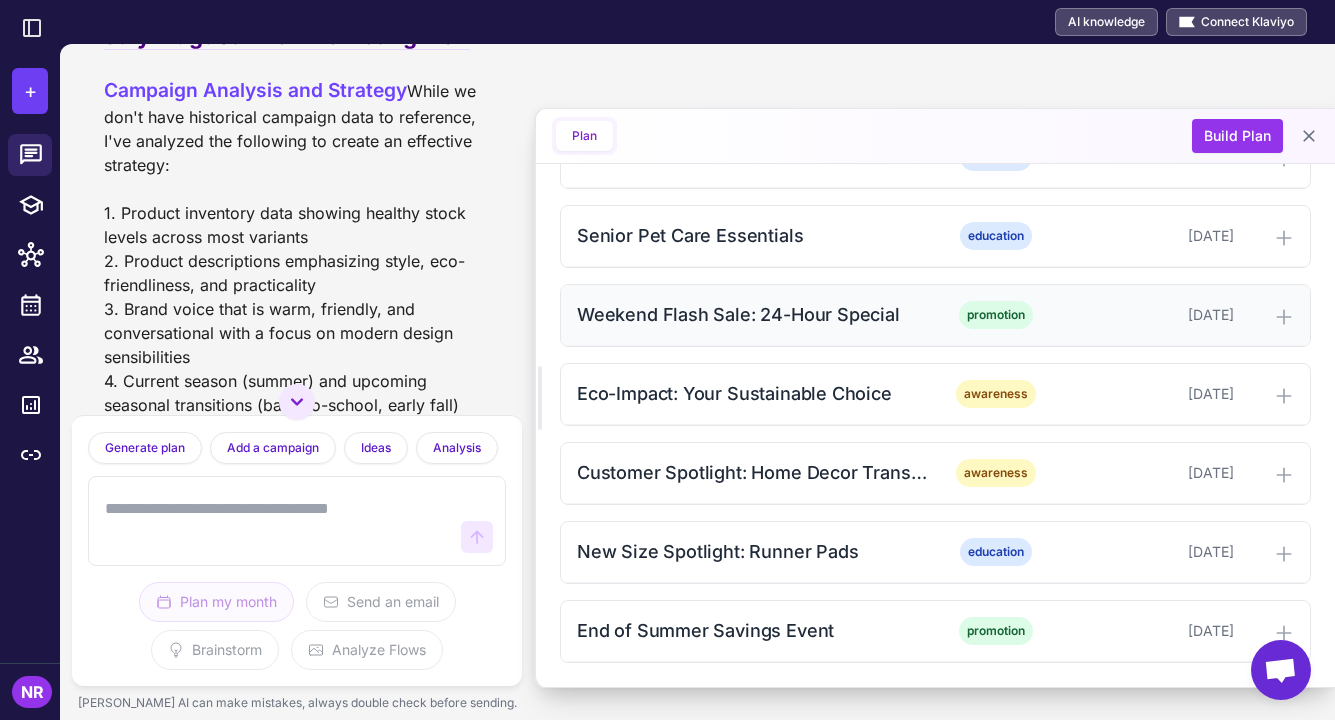 scroll, scrollTop: 1771, scrollLeft: 0, axis: vertical 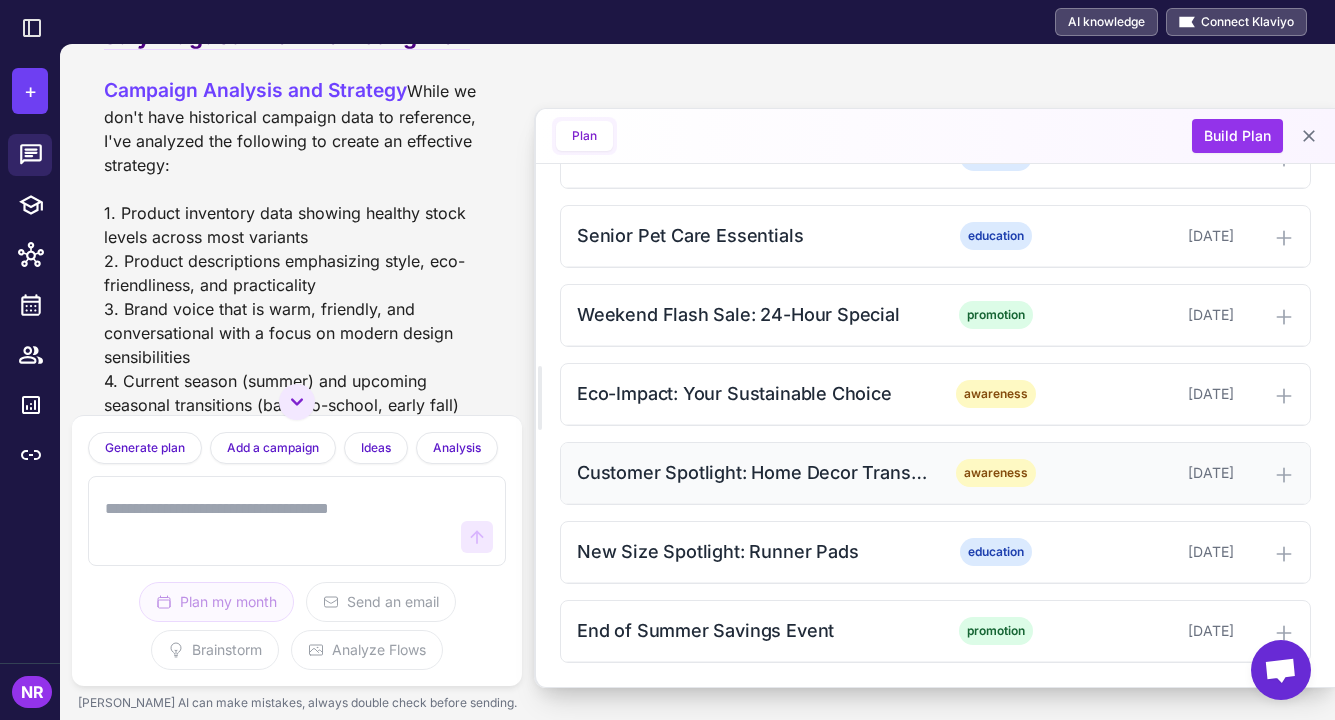 click on "Customer Spotlight: Home Decor Transformations" at bounding box center (754, 472) 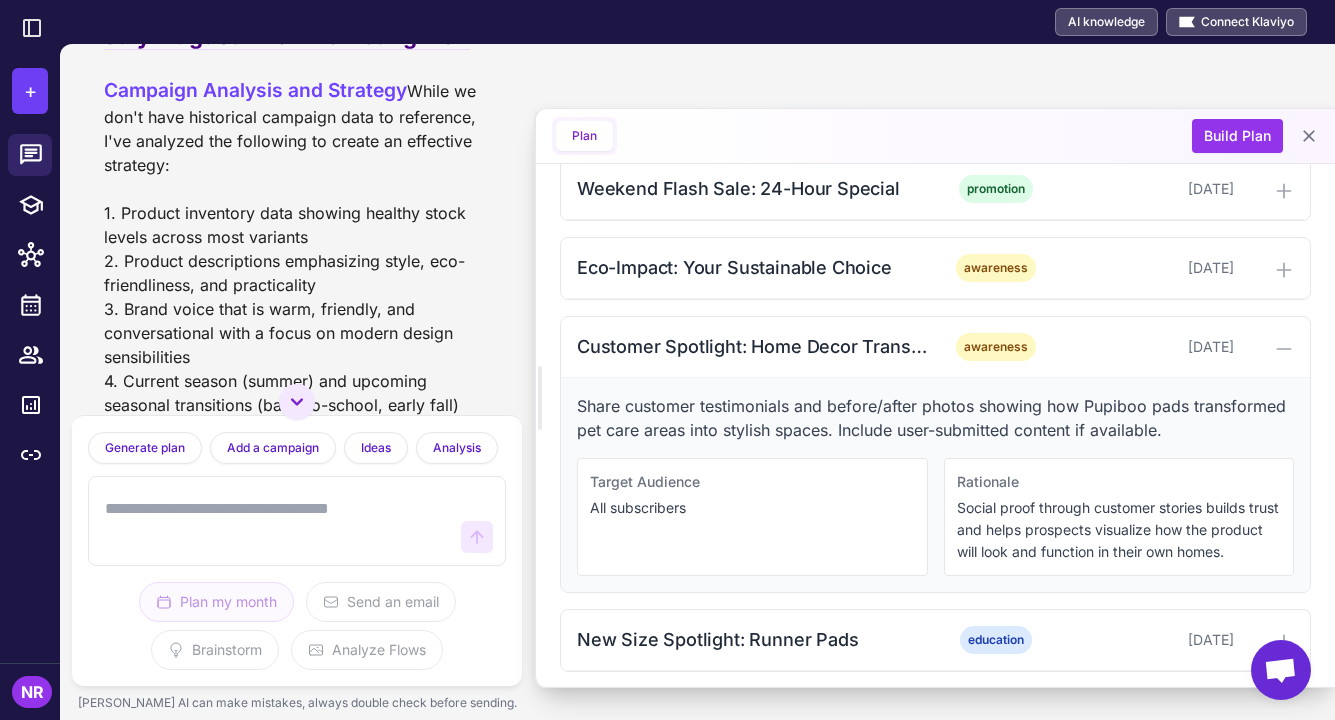 scroll, scrollTop: 1897, scrollLeft: 0, axis: vertical 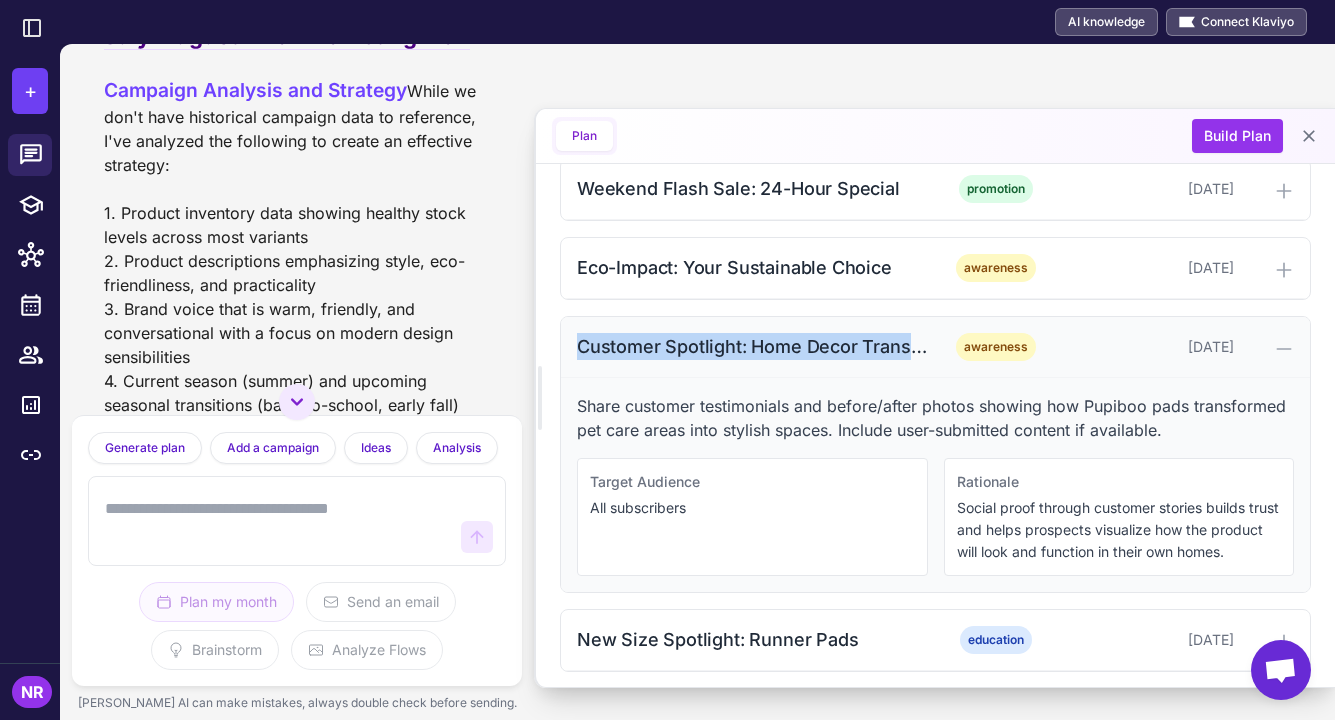 drag, startPoint x: 573, startPoint y: 346, endPoint x: 929, endPoint y: 349, distance: 356.01263 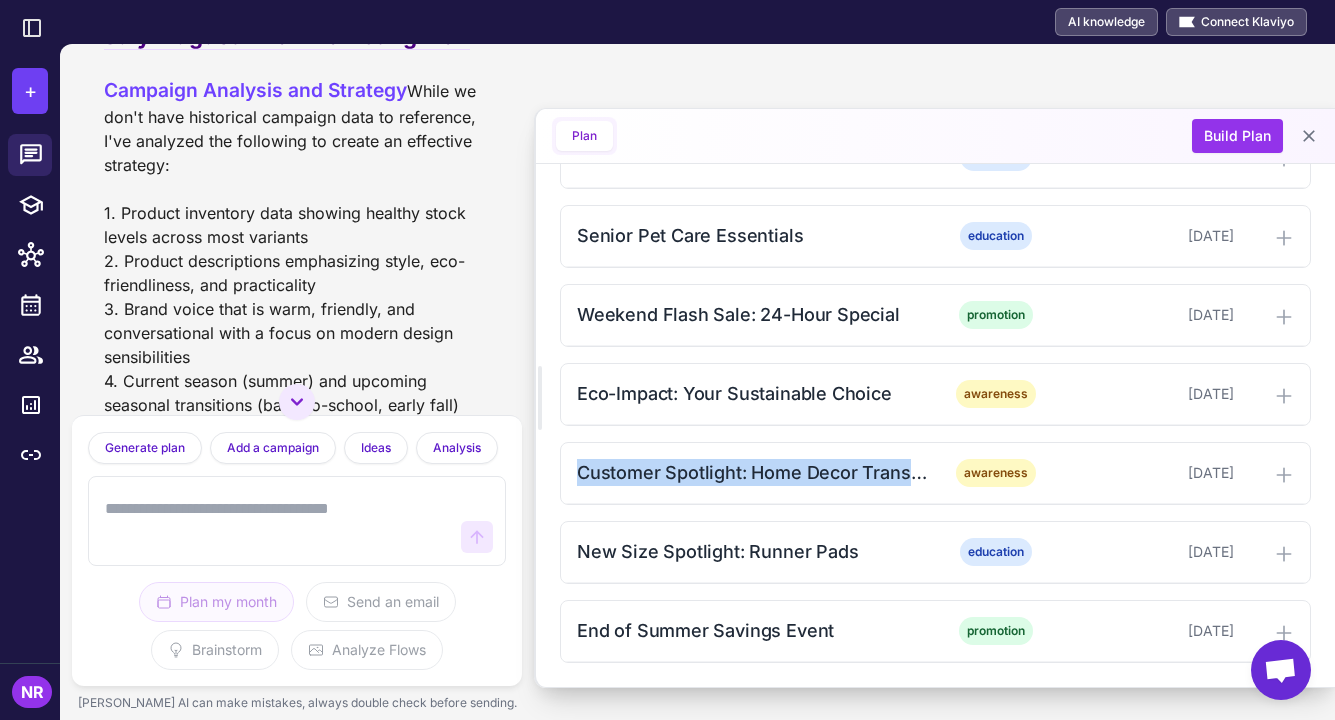 scroll, scrollTop: 1771, scrollLeft: 0, axis: vertical 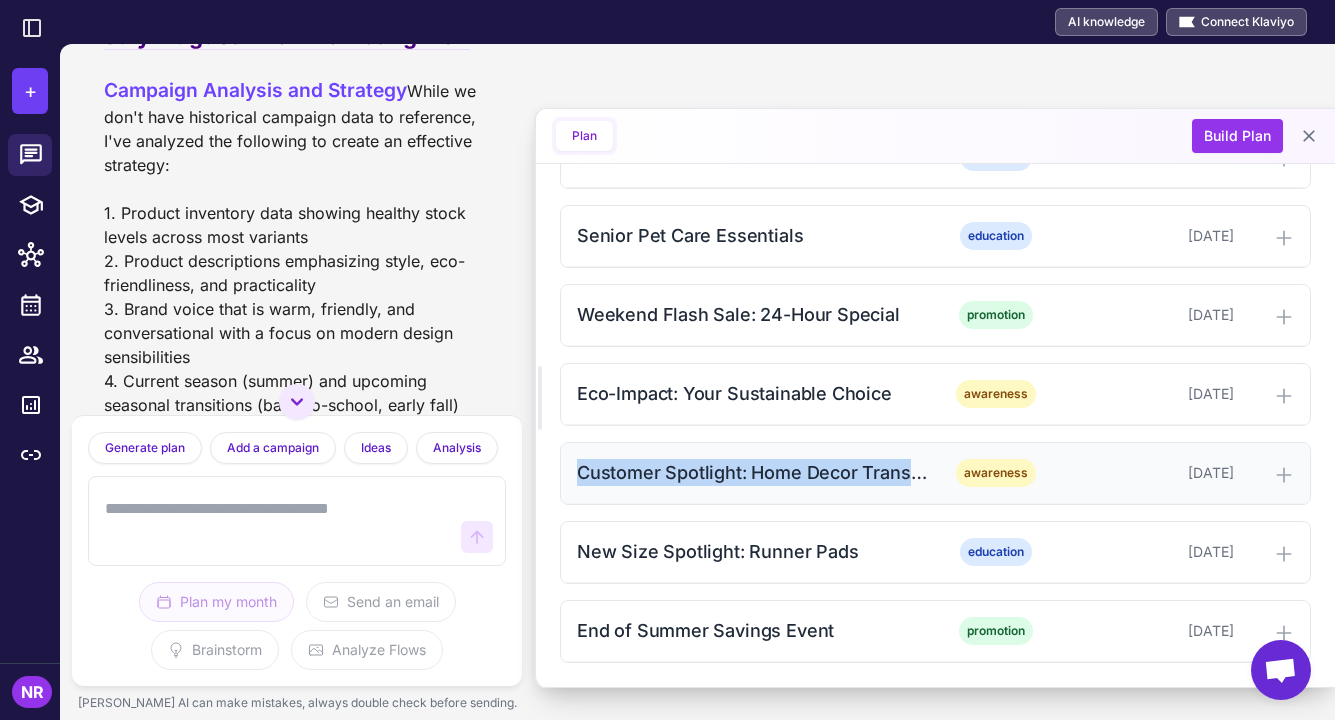 click on "Customer Spotlight: Home Decor Transformations" at bounding box center (754, 472) 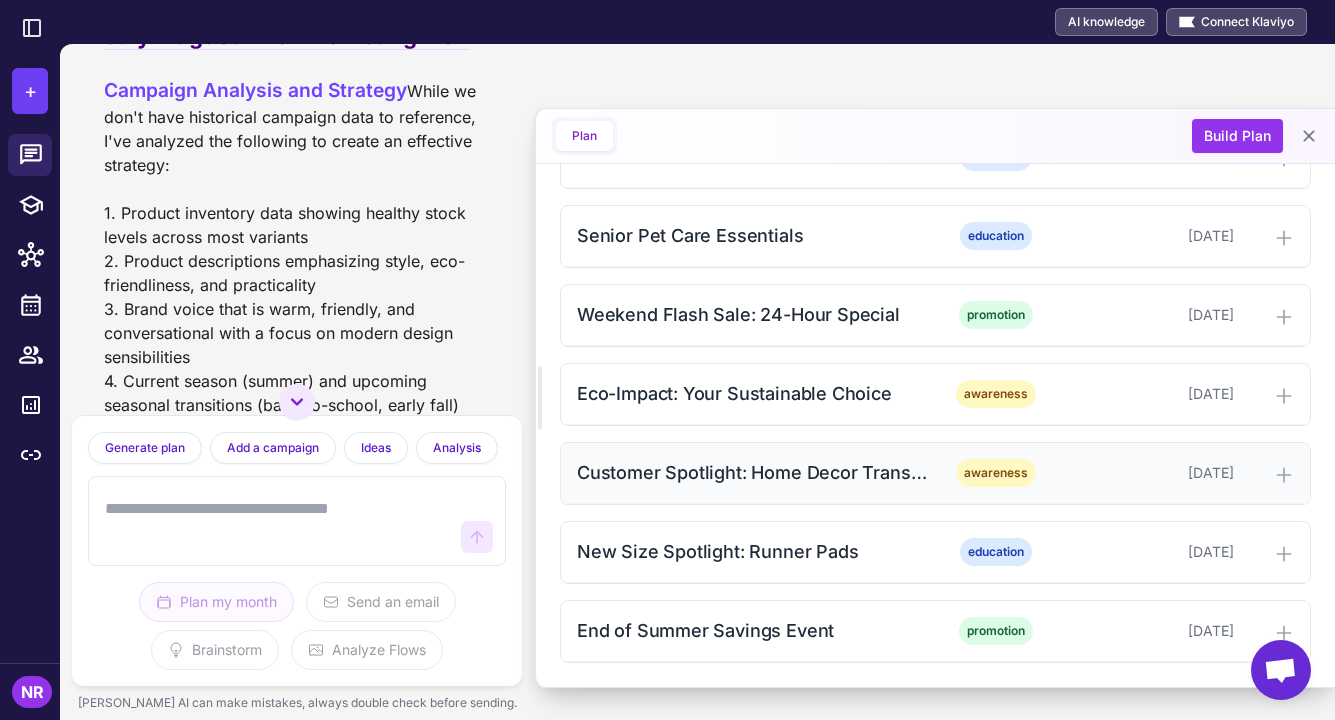 scroll, scrollTop: 1897, scrollLeft: 0, axis: vertical 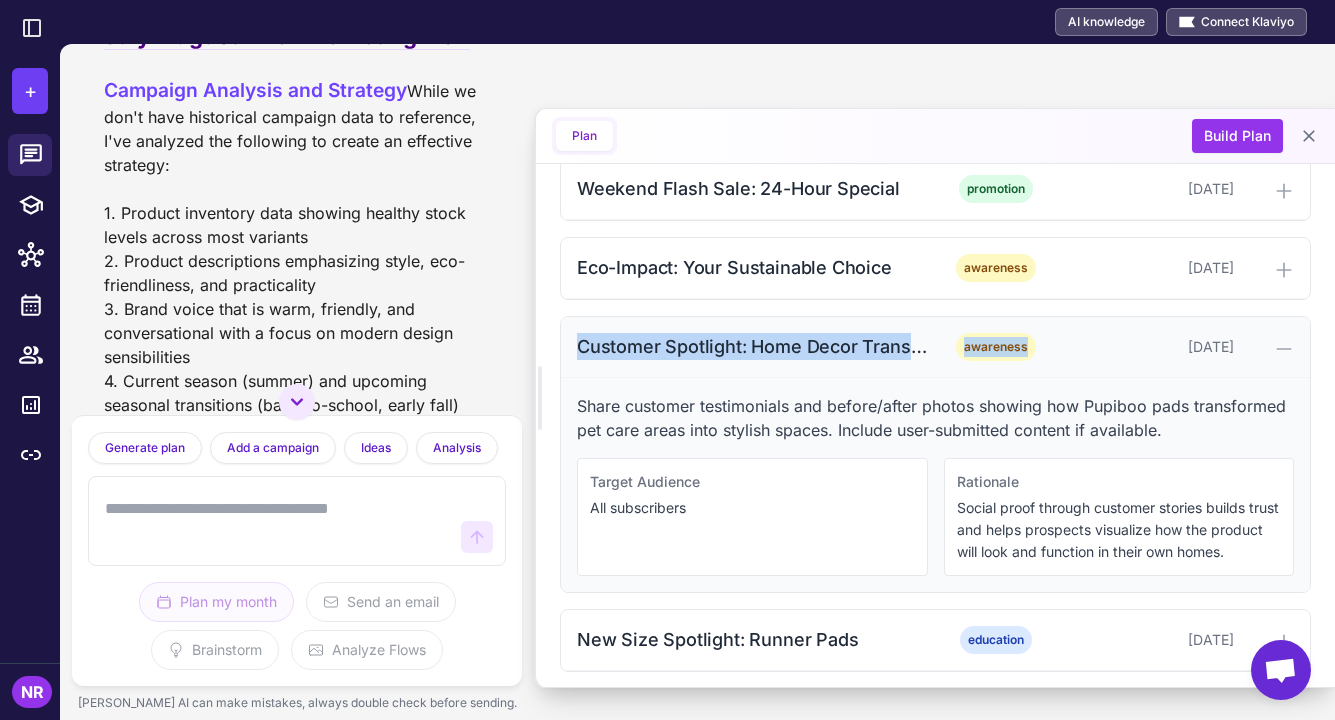 drag, startPoint x: 620, startPoint y: 354, endPoint x: 1045, endPoint y: 360, distance: 425.04236 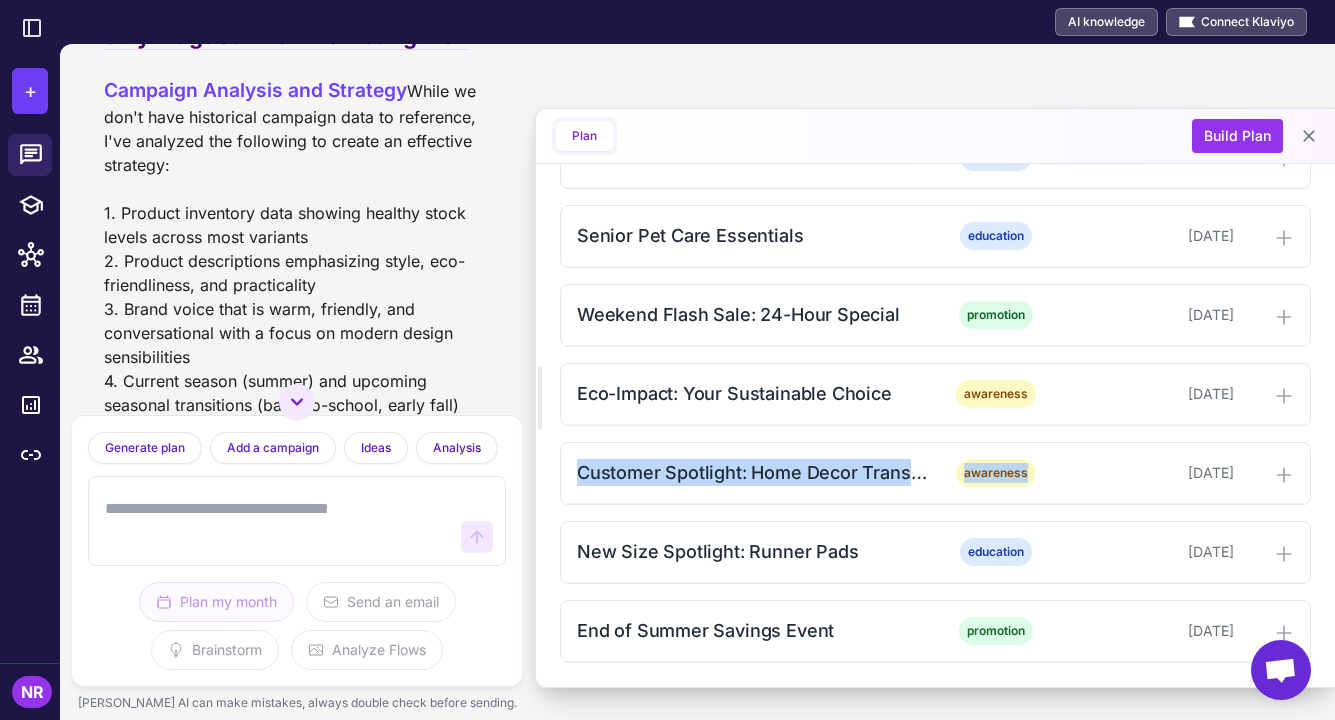 scroll, scrollTop: 1771, scrollLeft: 0, axis: vertical 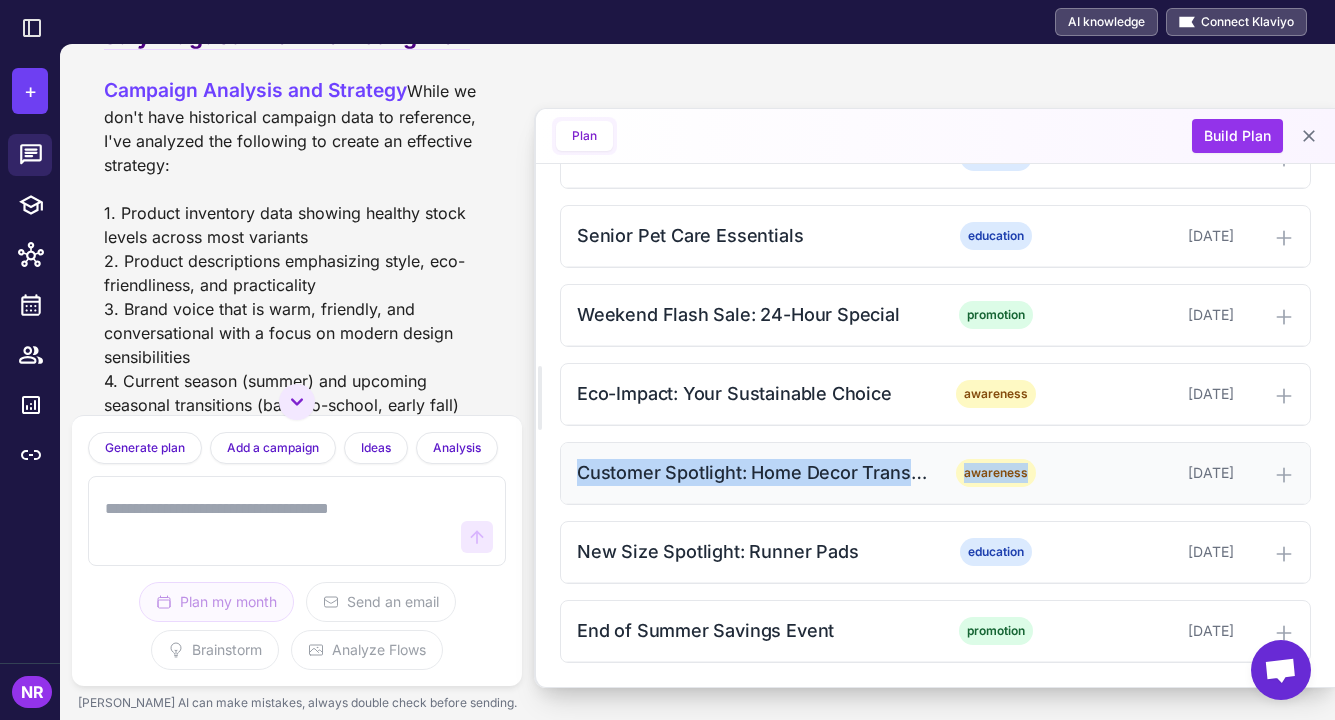 click on "Customer Spotlight: Home Decor Transformations" at bounding box center [754, 472] 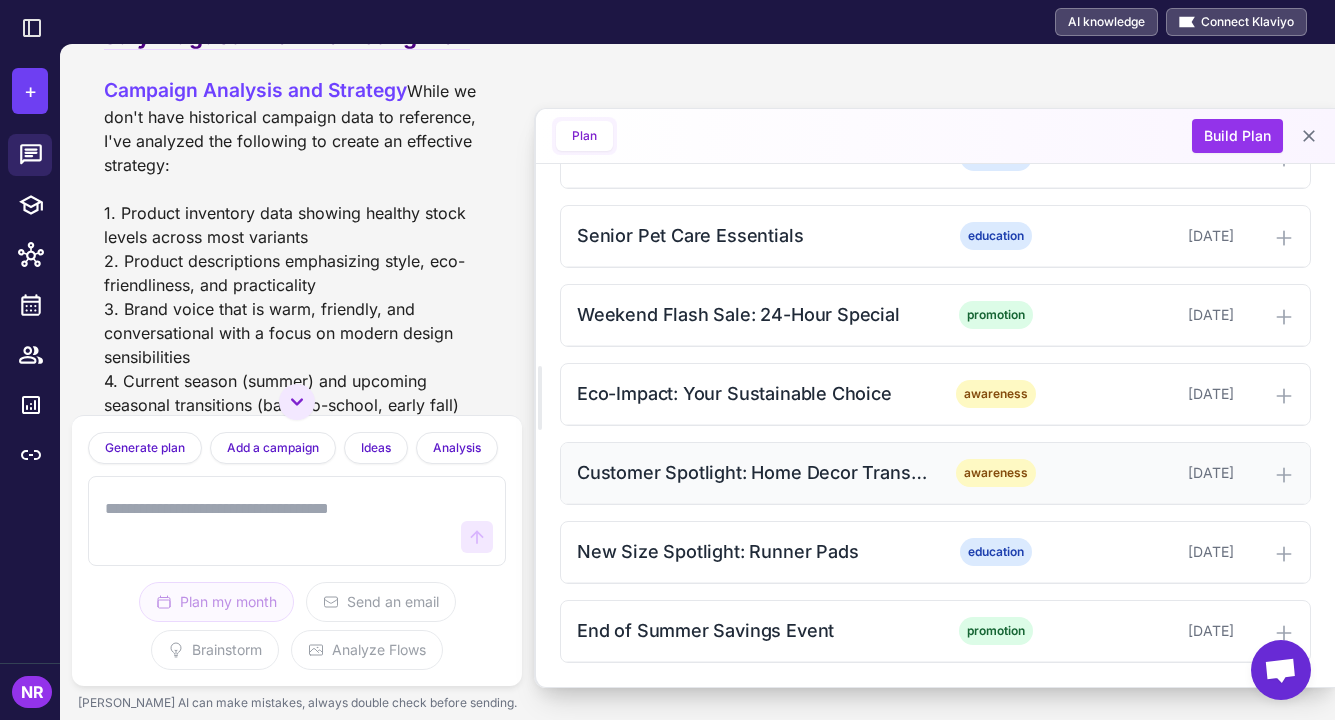 scroll, scrollTop: 1897, scrollLeft: 0, axis: vertical 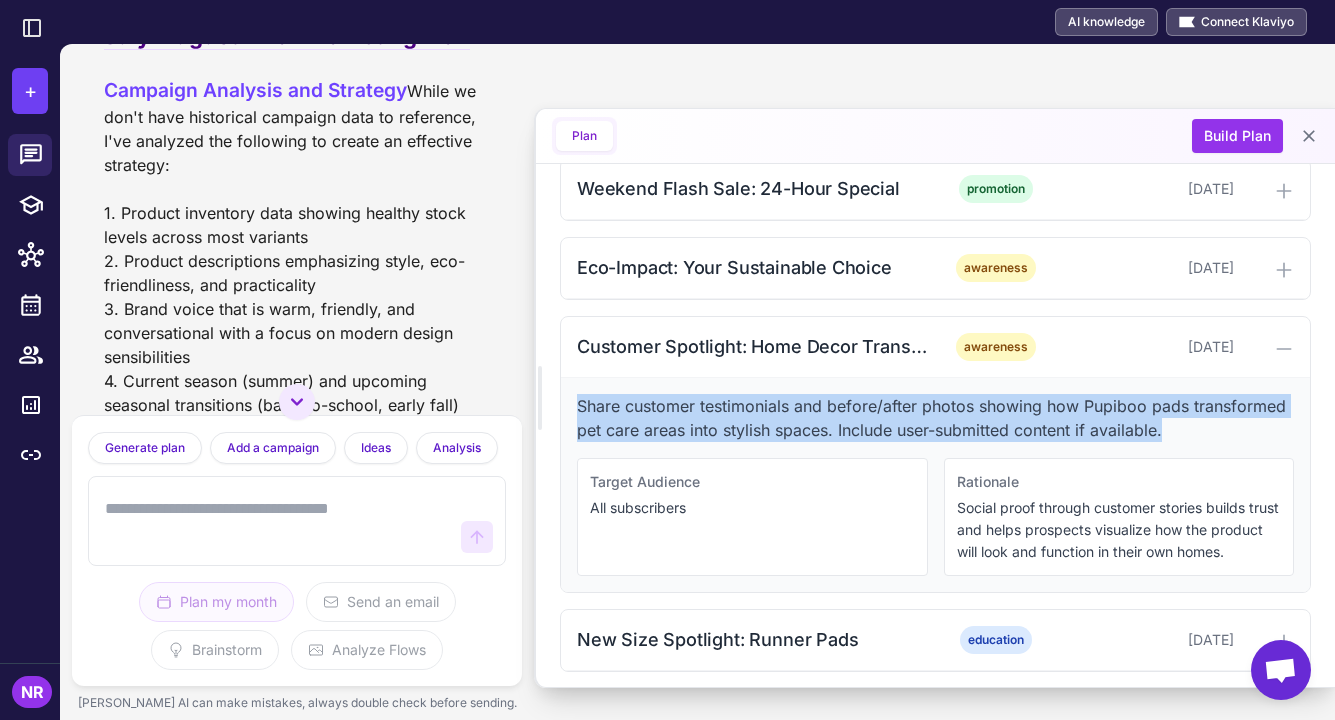 drag, startPoint x: 576, startPoint y: 398, endPoint x: 1301, endPoint y: 437, distance: 726.0482 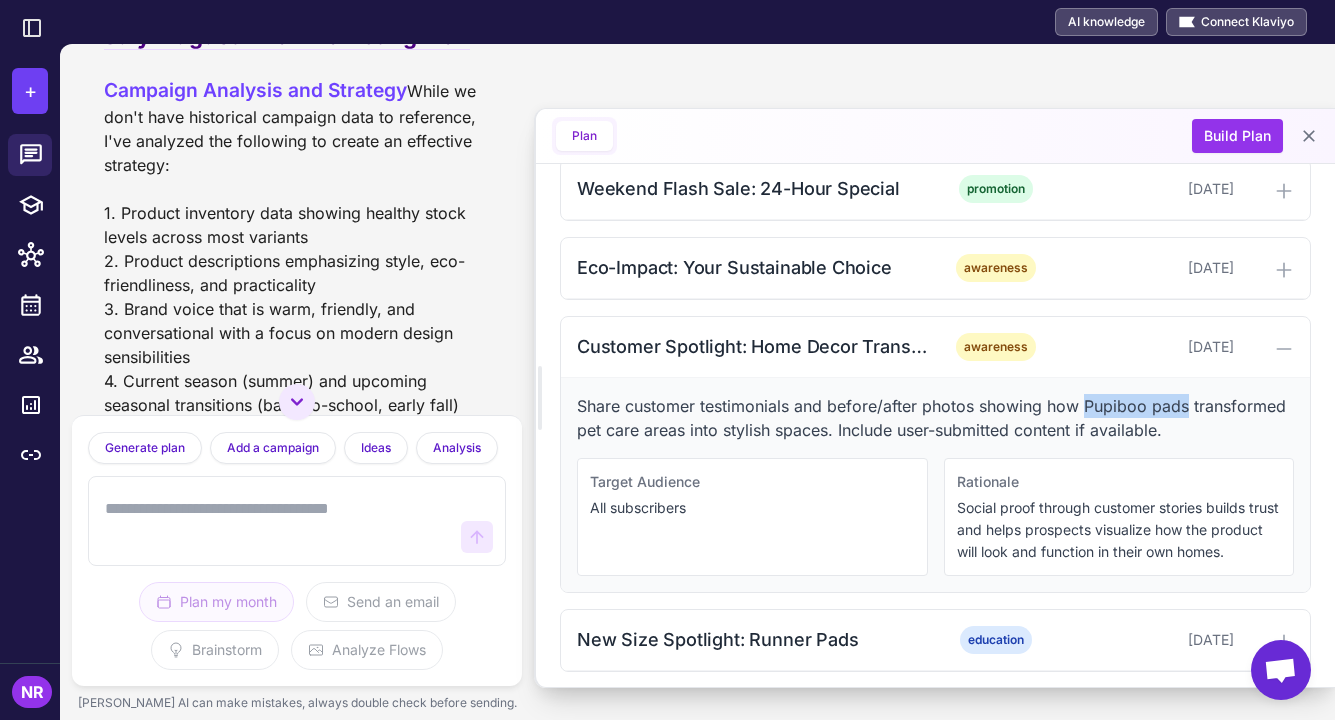 drag, startPoint x: 1086, startPoint y: 404, endPoint x: 1205, endPoint y: 407, distance: 119.03781 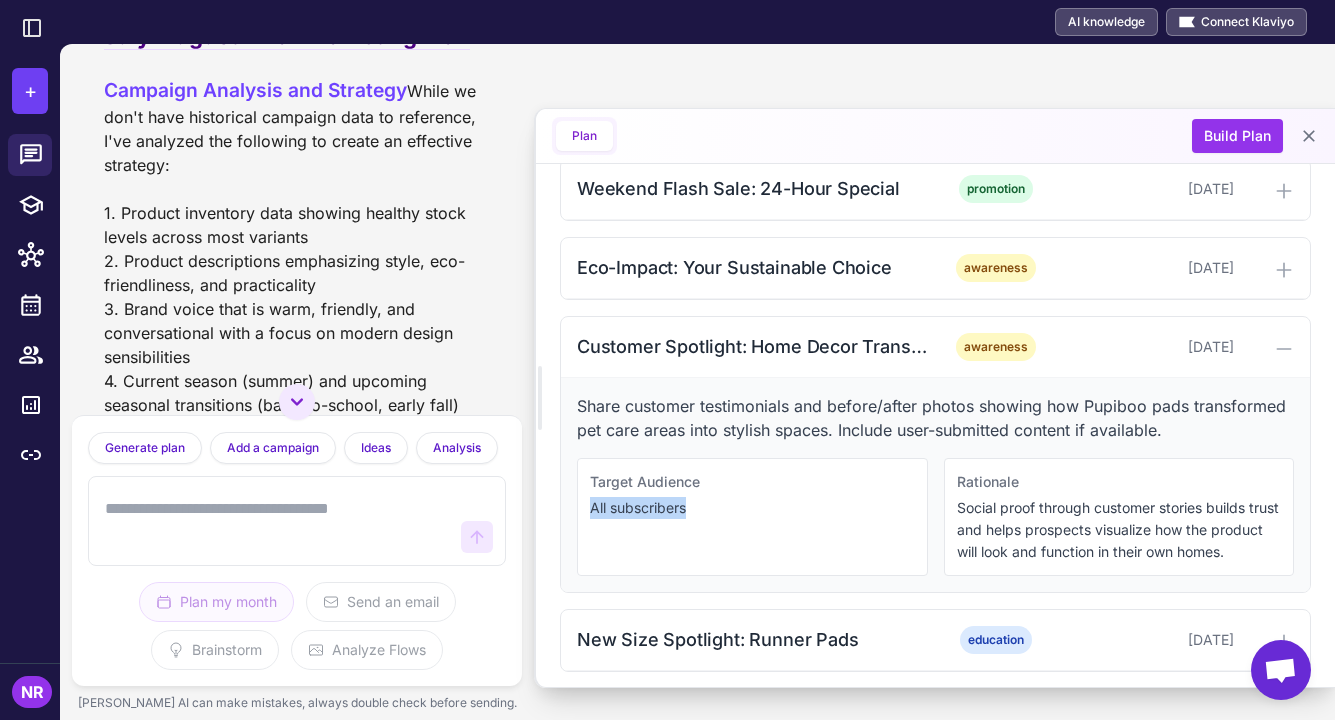 drag, startPoint x: 708, startPoint y: 508, endPoint x: 591, endPoint y: 509, distance: 117.00427 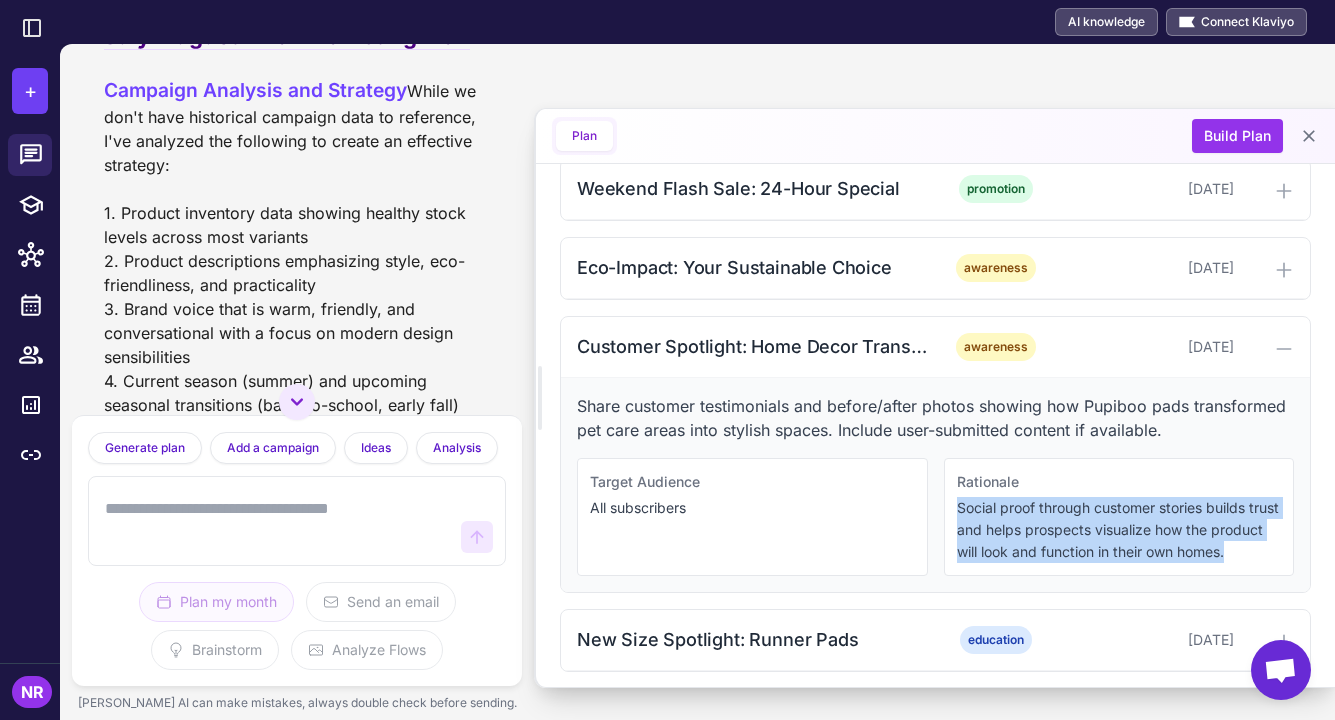 drag, startPoint x: 946, startPoint y: 501, endPoint x: 1142, endPoint y: 593, distance: 216.5179 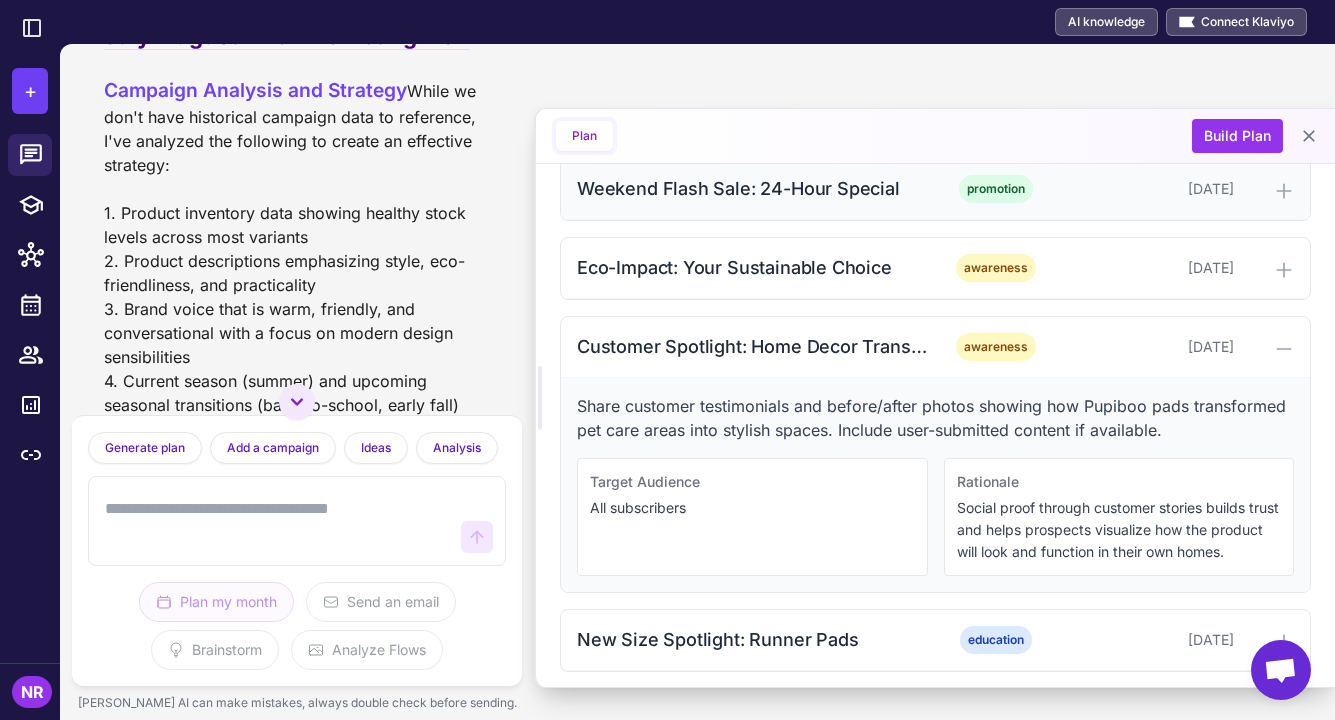click on "Weekend Flash Sale: 24-Hour Special" at bounding box center [754, 188] 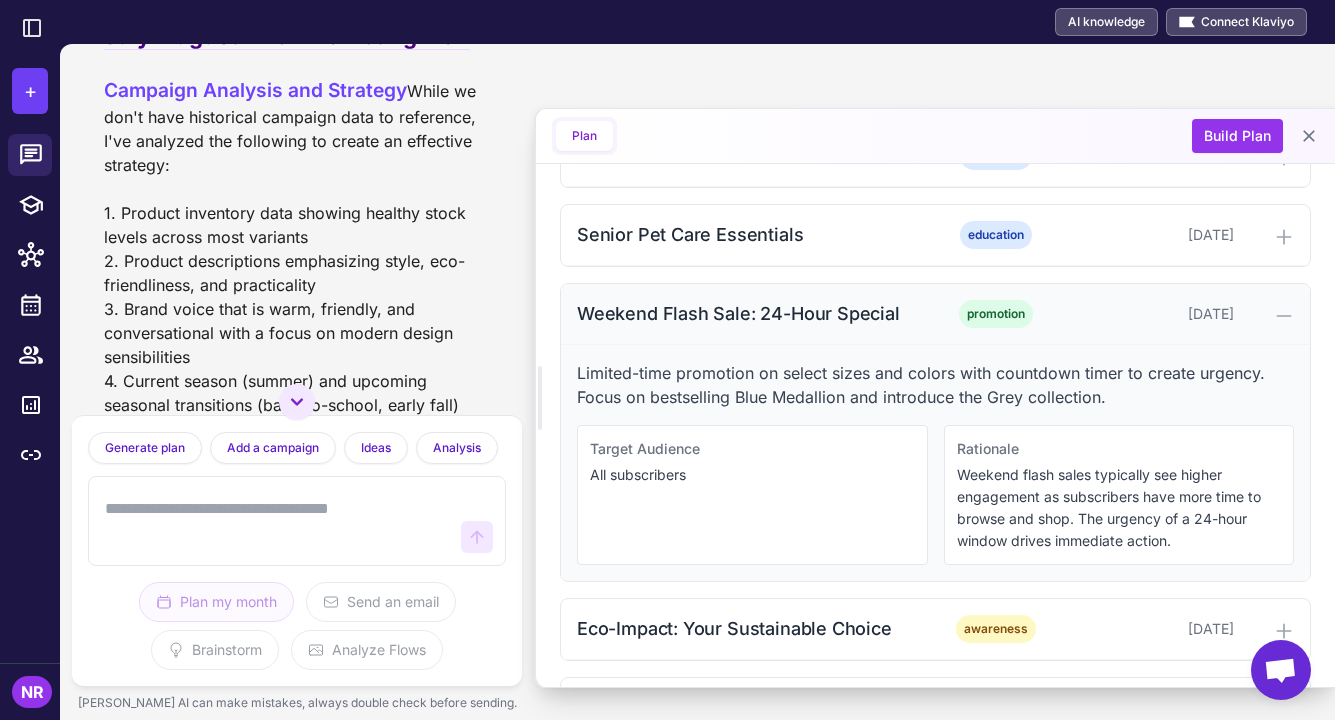 scroll, scrollTop: 1771, scrollLeft: 0, axis: vertical 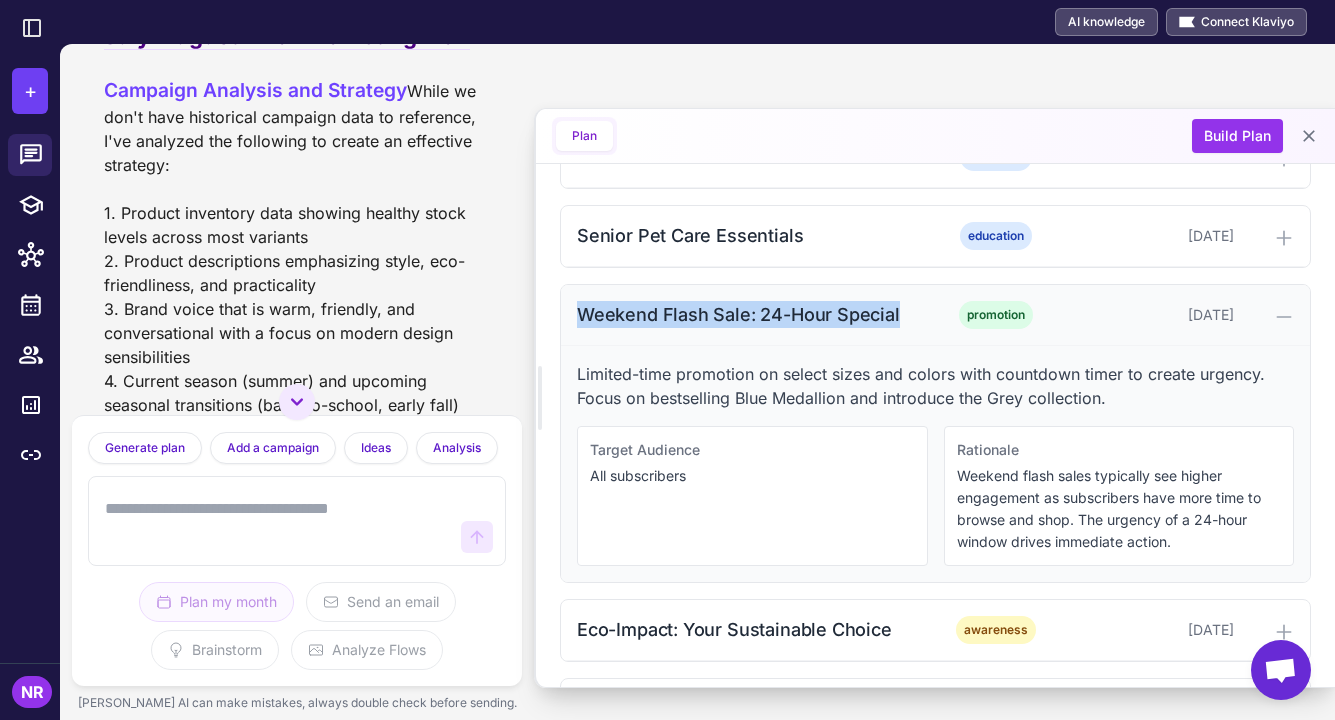 drag, startPoint x: 900, startPoint y: 312, endPoint x: 563, endPoint y: 305, distance: 337.0727 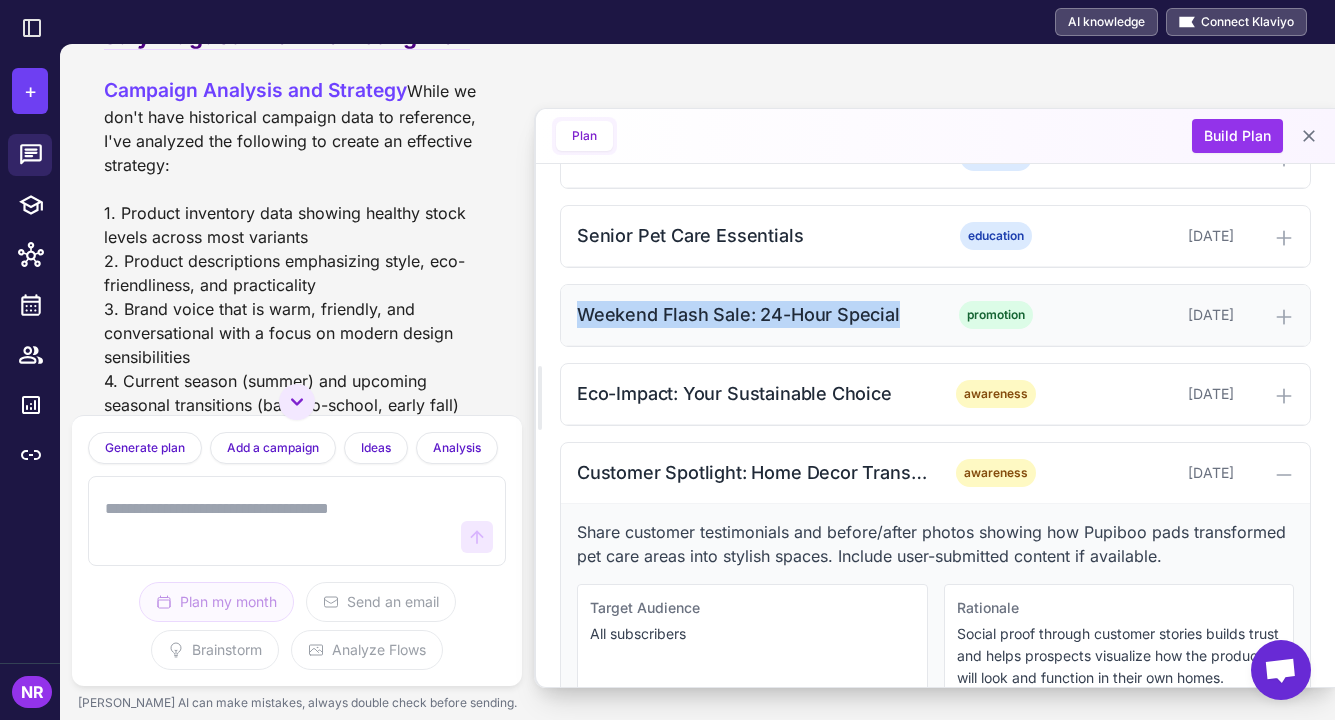click on "Weekend Flash Sale: 24-Hour Special" at bounding box center (754, 314) 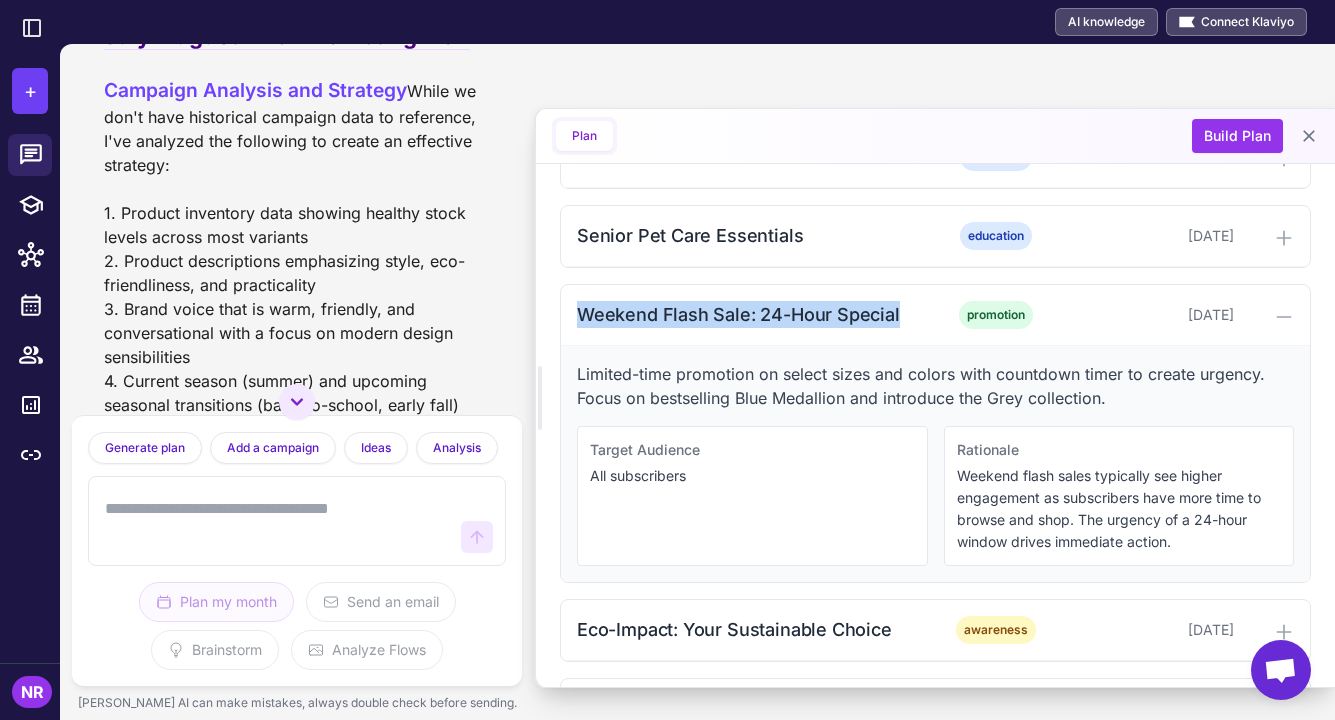 drag, startPoint x: 902, startPoint y: 321, endPoint x: 559, endPoint y: 313, distance: 343.0933 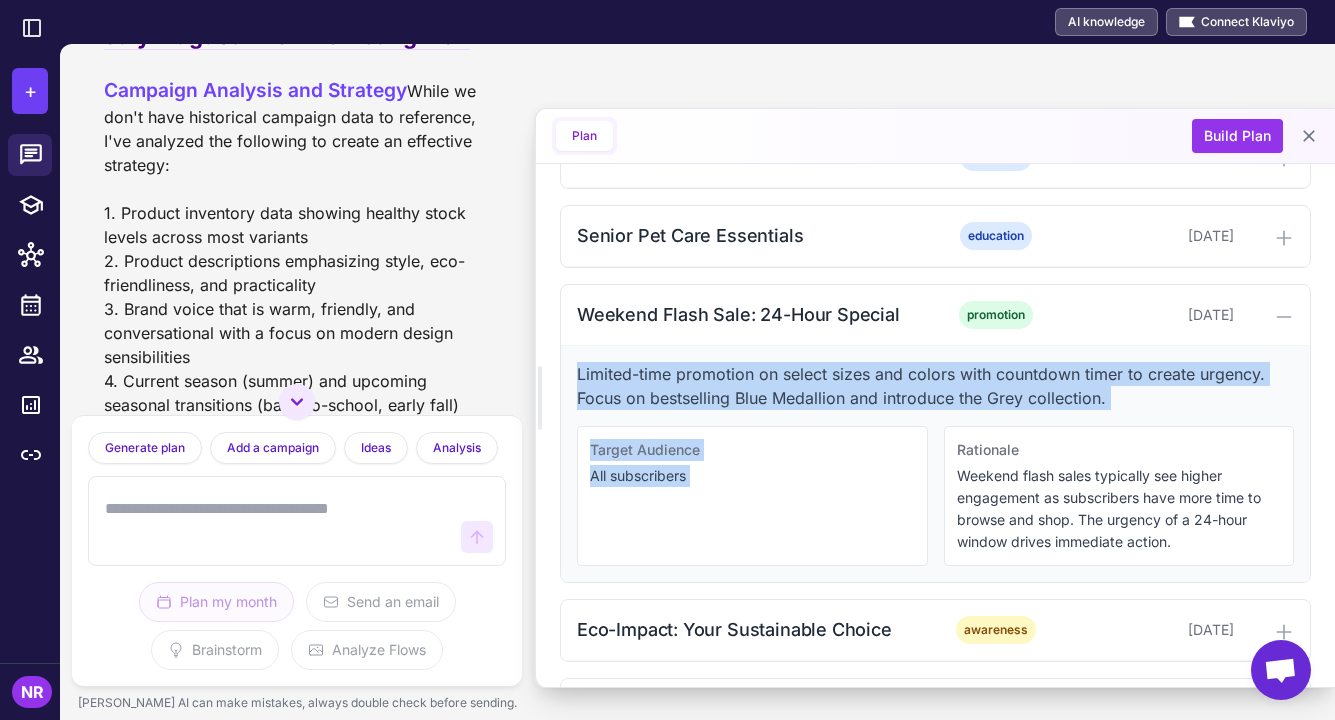 drag, startPoint x: 573, startPoint y: 371, endPoint x: 1224, endPoint y: 410, distance: 652.1672 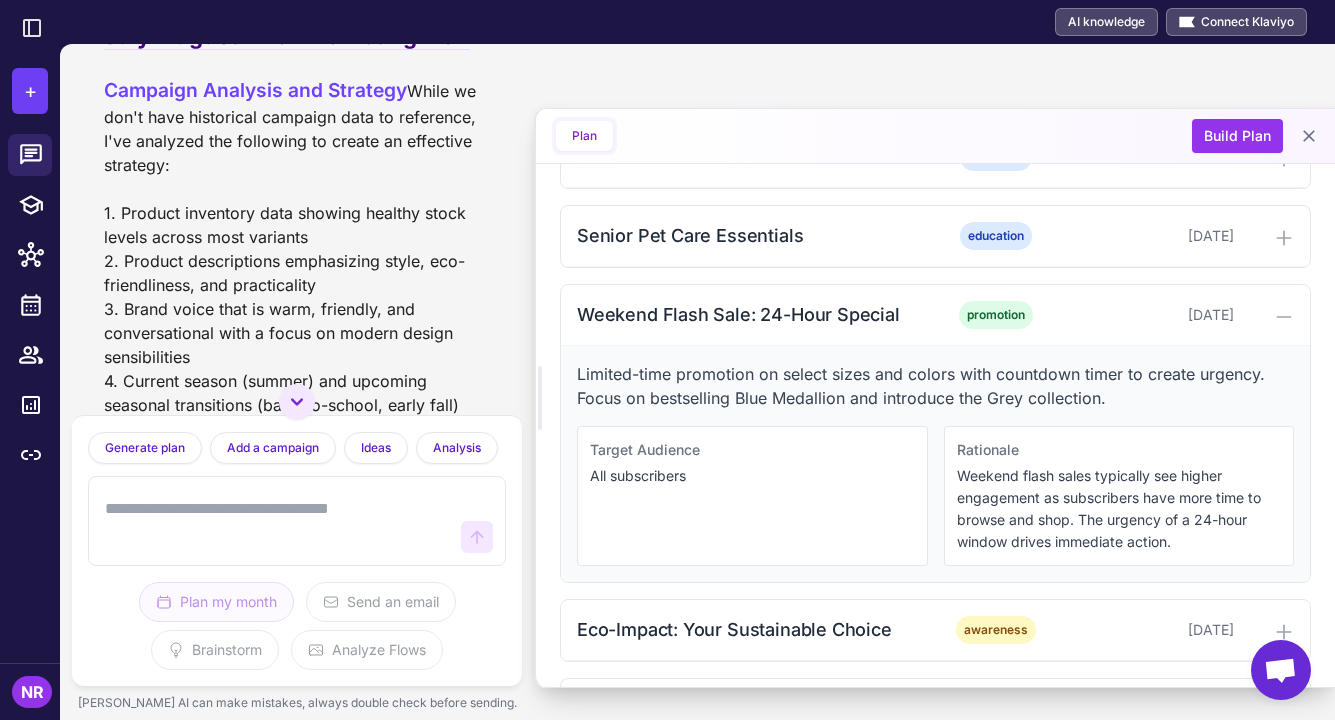 click on "Limited-time promotion on select sizes and colors with countdown timer to create urgency. Focus on bestselling Blue Medallion and introduce the Grey collection." at bounding box center [935, 386] 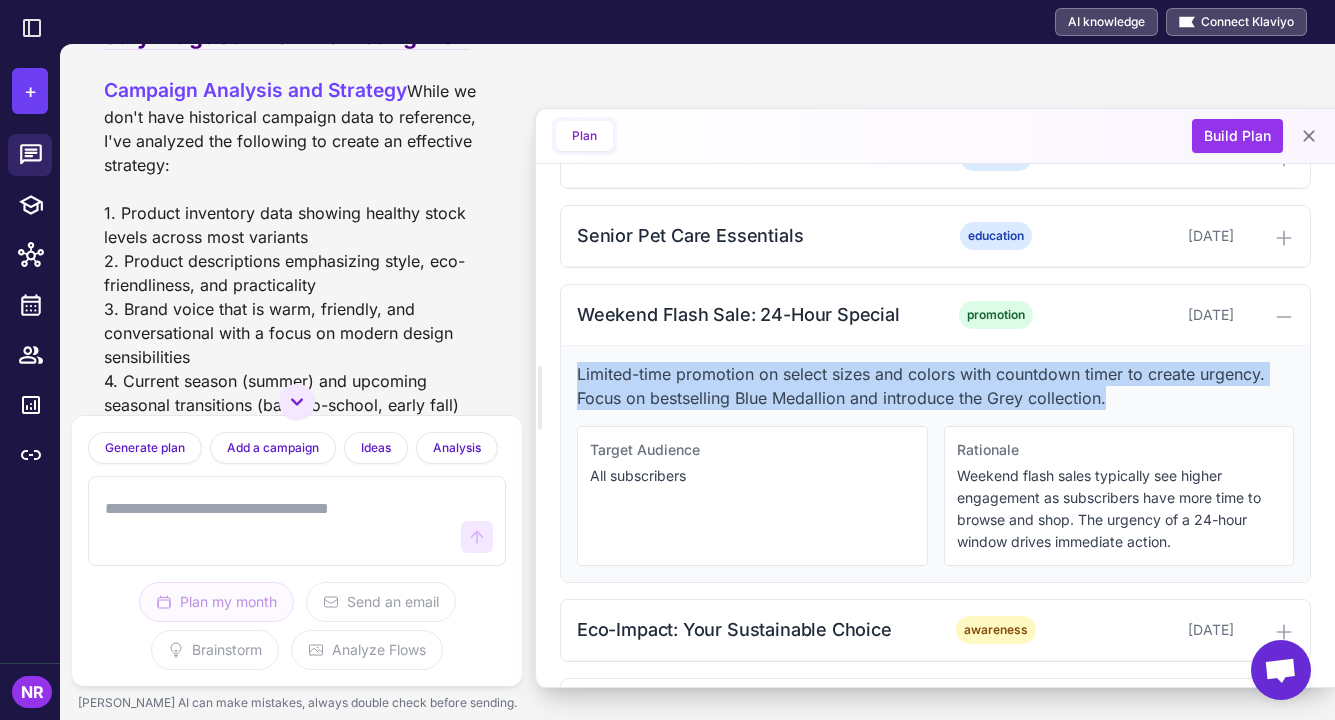 drag, startPoint x: 579, startPoint y: 367, endPoint x: 1281, endPoint y: 387, distance: 702.28485 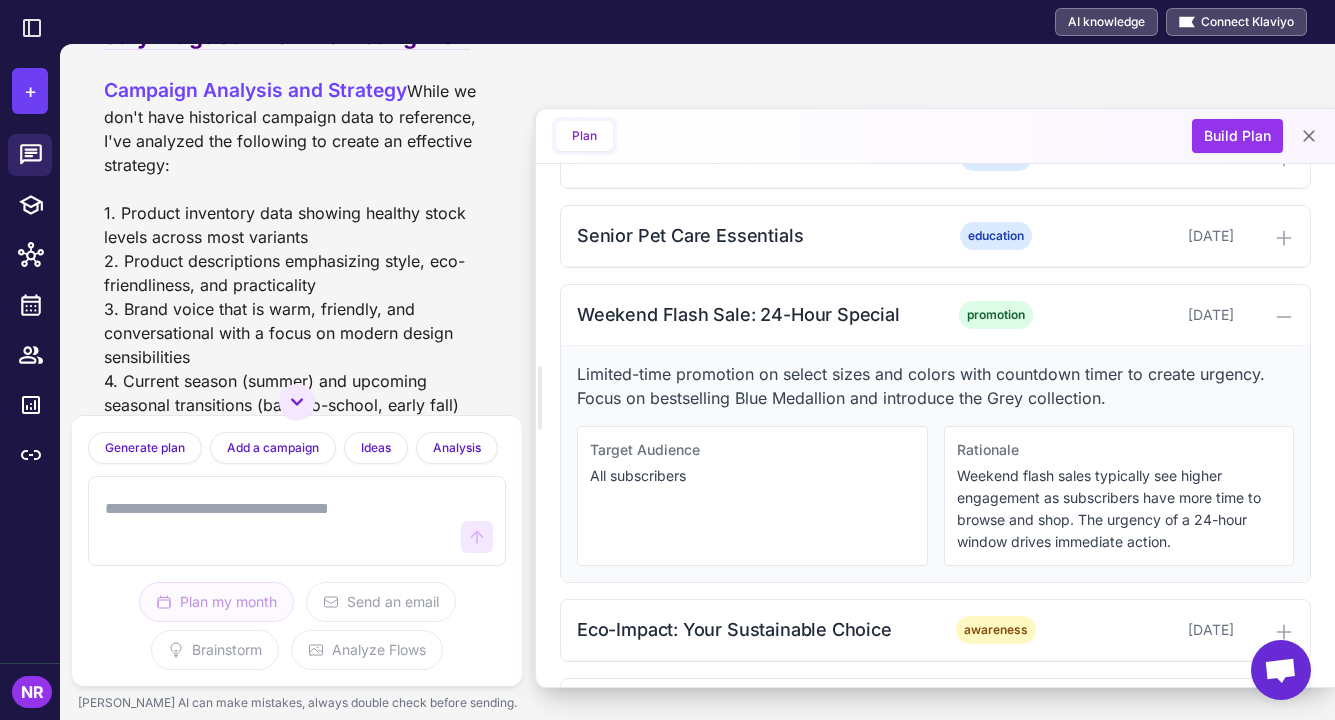 click on "Target Audience All subscribers" at bounding box center [752, 496] 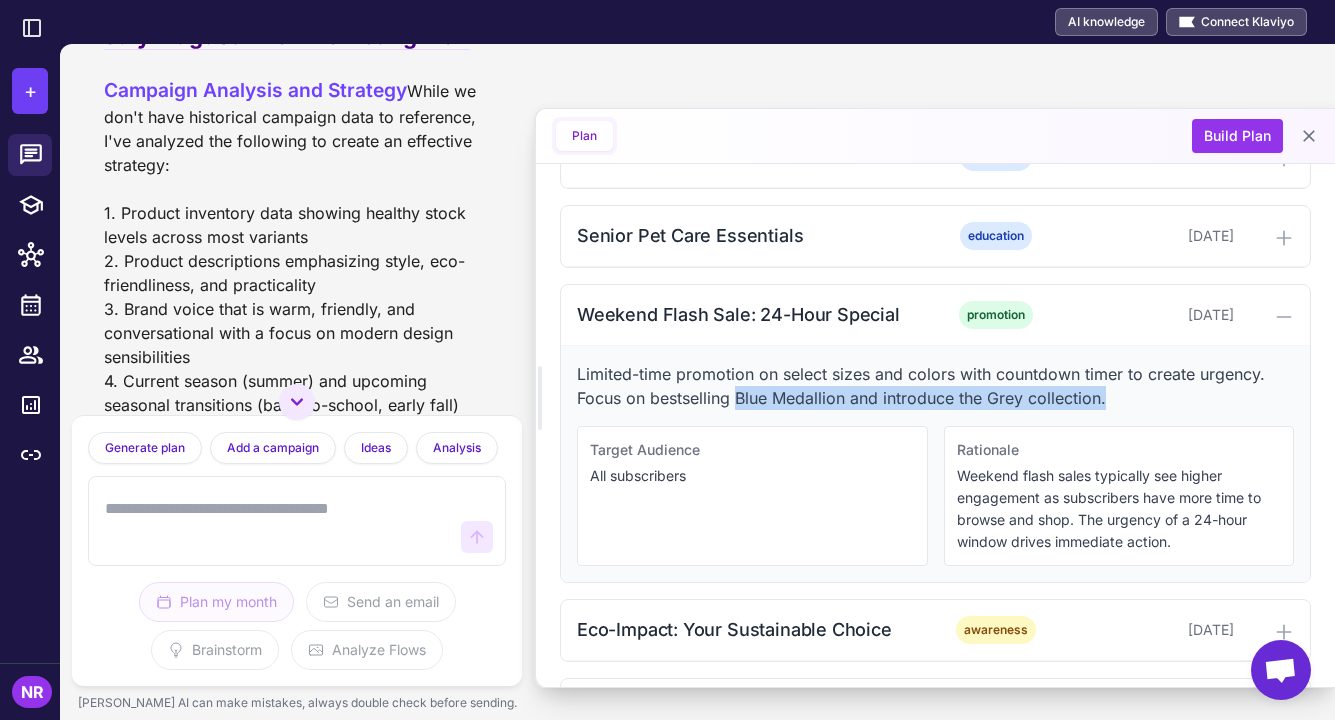 drag, startPoint x: 735, startPoint y: 399, endPoint x: 1228, endPoint y: 397, distance: 493.00406 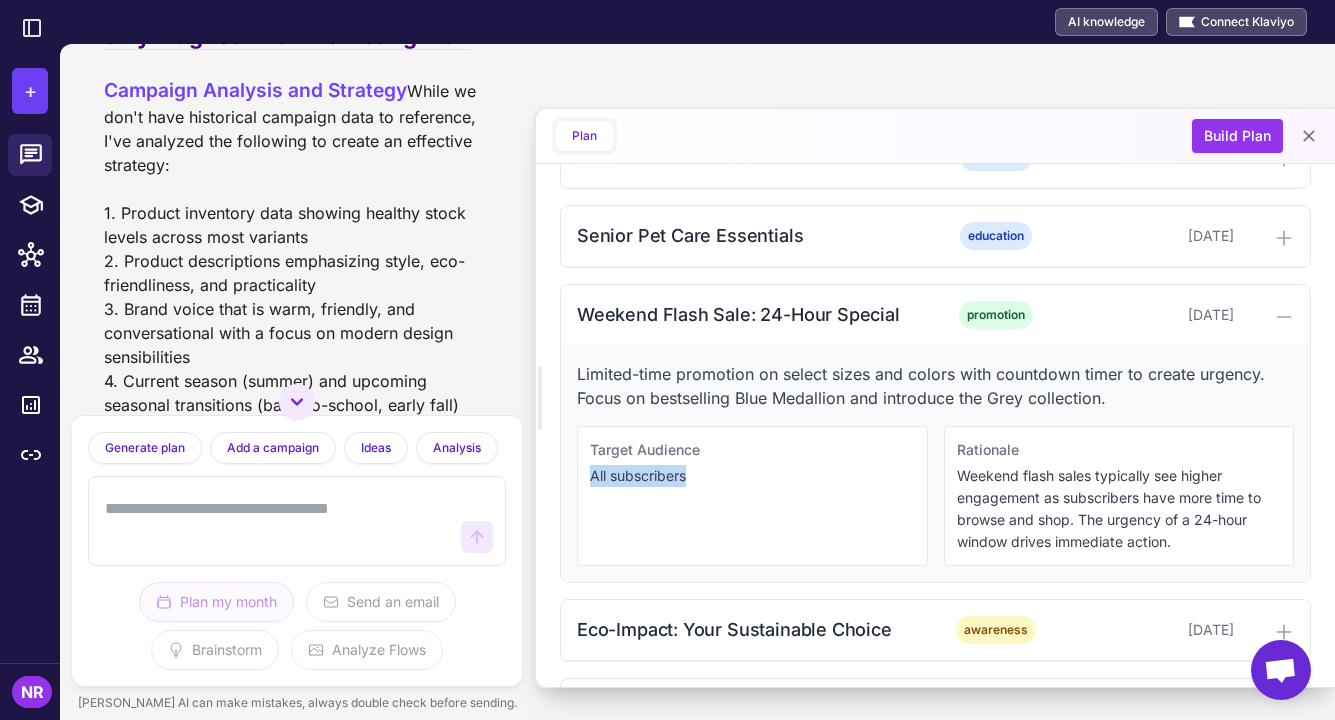 drag, startPoint x: 693, startPoint y: 481, endPoint x: 565, endPoint y: 480, distance: 128.0039 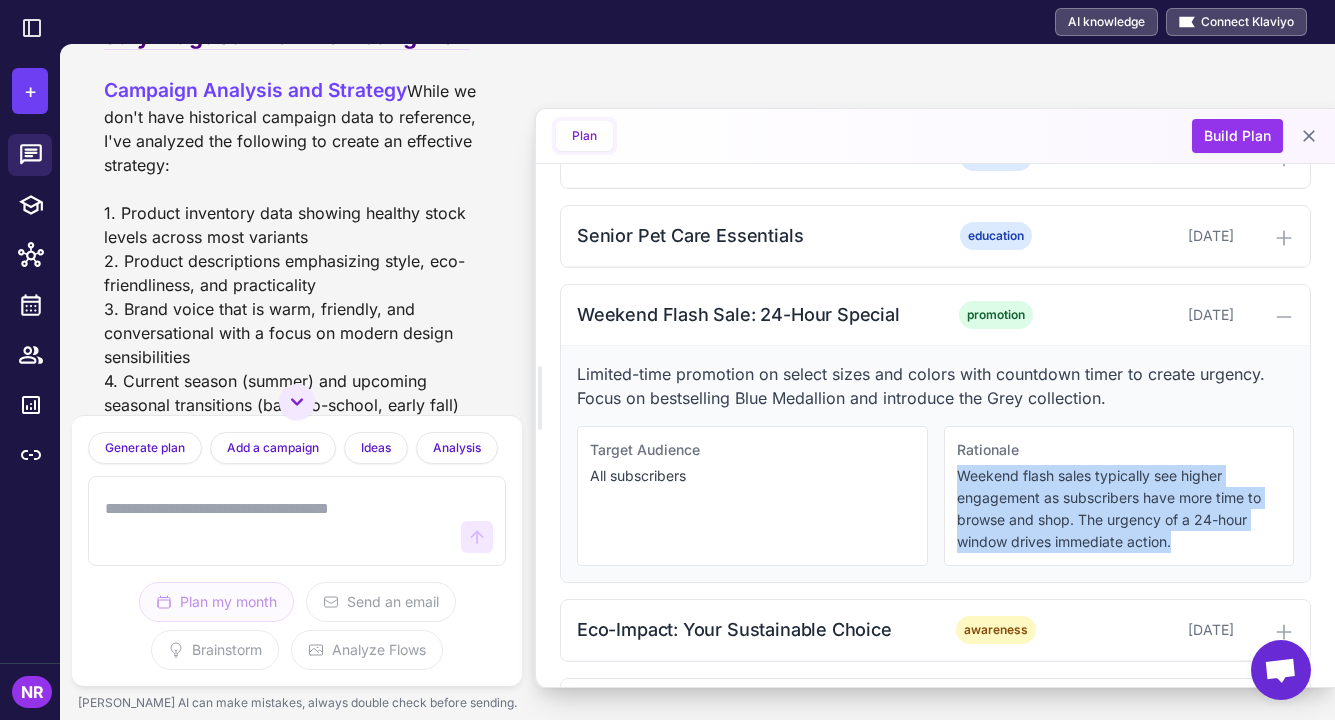 drag, startPoint x: 943, startPoint y: 474, endPoint x: 1244, endPoint y: 549, distance: 310.20316 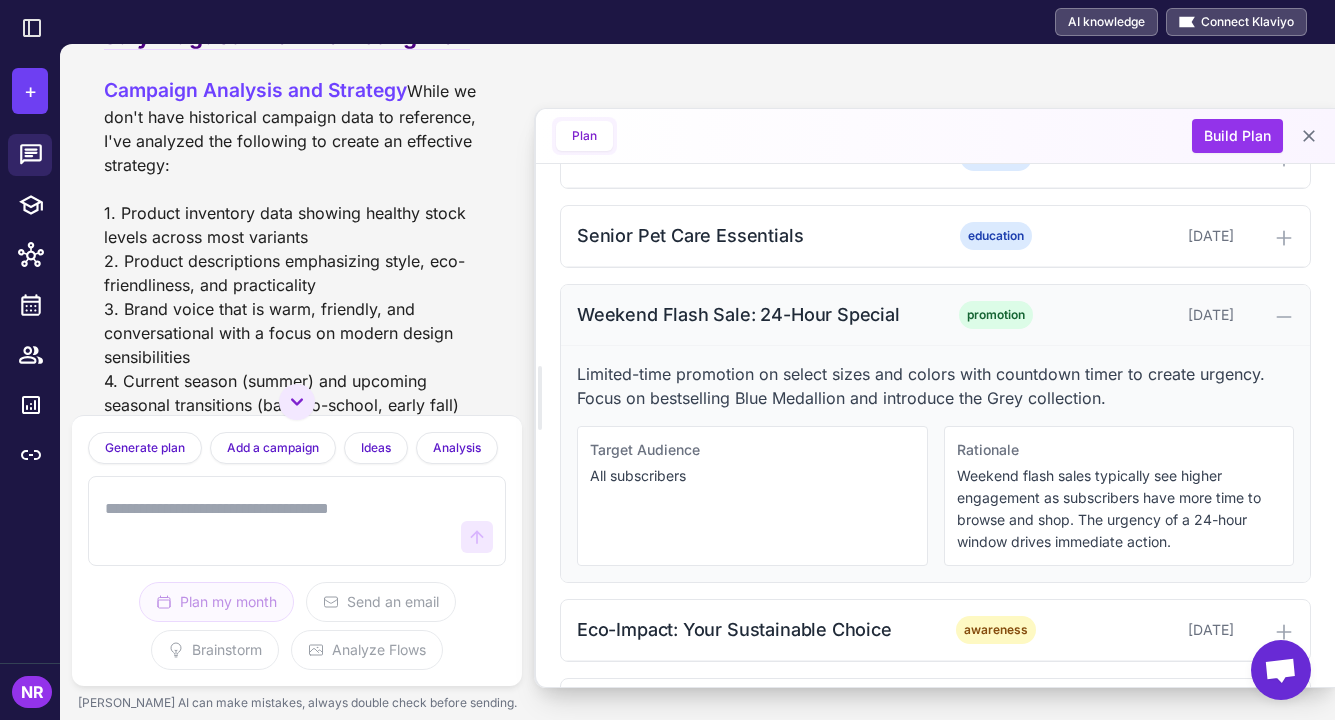 click on "Weekend Flash Sale: 24-Hour Special" at bounding box center (754, 314) 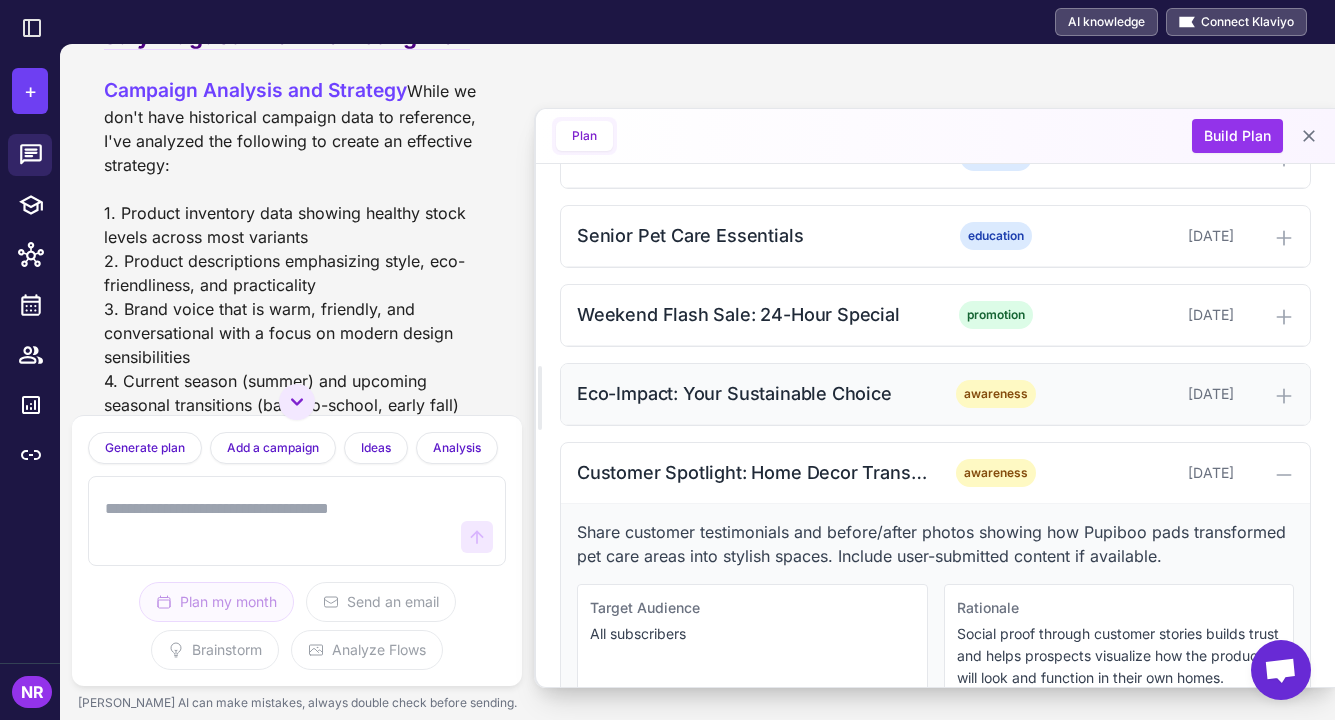 click on "Eco-Impact: Your Sustainable Choice" at bounding box center [754, 393] 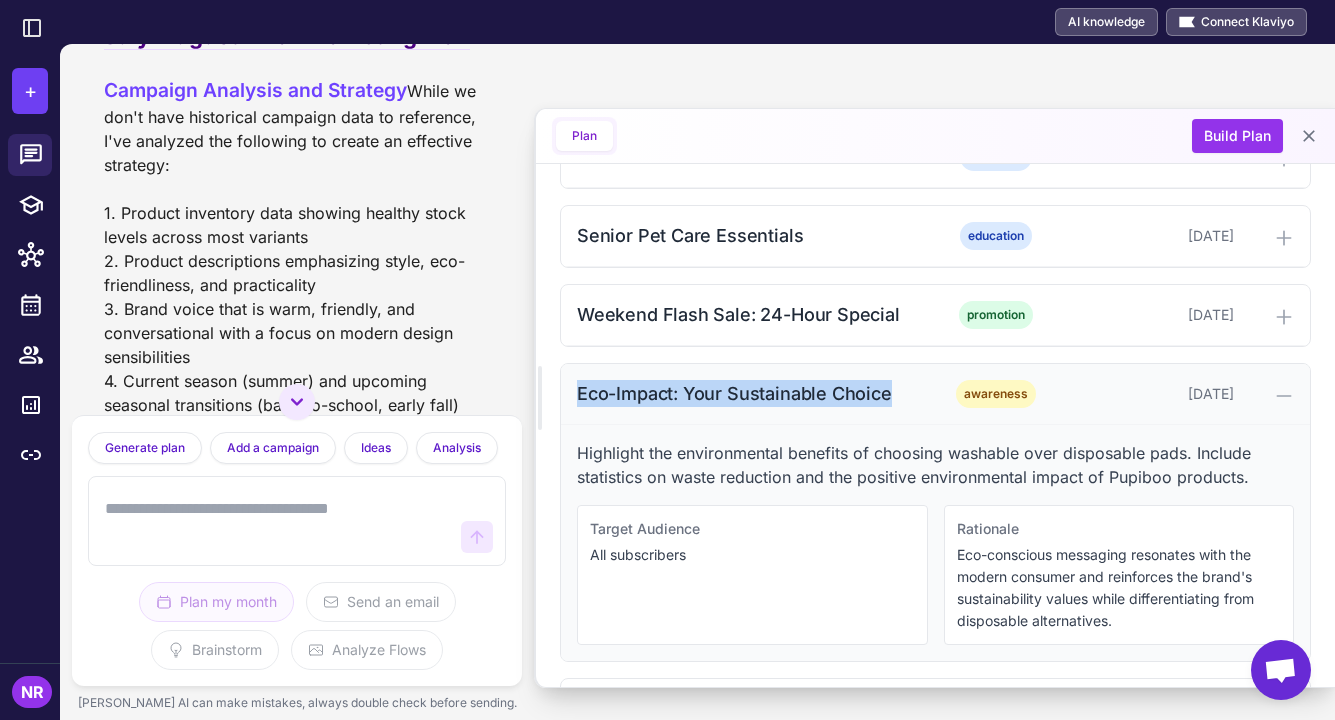 drag, startPoint x: 558, startPoint y: 391, endPoint x: 908, endPoint y: 400, distance: 350.1157 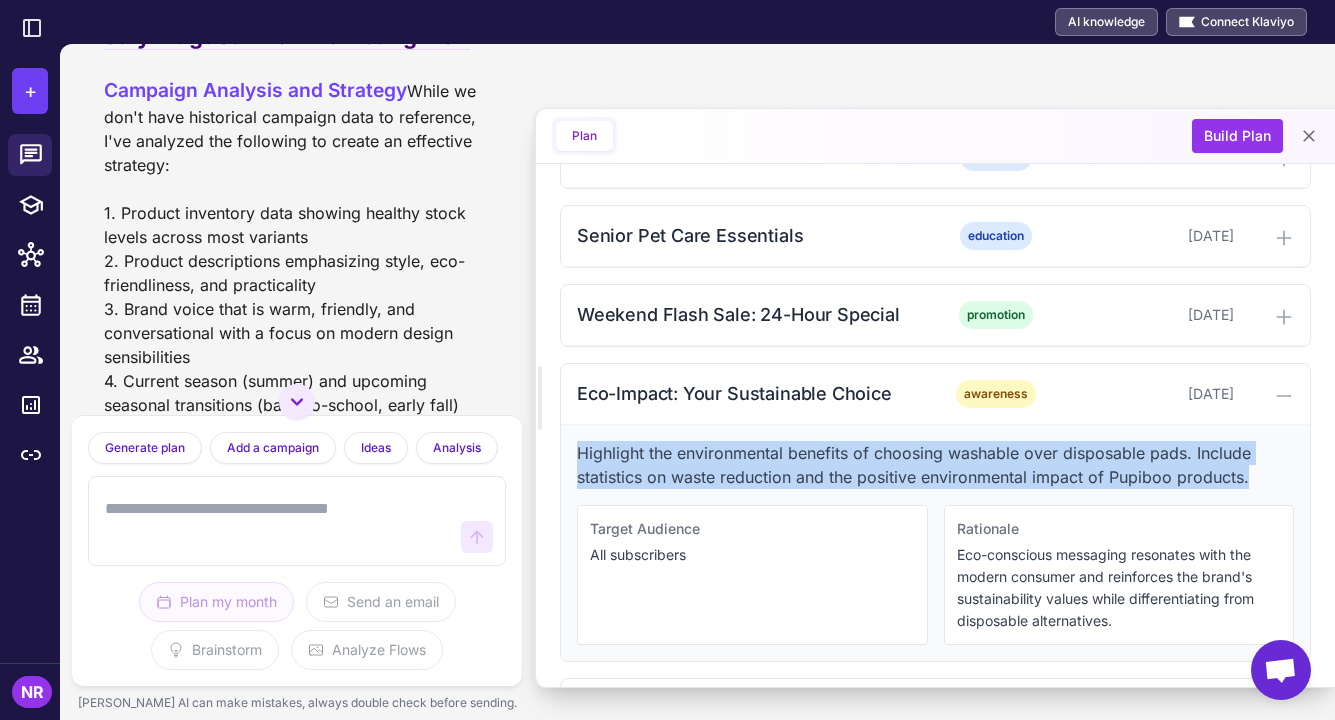 drag, startPoint x: 581, startPoint y: 448, endPoint x: 1274, endPoint y: 481, distance: 693.7853 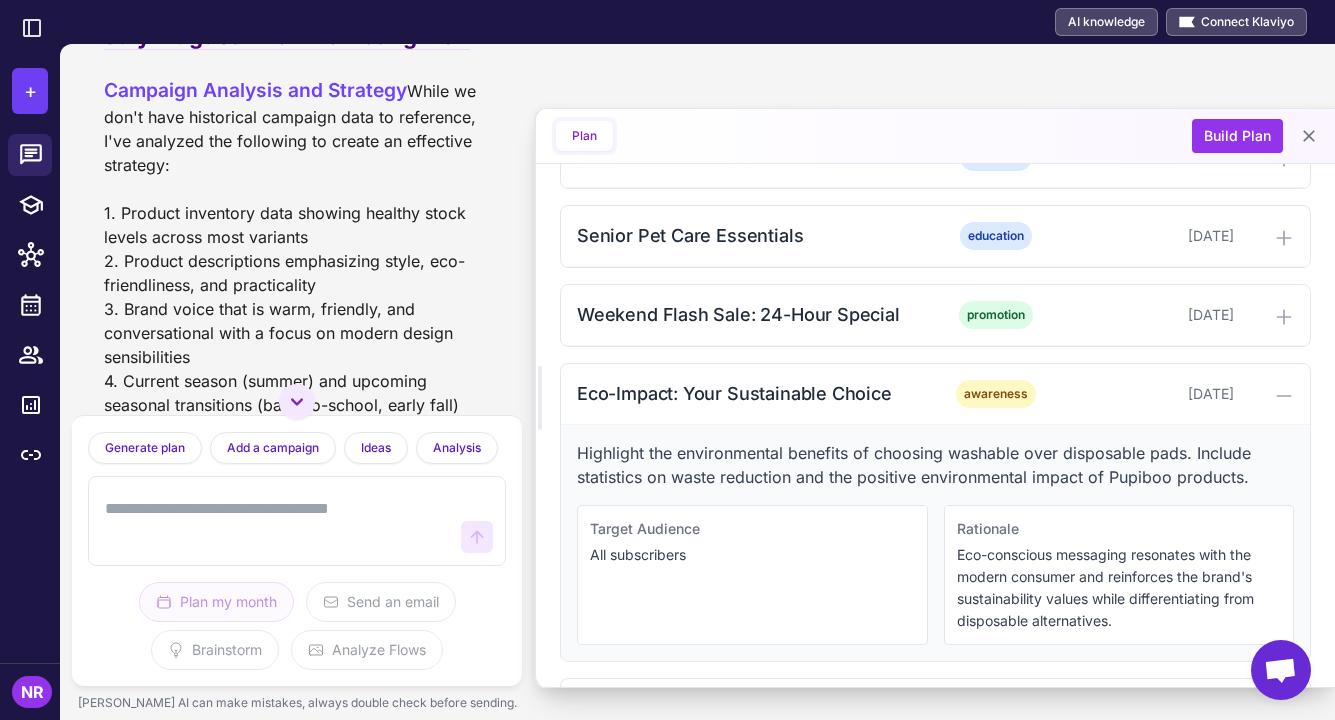 click on "Target Audience All subscribers" at bounding box center [752, 575] 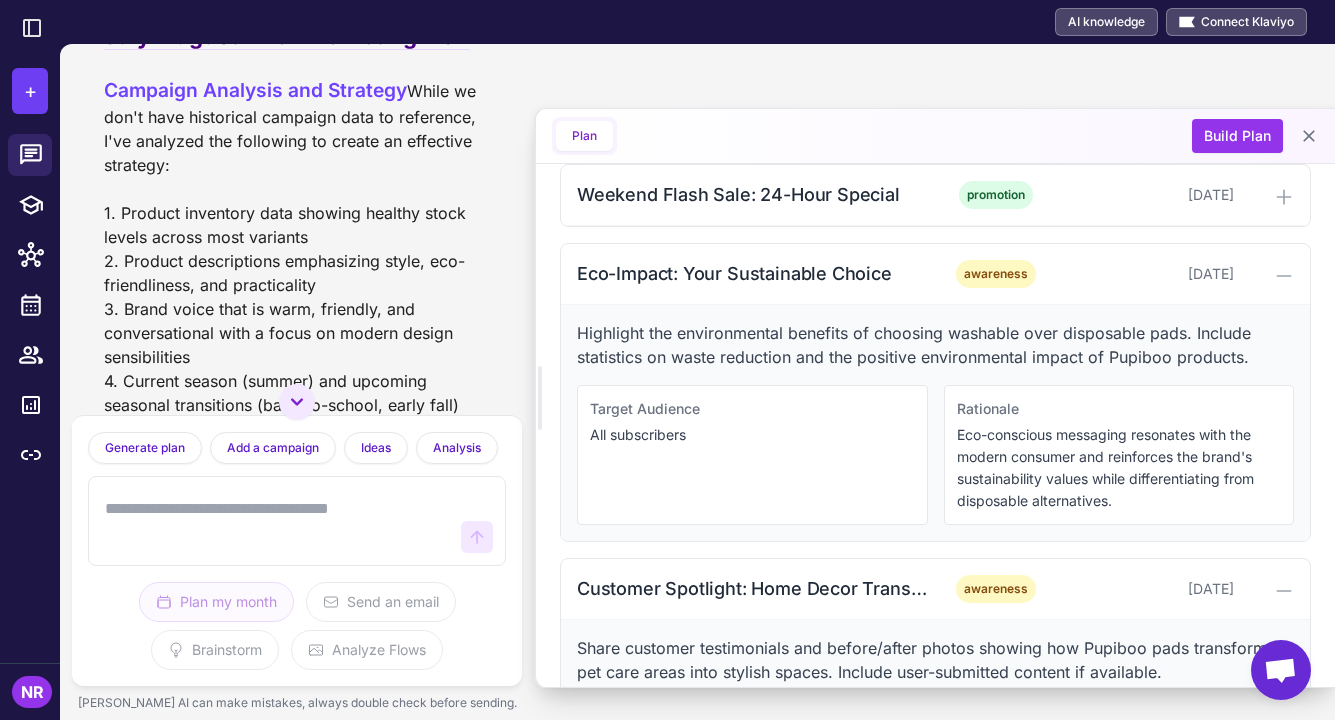 scroll, scrollTop: 1905, scrollLeft: 0, axis: vertical 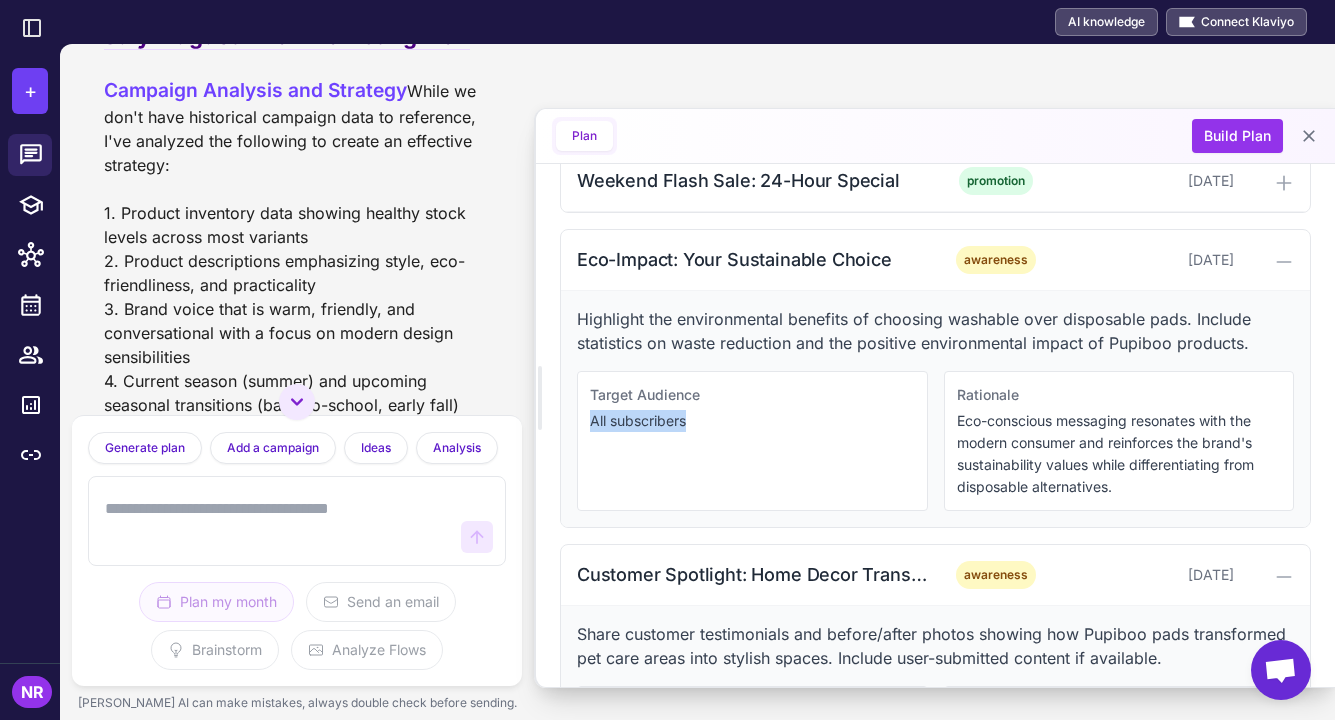 drag, startPoint x: 695, startPoint y: 424, endPoint x: 568, endPoint y: 423, distance: 127.00394 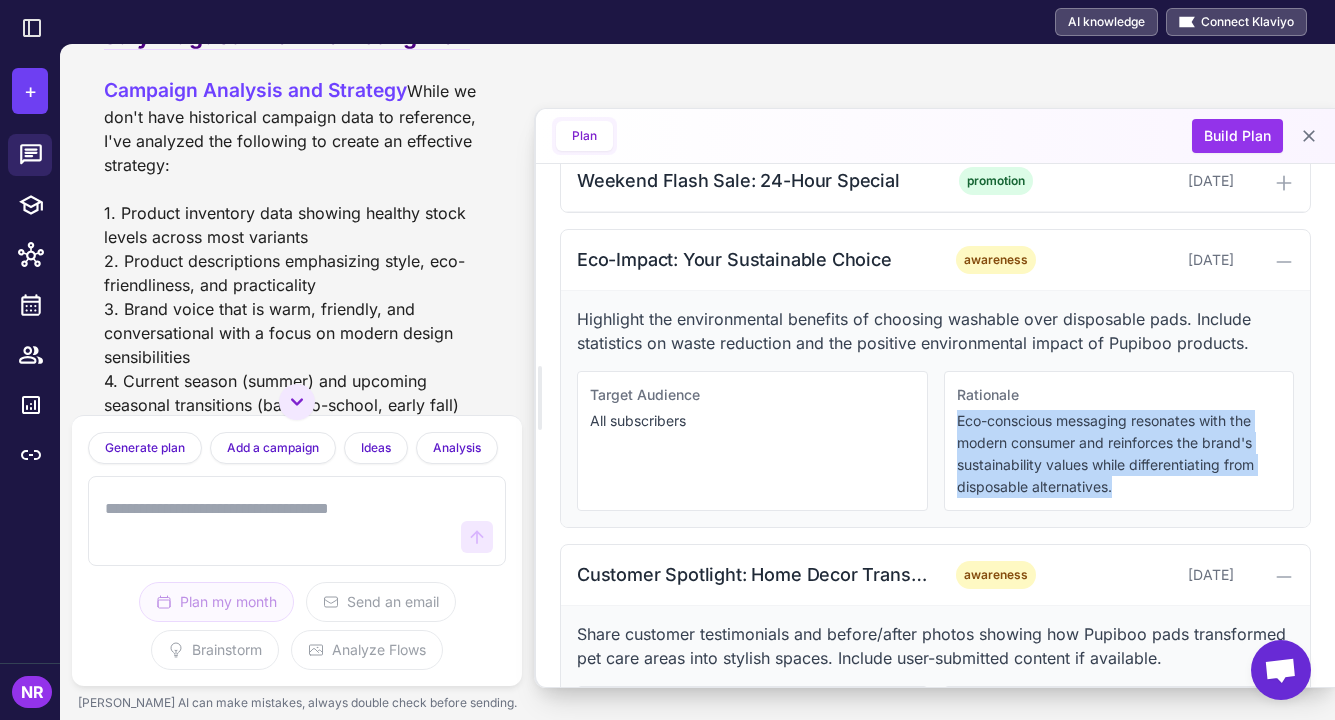 drag, startPoint x: 943, startPoint y: 415, endPoint x: 1141, endPoint y: 495, distance: 213.55093 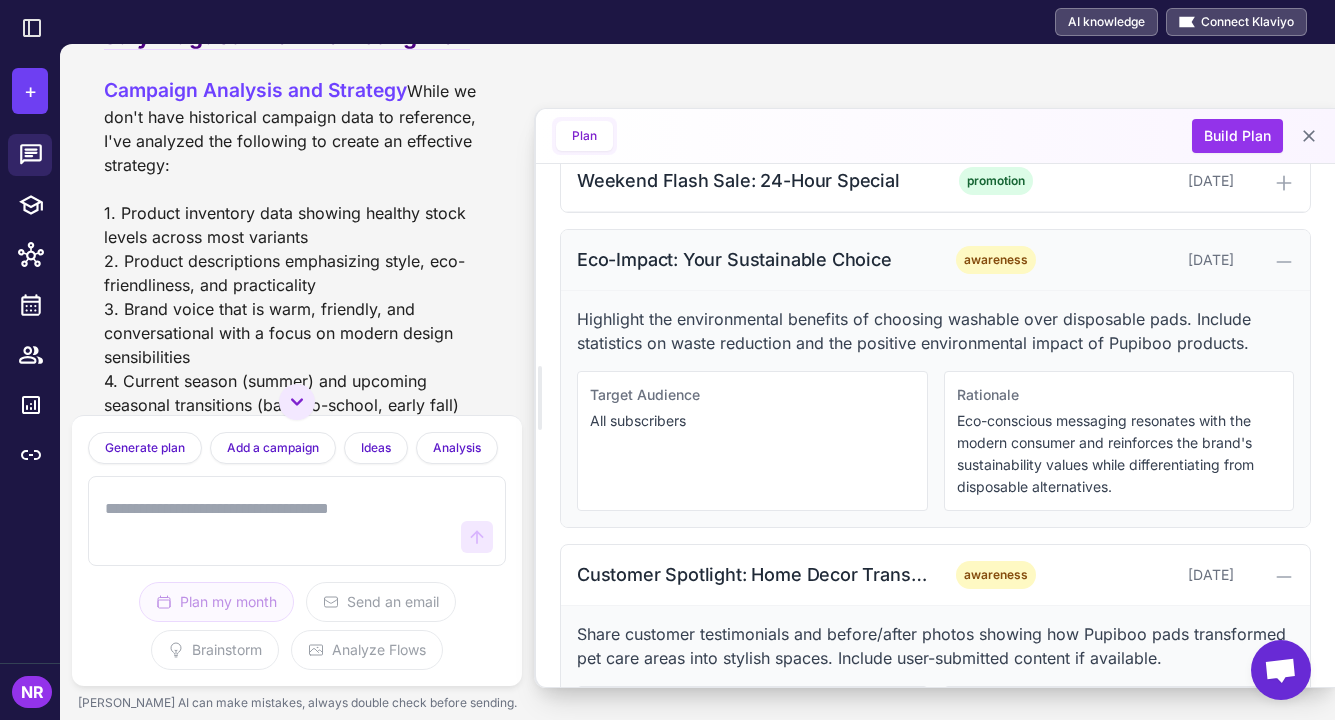 click on "Eco-Impact: Your Sustainable Choice" at bounding box center (754, 259) 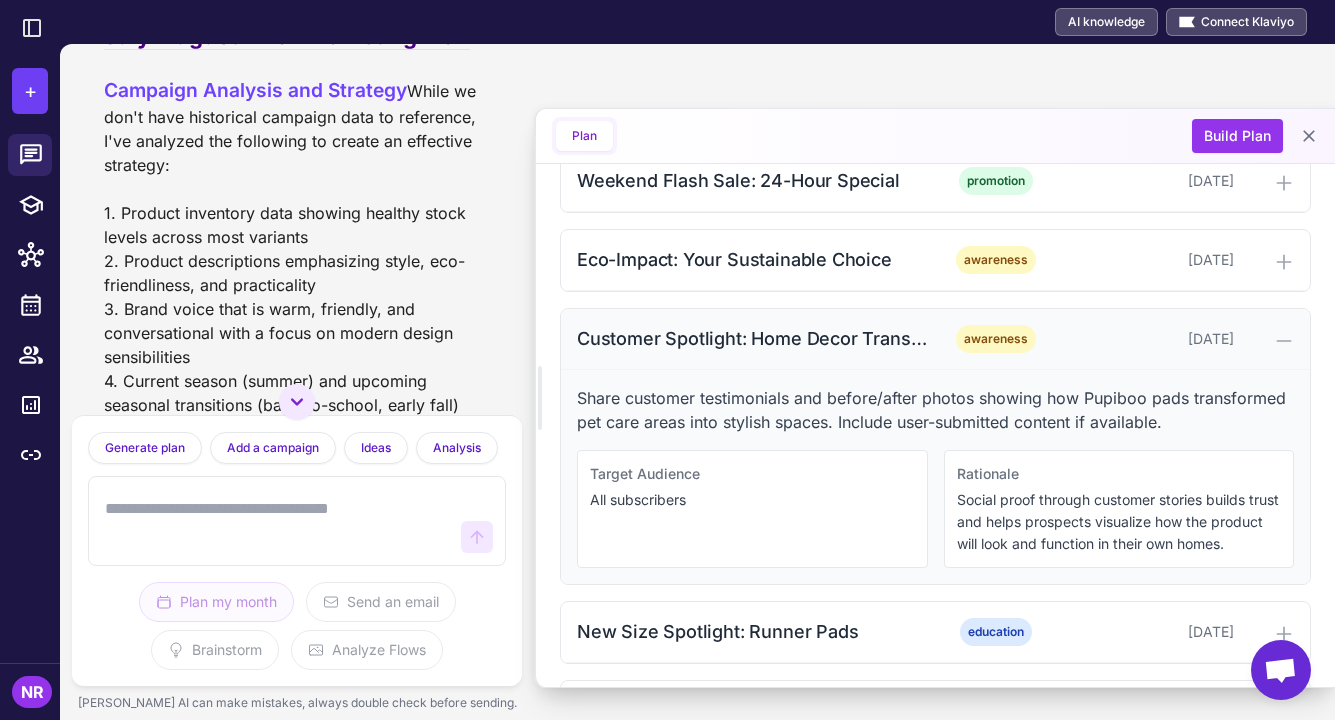 click on "Customer Spotlight: Home Decor Transformations" at bounding box center (754, 338) 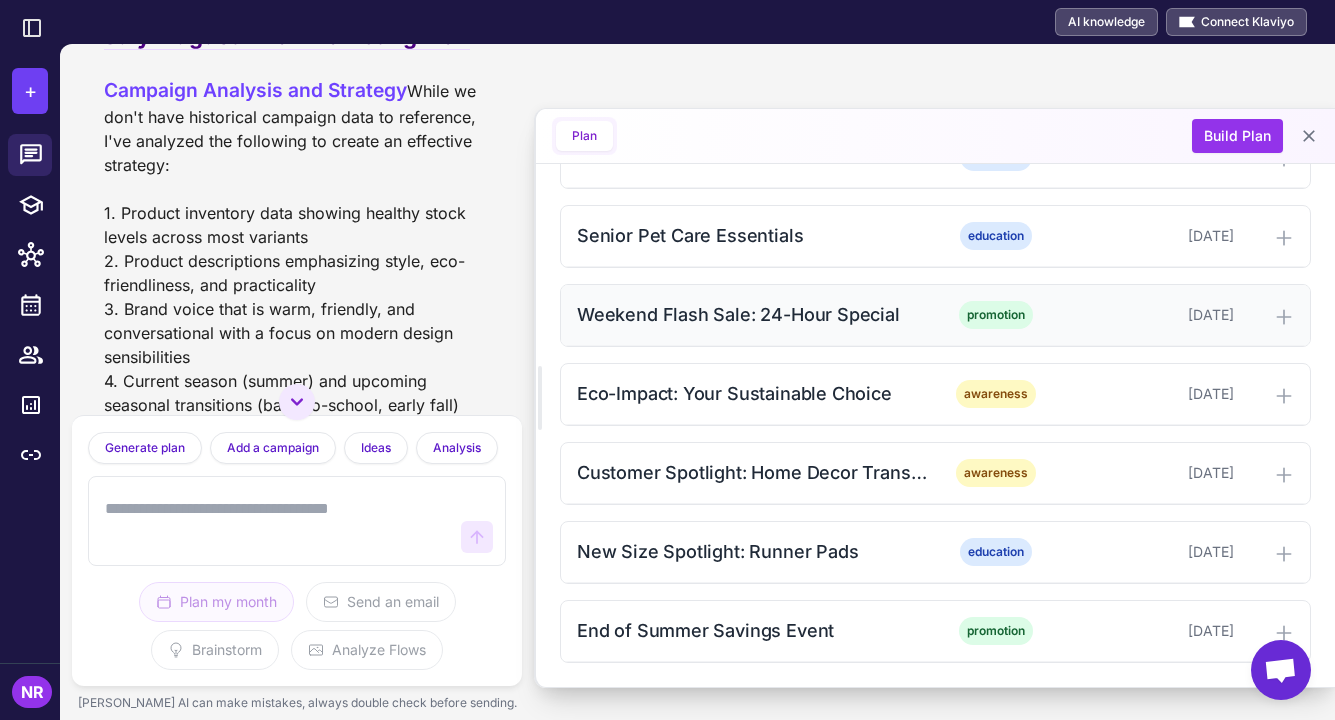 scroll, scrollTop: 1771, scrollLeft: 0, axis: vertical 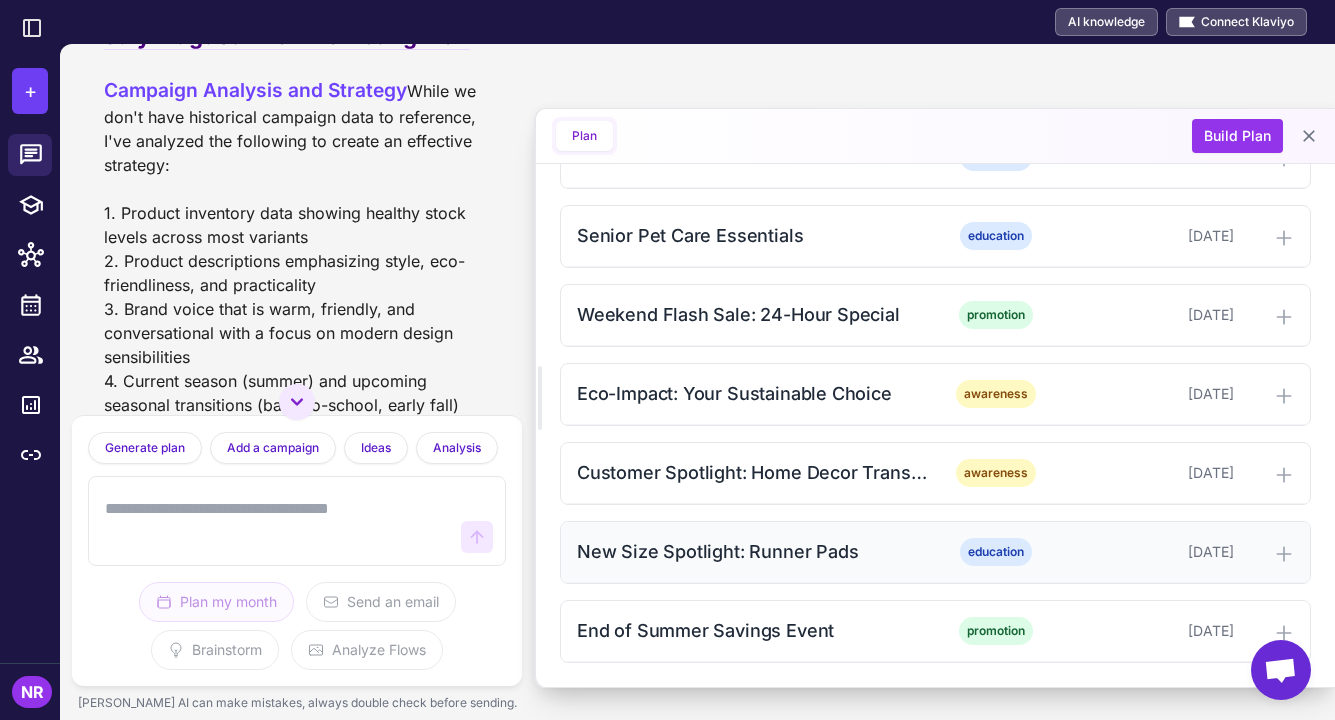 click on "New Size Spotlight: Runner Pads" at bounding box center (754, 551) 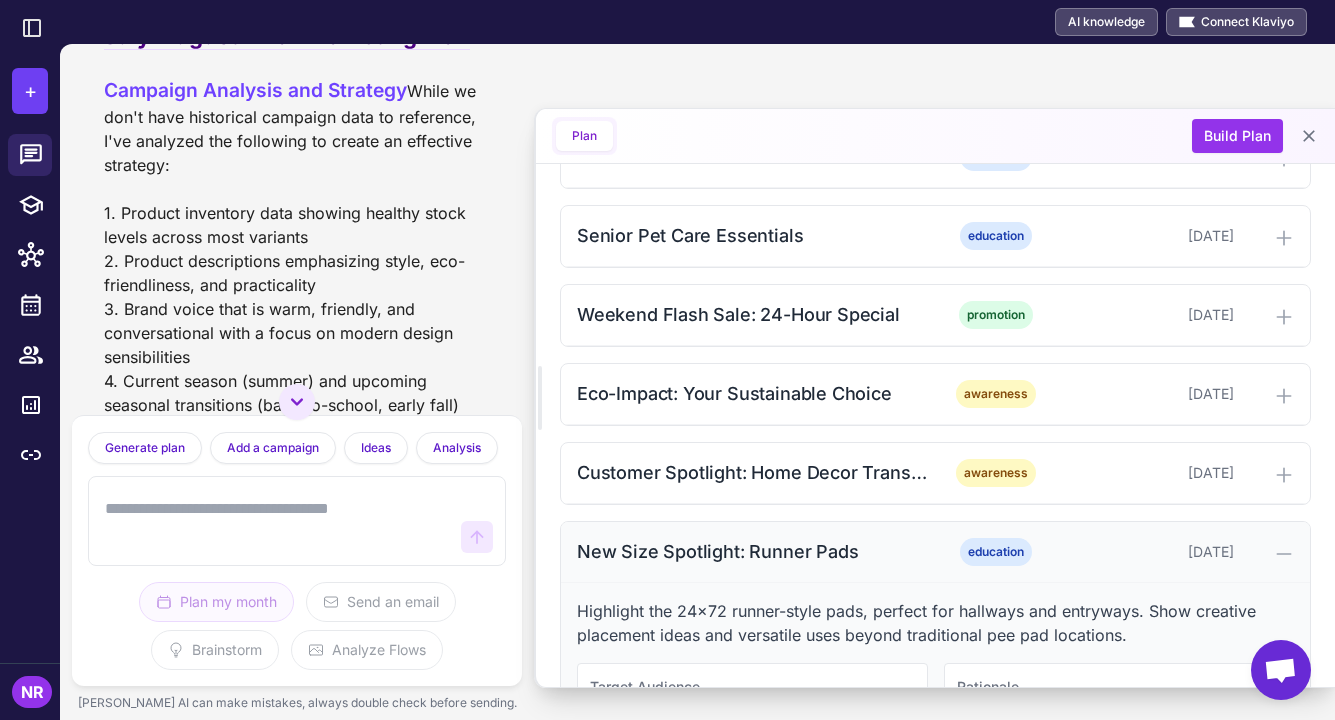 scroll, scrollTop: 1905, scrollLeft: 0, axis: vertical 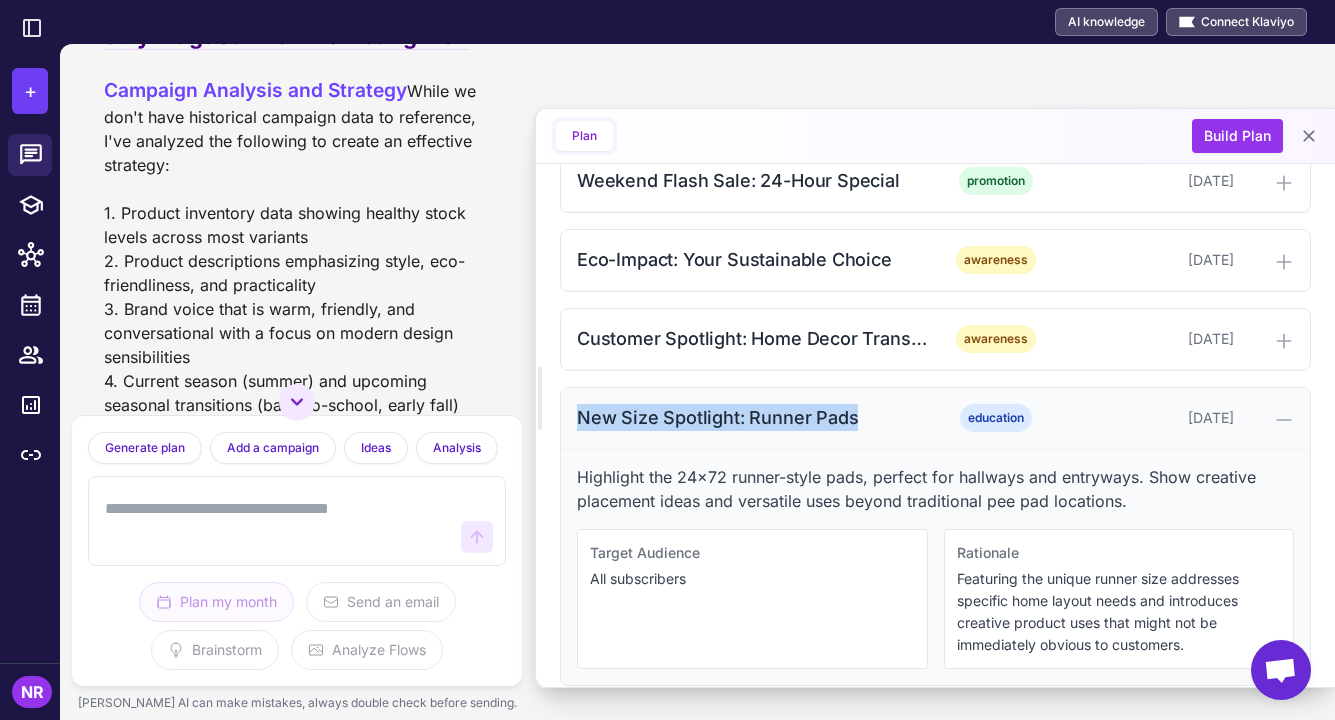 drag, startPoint x: 570, startPoint y: 408, endPoint x: 930, endPoint y: 418, distance: 360.13885 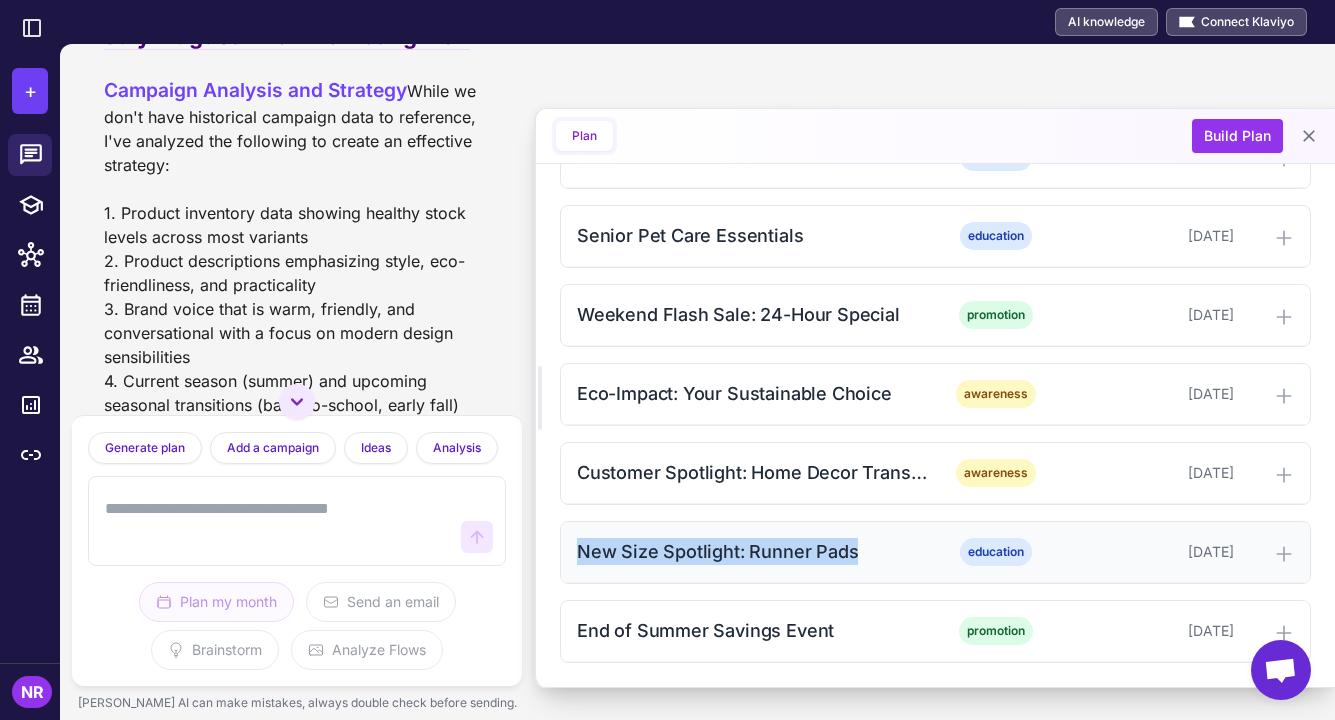 scroll, scrollTop: 1771, scrollLeft: 0, axis: vertical 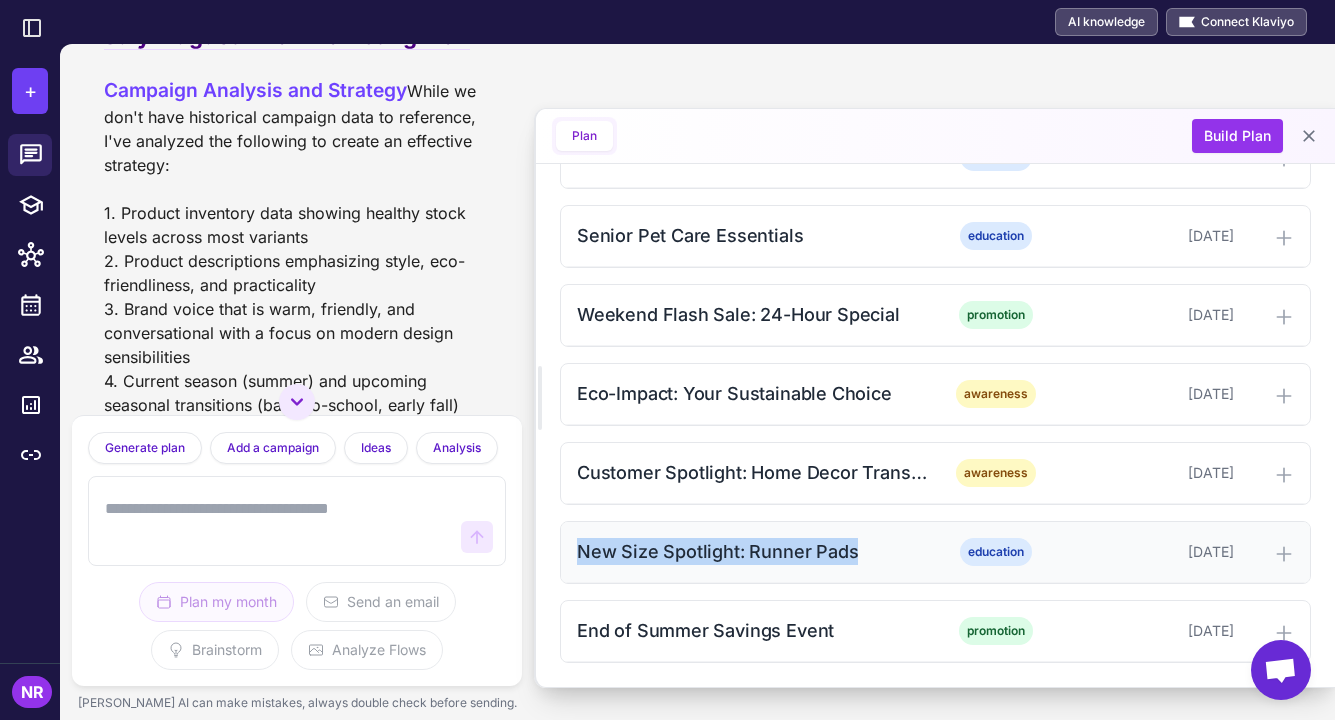 click on "New Size Spotlight: Runner Pads" at bounding box center (754, 551) 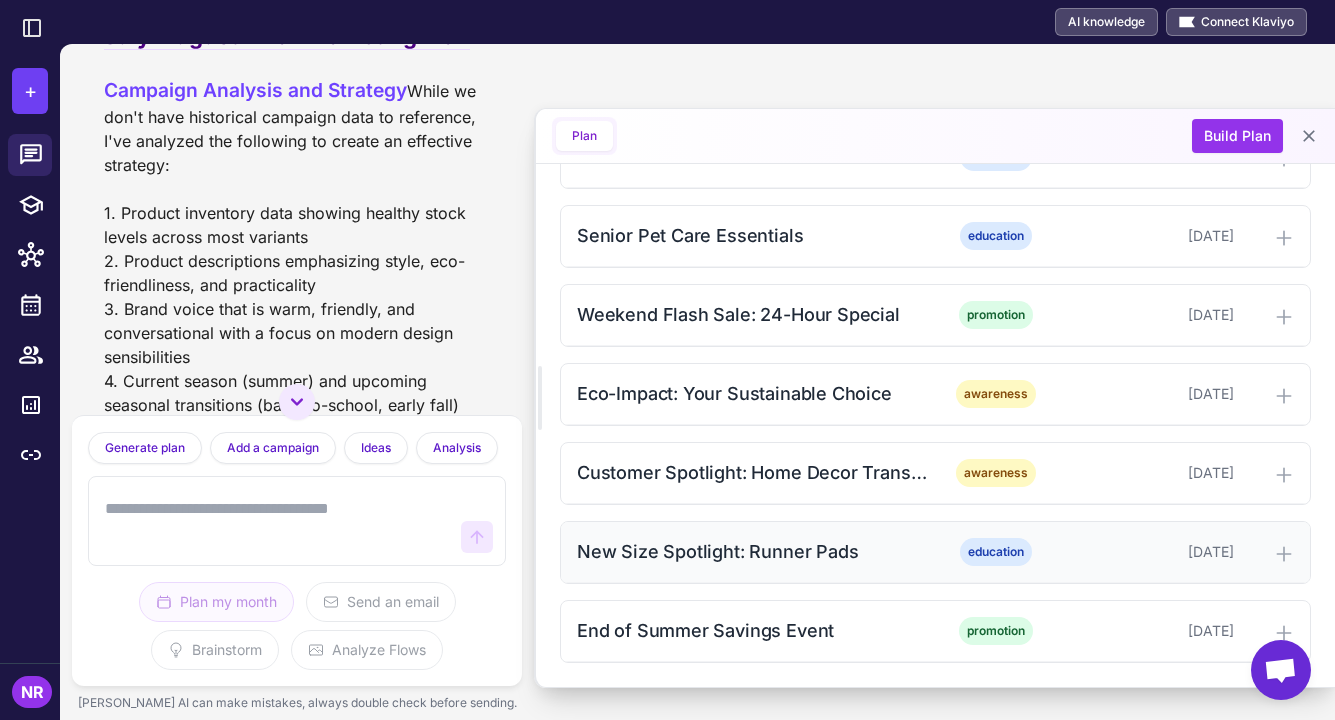scroll, scrollTop: 1905, scrollLeft: 0, axis: vertical 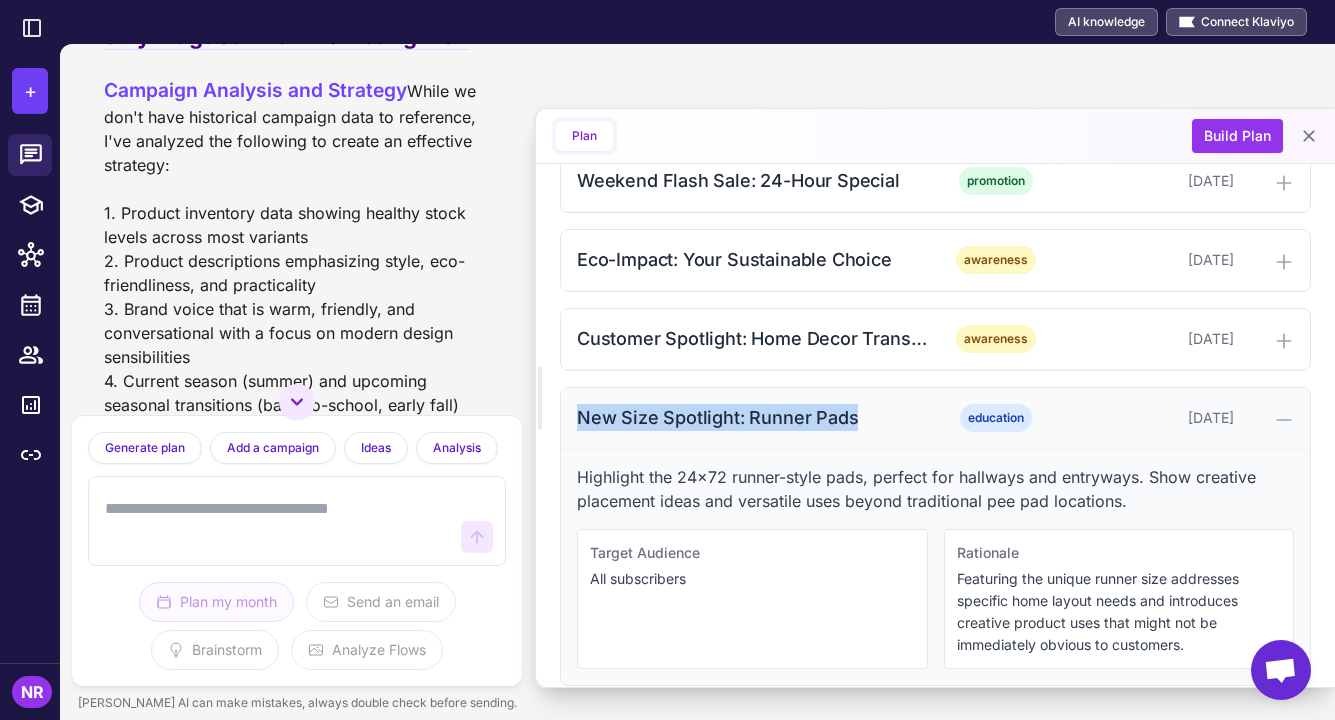 drag, startPoint x: 884, startPoint y: 415, endPoint x: 577, endPoint y: 407, distance: 307.10422 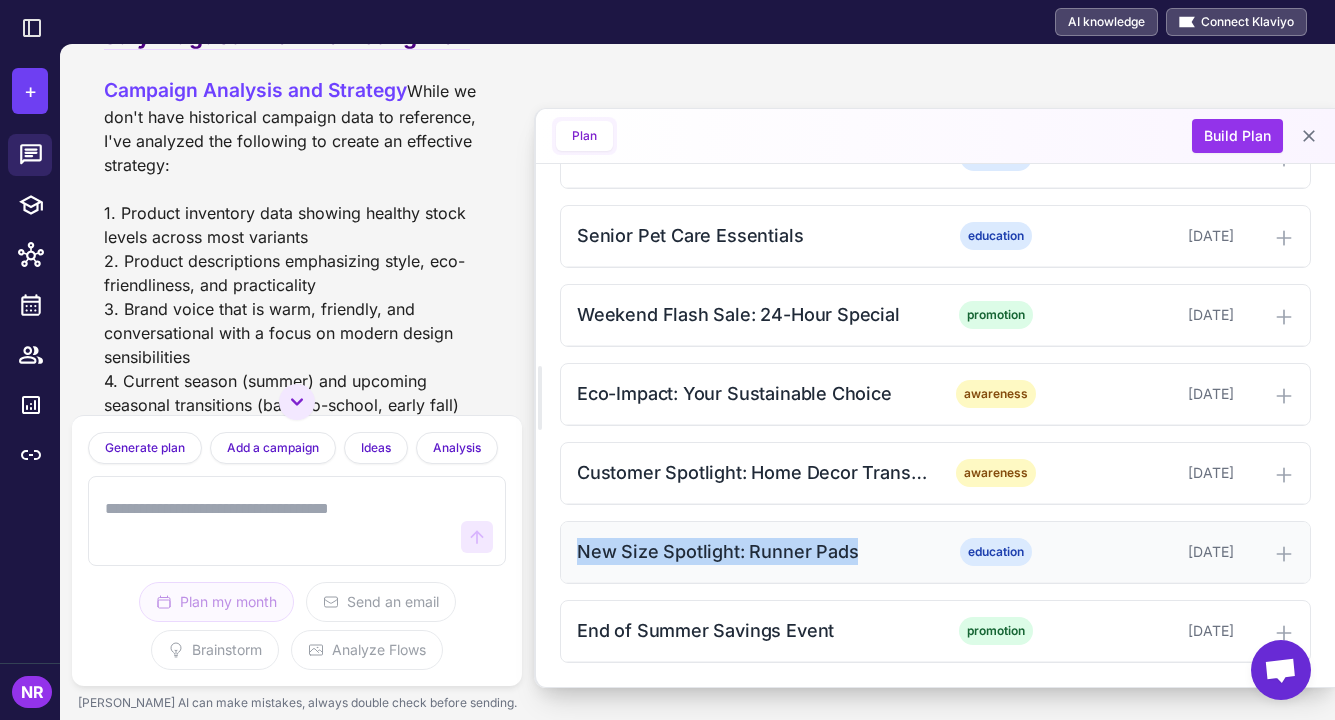 scroll, scrollTop: 1771, scrollLeft: 0, axis: vertical 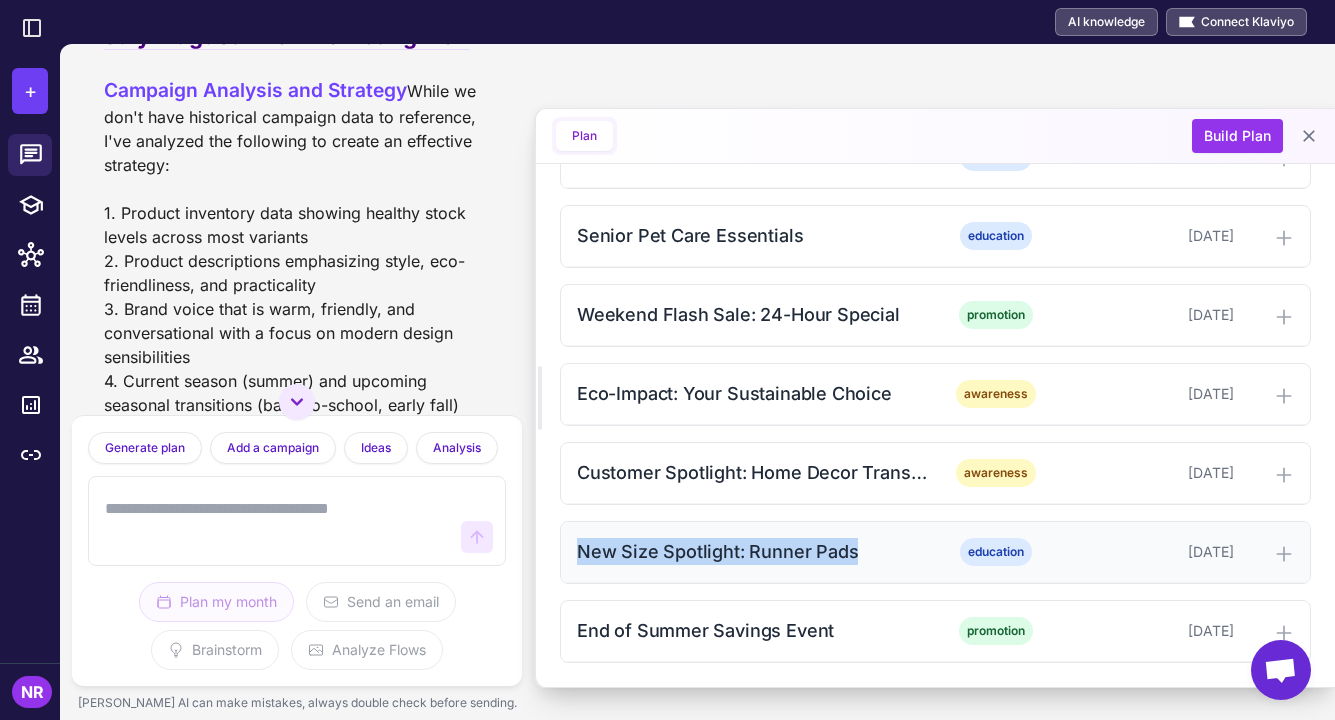 click on "New Size Spotlight: Runner Pads" at bounding box center (754, 551) 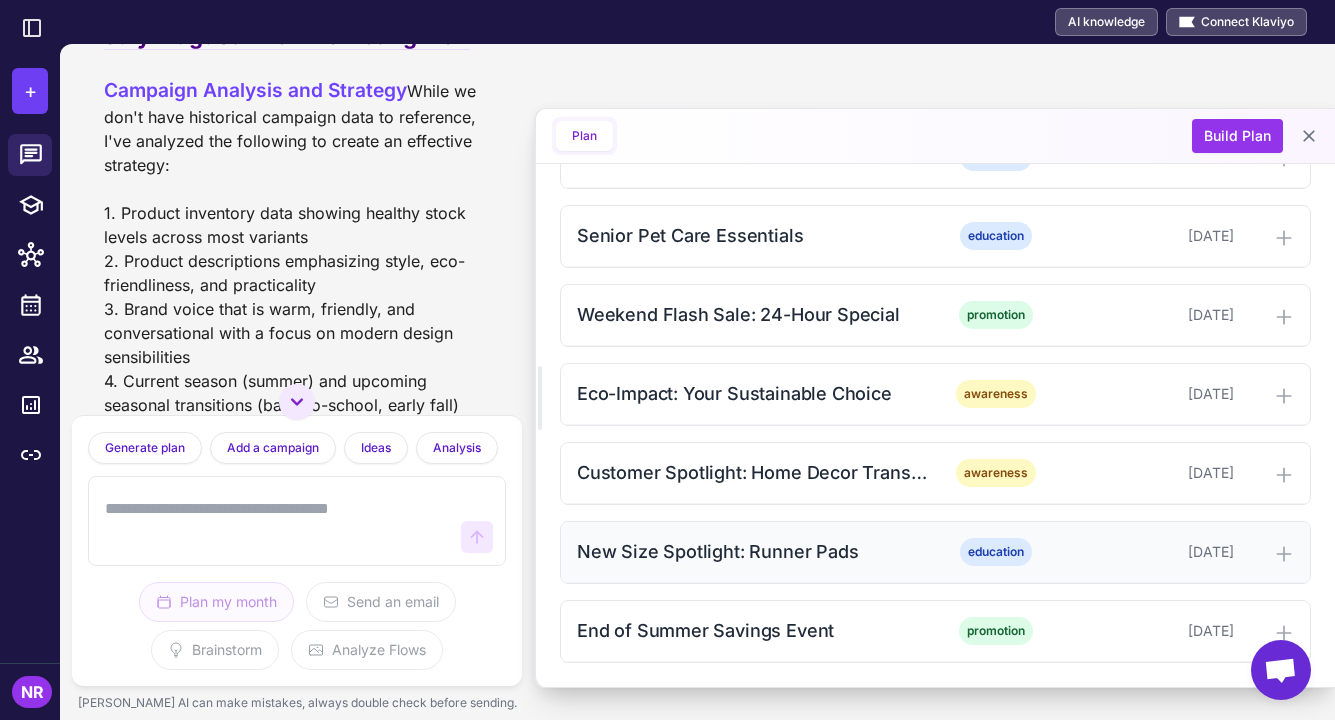 scroll, scrollTop: 1905, scrollLeft: 0, axis: vertical 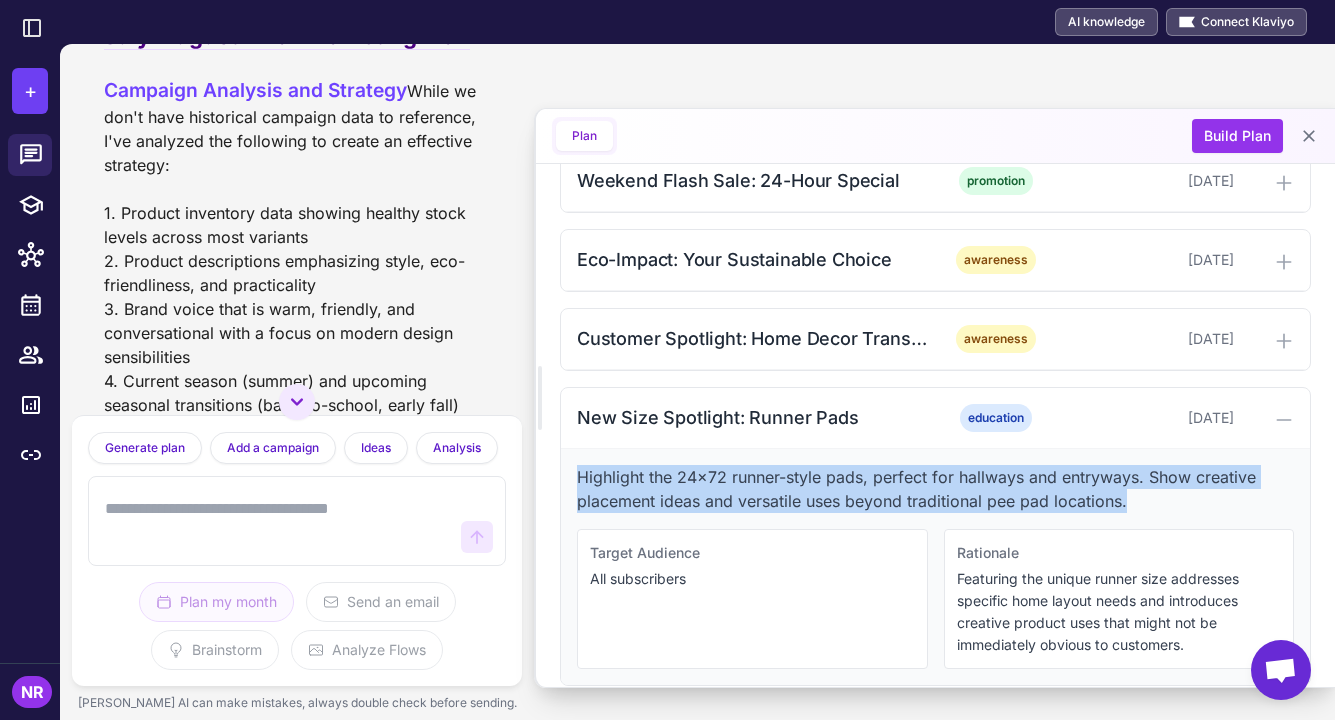 drag, startPoint x: 570, startPoint y: 469, endPoint x: 1239, endPoint y: 509, distance: 670.19476 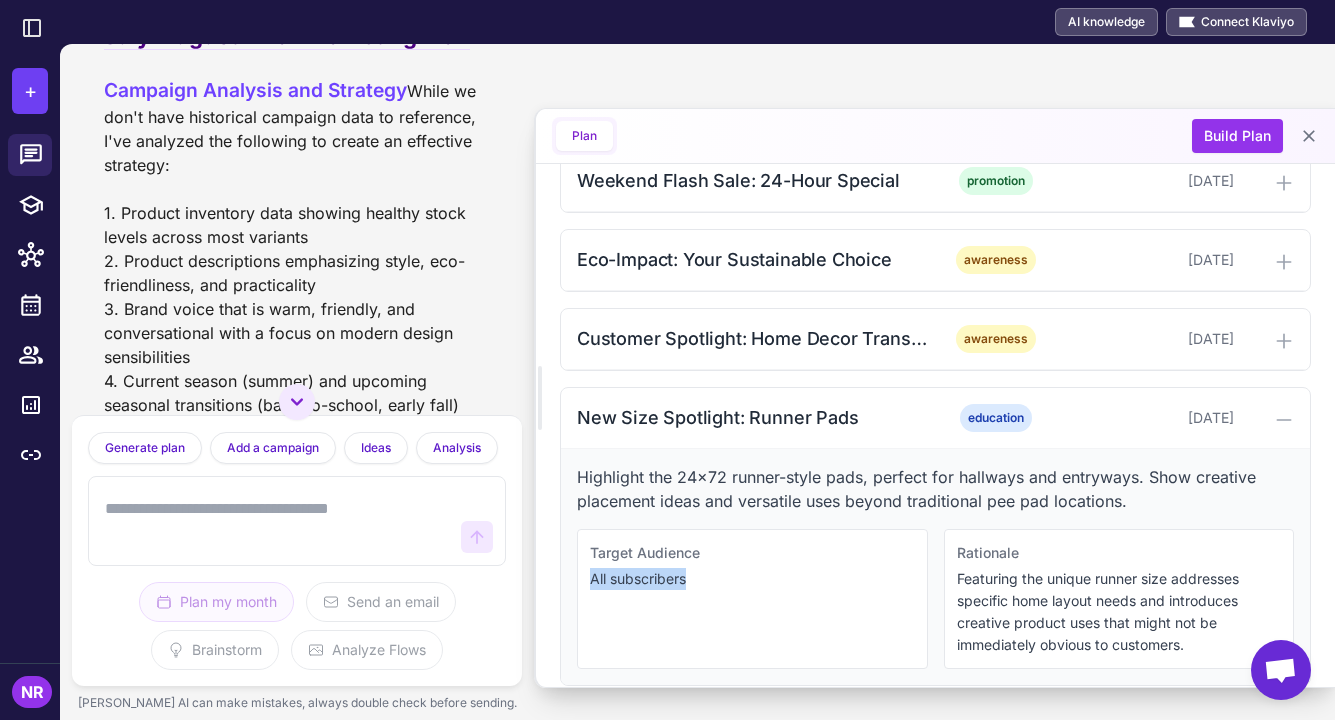 drag, startPoint x: 714, startPoint y: 581, endPoint x: 572, endPoint y: 577, distance: 142.05632 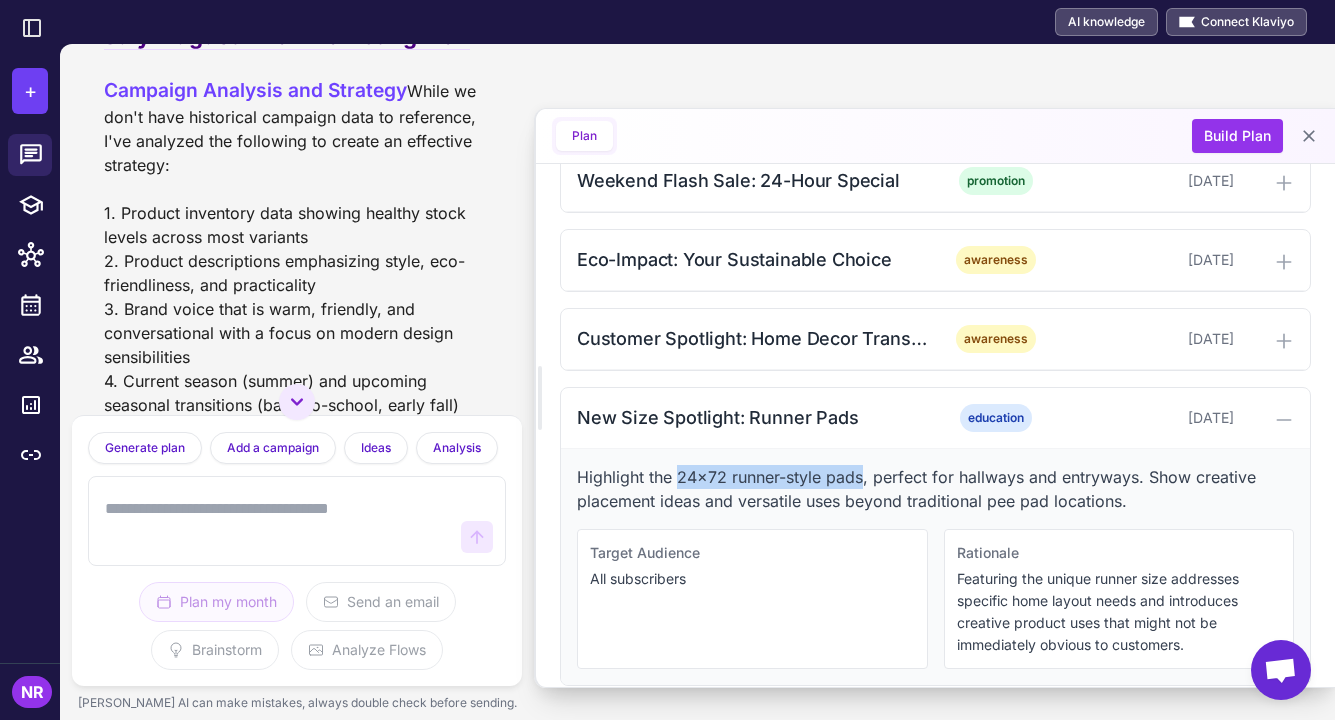 drag, startPoint x: 681, startPoint y: 474, endPoint x: 863, endPoint y: 477, distance: 182.02472 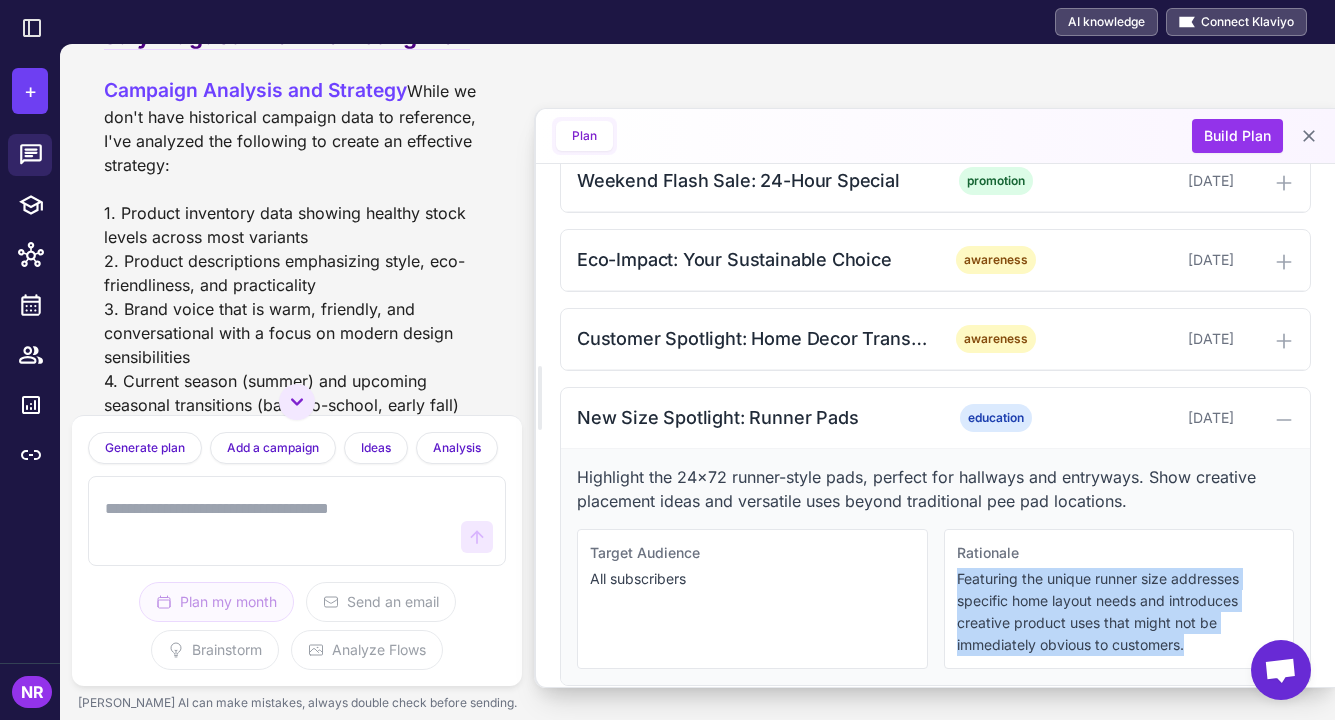 drag, startPoint x: 953, startPoint y: 583, endPoint x: 1249, endPoint y: 660, distance: 305.85126 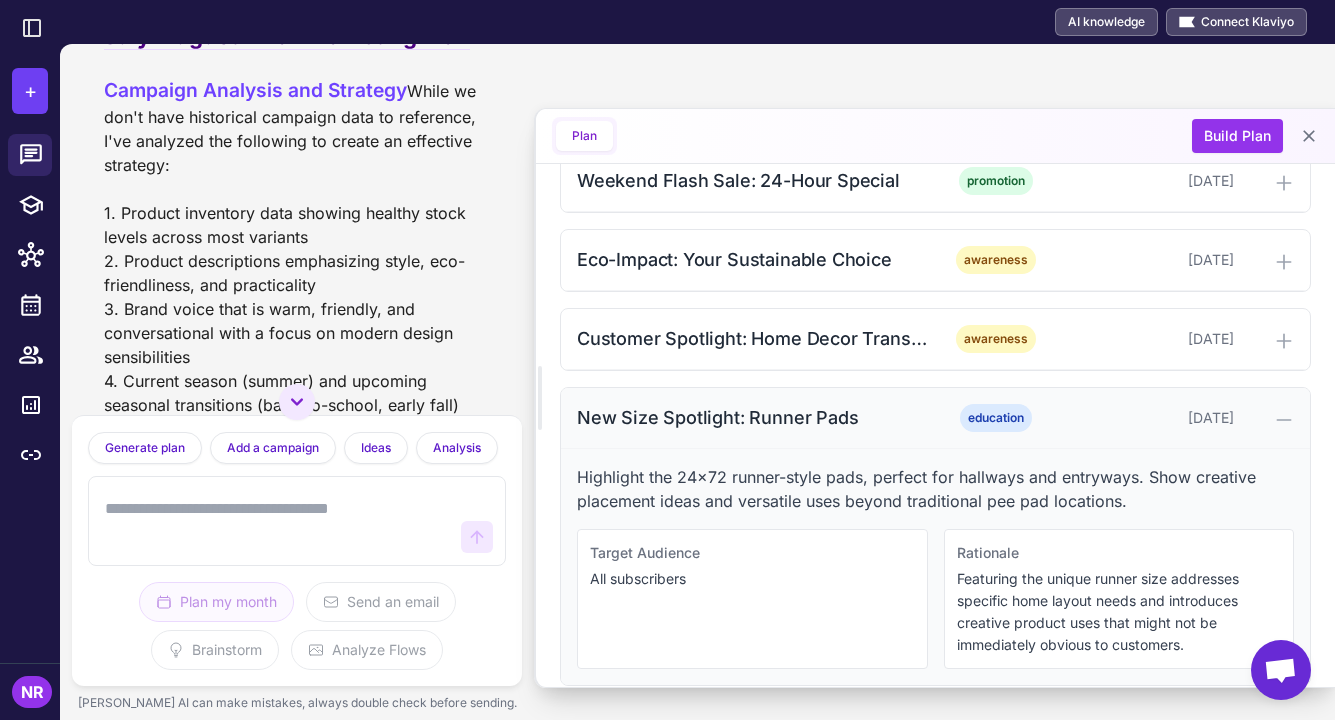 click on "New Size Spotlight: Runner Pads education August 28, 2025" at bounding box center (935, 418) 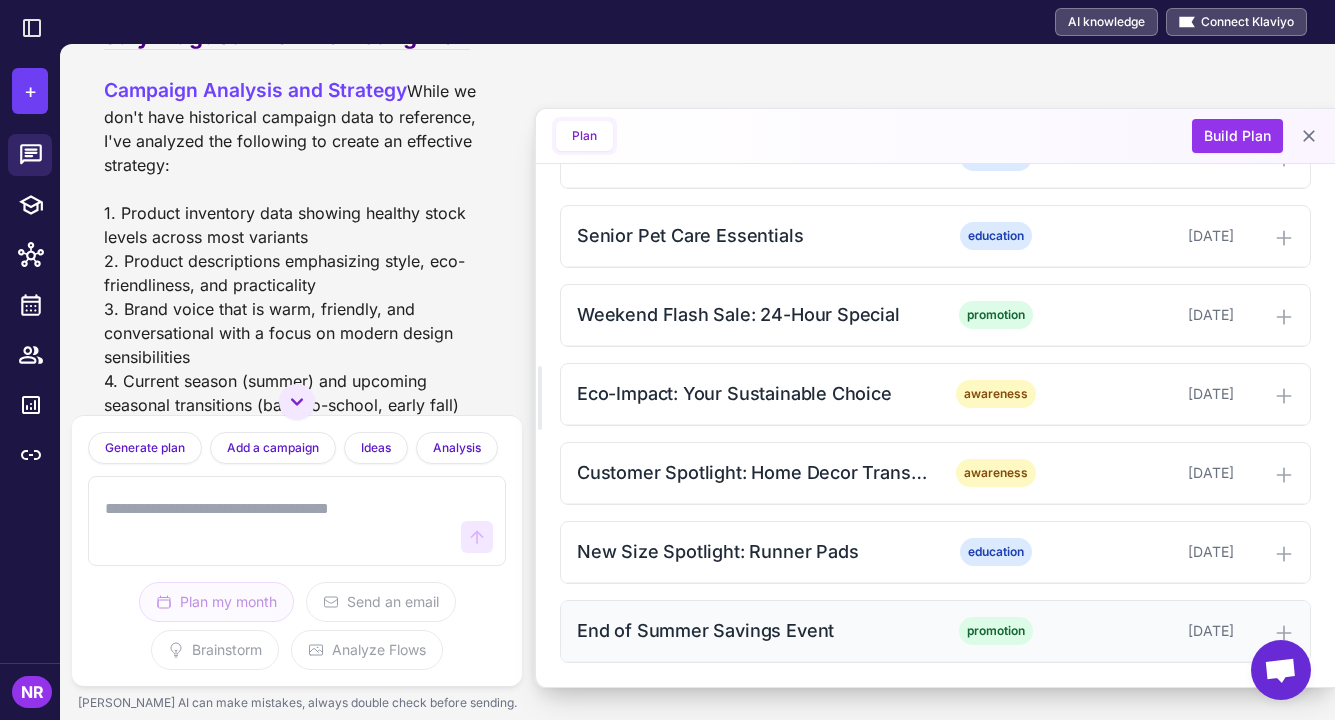 click on "End of Summer Savings Event" at bounding box center (754, 630) 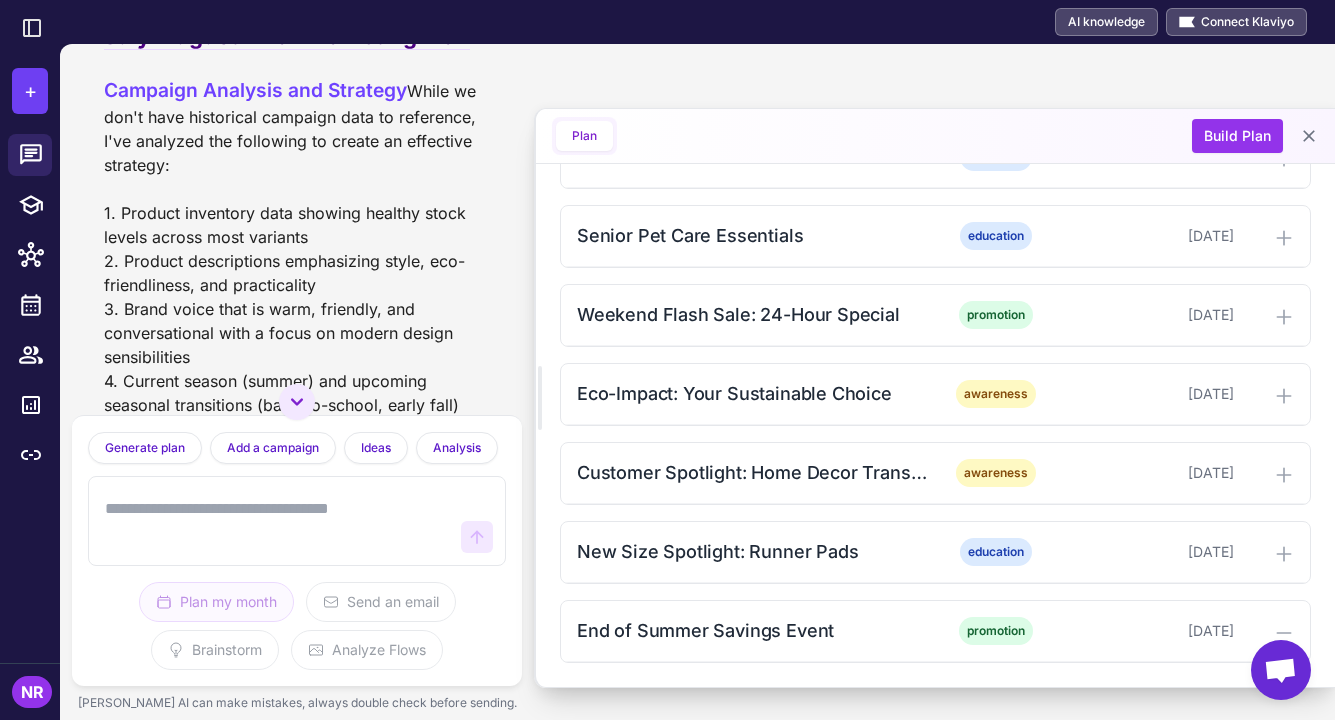 scroll, scrollTop: 1905, scrollLeft: 0, axis: vertical 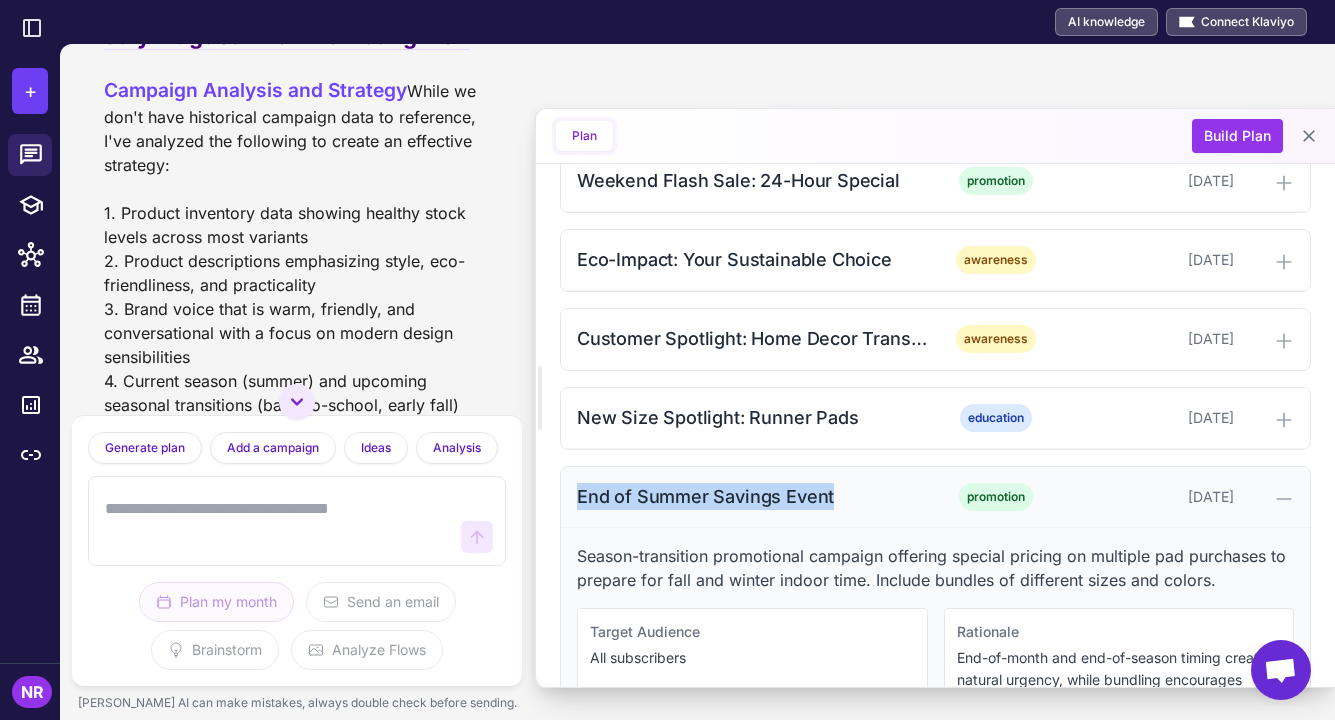 drag, startPoint x: 567, startPoint y: 492, endPoint x: 879, endPoint y: 490, distance: 312.0064 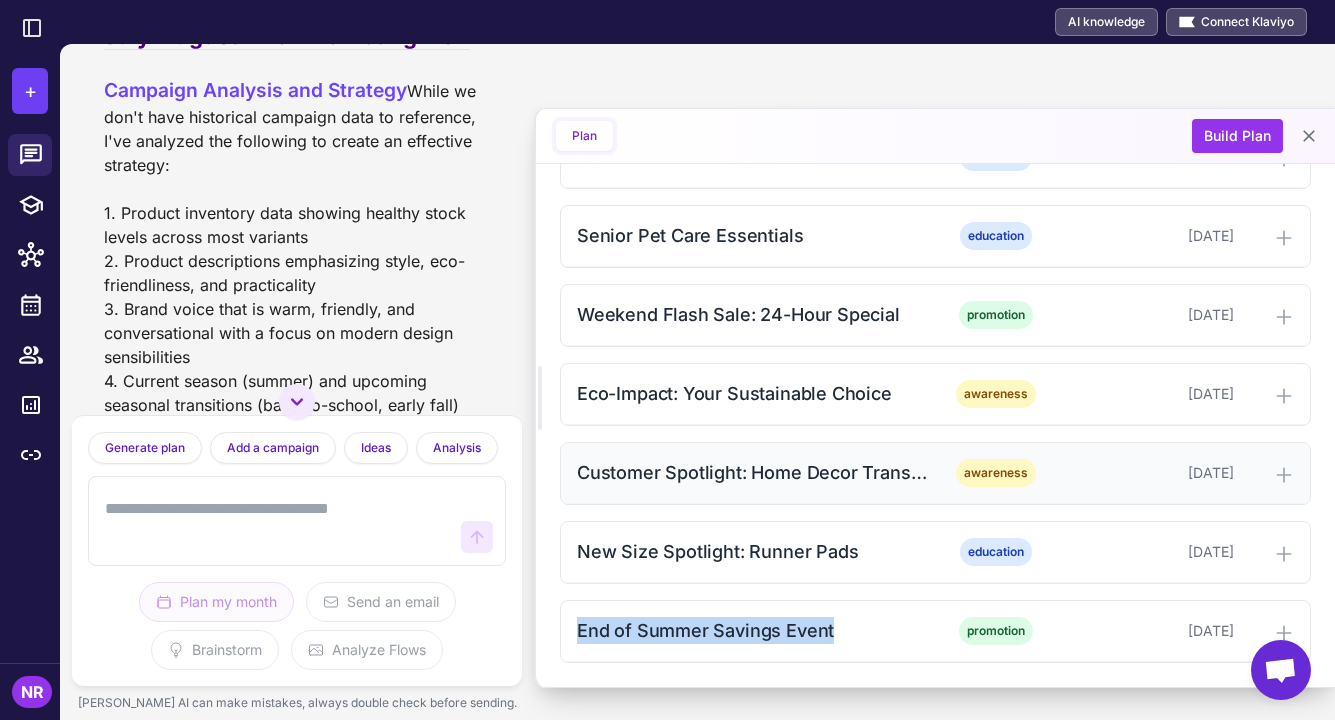 scroll, scrollTop: 1771, scrollLeft: 0, axis: vertical 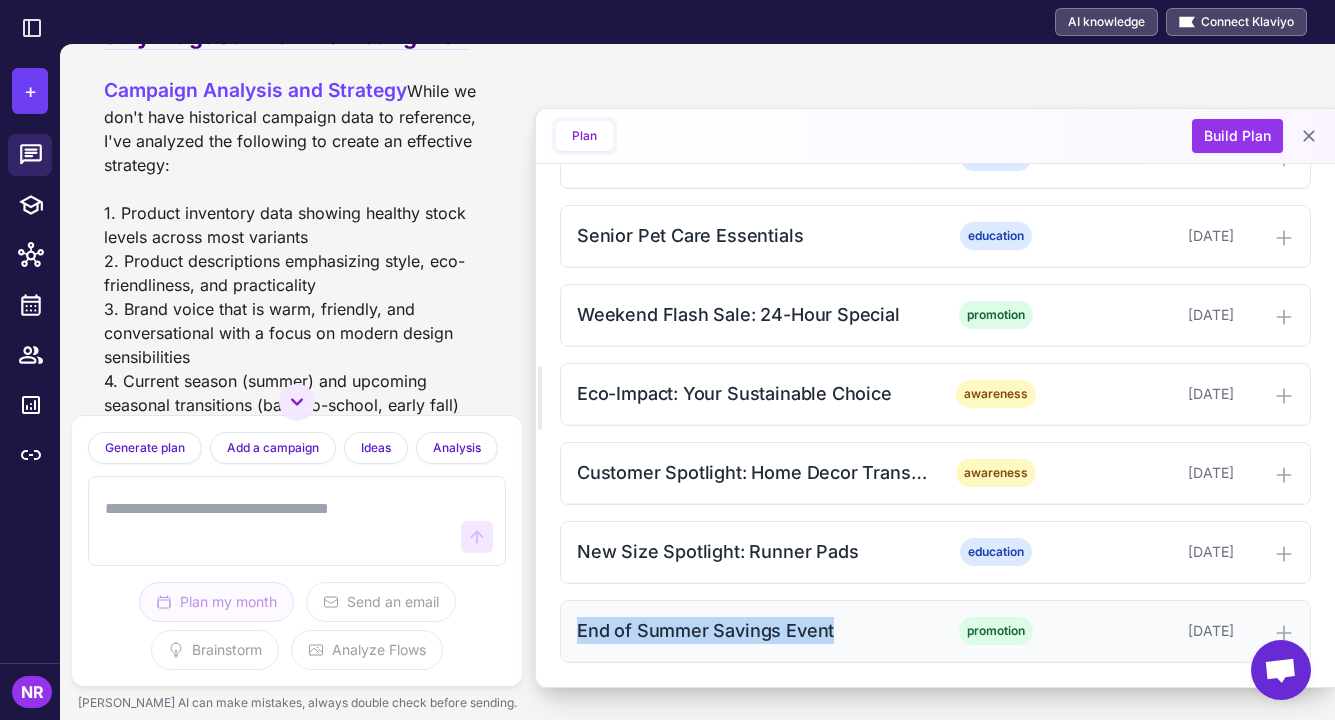 click on "End of Summer Savings Event" at bounding box center [754, 630] 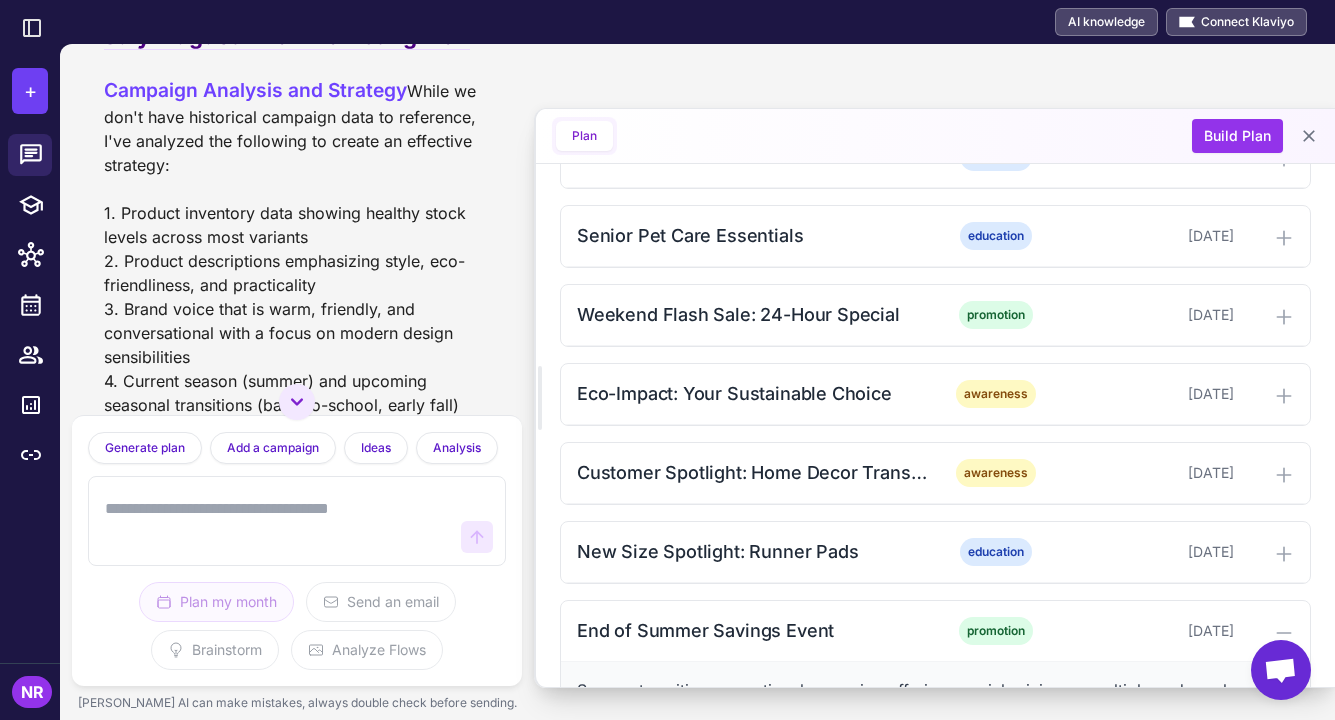 scroll, scrollTop: 1905, scrollLeft: 0, axis: vertical 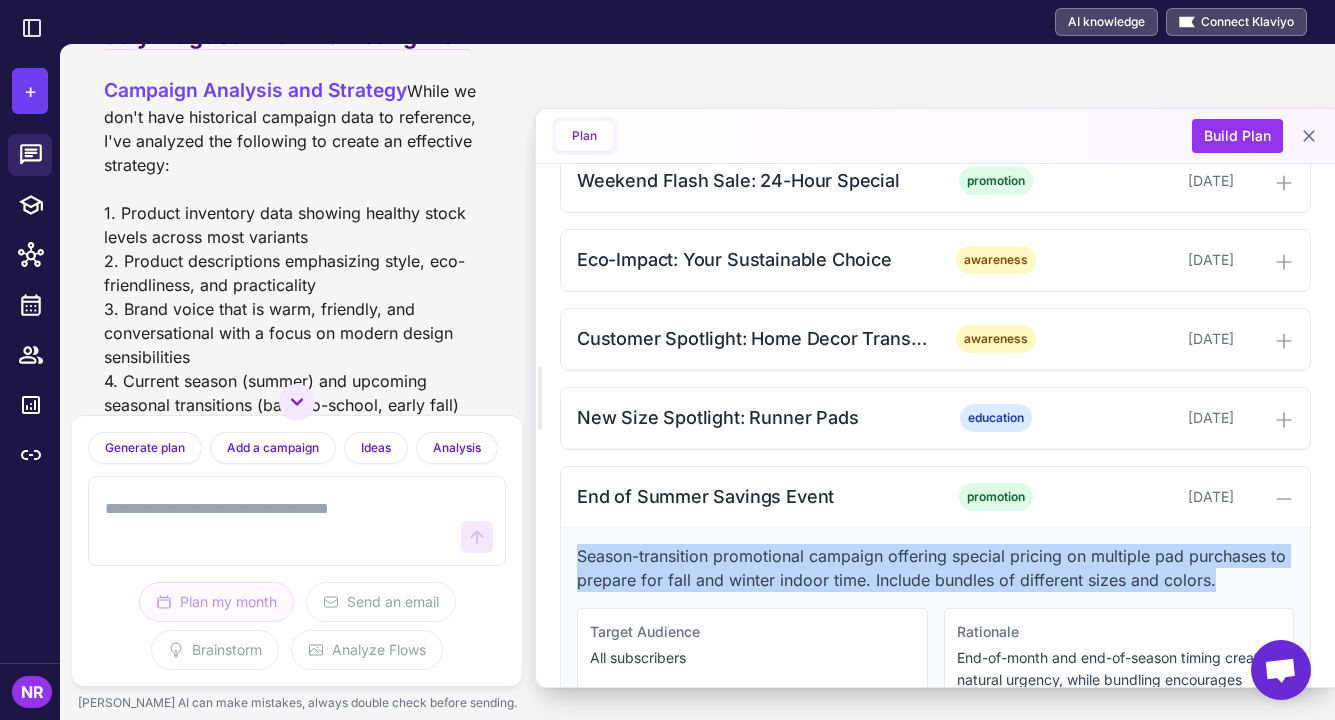 drag, startPoint x: 572, startPoint y: 548, endPoint x: 1269, endPoint y: 578, distance: 697.6453 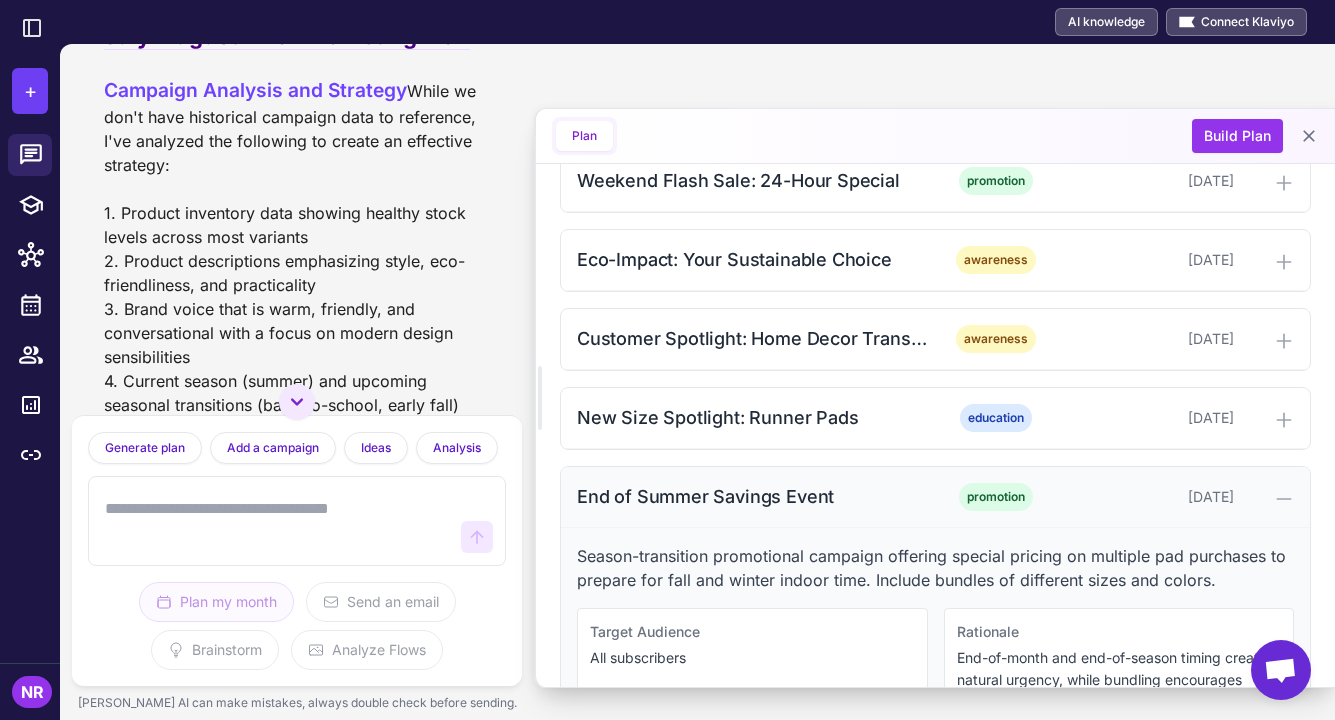 click on "End of Summer Savings Event promotion August 31, 2025" at bounding box center (935, 497) 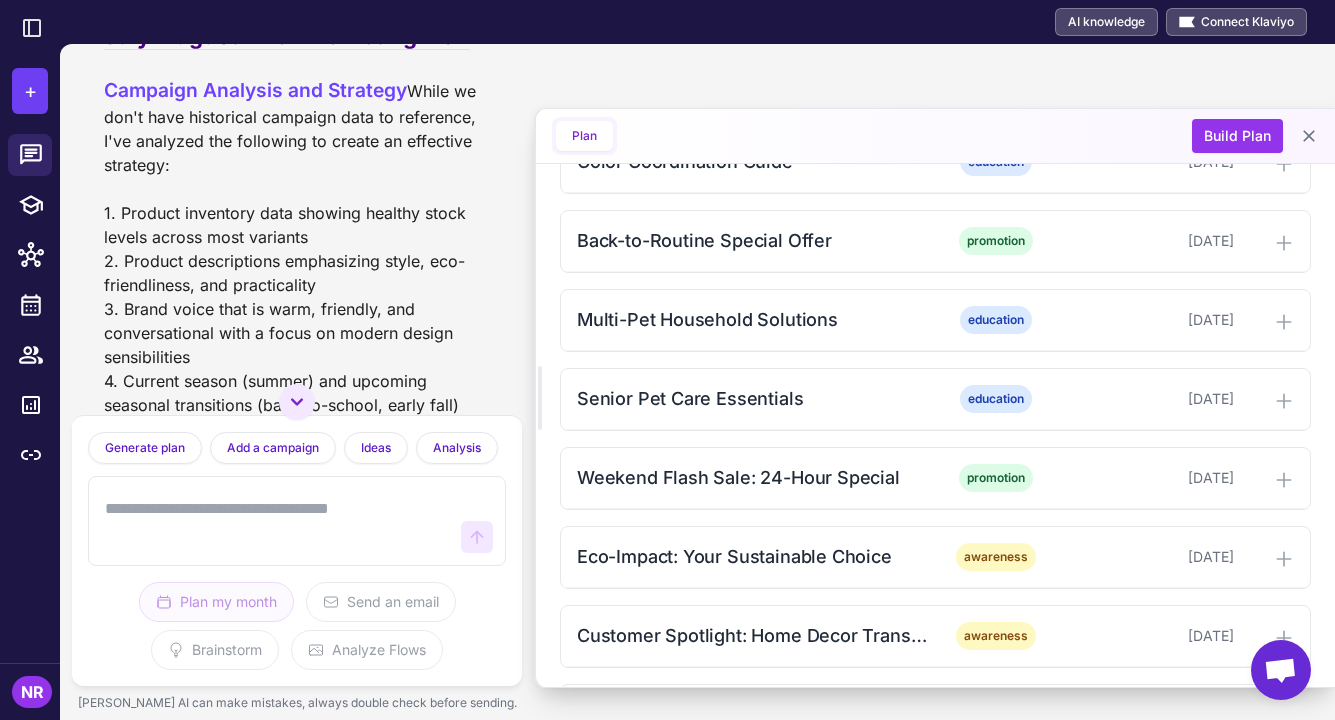 scroll, scrollTop: 1771, scrollLeft: 0, axis: vertical 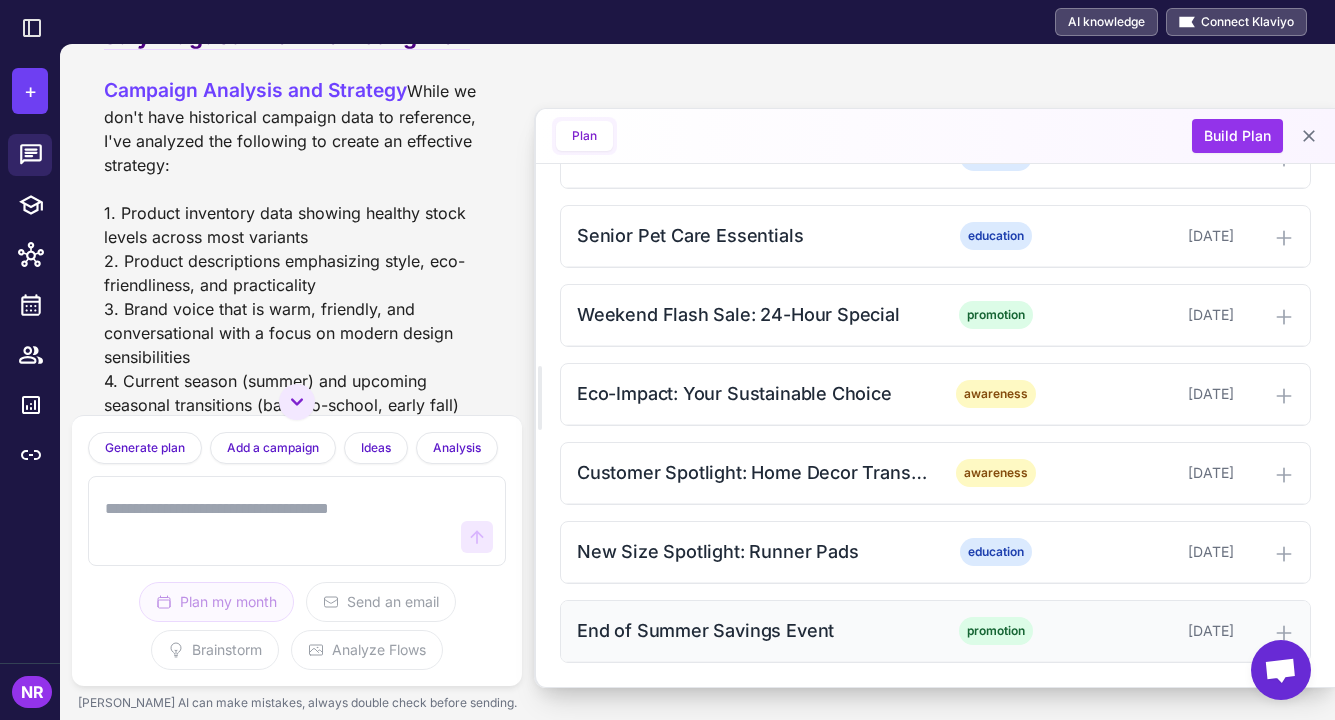 click on "End of Summer Savings Event" at bounding box center (754, 630) 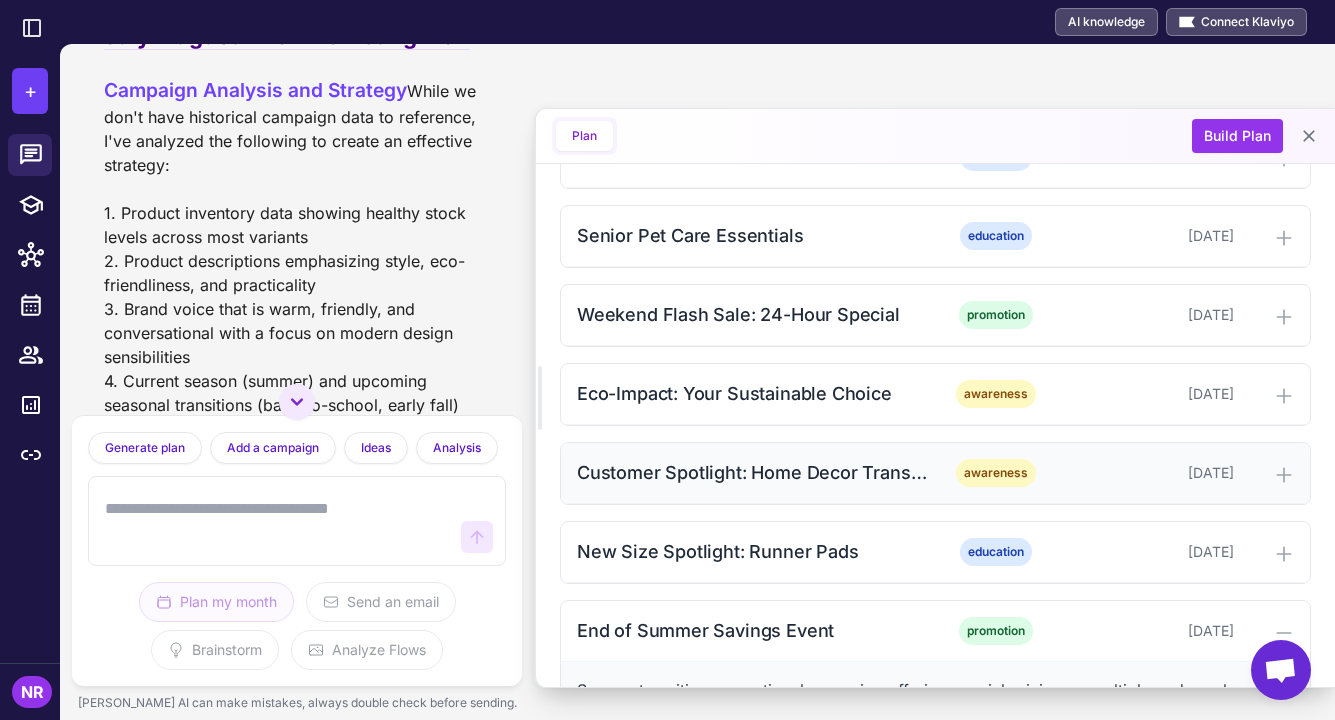 scroll, scrollTop: 2007, scrollLeft: 0, axis: vertical 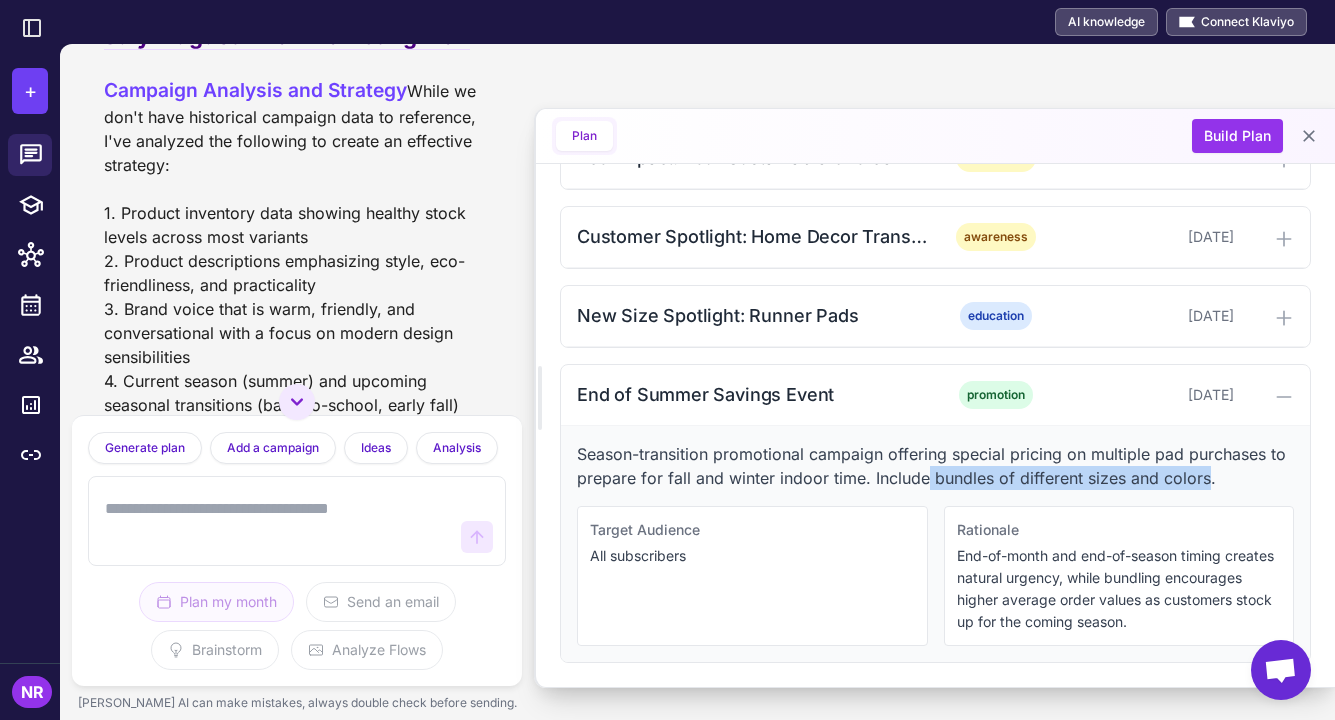 drag, startPoint x: 944, startPoint y: 473, endPoint x: 1223, endPoint y: 487, distance: 279.35104 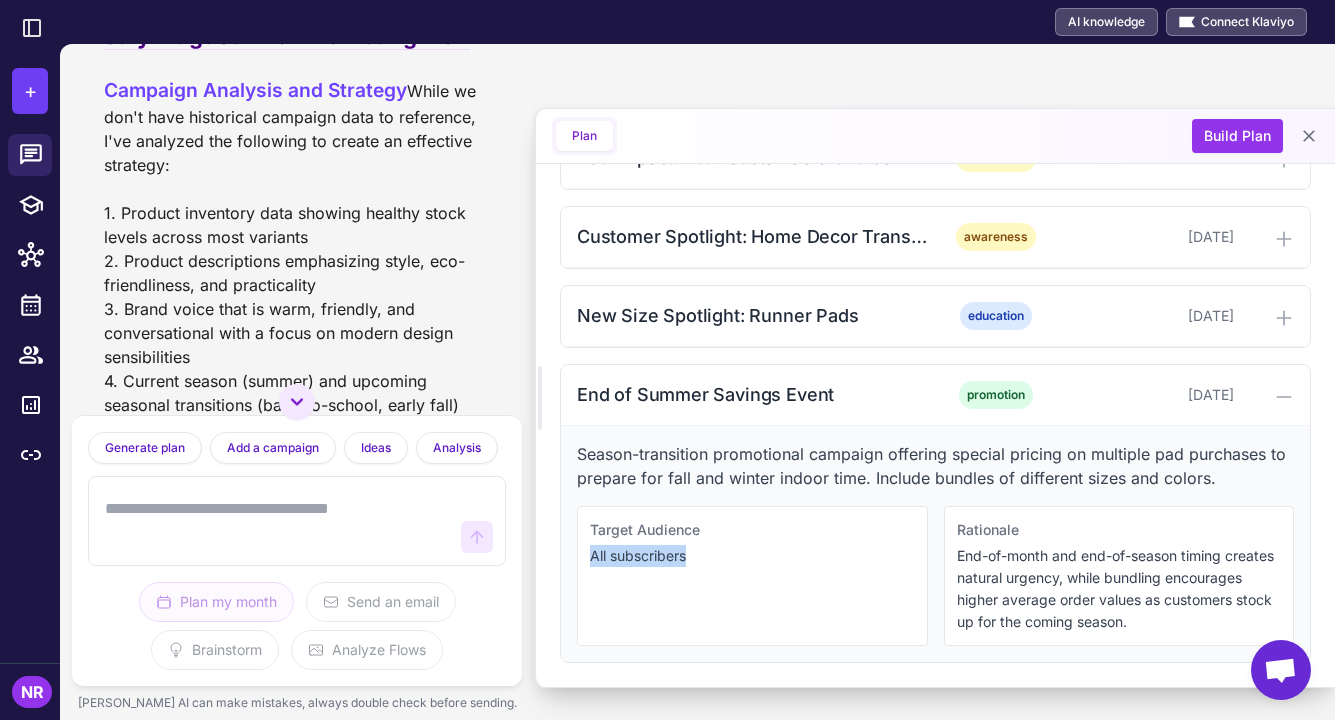 drag, startPoint x: 713, startPoint y: 564, endPoint x: 577, endPoint y: 551, distance: 136.6199 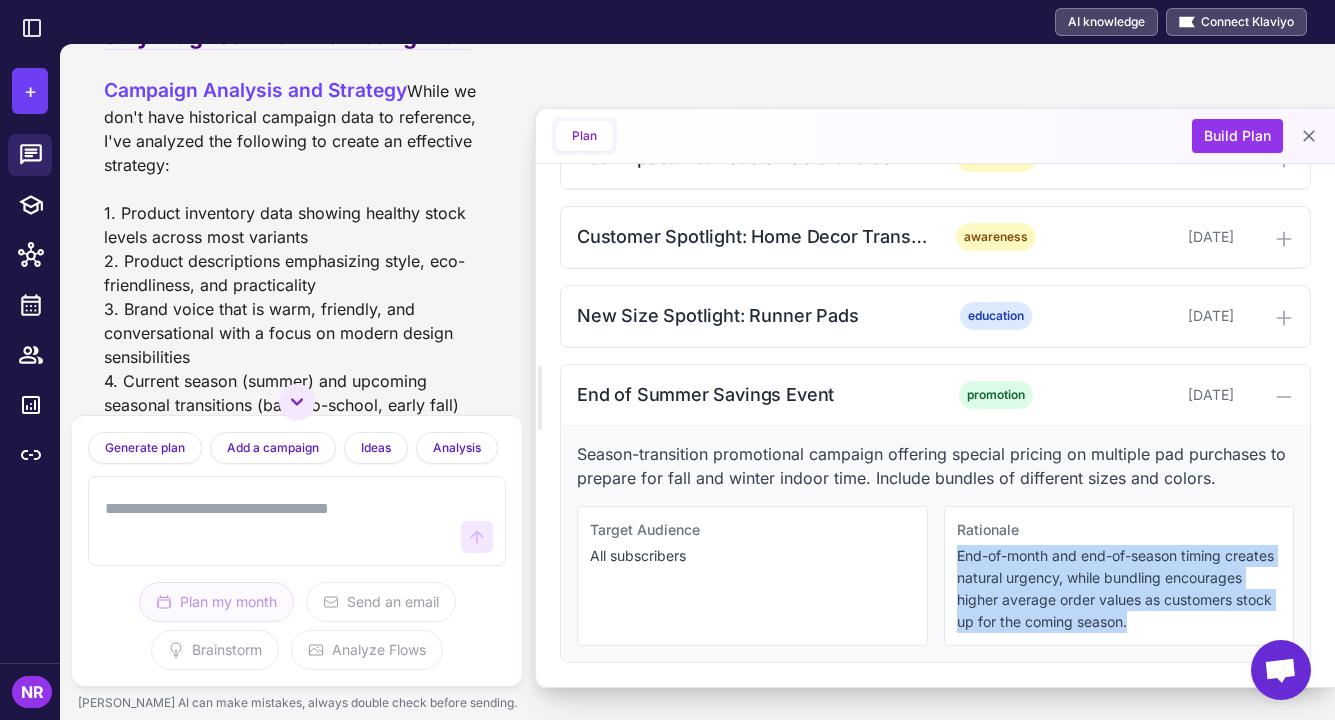 drag, startPoint x: 948, startPoint y: 550, endPoint x: 1289, endPoint y: 616, distance: 347.32837 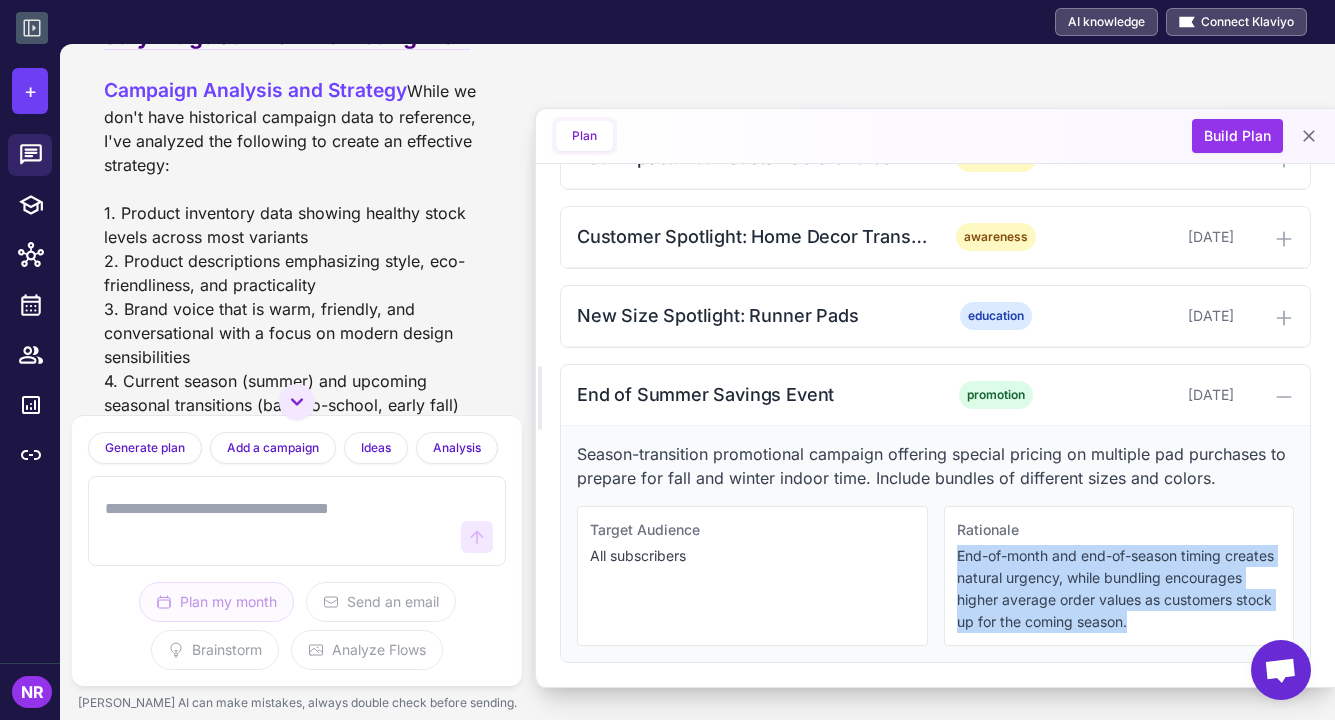 click 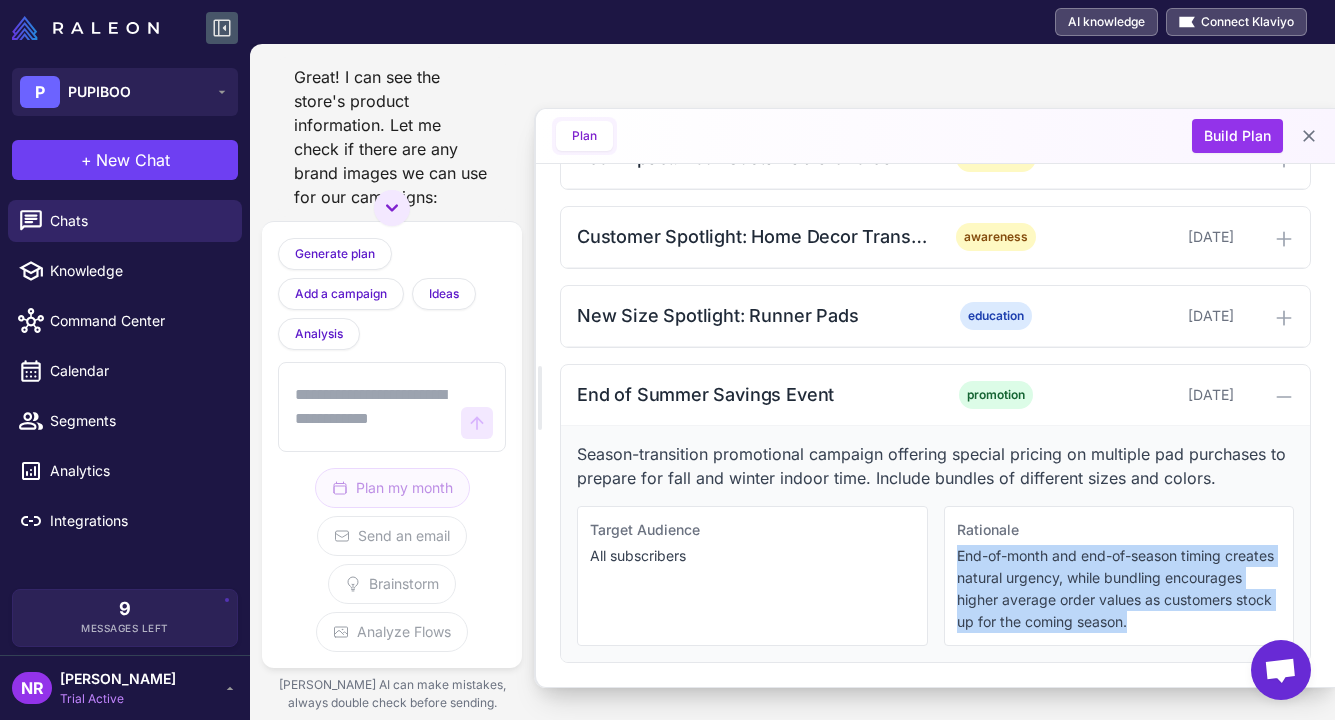 scroll, scrollTop: 3141, scrollLeft: 0, axis: vertical 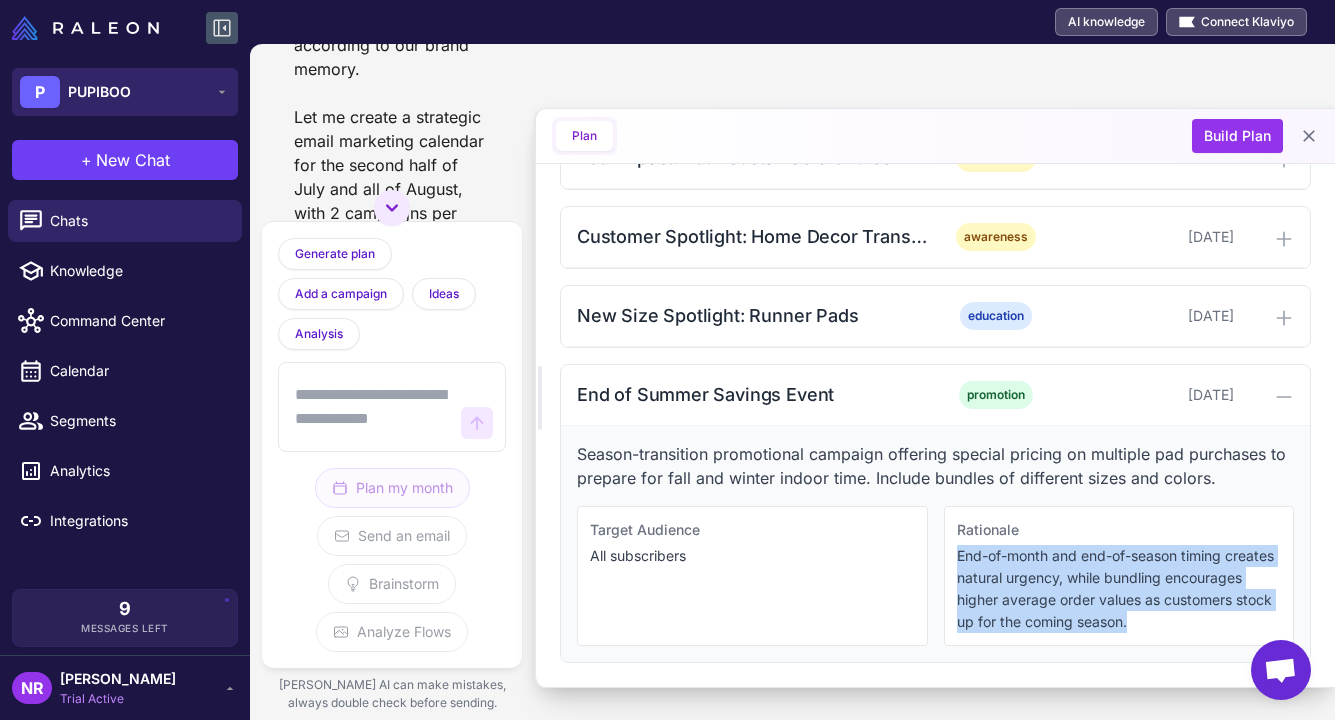 click on "PUPIBOO" at bounding box center (99, 92) 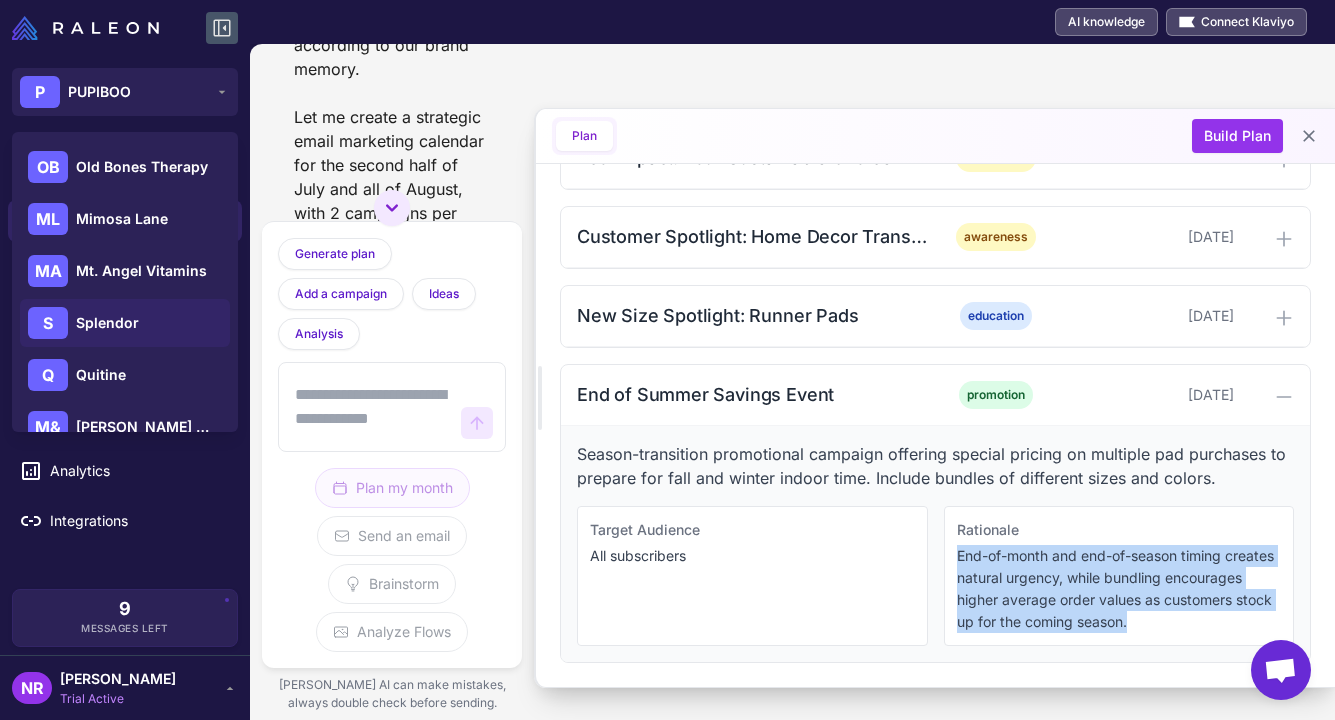 scroll, scrollTop: 153, scrollLeft: 0, axis: vertical 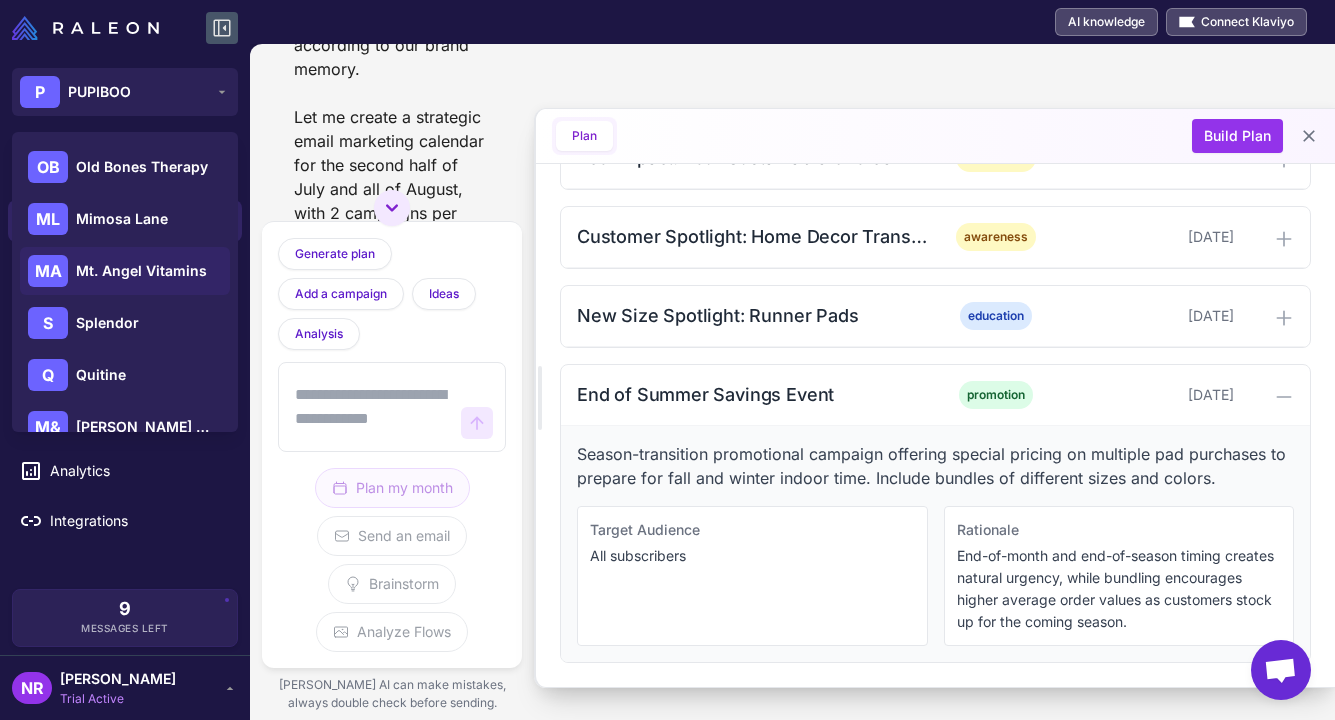click on "Mt. Angel Vitamins" at bounding box center (141, 271) 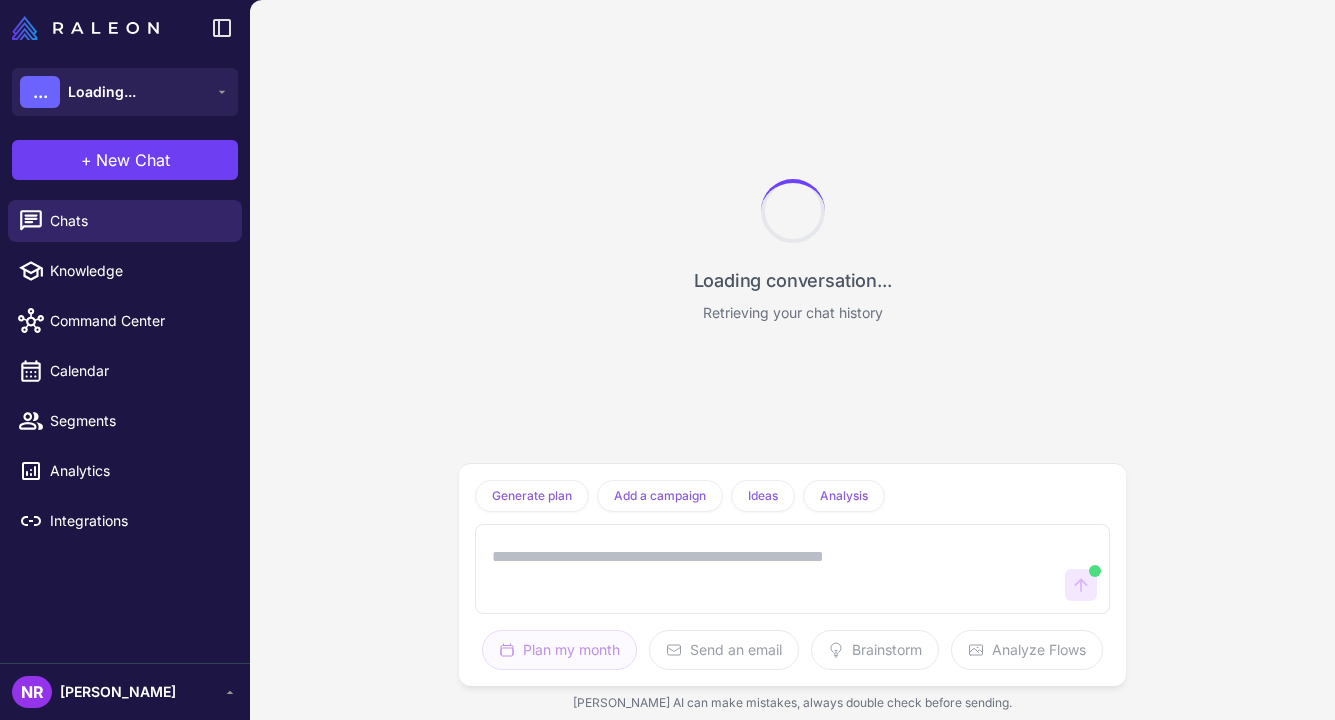 scroll, scrollTop: 0, scrollLeft: 0, axis: both 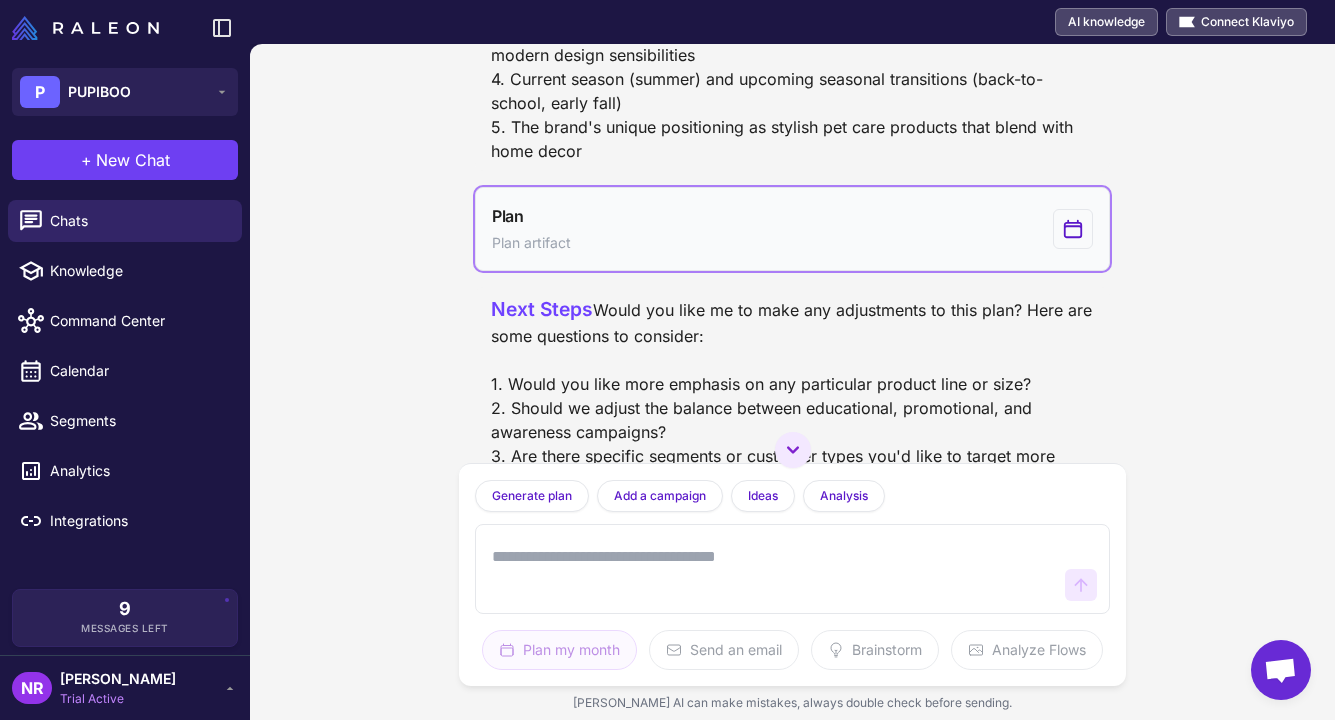 click on "Plan Plan artifact" at bounding box center [793, 229] 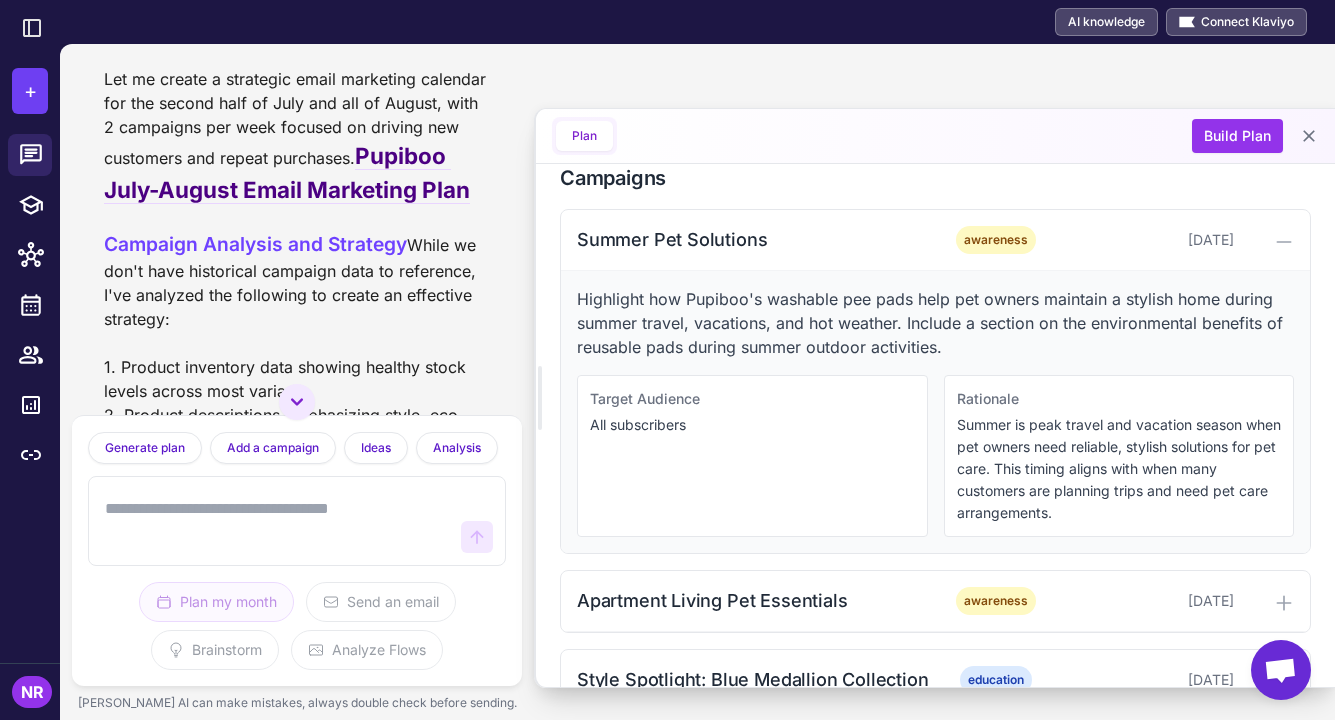 scroll, scrollTop: 657, scrollLeft: 0, axis: vertical 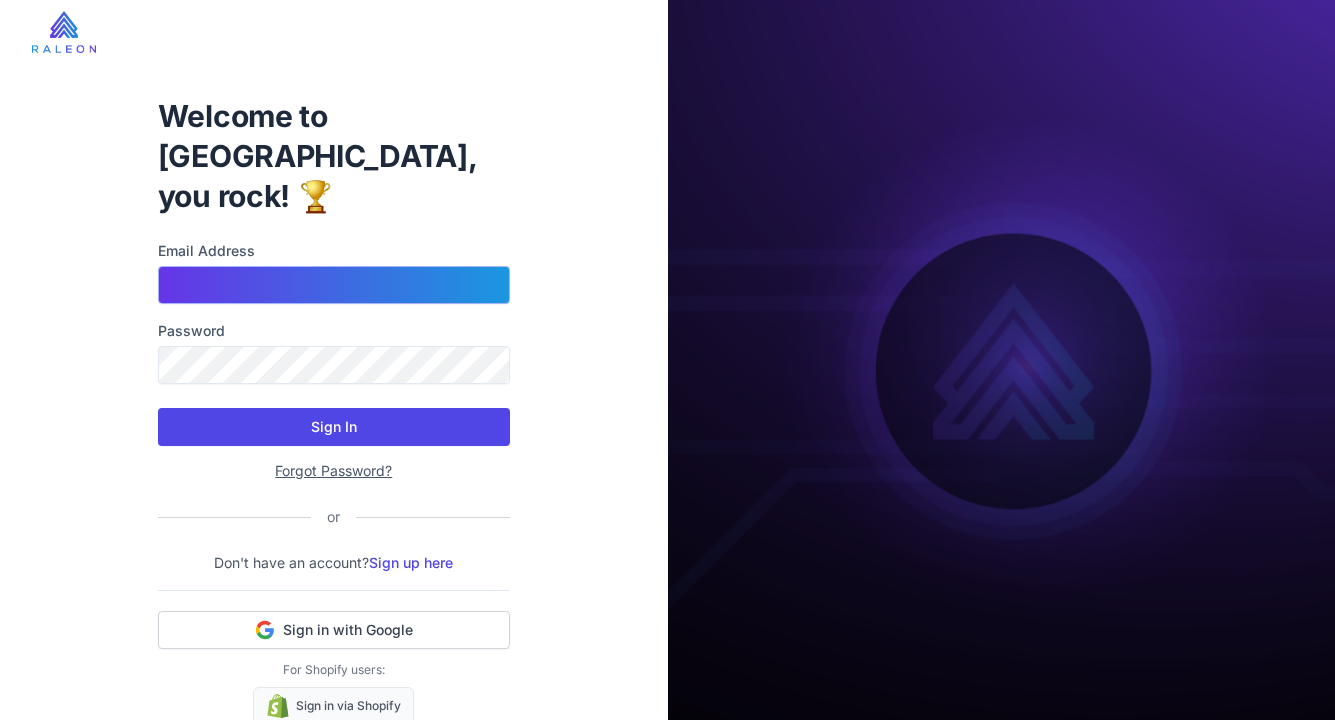 type on "**********" 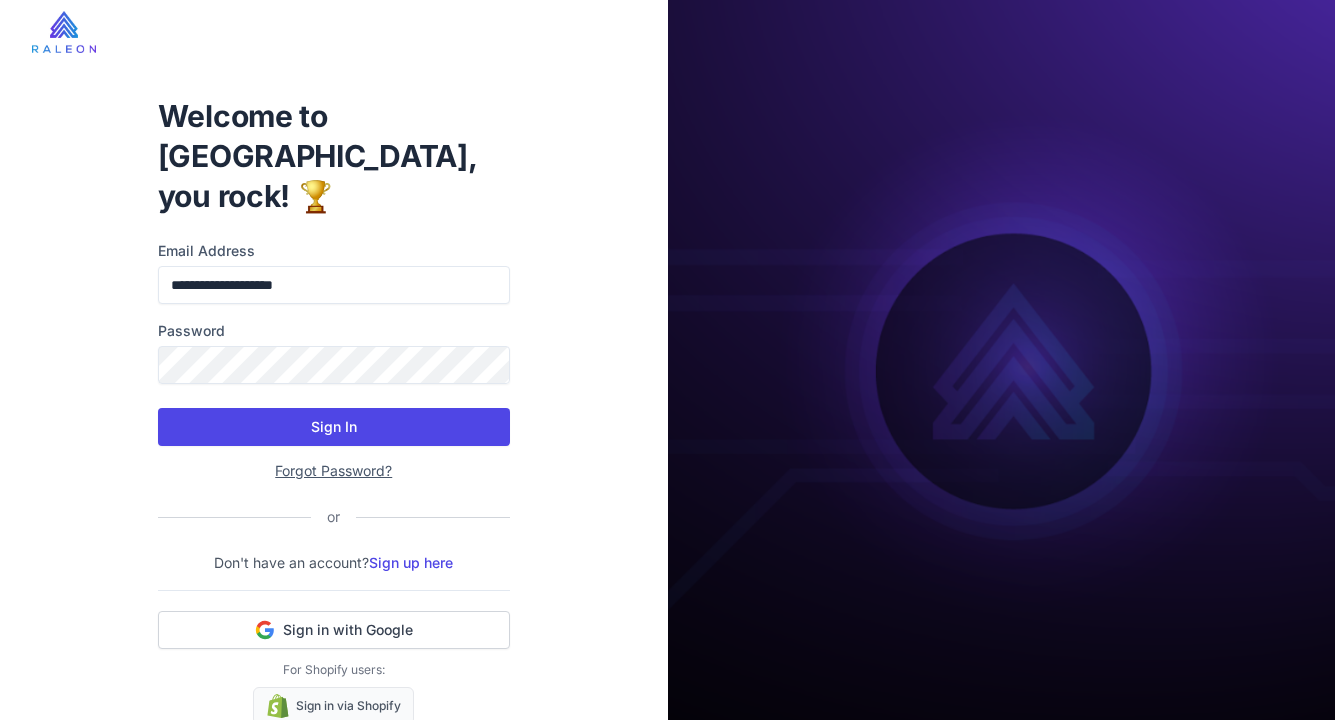 click on "Sign In" at bounding box center [334, 427] 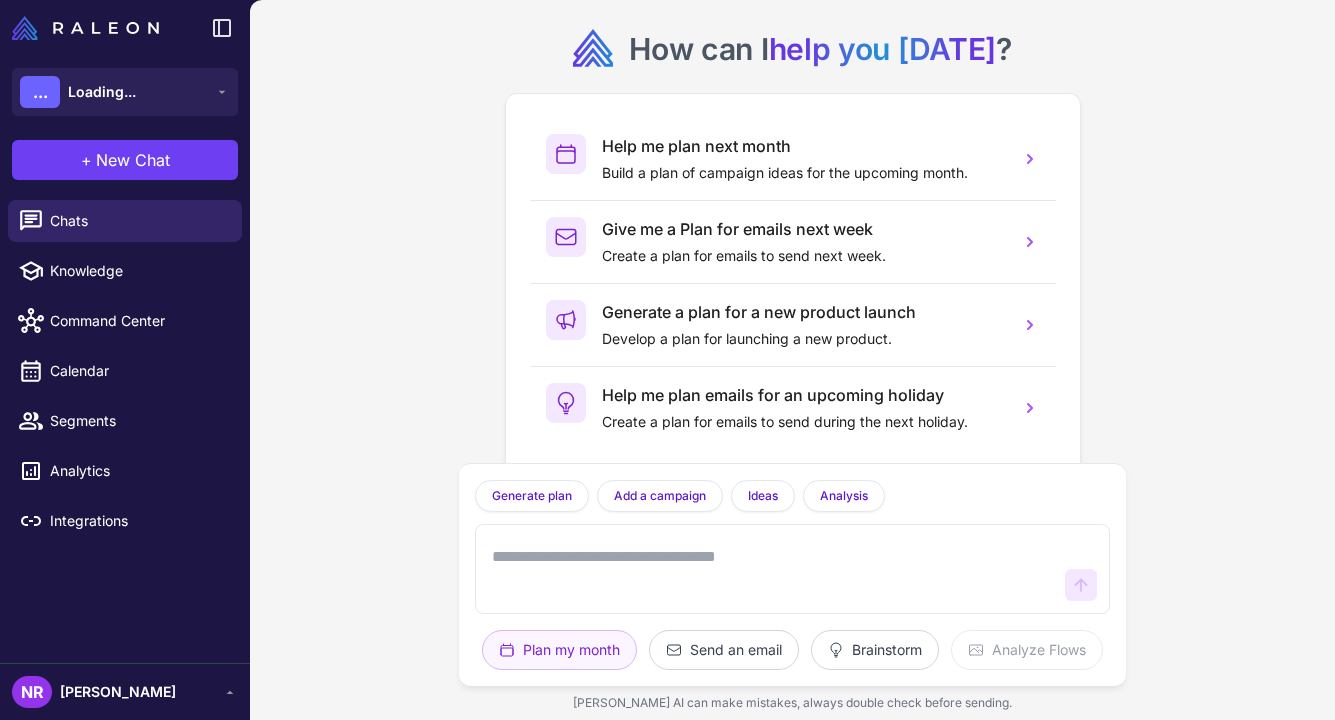 scroll, scrollTop: 0, scrollLeft: 0, axis: both 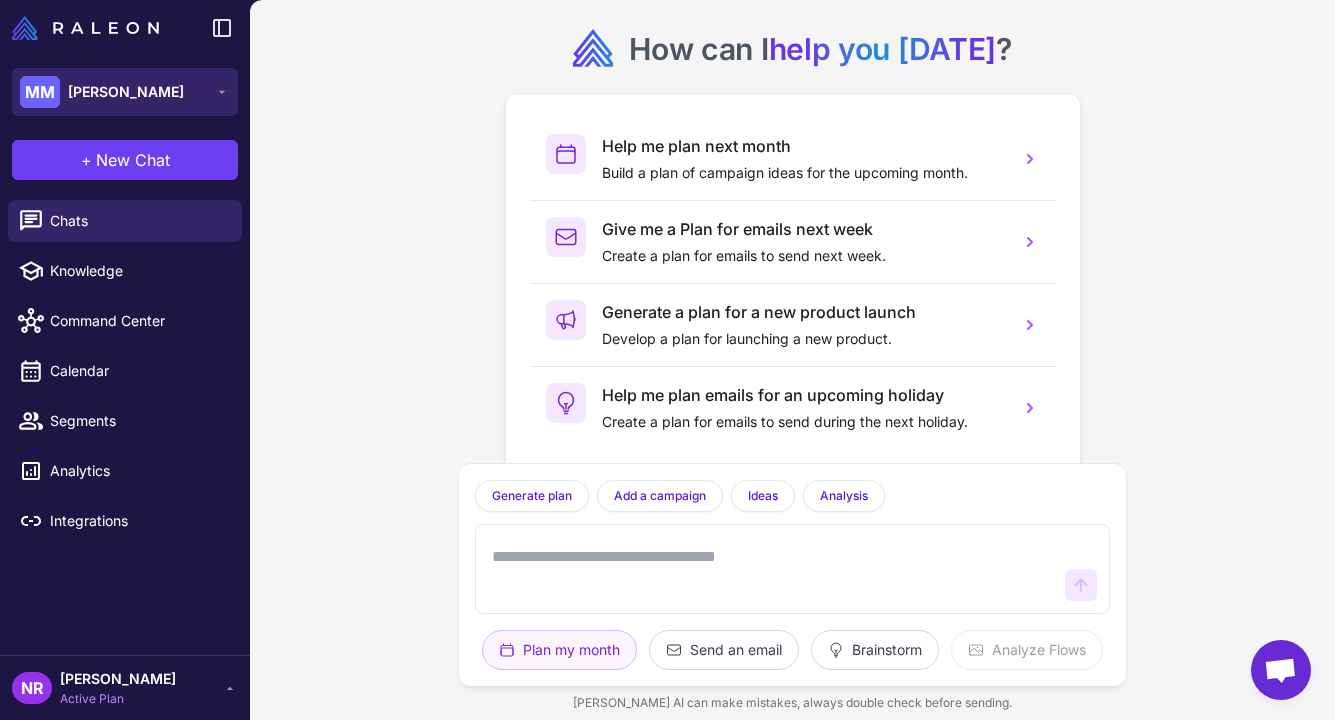 click on "Mylas Moss" at bounding box center [126, 92] 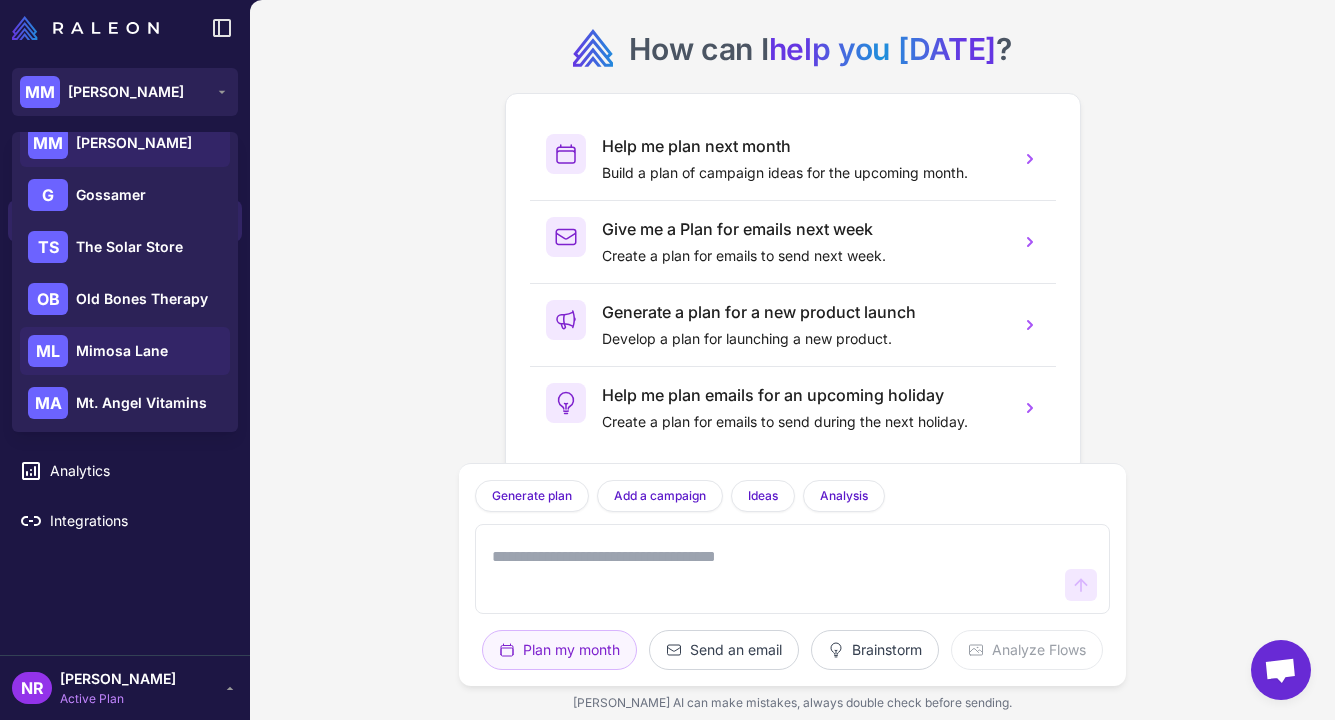 scroll, scrollTop: 44, scrollLeft: 0, axis: vertical 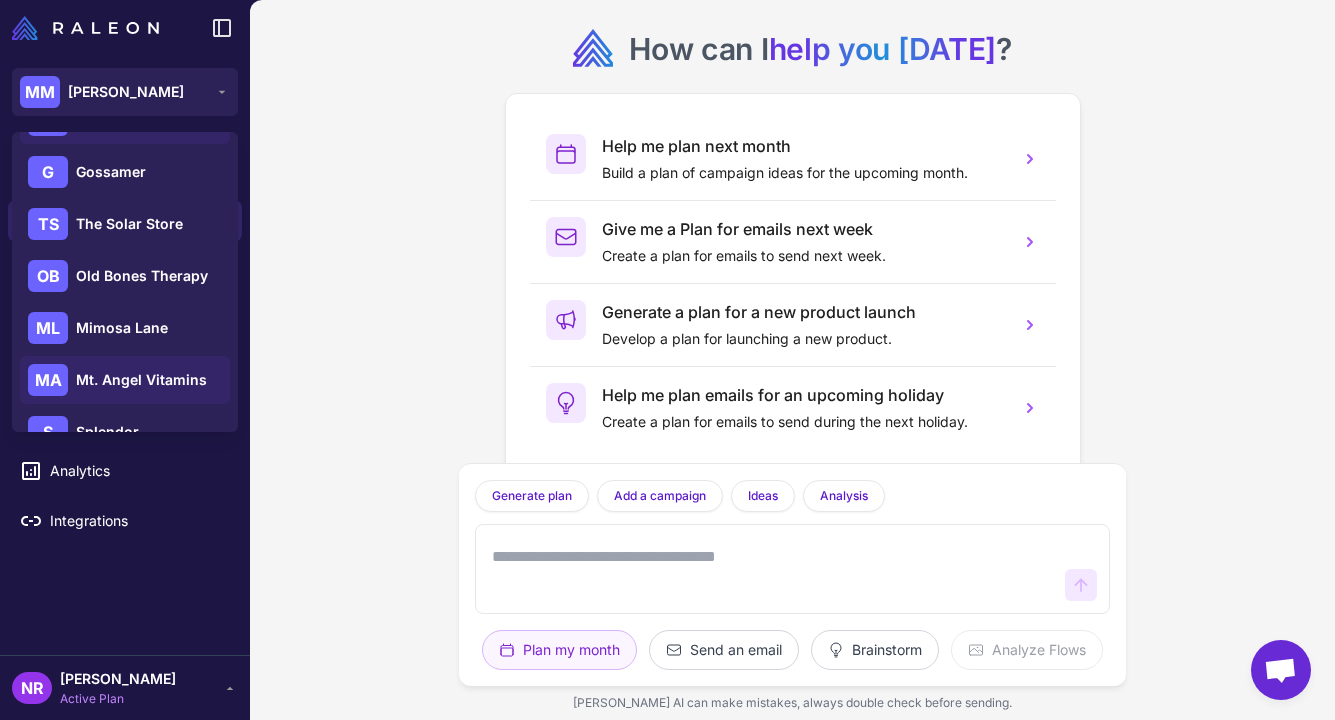 click on "Mt. Angel Vitamins" at bounding box center [141, 380] 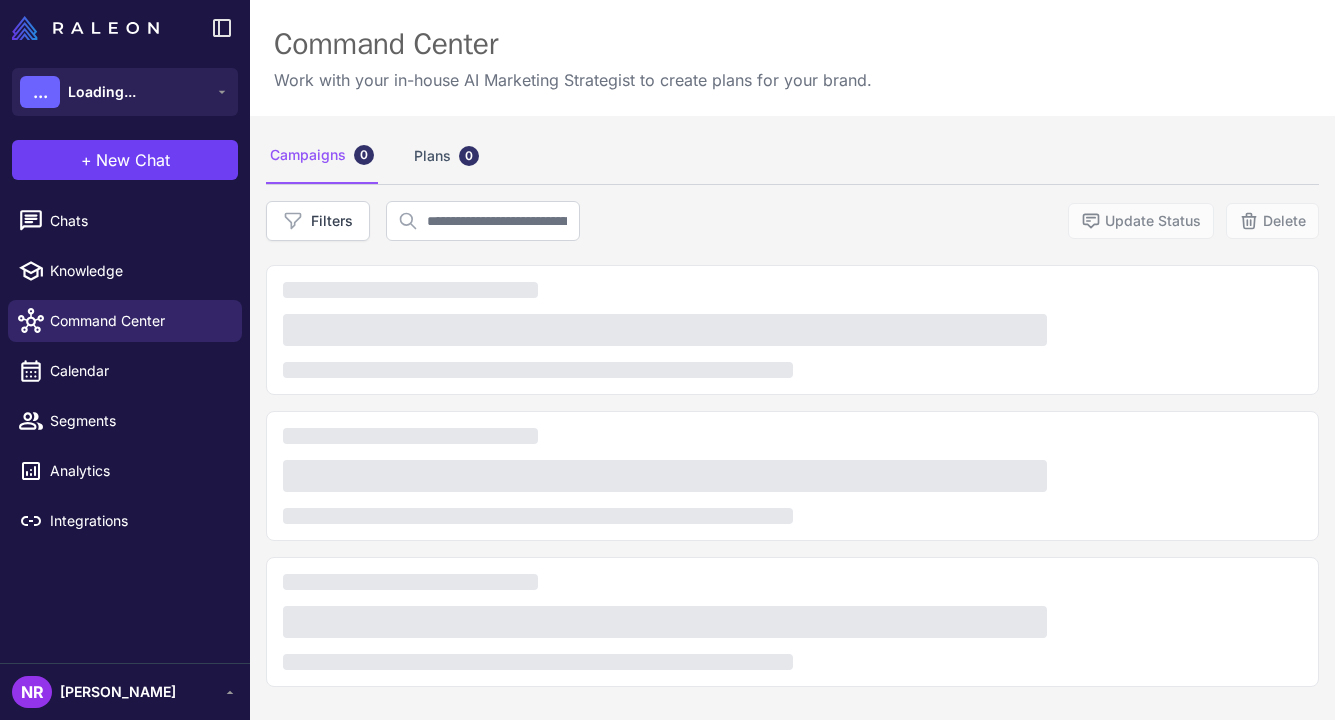 scroll, scrollTop: 0, scrollLeft: 0, axis: both 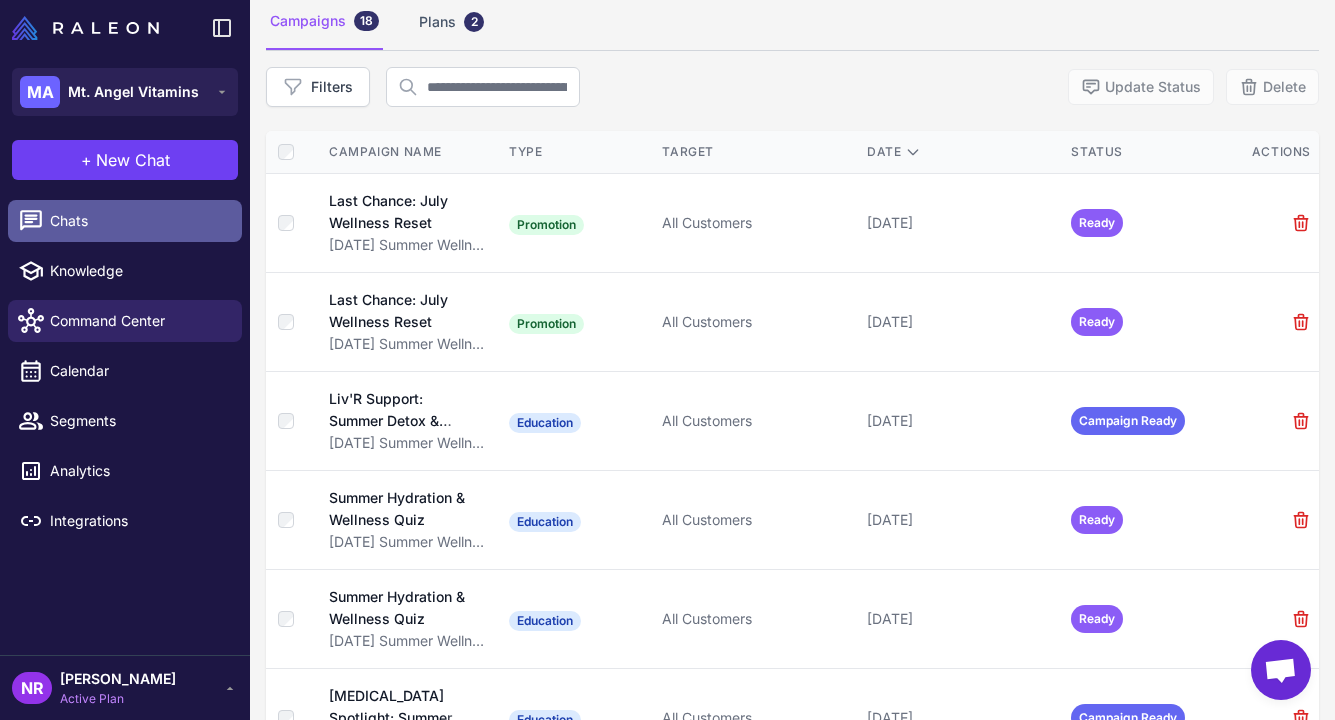 click 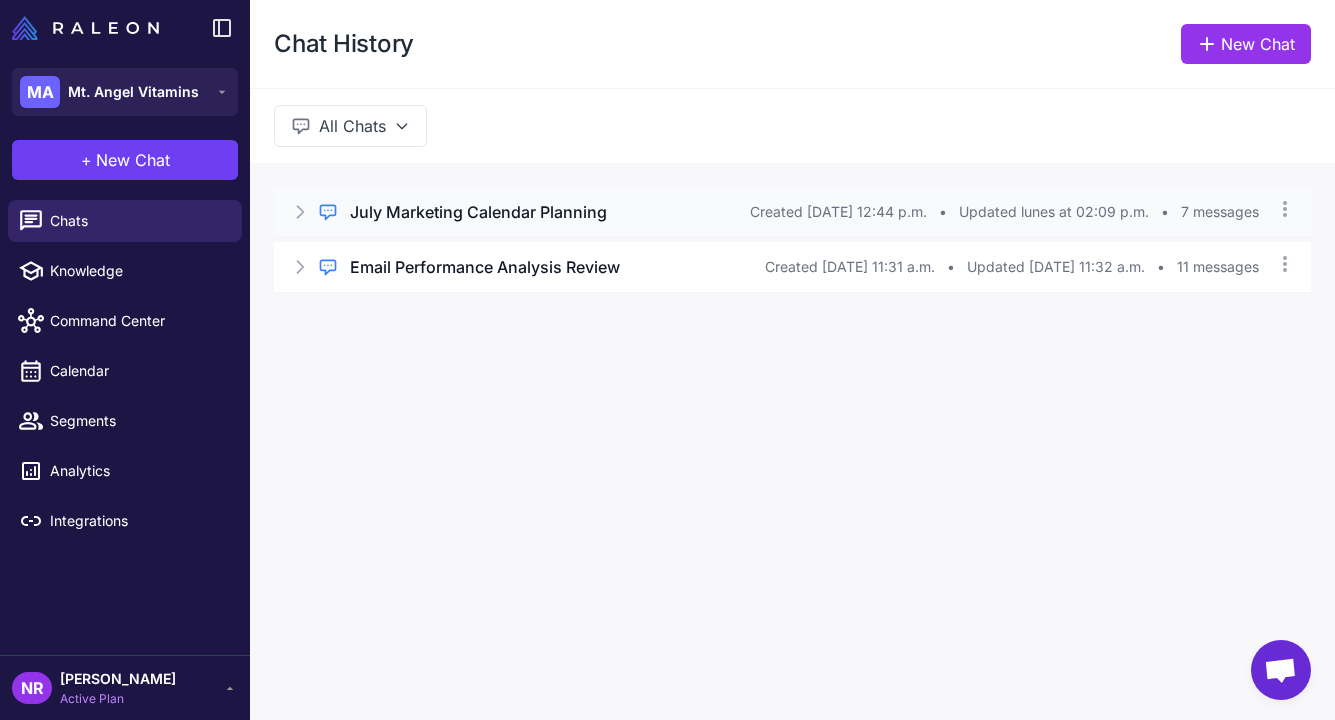 click on "July Marketing Calendar Planning" at bounding box center [478, 212] 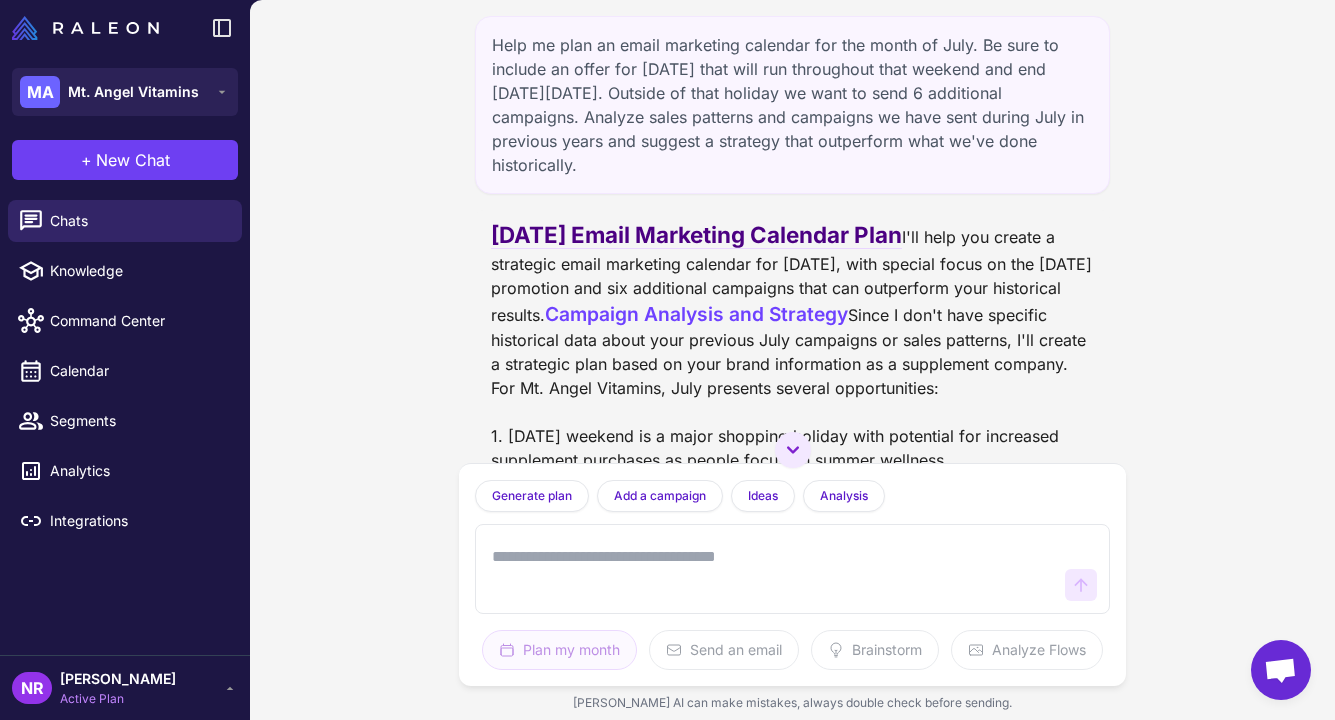 scroll, scrollTop: 2196, scrollLeft: 0, axis: vertical 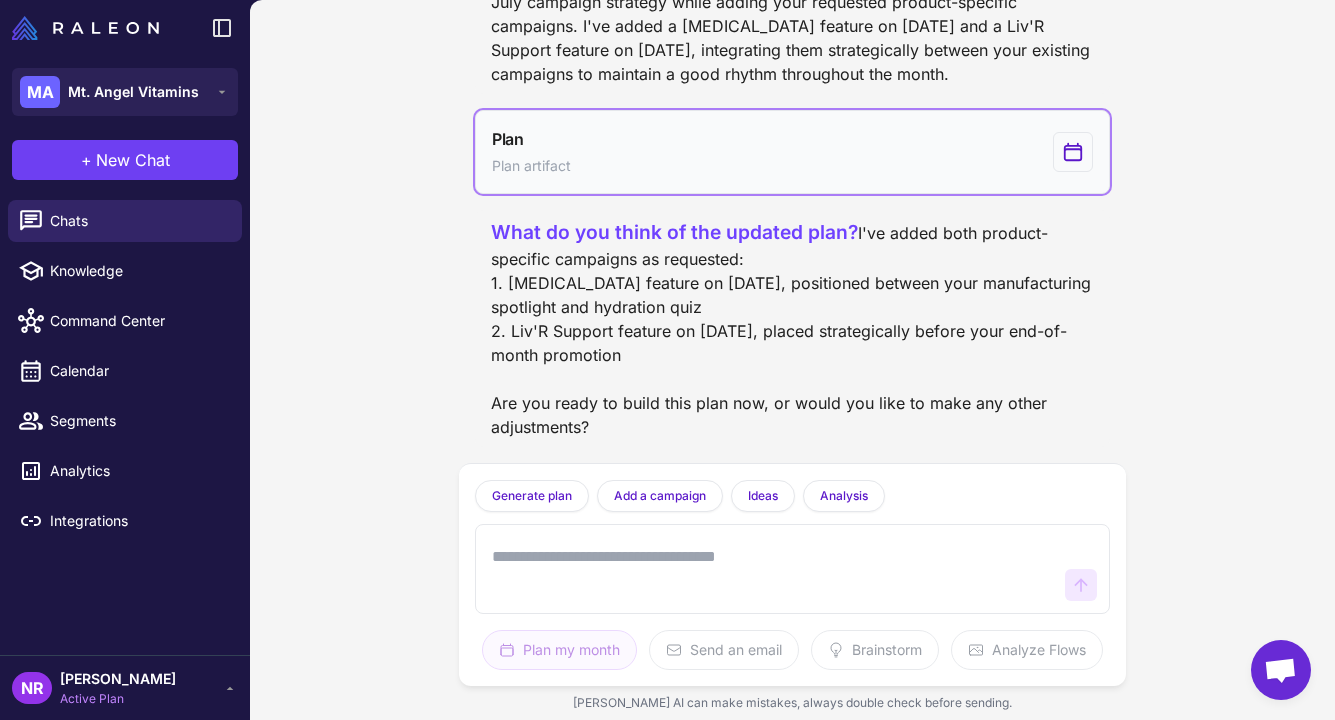 click on "Plan Plan artifact" at bounding box center (793, 152) 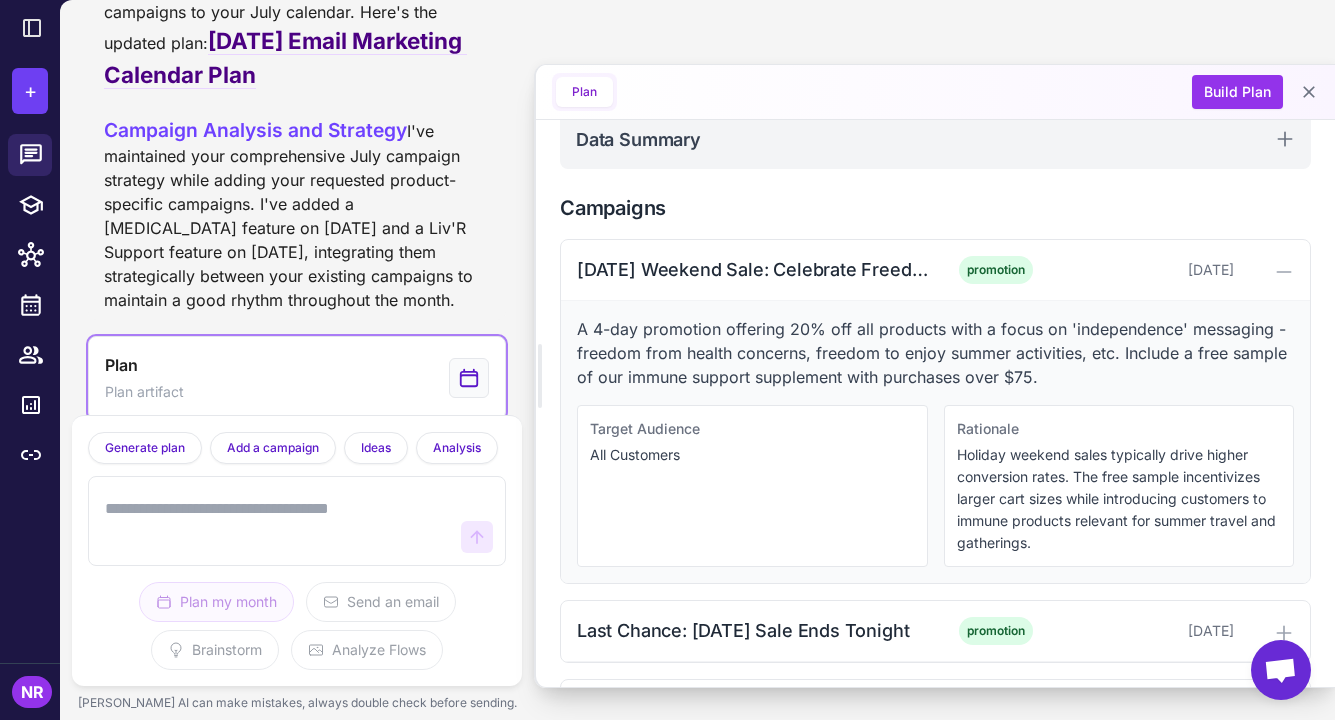 scroll, scrollTop: 590, scrollLeft: 0, axis: vertical 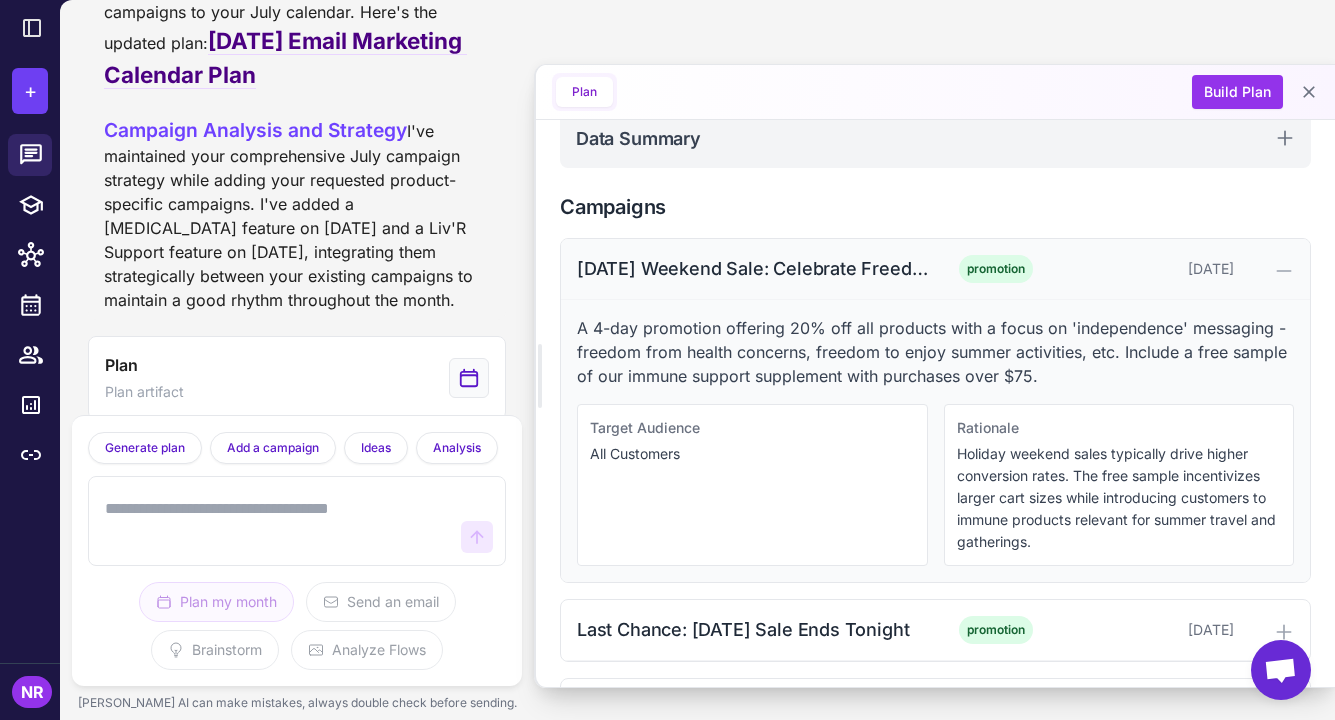 click on "[DATE] Weekend Sale: Celebrate Freedom & Wellness" at bounding box center (754, 268) 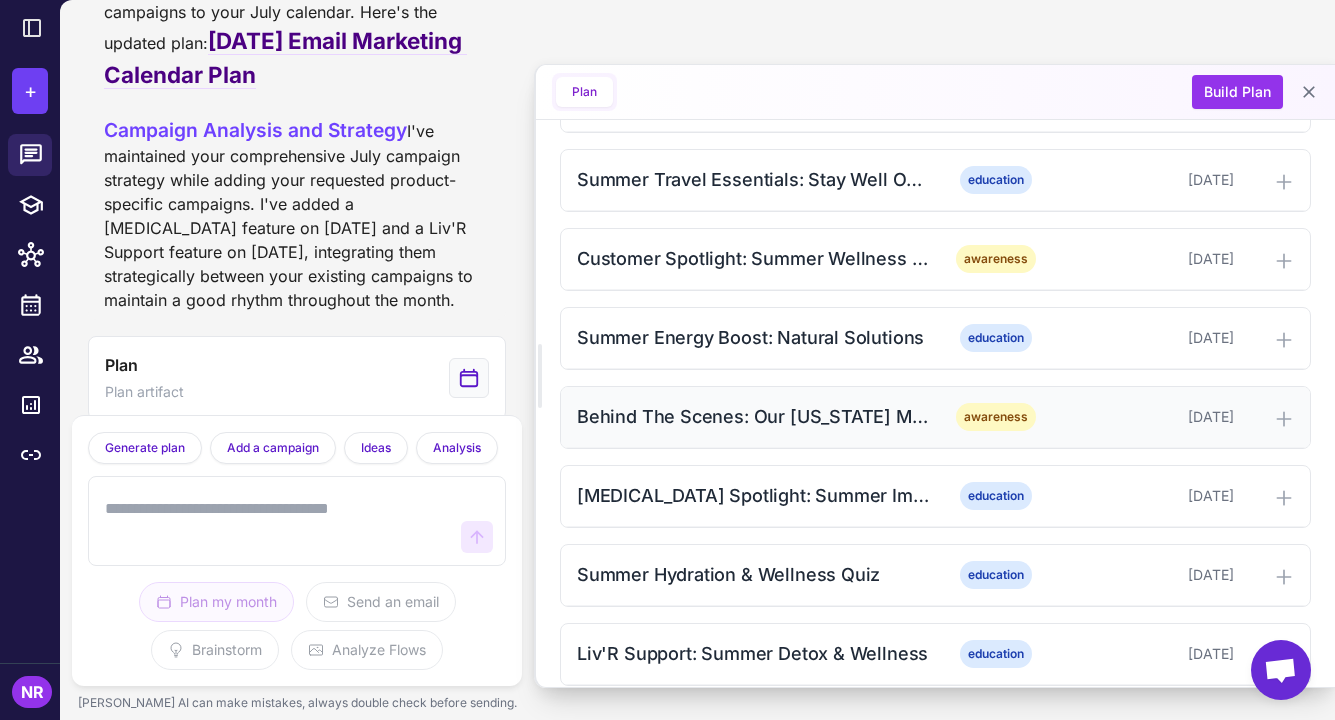 scroll, scrollTop: 893, scrollLeft: 0, axis: vertical 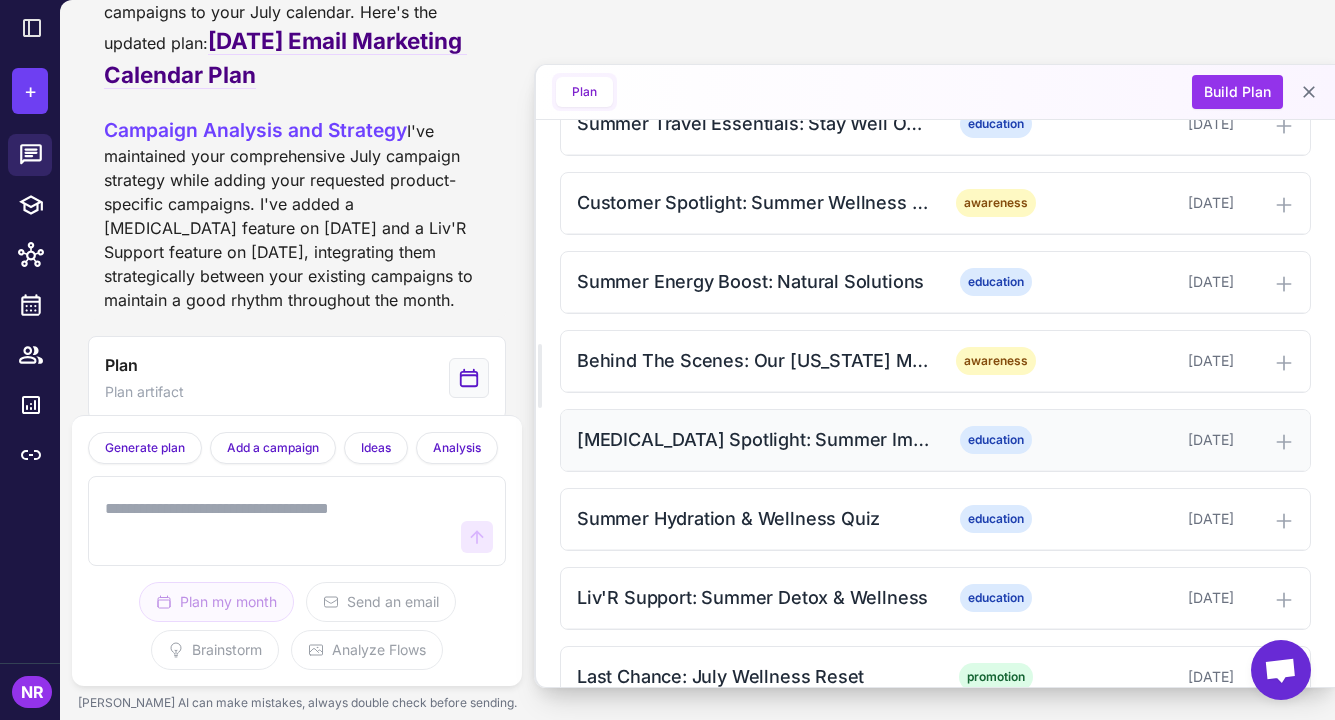 click on "[MEDICAL_DATA] Spotlight: Summer Immune & Skin Support" at bounding box center (754, 439) 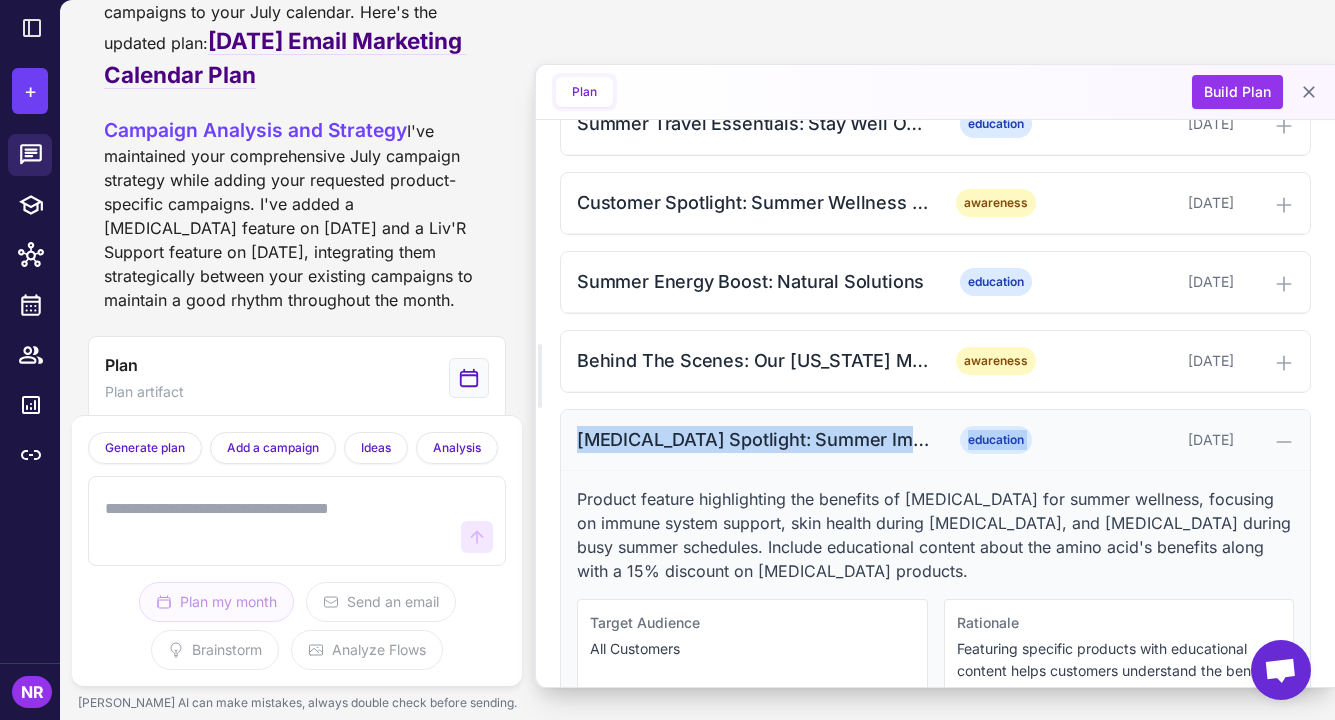 drag, startPoint x: 568, startPoint y: 408, endPoint x: 1123, endPoint y: 418, distance: 555.0901 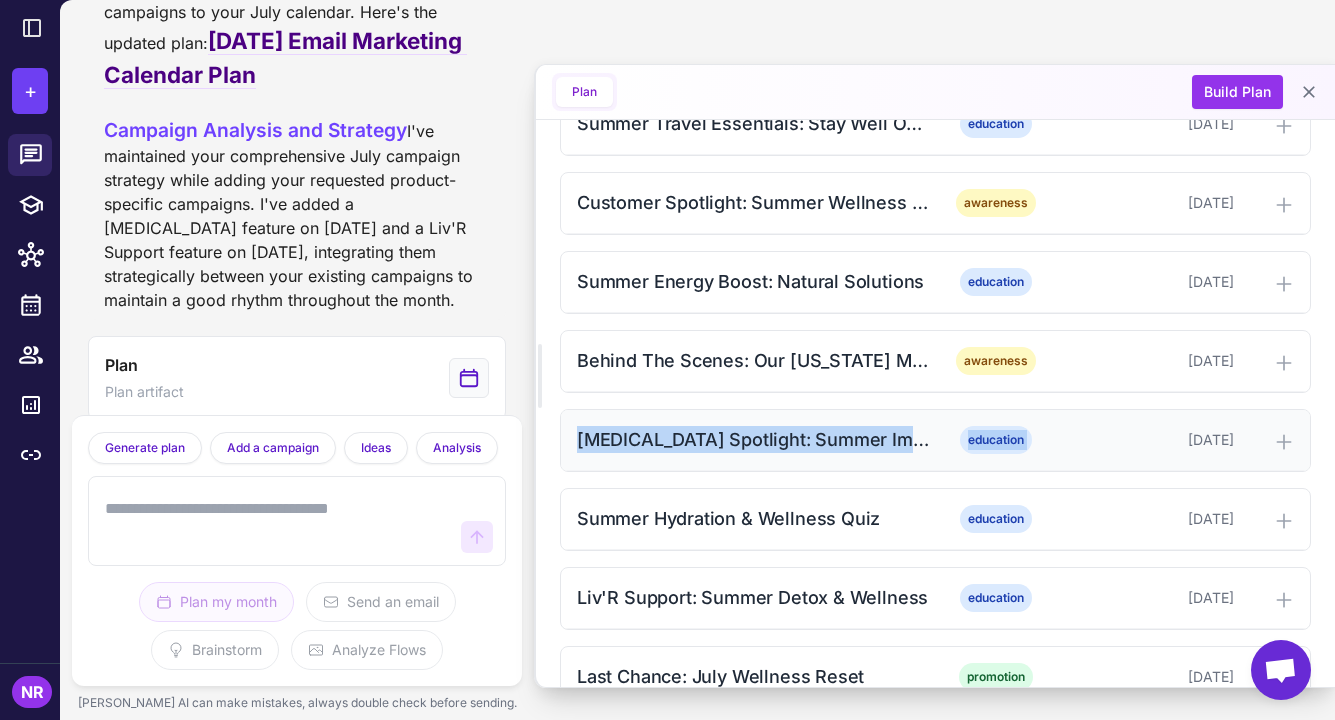 copy on "[MEDICAL_DATA] Spotlight: Summer Immune & Skin Support education" 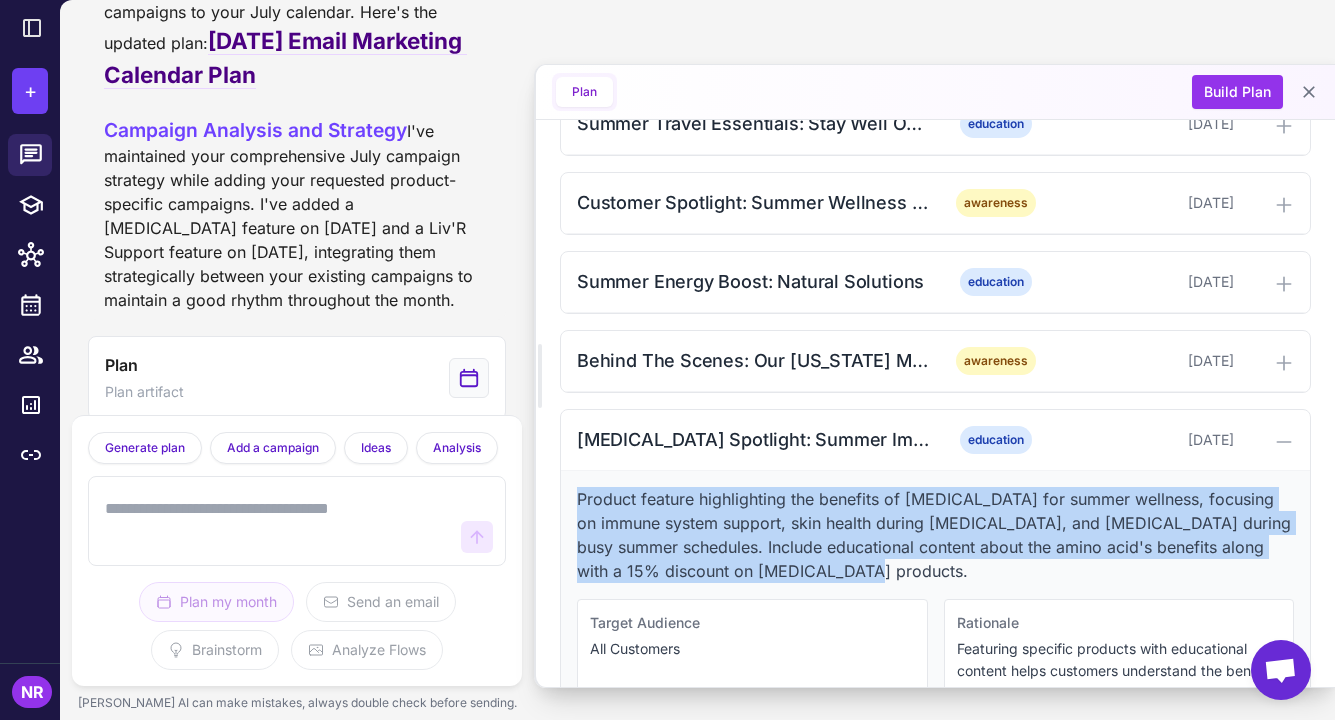 drag, startPoint x: 581, startPoint y: 466, endPoint x: 1128, endPoint y: 536, distance: 551.4608 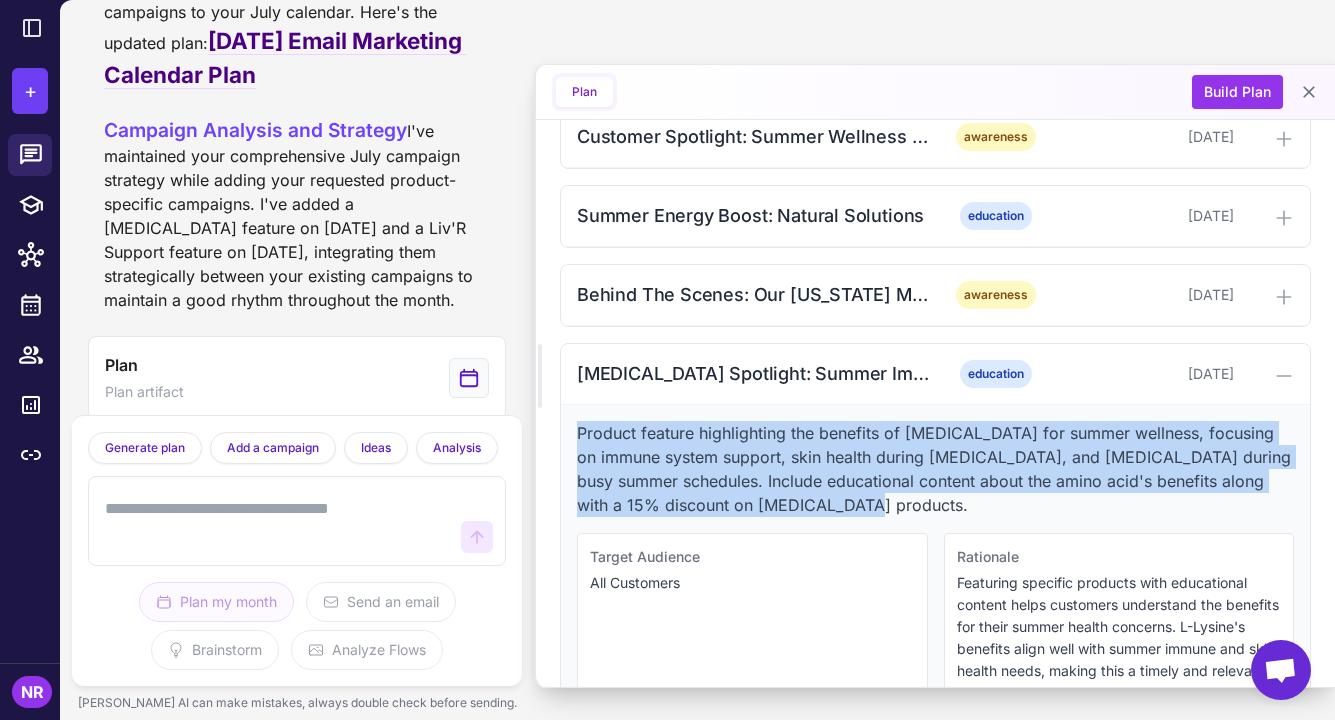 scroll, scrollTop: 1011, scrollLeft: 0, axis: vertical 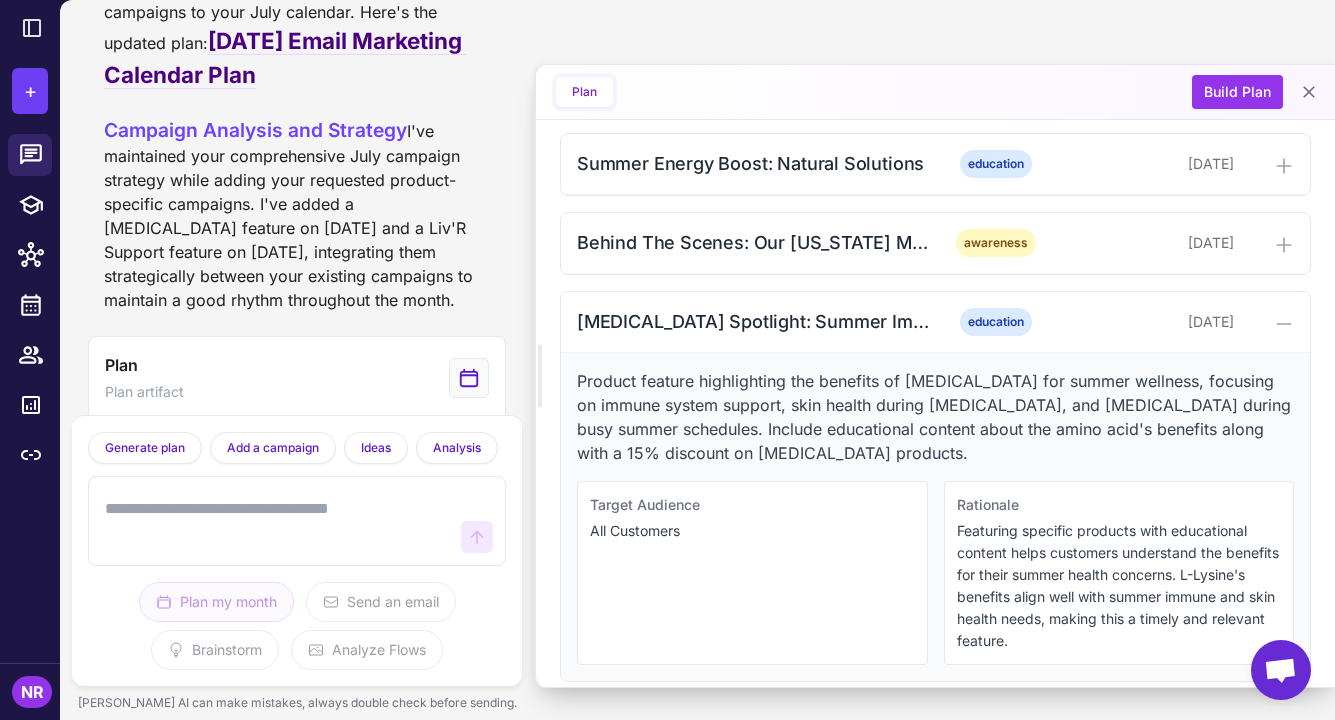 click on "Product feature highlighting the benefits of [MEDICAL_DATA] for summer wellness, focusing on immune system support, skin health during [MEDICAL_DATA], and [MEDICAL_DATA] during busy summer schedules. Include educational content about the amino acid's benefits along with a 15% discount on [MEDICAL_DATA] products. Target Audience All Customers Rationale Featuring specific products with educational content helps customers understand the benefits for their summer health concerns. L-Lysine's benefits align well with summer immune and skin health needs, making this a timely and relevant feature." at bounding box center (935, 517) 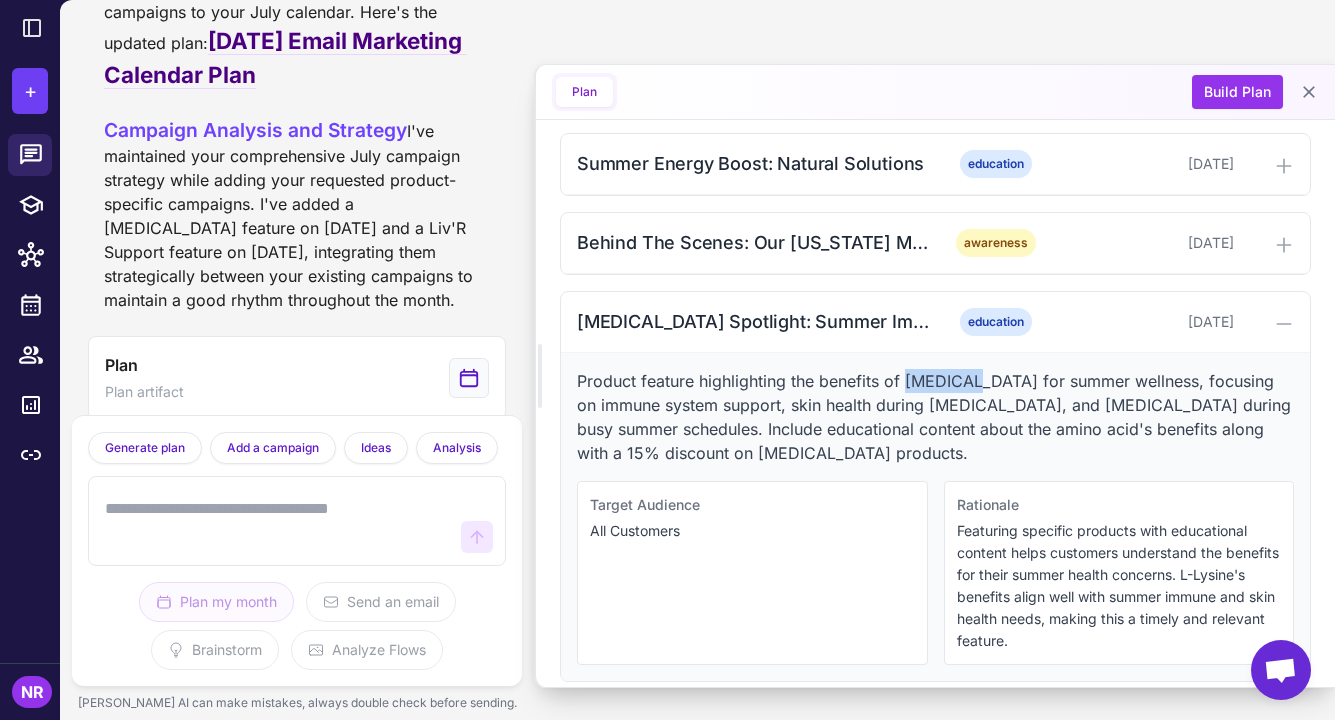 drag, startPoint x: 904, startPoint y: 359, endPoint x: 969, endPoint y: 359, distance: 65 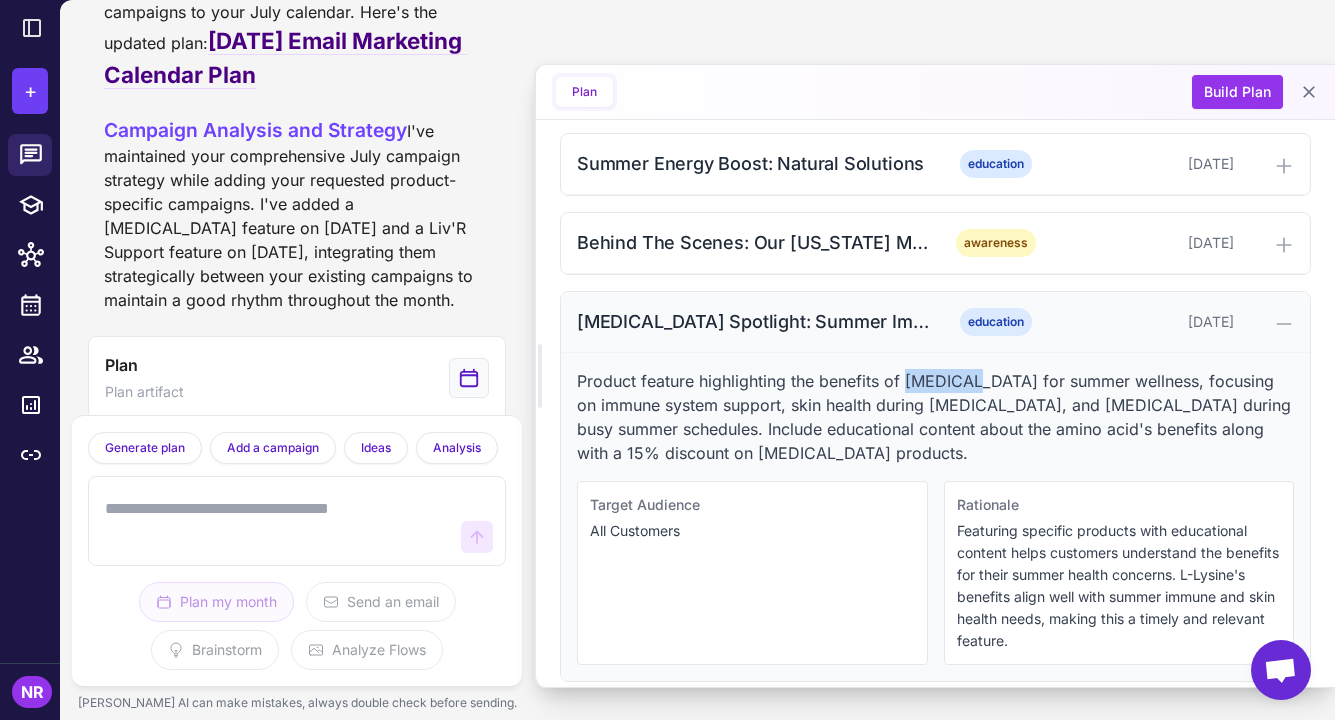copy on "[MEDICAL_DATA]" 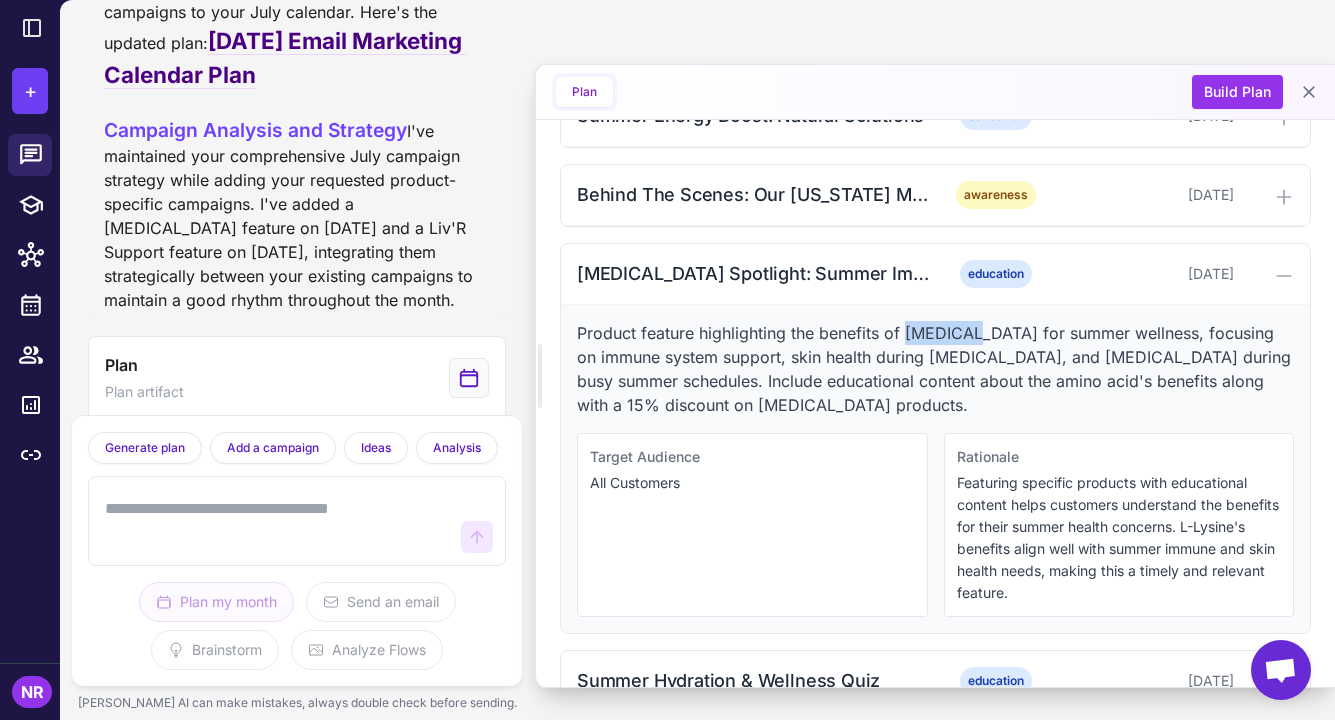 scroll, scrollTop: 1068, scrollLeft: 0, axis: vertical 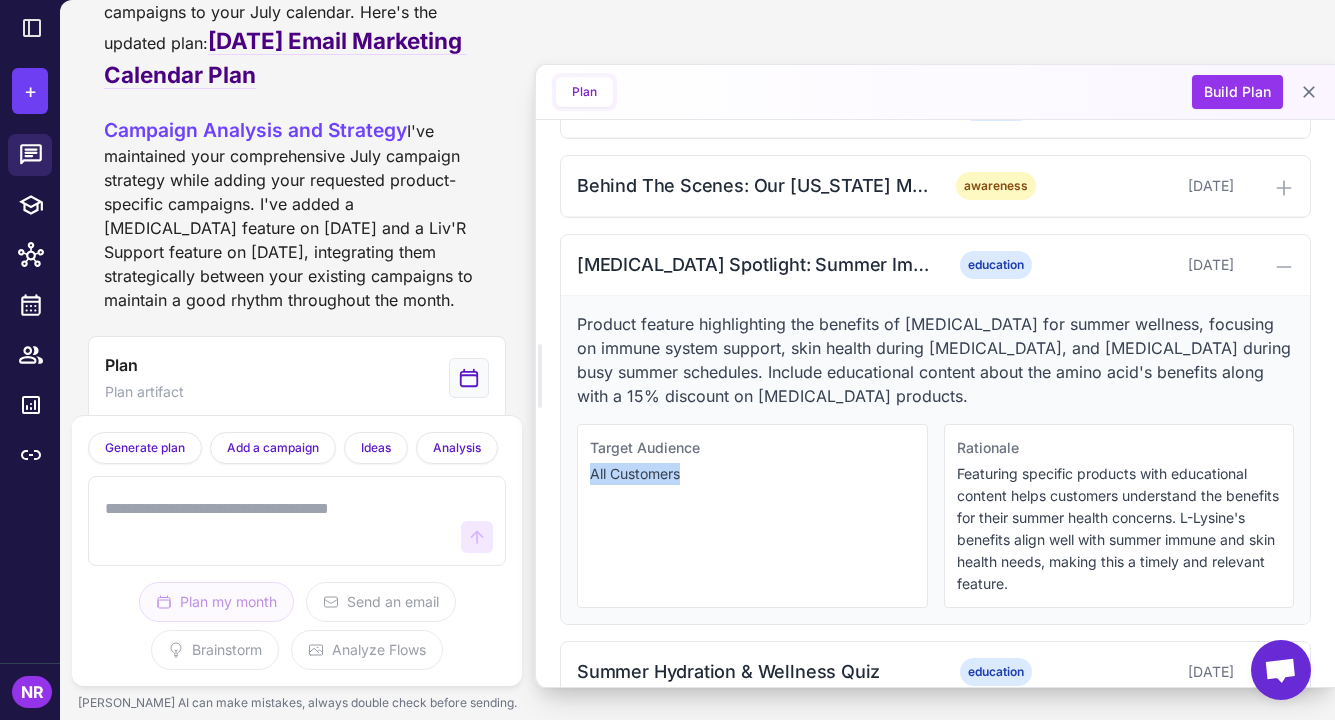 drag, startPoint x: 670, startPoint y: 452, endPoint x: 562, endPoint y: 443, distance: 108.37435 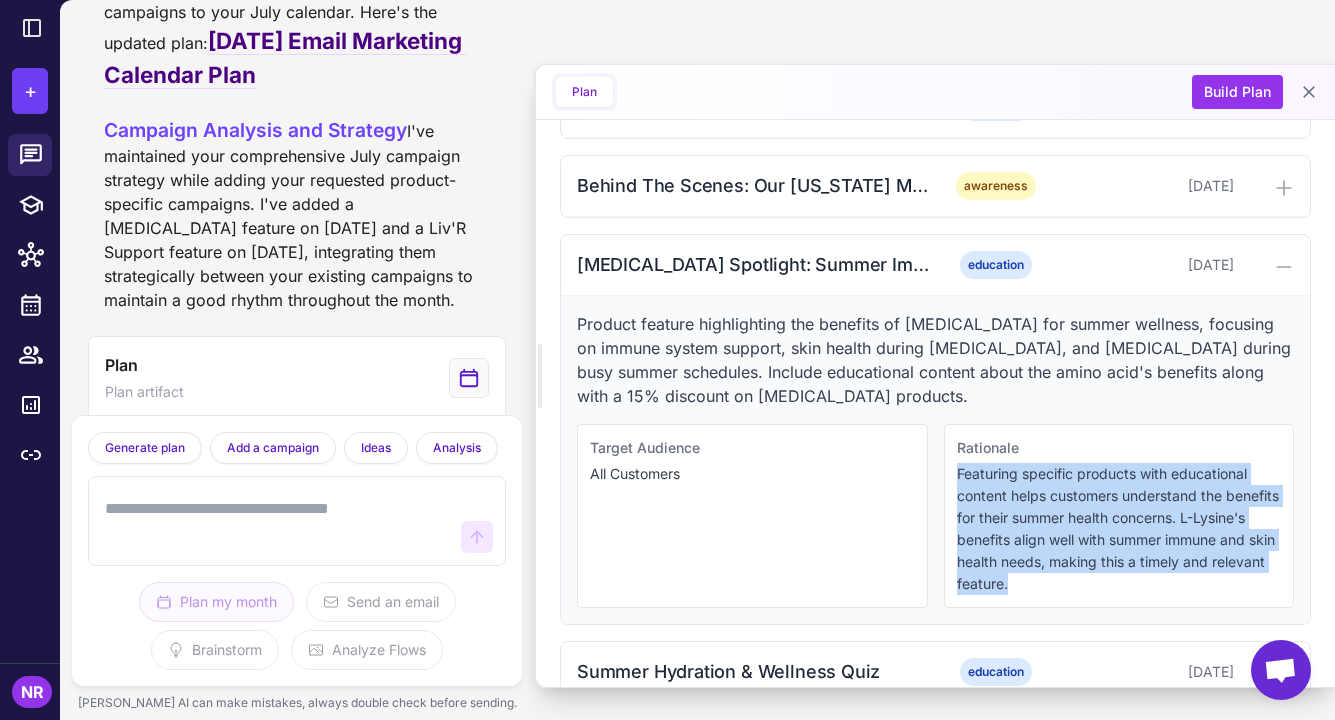drag, startPoint x: 948, startPoint y: 446, endPoint x: 1146, endPoint y: 565, distance: 231.00865 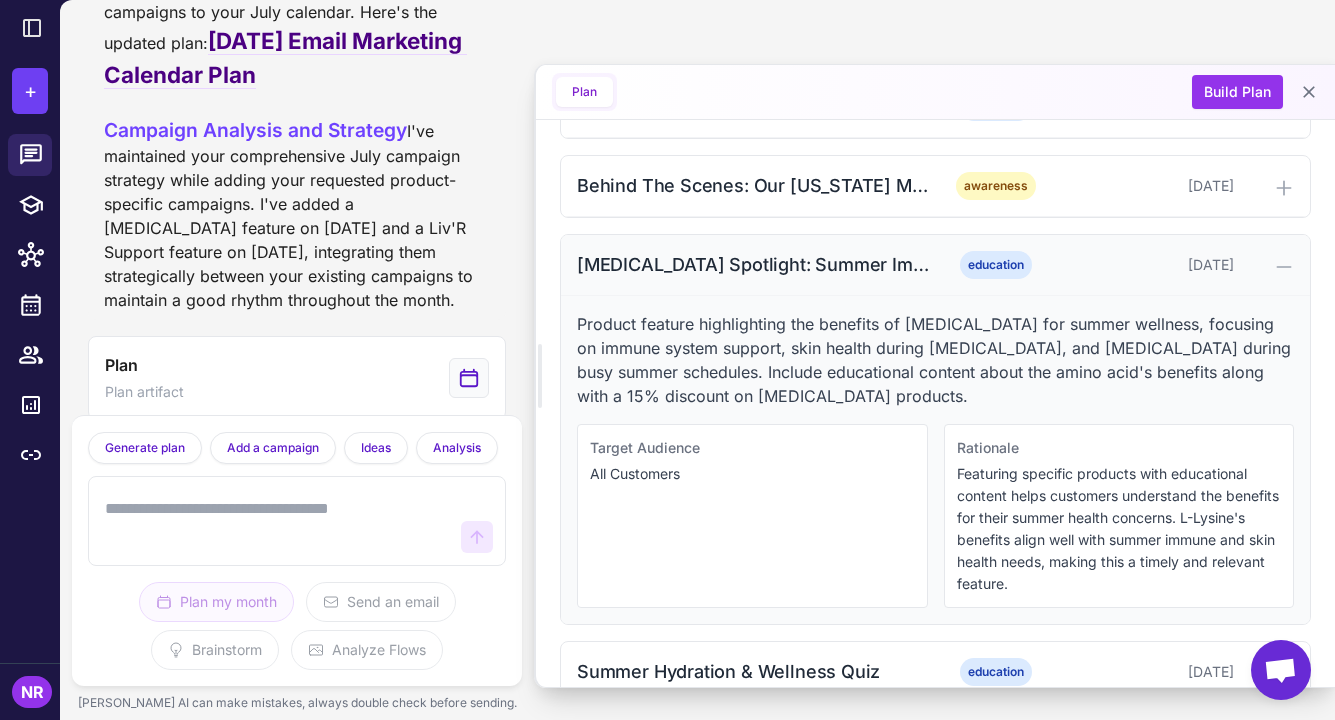 click on "[MEDICAL_DATA] Spotlight: Summer Immune & Skin Support" at bounding box center (754, 264) 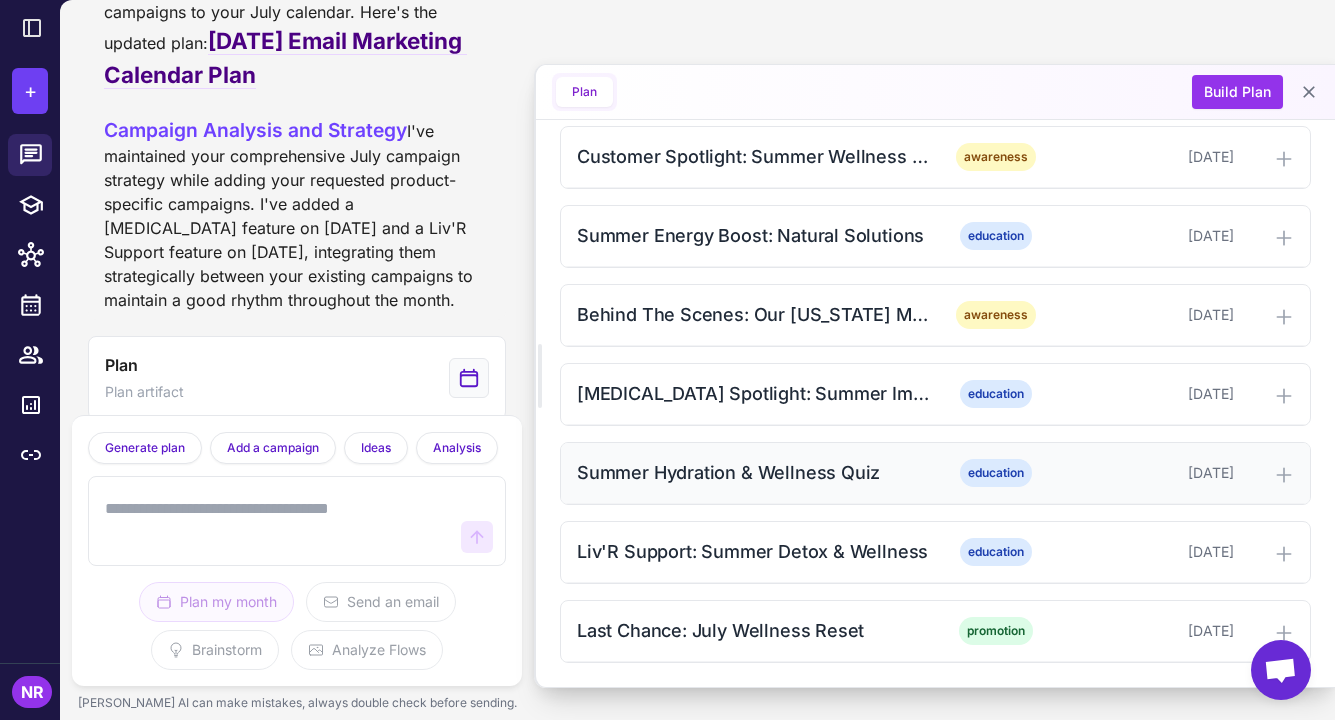 scroll, scrollTop: 915, scrollLeft: 0, axis: vertical 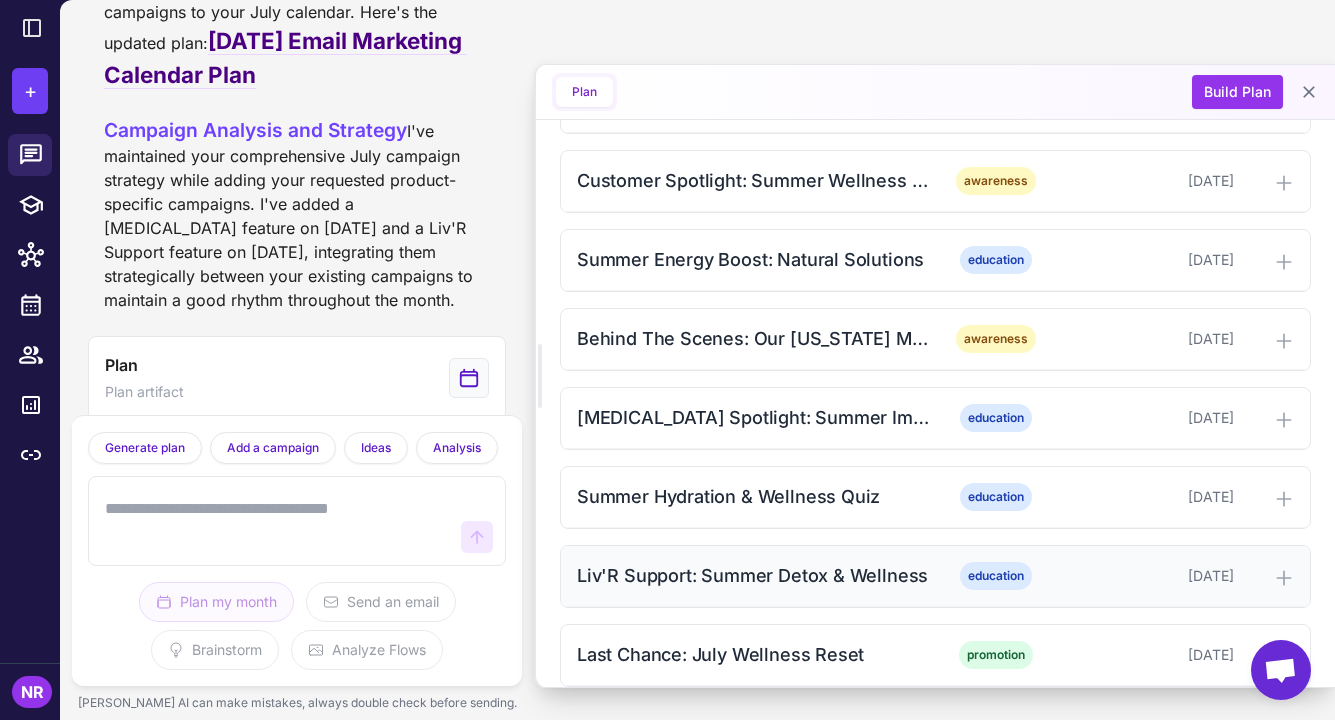 click on "Liv'R Support: Summer Detox & Wellness" at bounding box center [754, 575] 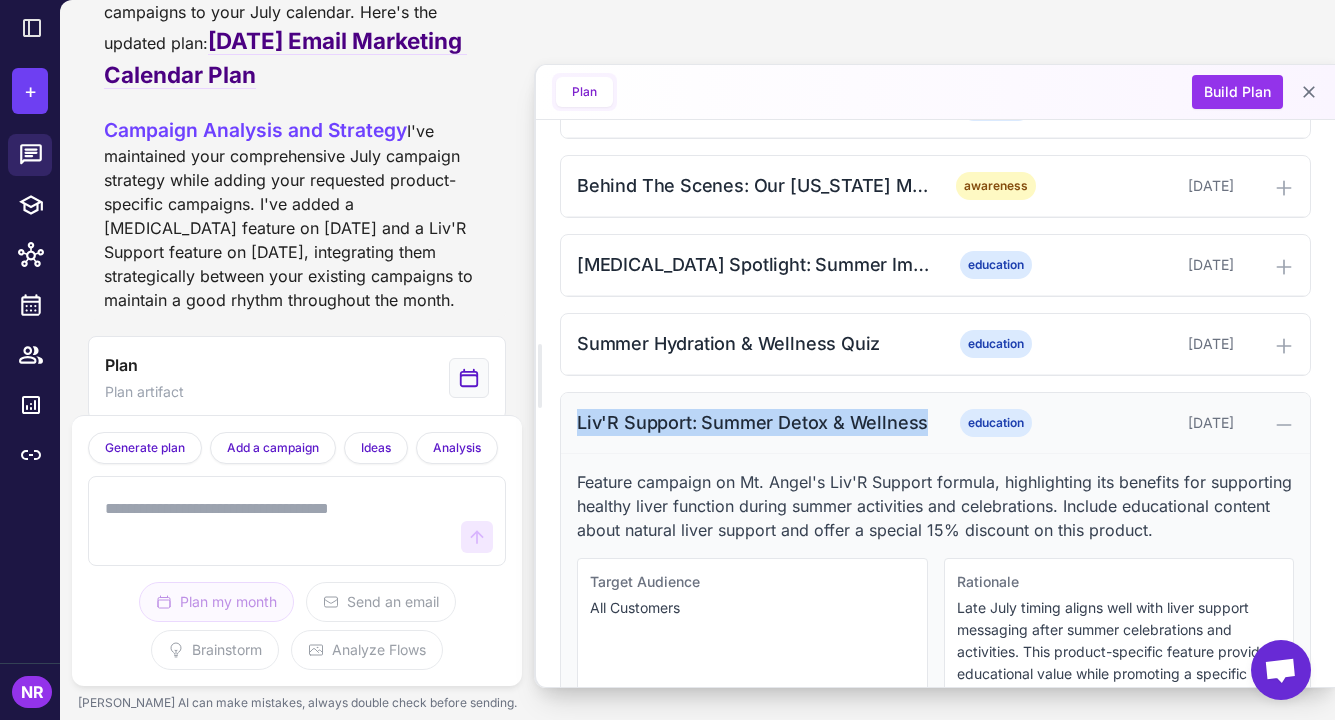 drag, startPoint x: 575, startPoint y: 399, endPoint x: 931, endPoint y: 399, distance: 356 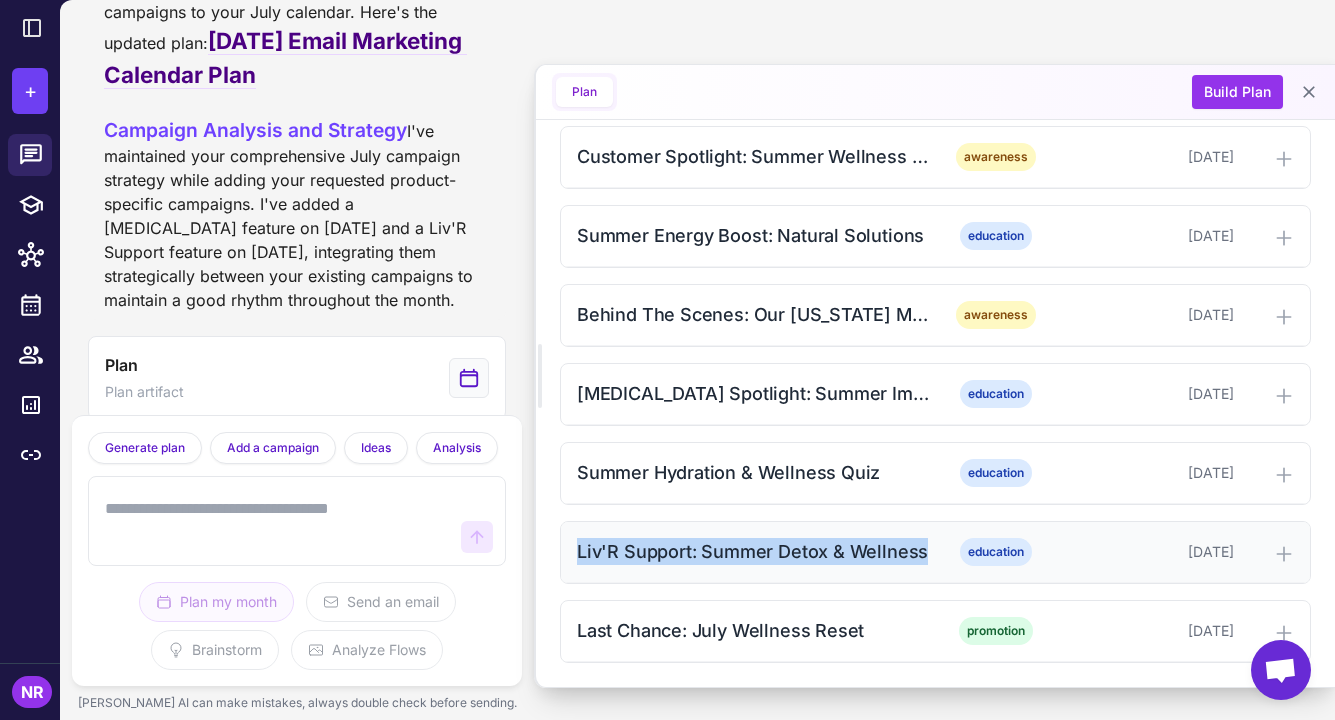 scroll, scrollTop: 915, scrollLeft: 0, axis: vertical 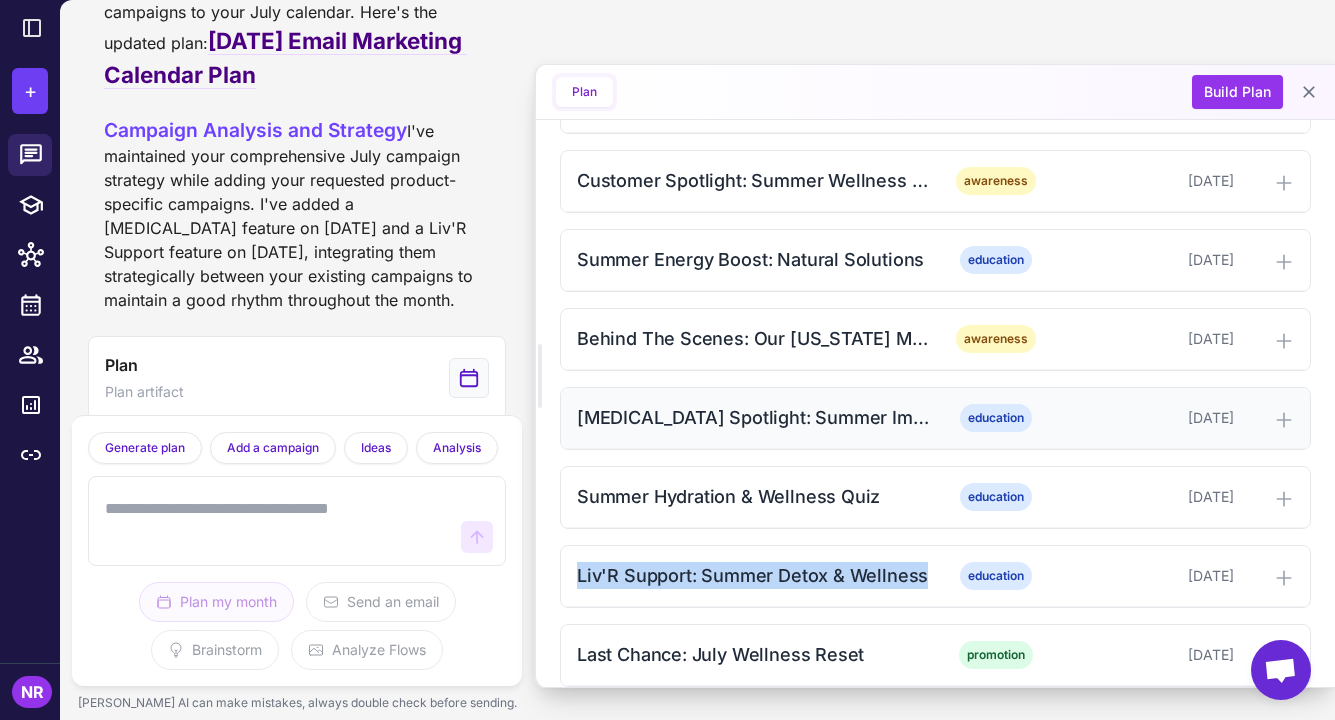 copy on "Liv'R Support: Summer Detox & Wellness" 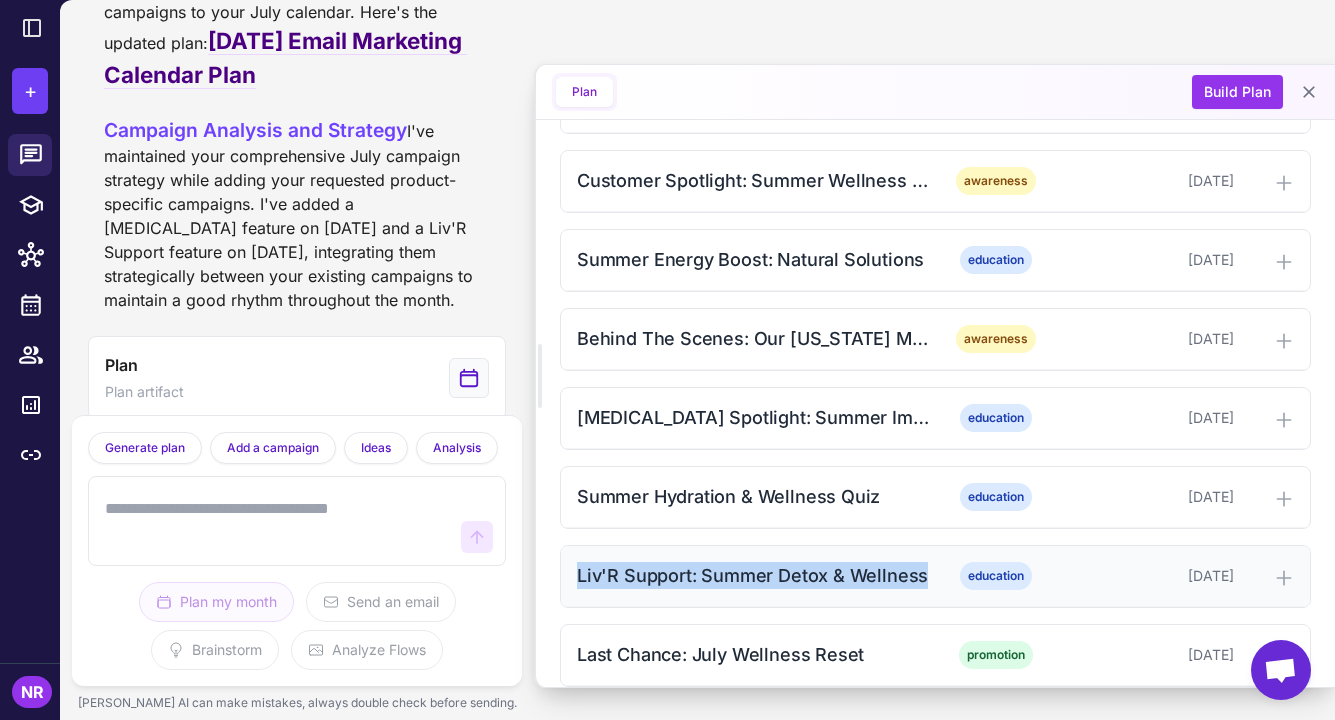 click on "Liv'R Support: Summer Detox & Wellness" at bounding box center (754, 575) 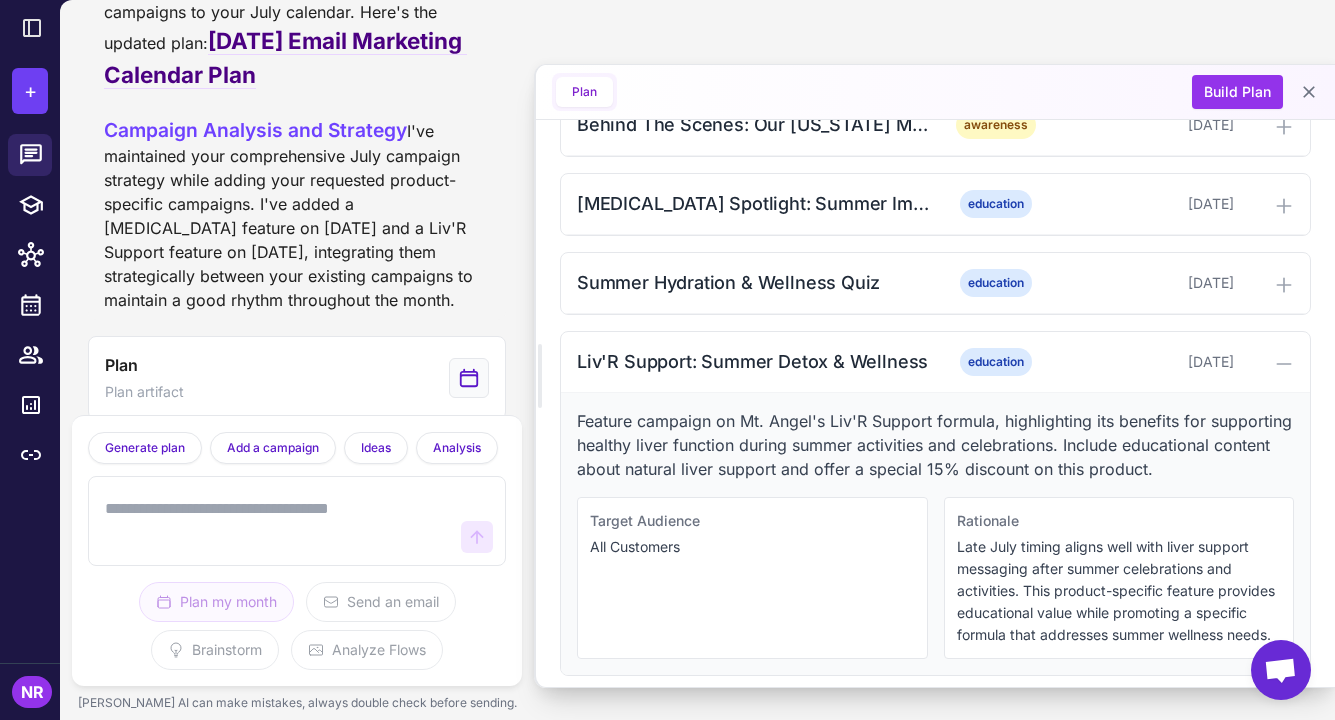 scroll, scrollTop: 1175, scrollLeft: 0, axis: vertical 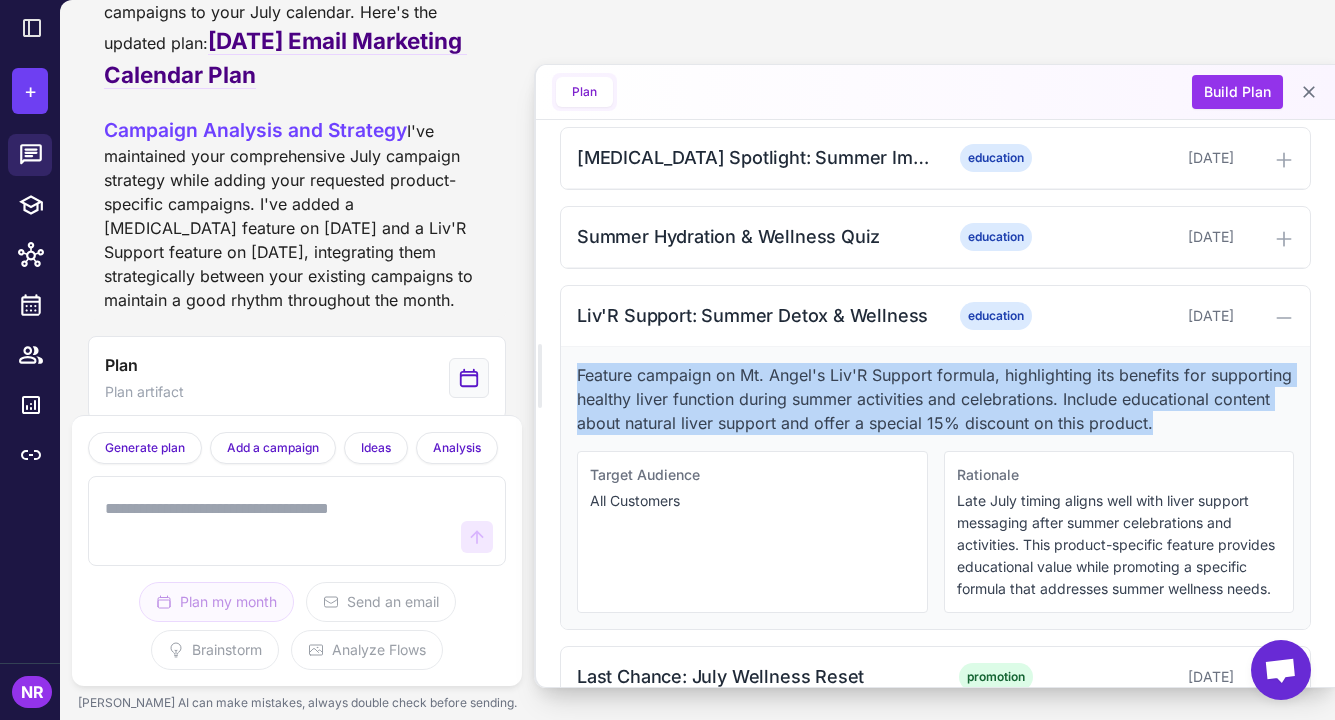 drag, startPoint x: 580, startPoint y: 345, endPoint x: 695, endPoint y: 418, distance: 136.21307 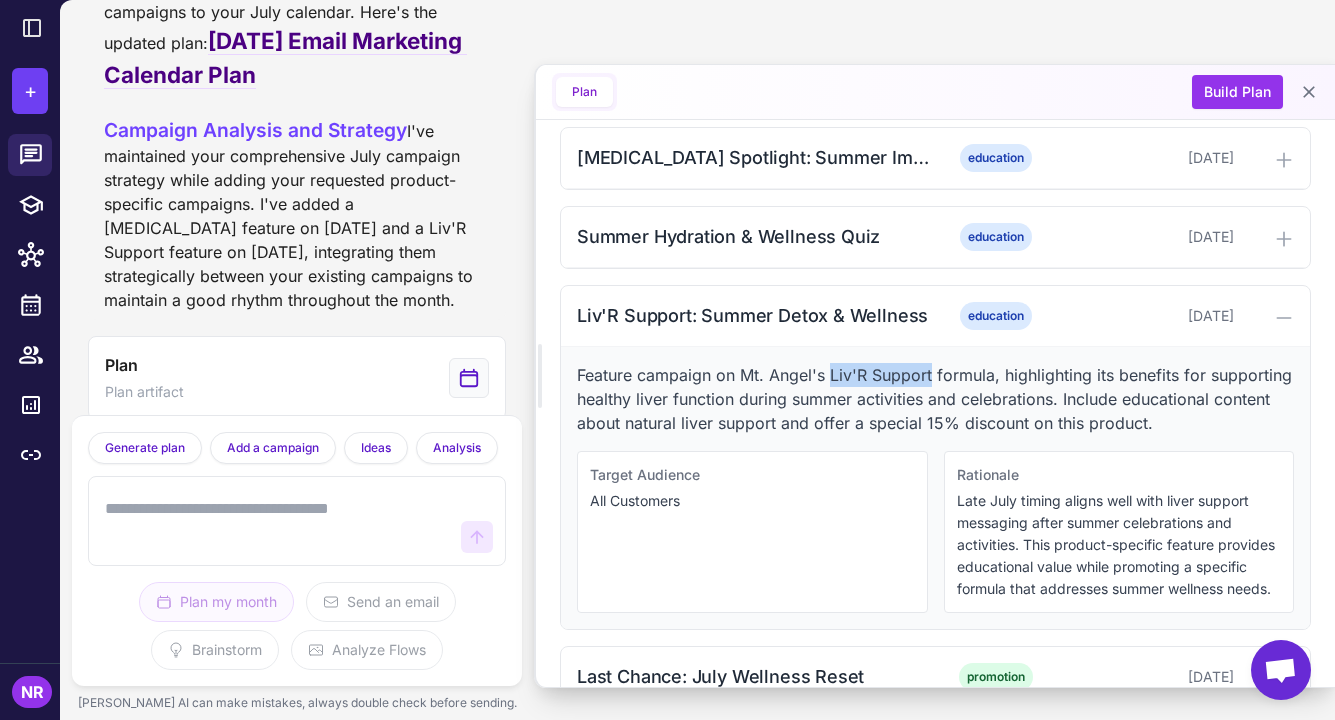 drag, startPoint x: 833, startPoint y: 349, endPoint x: 932, endPoint y: 353, distance: 99.08077 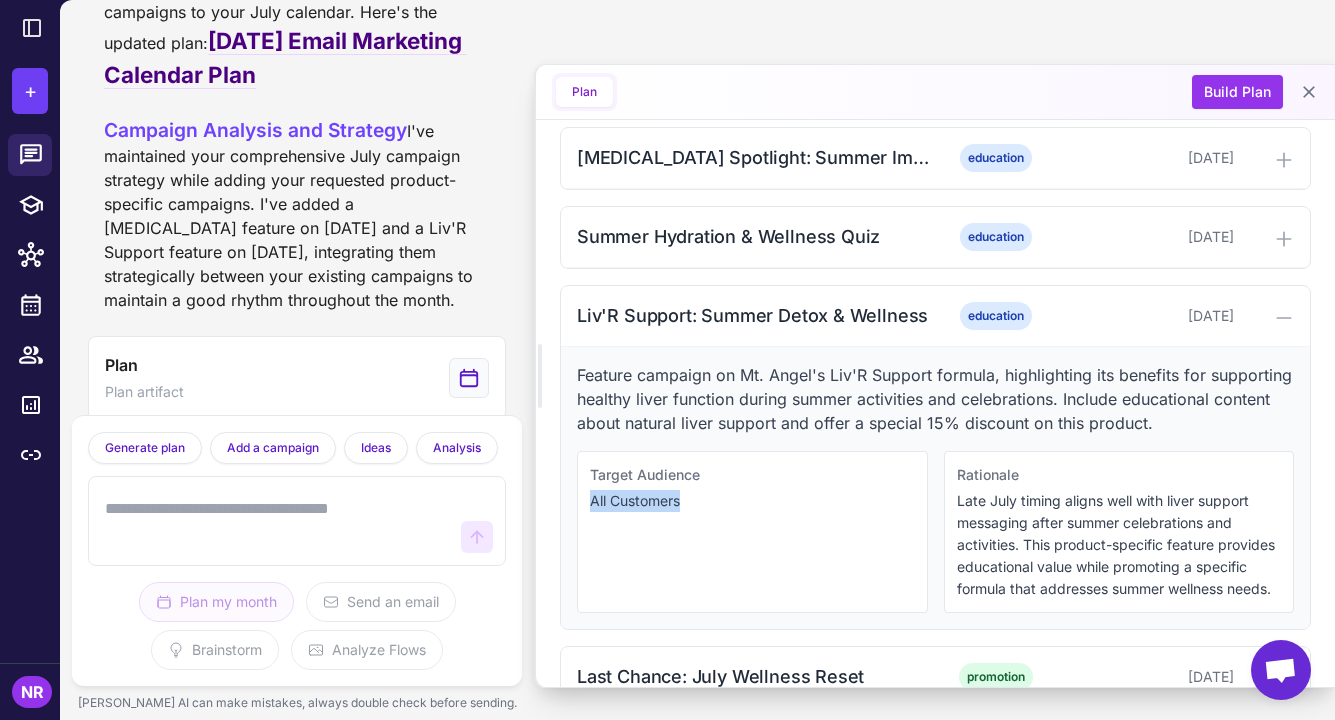 drag, startPoint x: 694, startPoint y: 504, endPoint x: 557, endPoint y: 488, distance: 137.93114 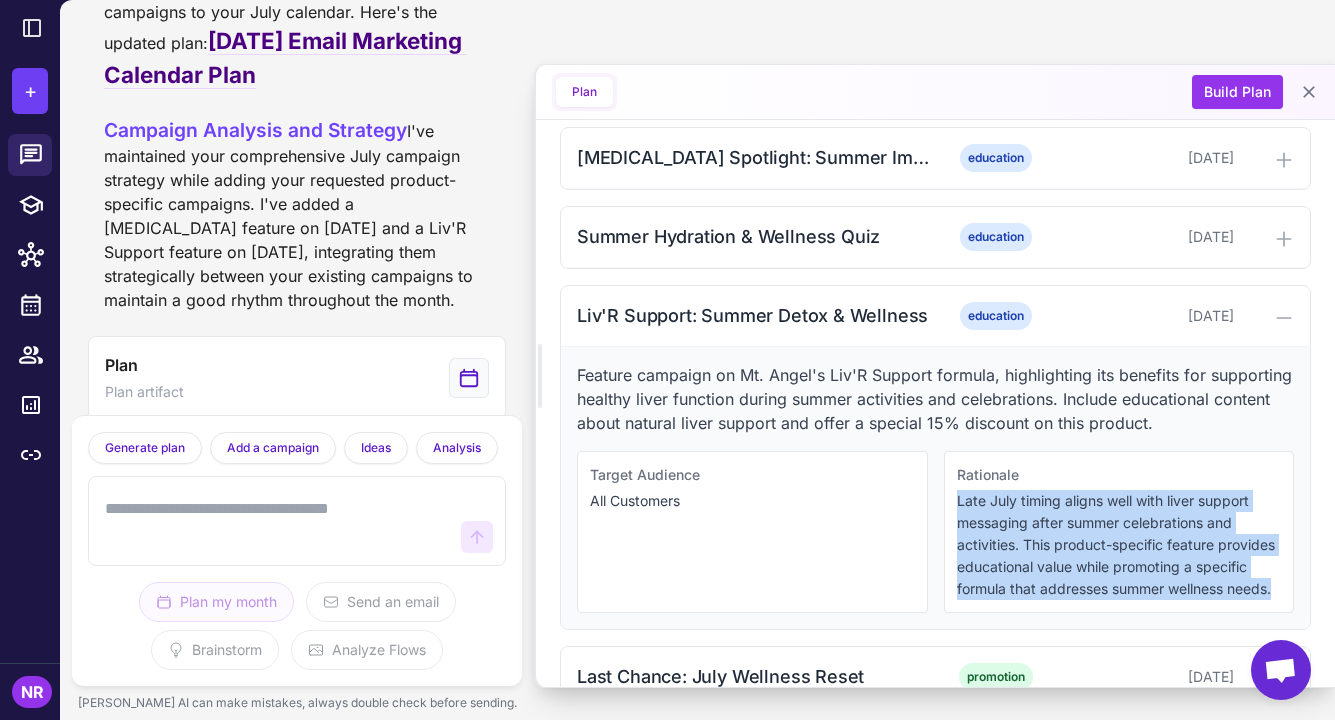 drag, startPoint x: 951, startPoint y: 498, endPoint x: 1117, endPoint y: 623, distance: 207.80038 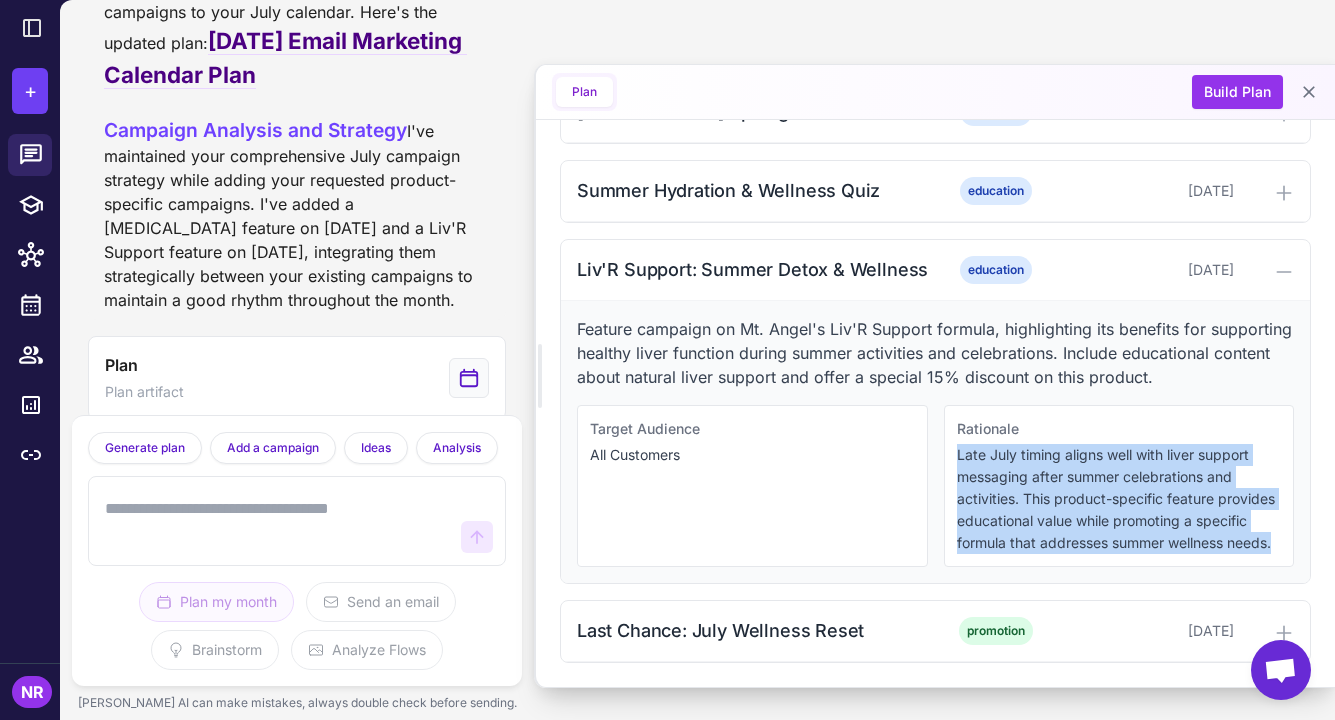 scroll, scrollTop: 1243, scrollLeft: 0, axis: vertical 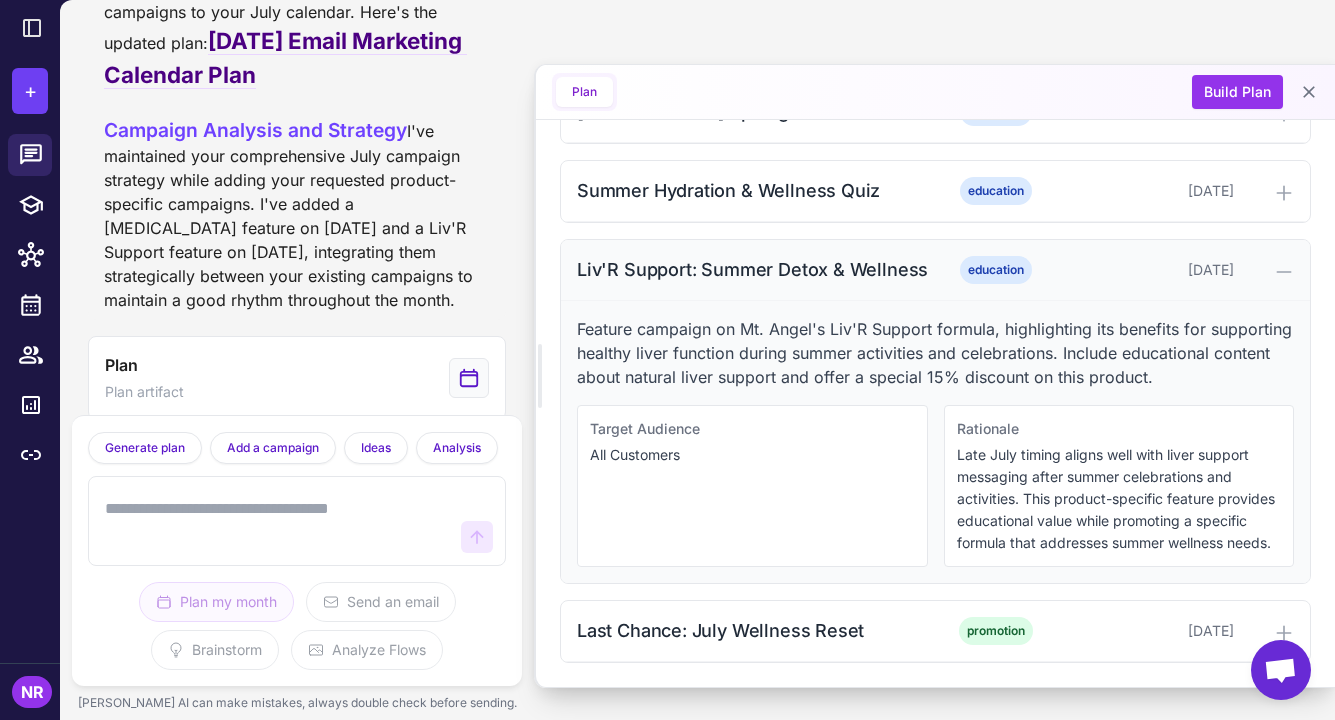 click on "Liv'R Support: Summer Detox & Wellness" at bounding box center (754, 269) 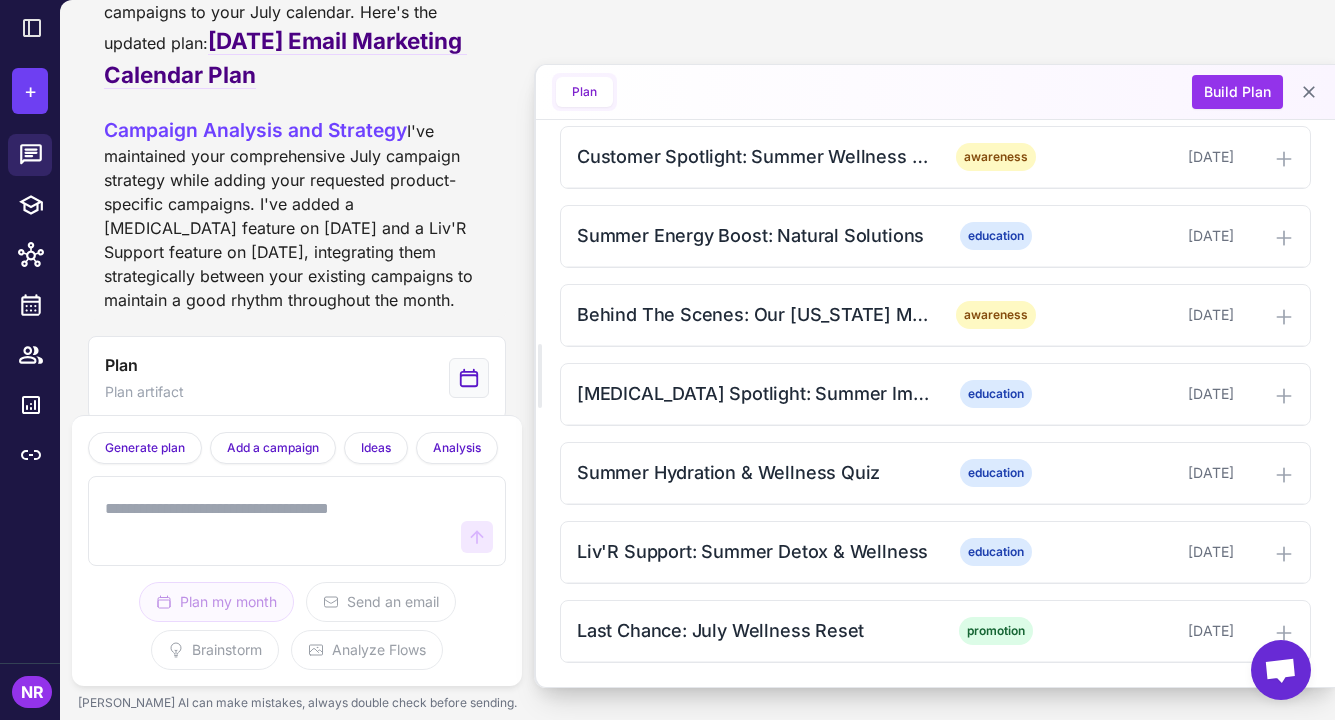scroll, scrollTop: 915, scrollLeft: 0, axis: vertical 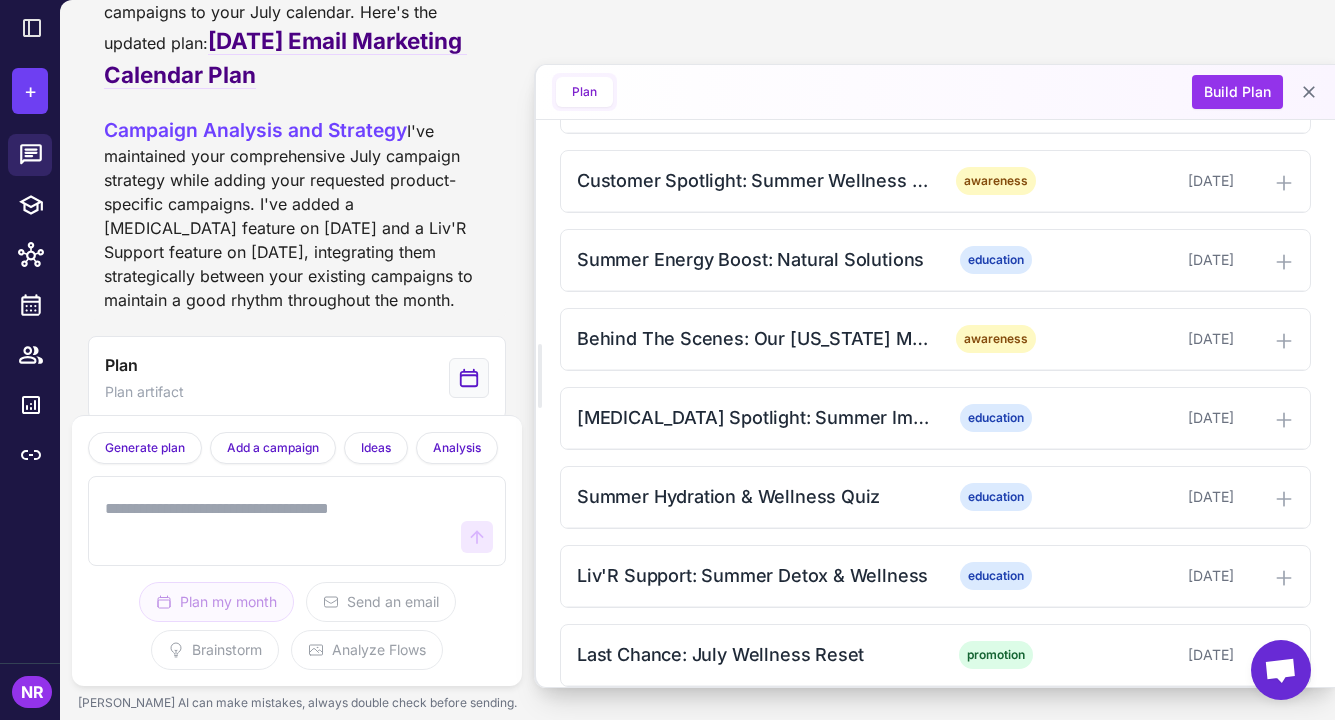 click at bounding box center [277, 521] 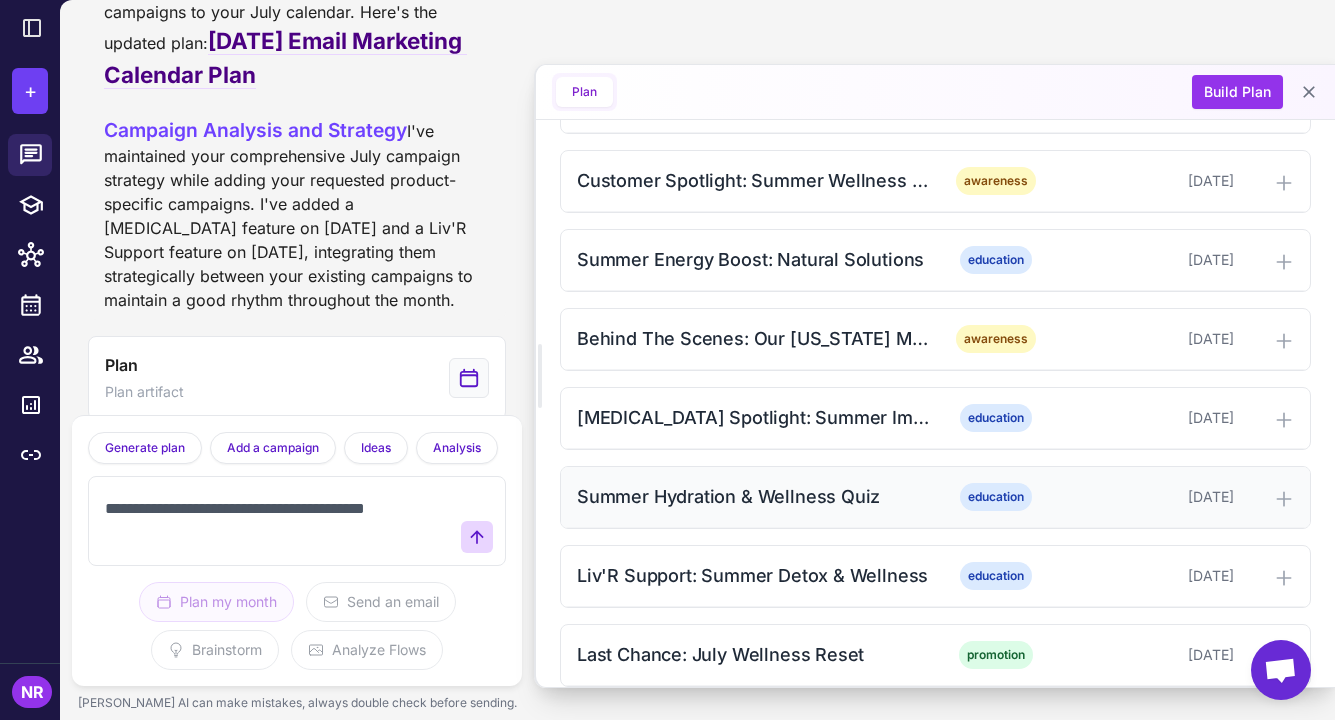 paste on "**********" 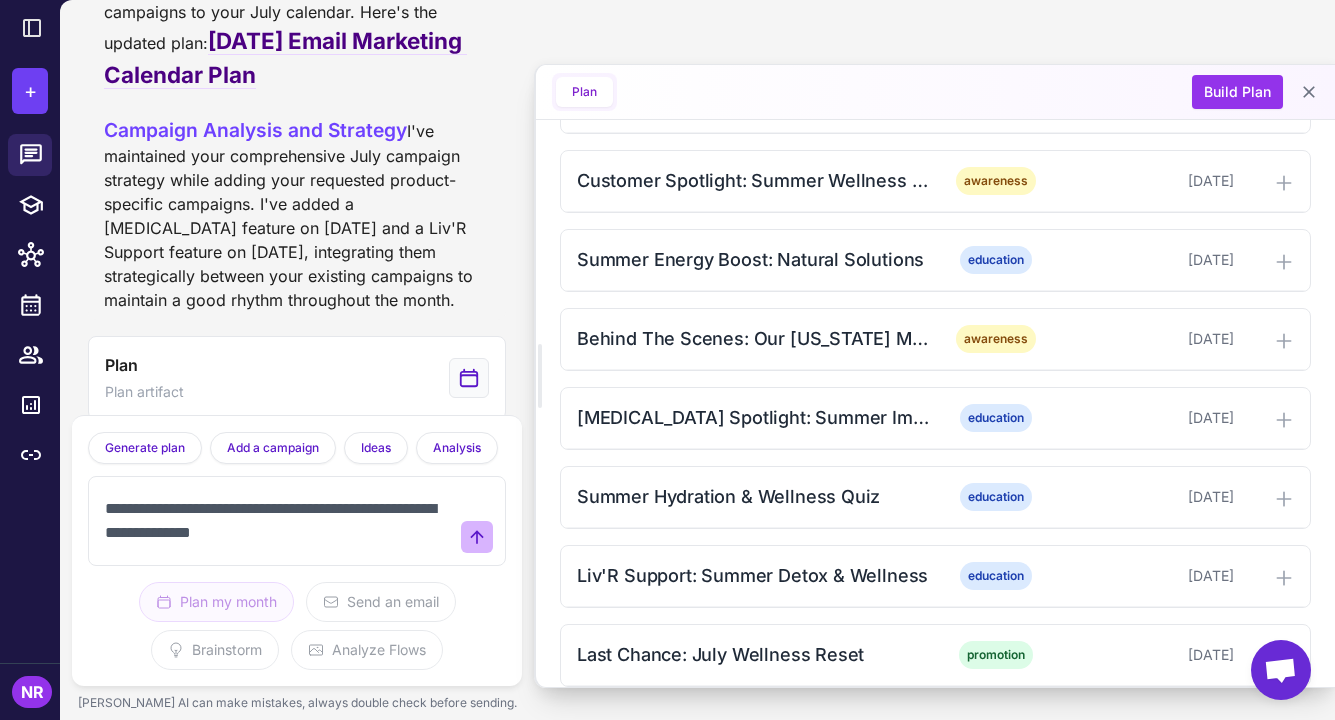 type on "**********" 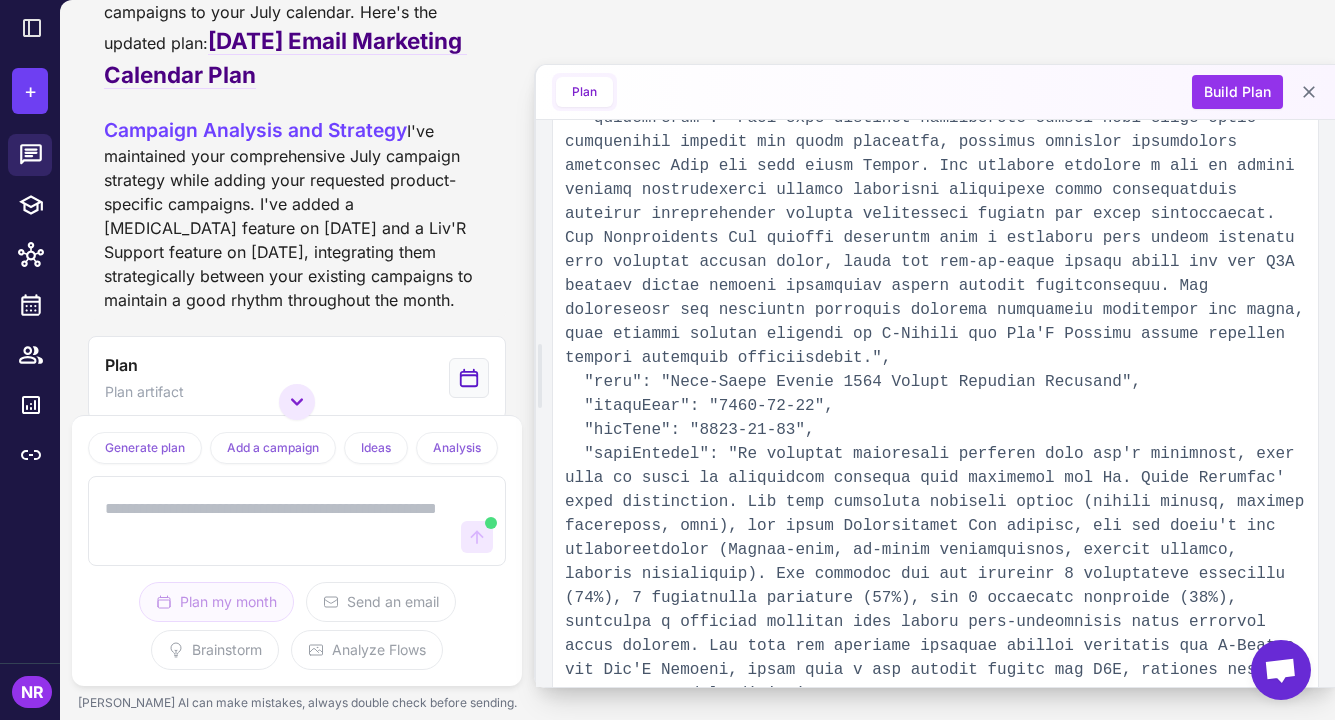 scroll, scrollTop: 1042, scrollLeft: 0, axis: vertical 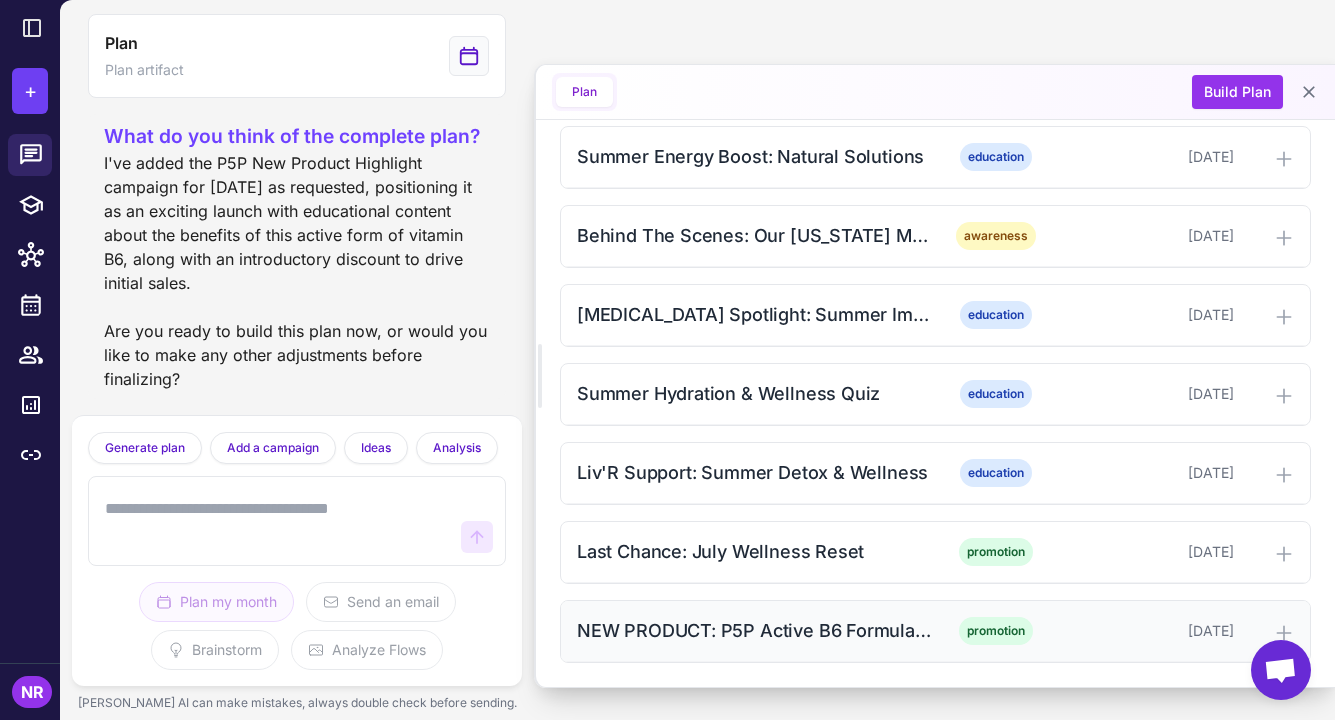 click on "NEW PRODUCT: P5P Active B6 Formula Launch" at bounding box center [754, 630] 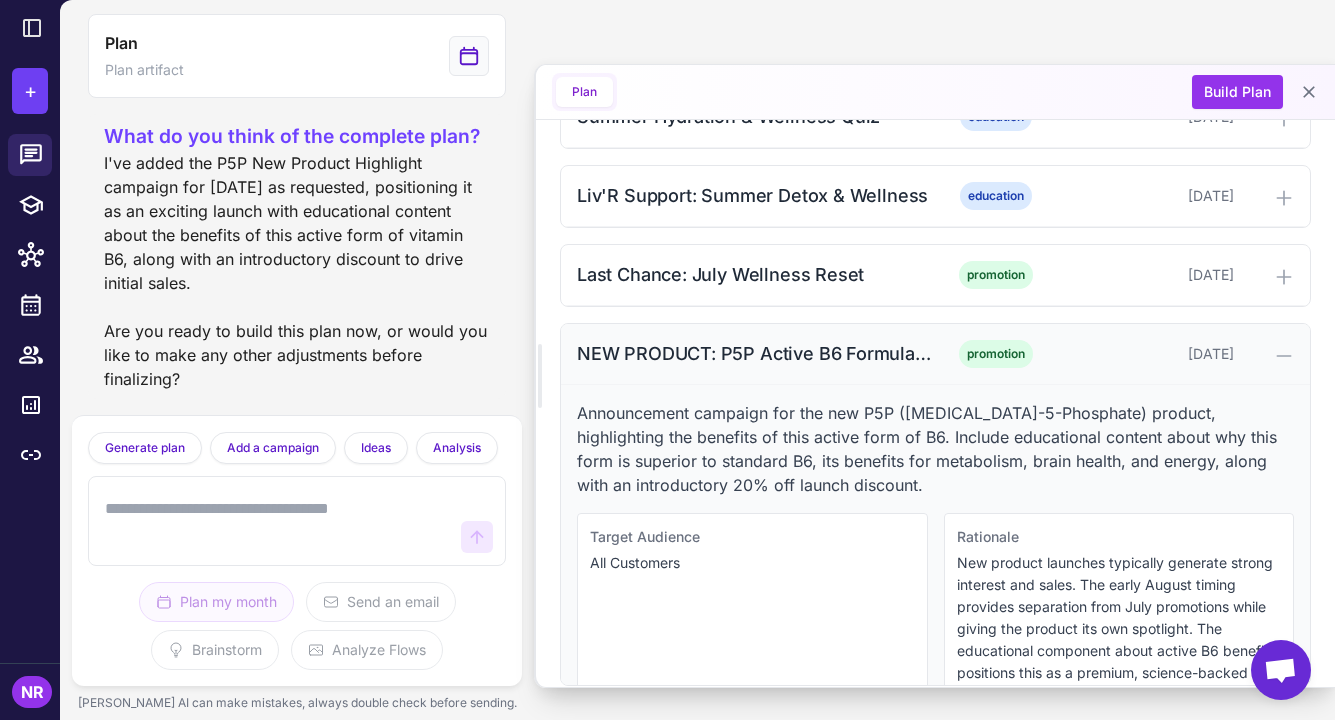 scroll, scrollTop: 1392, scrollLeft: 0, axis: vertical 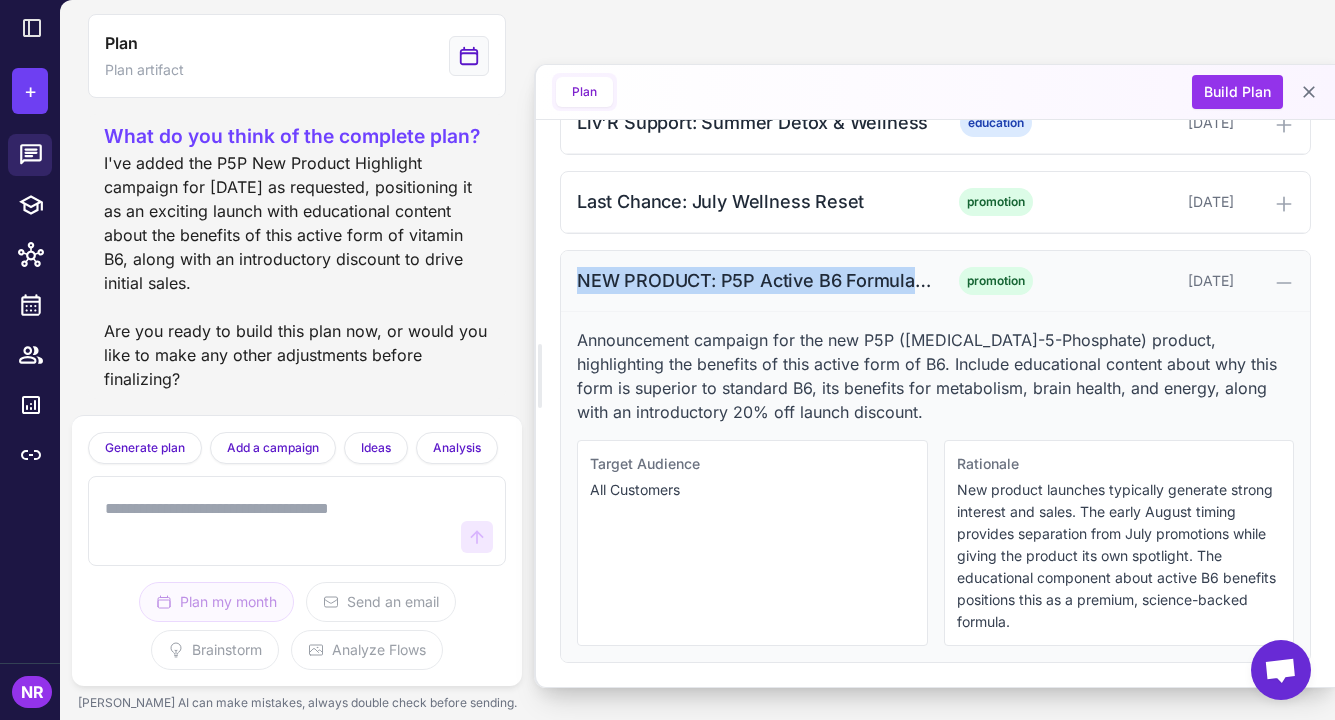 drag, startPoint x: 574, startPoint y: 277, endPoint x: 941, endPoint y: 280, distance: 367.01227 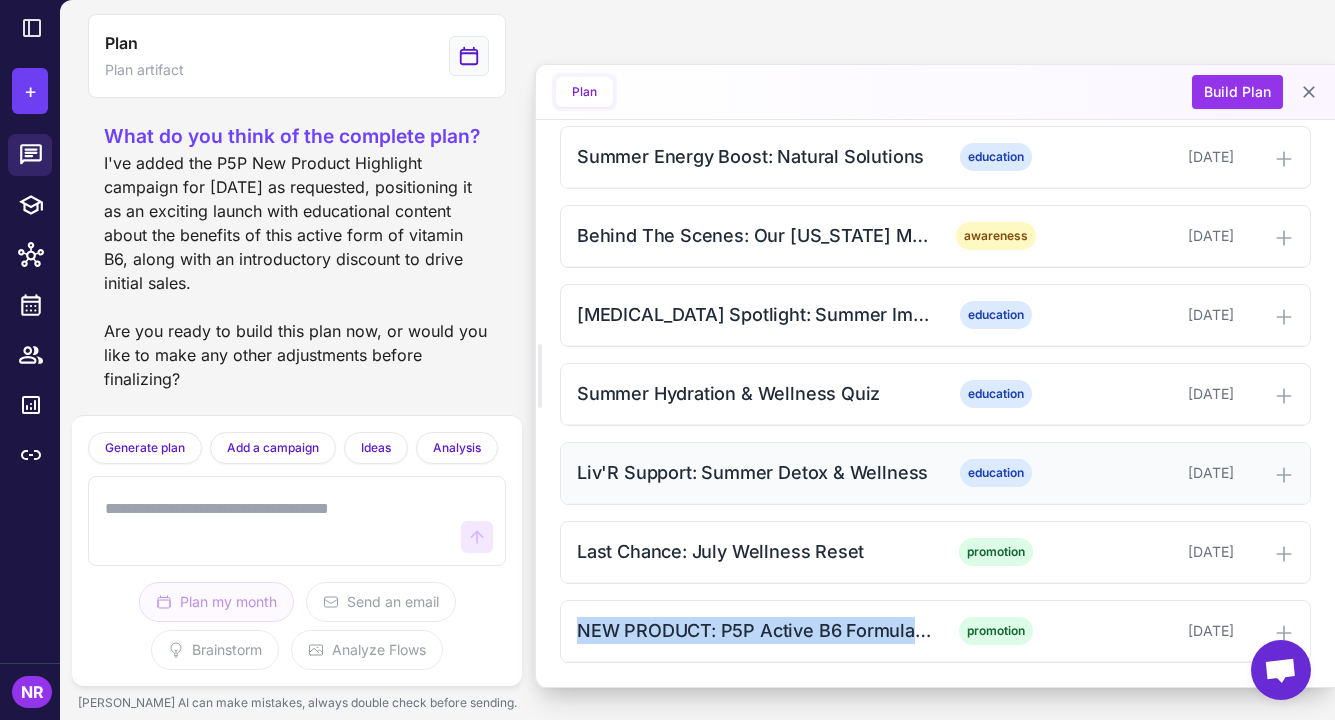 scroll, scrollTop: 1042, scrollLeft: 0, axis: vertical 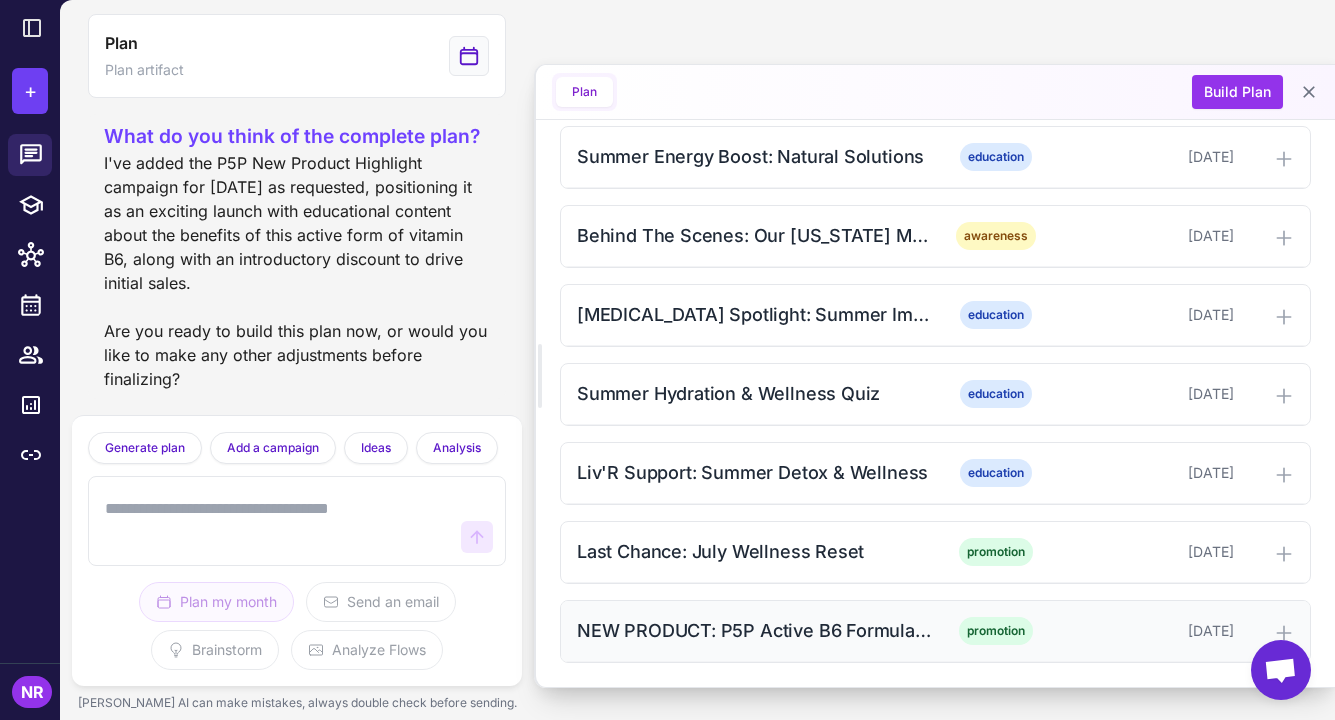 click on "NEW PRODUCT: P5P Active B6 Formula Launch promotion [DATE]" at bounding box center (935, 631) 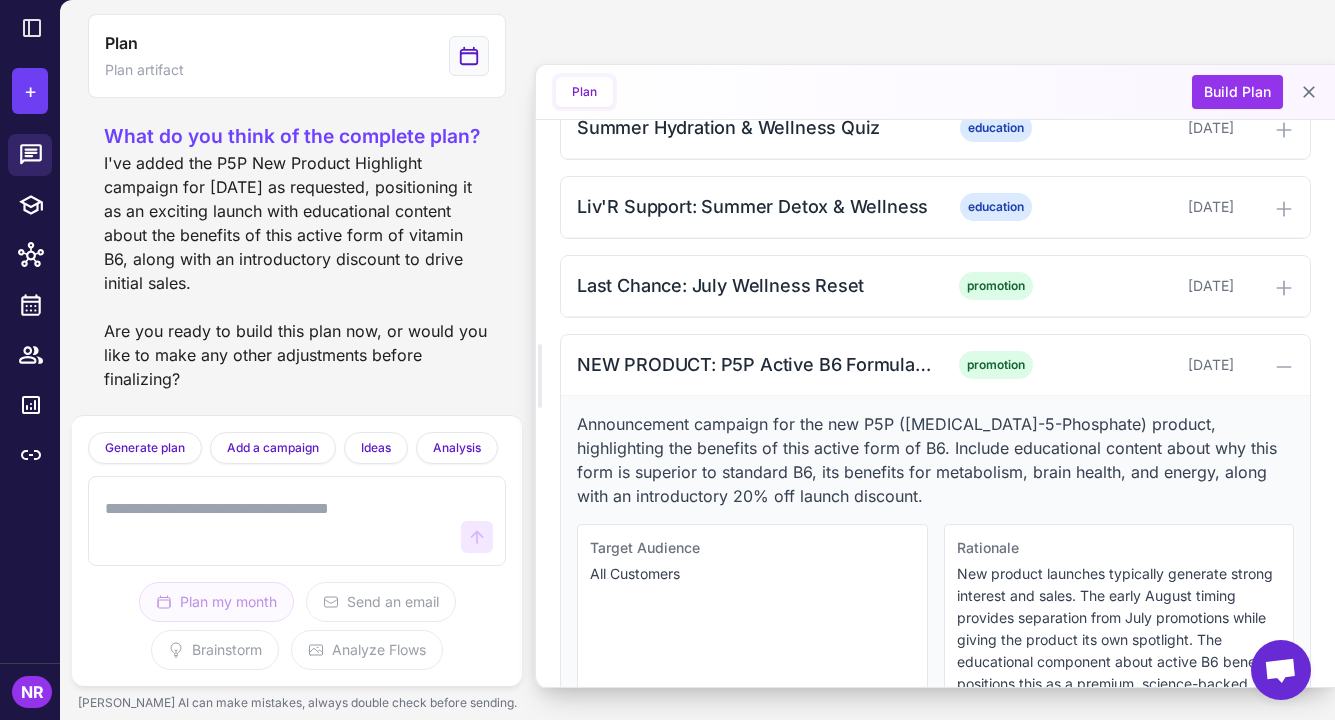 scroll, scrollTop: 1392, scrollLeft: 0, axis: vertical 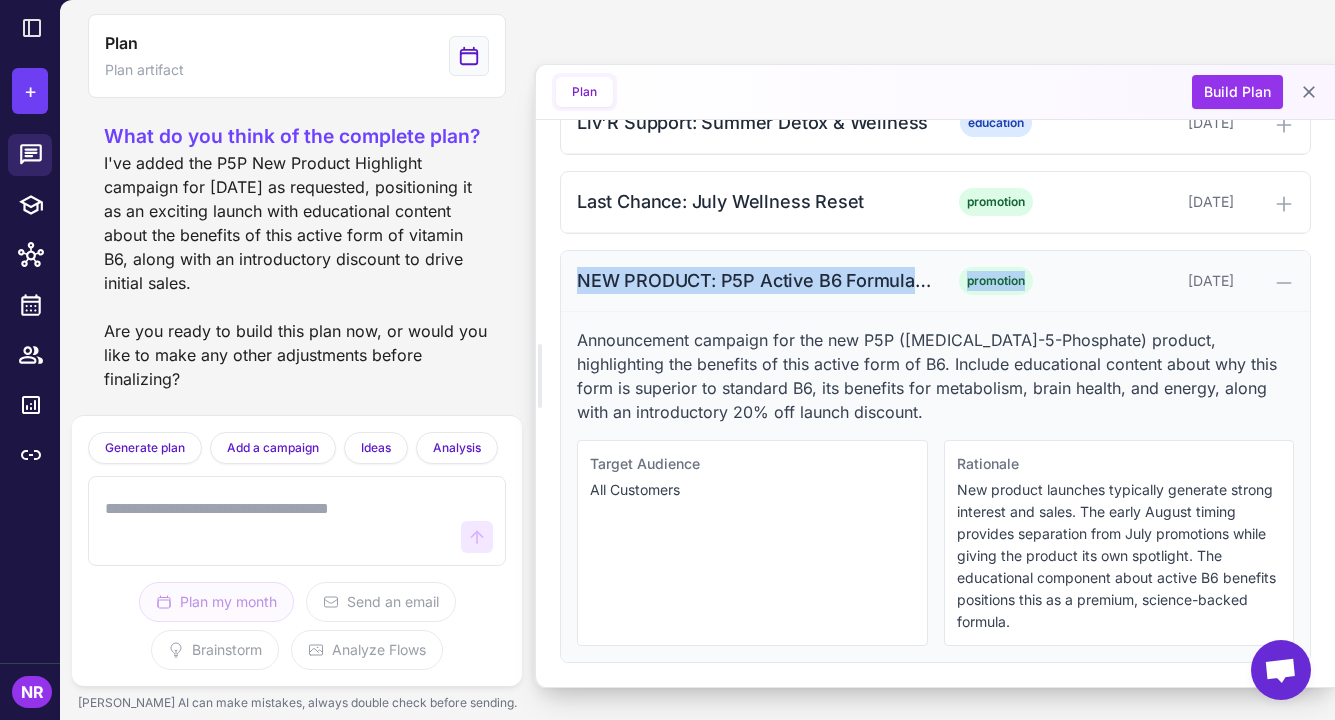 drag, startPoint x: 576, startPoint y: 271, endPoint x: 1043, endPoint y: 269, distance: 467.00427 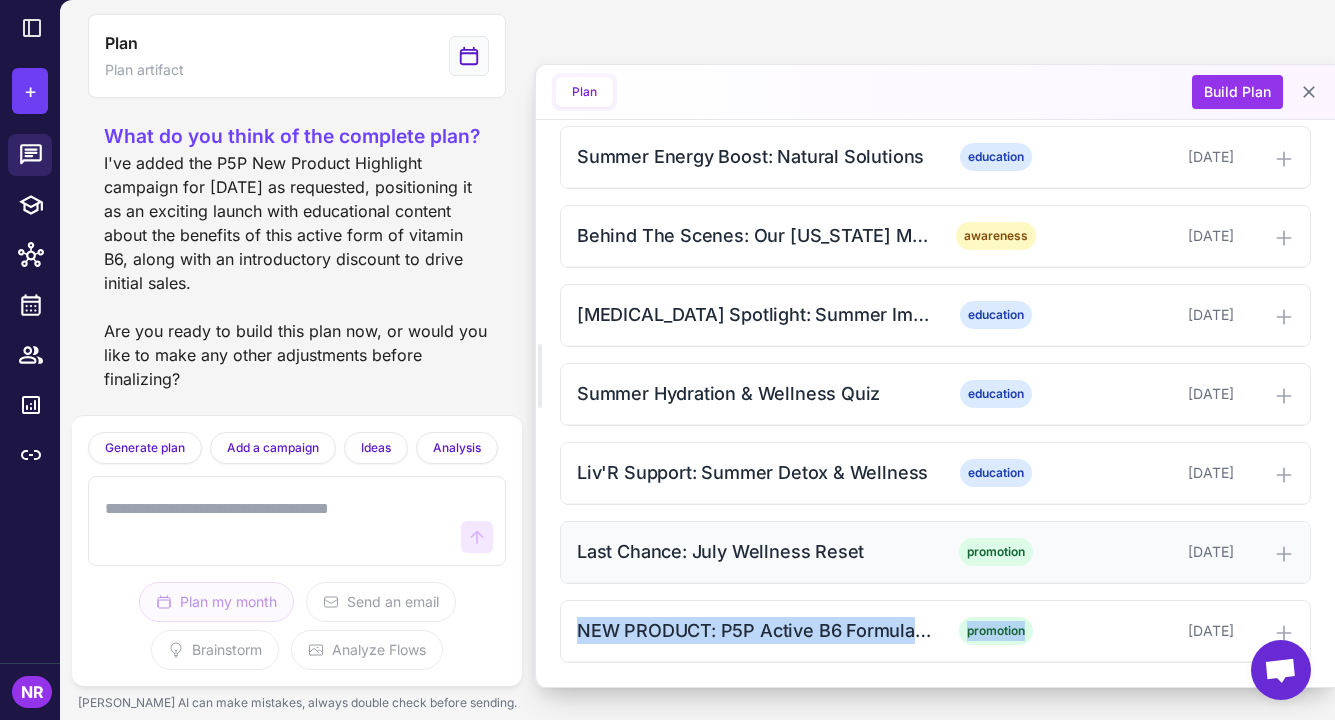 scroll, scrollTop: 1042, scrollLeft: 0, axis: vertical 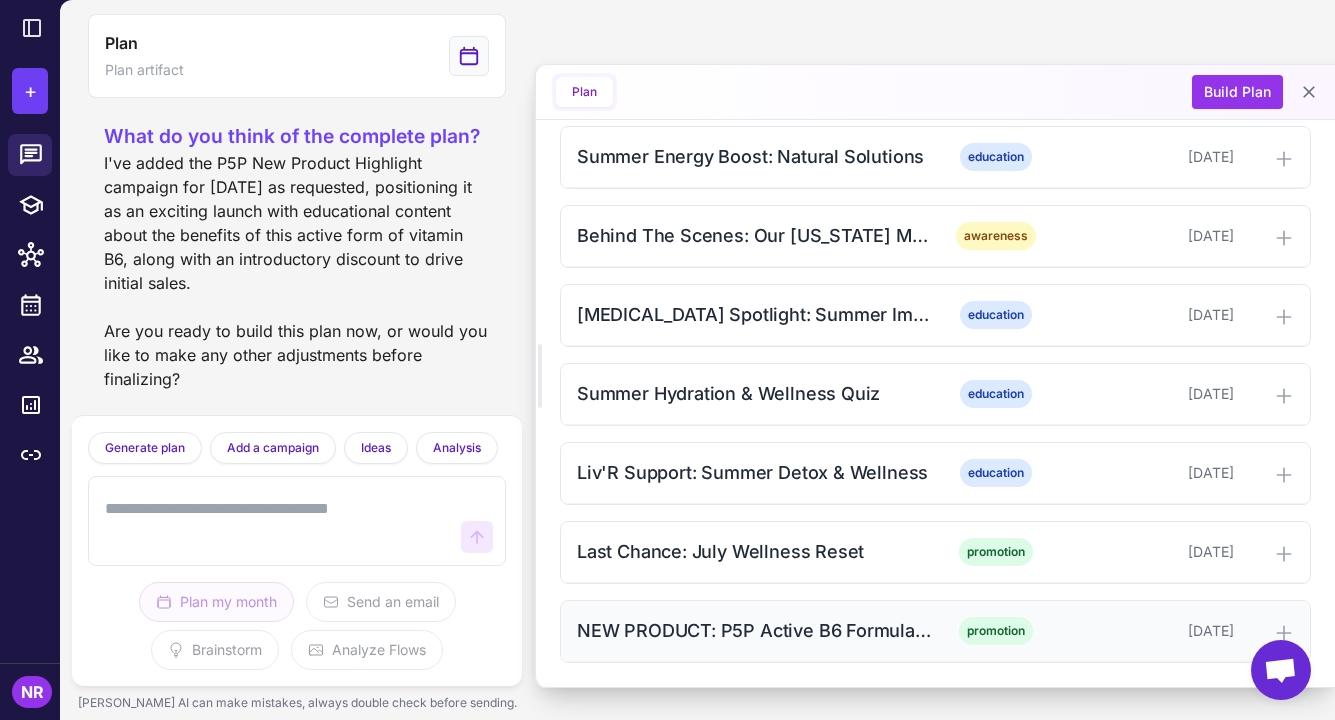 click on "NEW PRODUCT: P5P Active B6 Formula Launch" at bounding box center [754, 630] 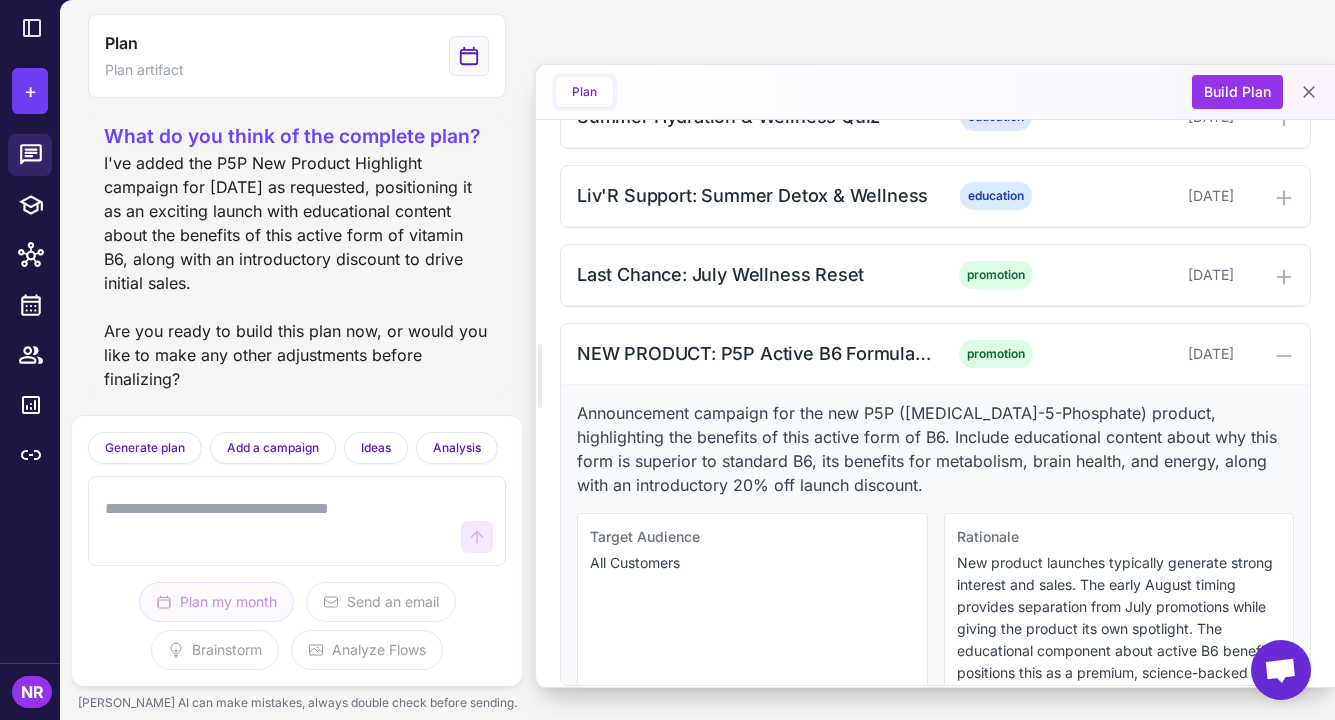 scroll, scrollTop: 1392, scrollLeft: 0, axis: vertical 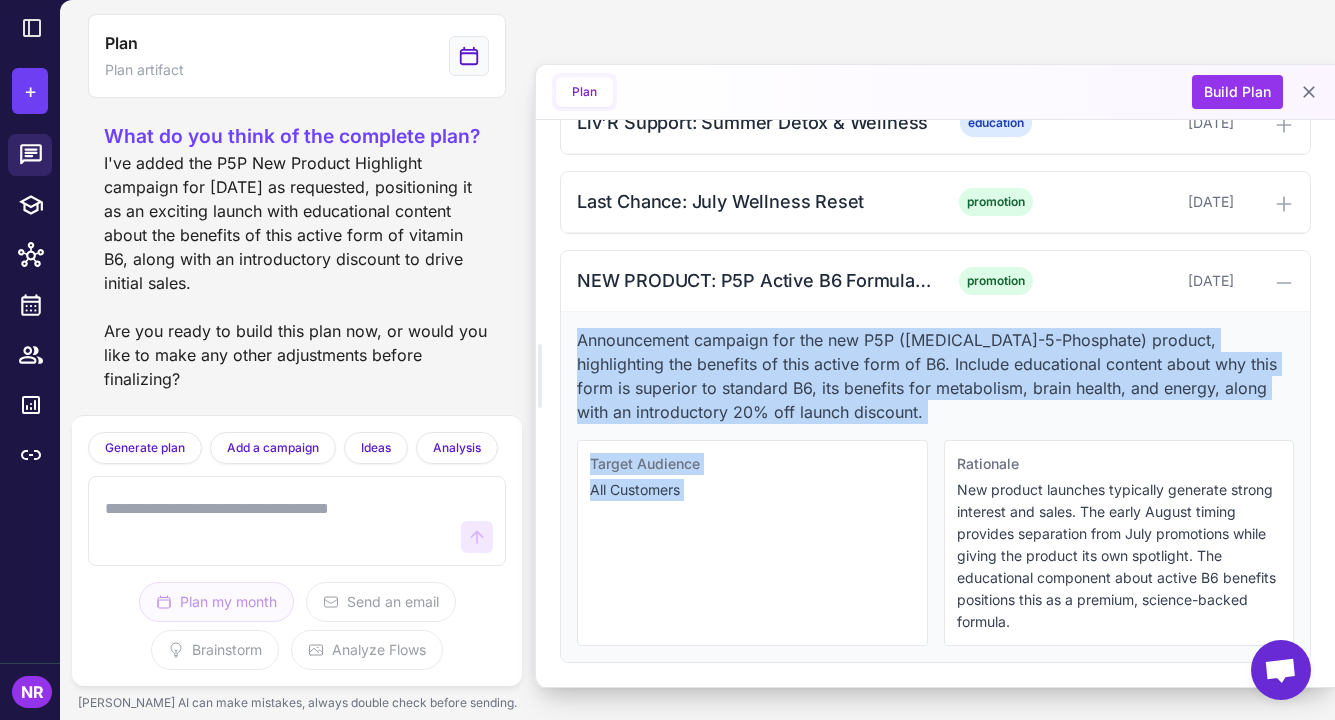 drag, startPoint x: 580, startPoint y: 333, endPoint x: 971, endPoint y: 427, distance: 402.14053 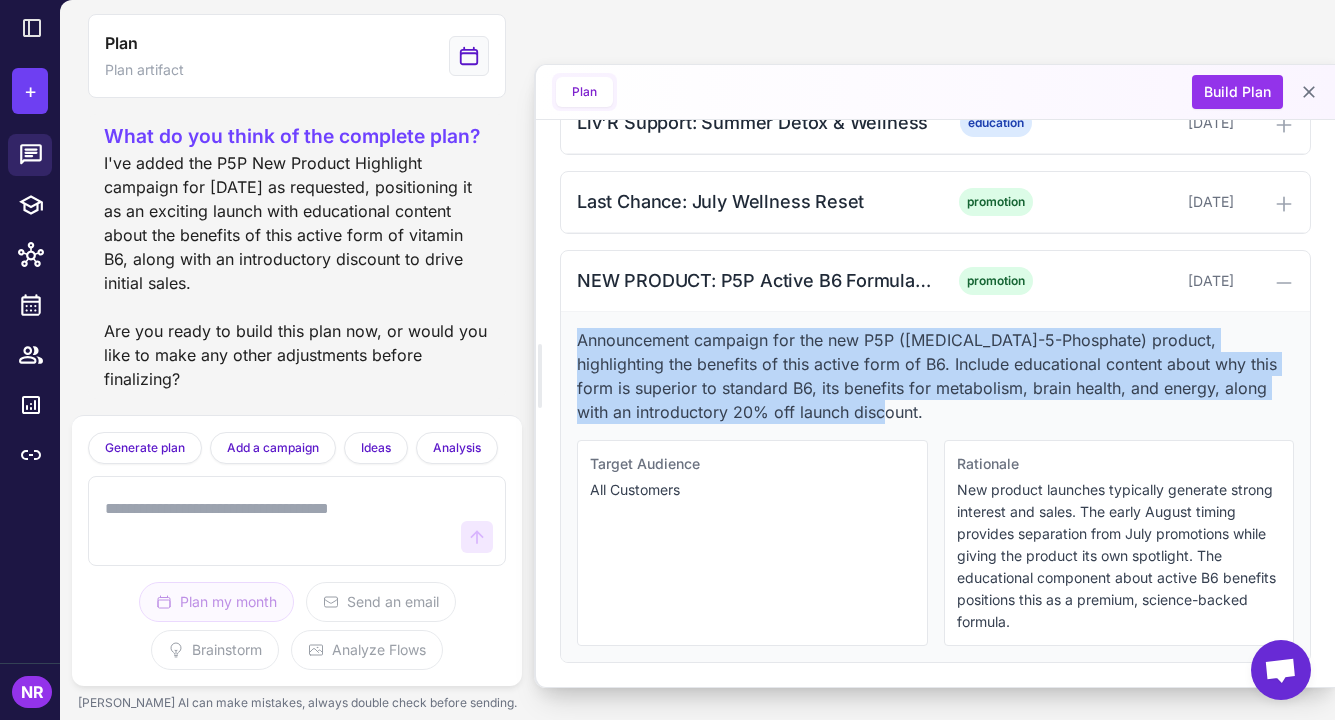 drag, startPoint x: 577, startPoint y: 335, endPoint x: 960, endPoint y: 400, distance: 388.4765 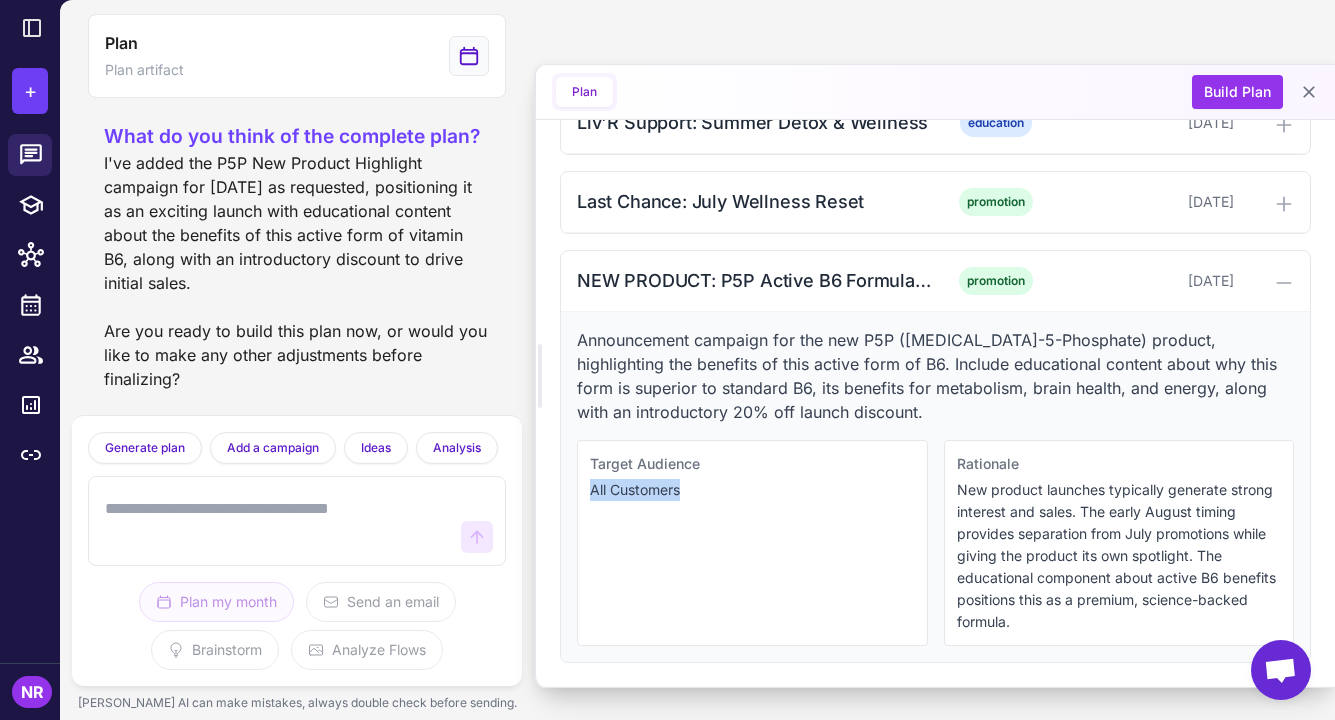 drag, startPoint x: 681, startPoint y: 493, endPoint x: 585, endPoint y: 485, distance: 96.332756 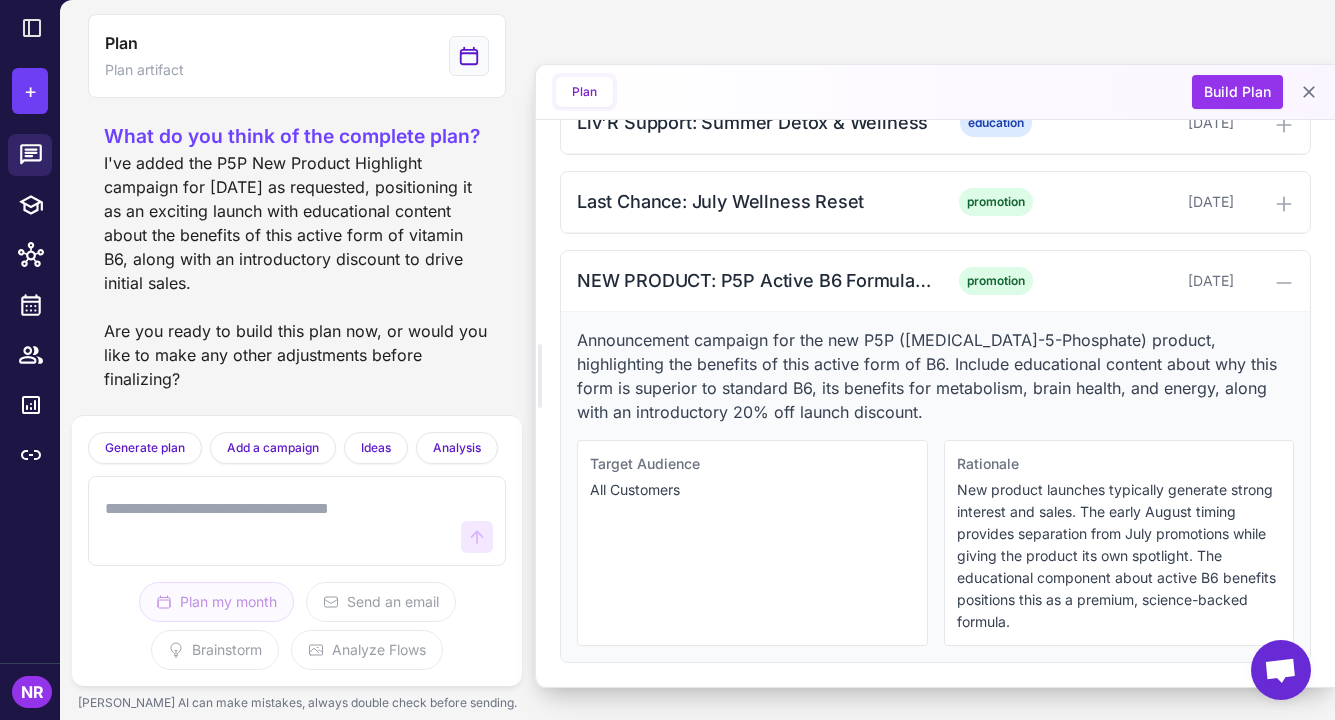 drag, startPoint x: 1153, startPoint y: 638, endPoint x: 1130, endPoint y: 598, distance: 46.141087 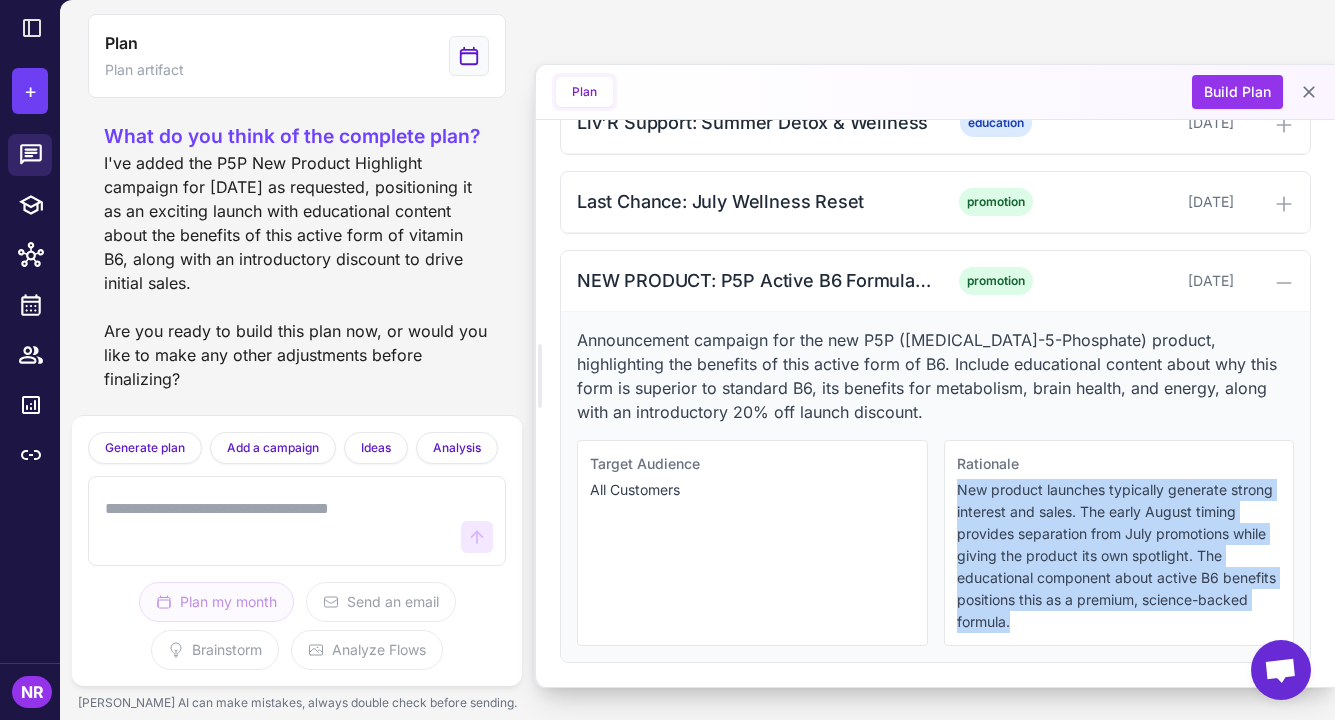 drag, startPoint x: 955, startPoint y: 489, endPoint x: 1195, endPoint y: 615, distance: 271.06458 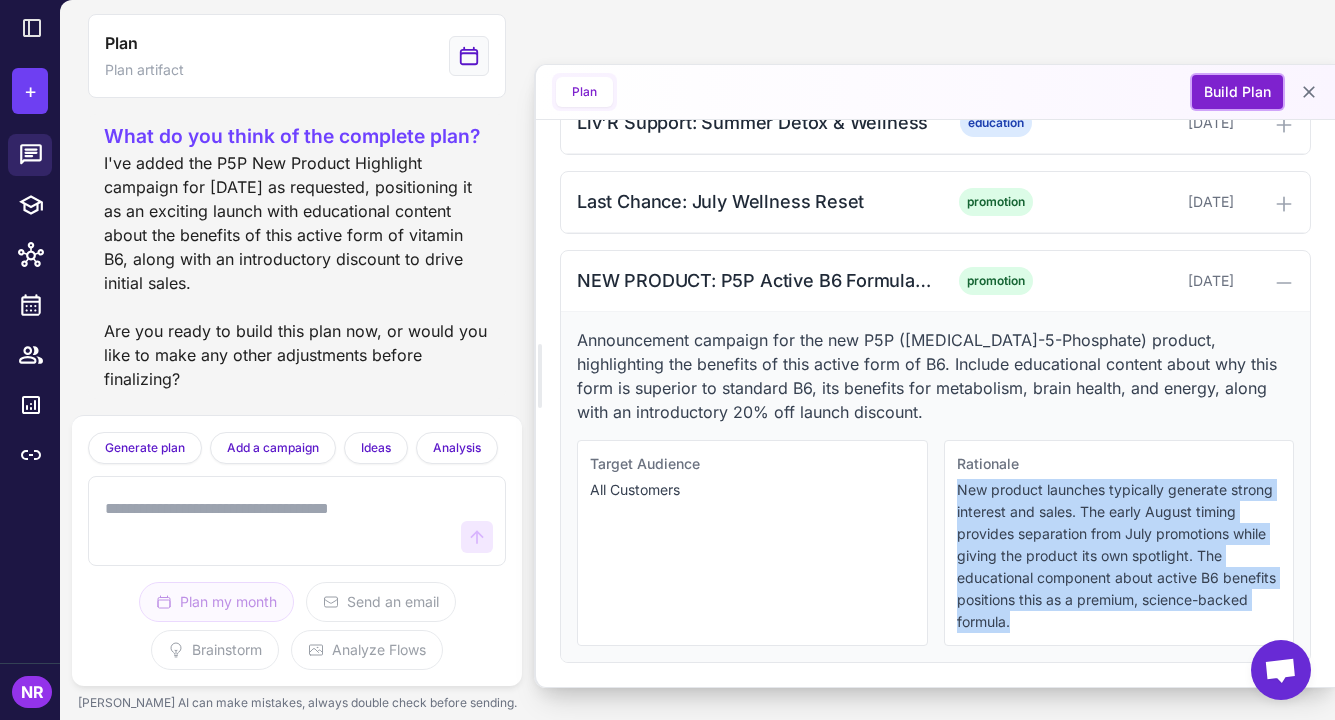 click on "Build Plan" at bounding box center [1237, 92] 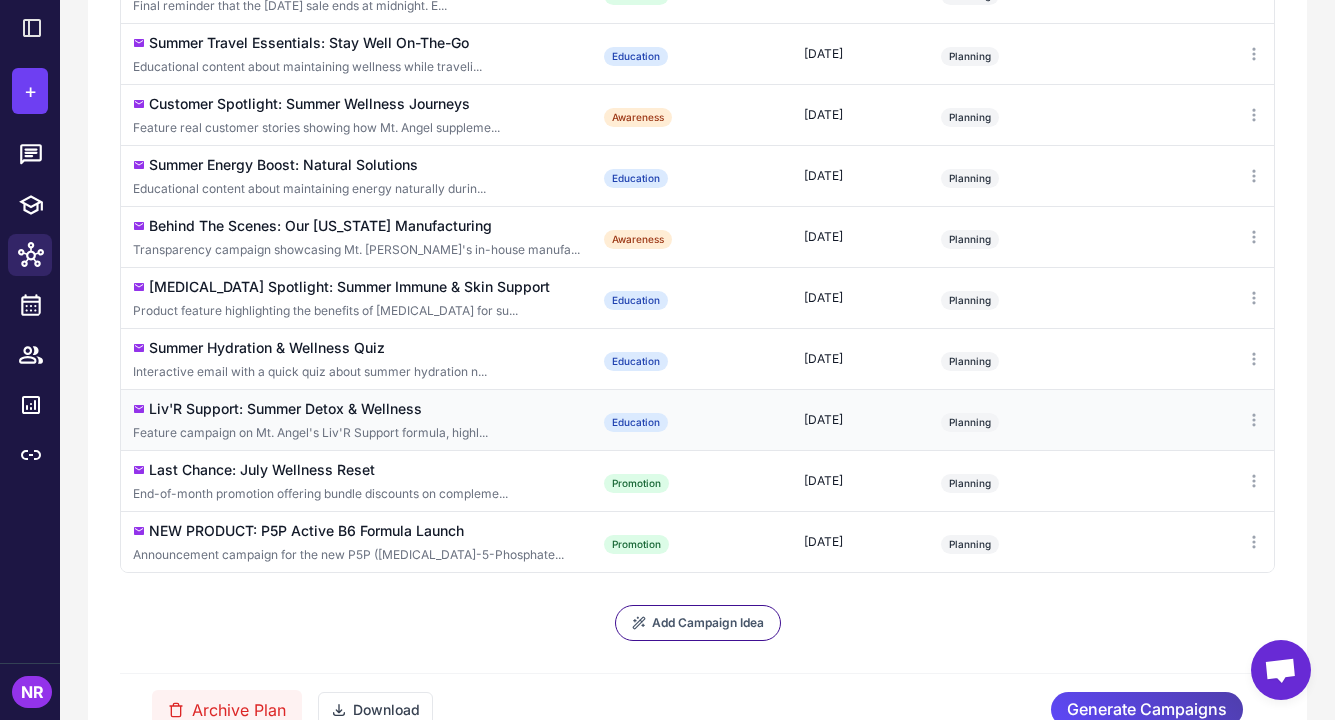 scroll, scrollTop: 801, scrollLeft: 0, axis: vertical 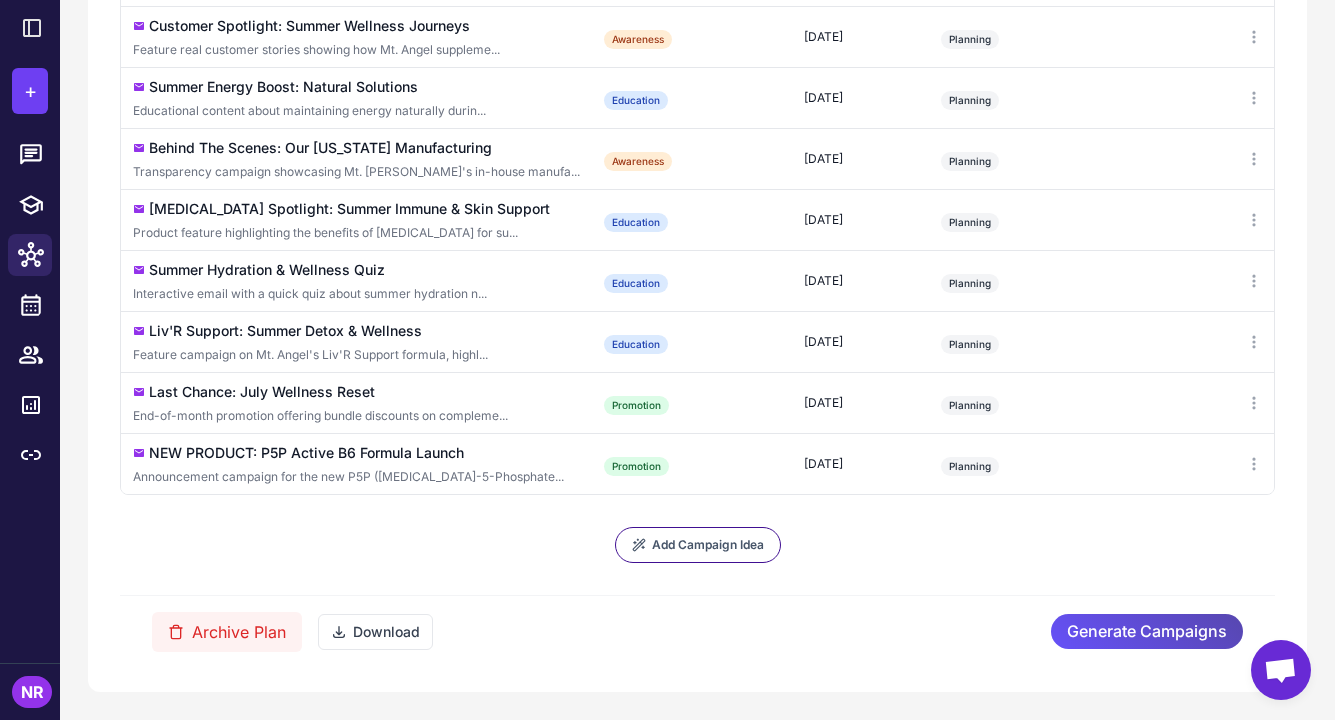 click on "Generate Campaigns" at bounding box center (1147, 631) 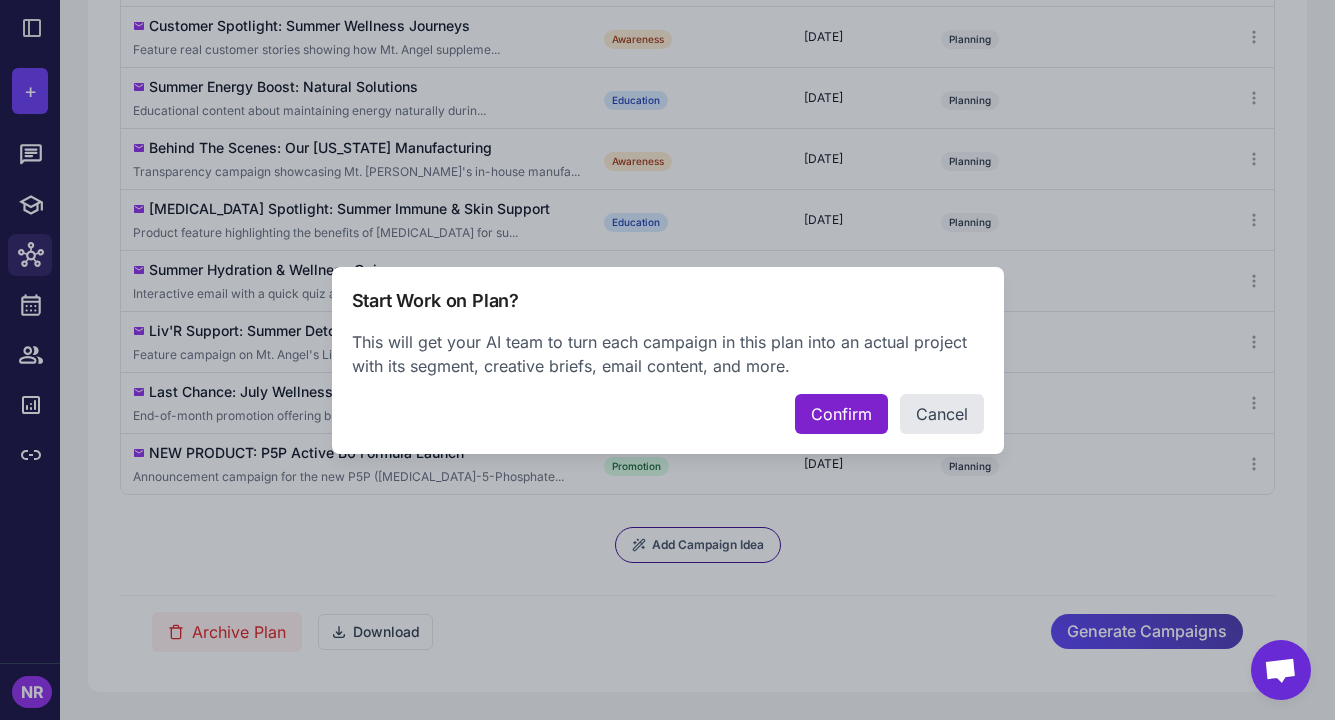click on "Confirm" at bounding box center [841, 414] 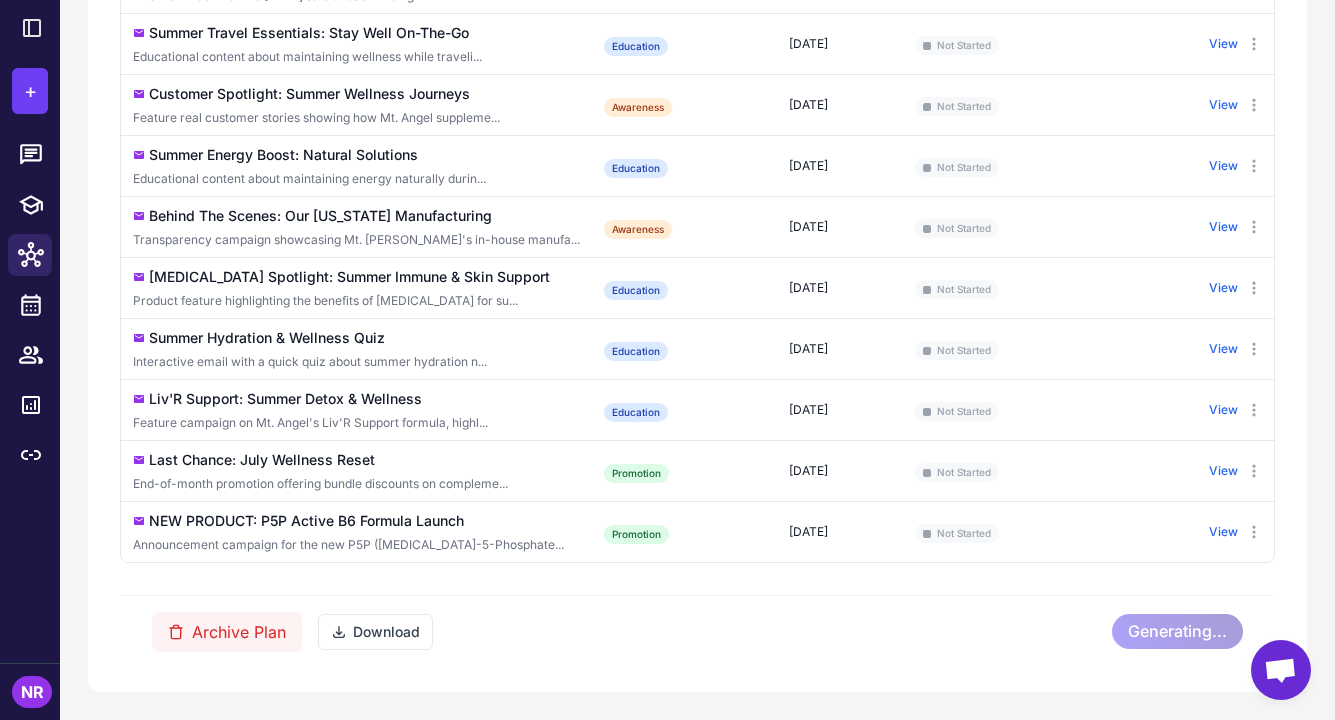 scroll, scrollTop: 971, scrollLeft: 0, axis: vertical 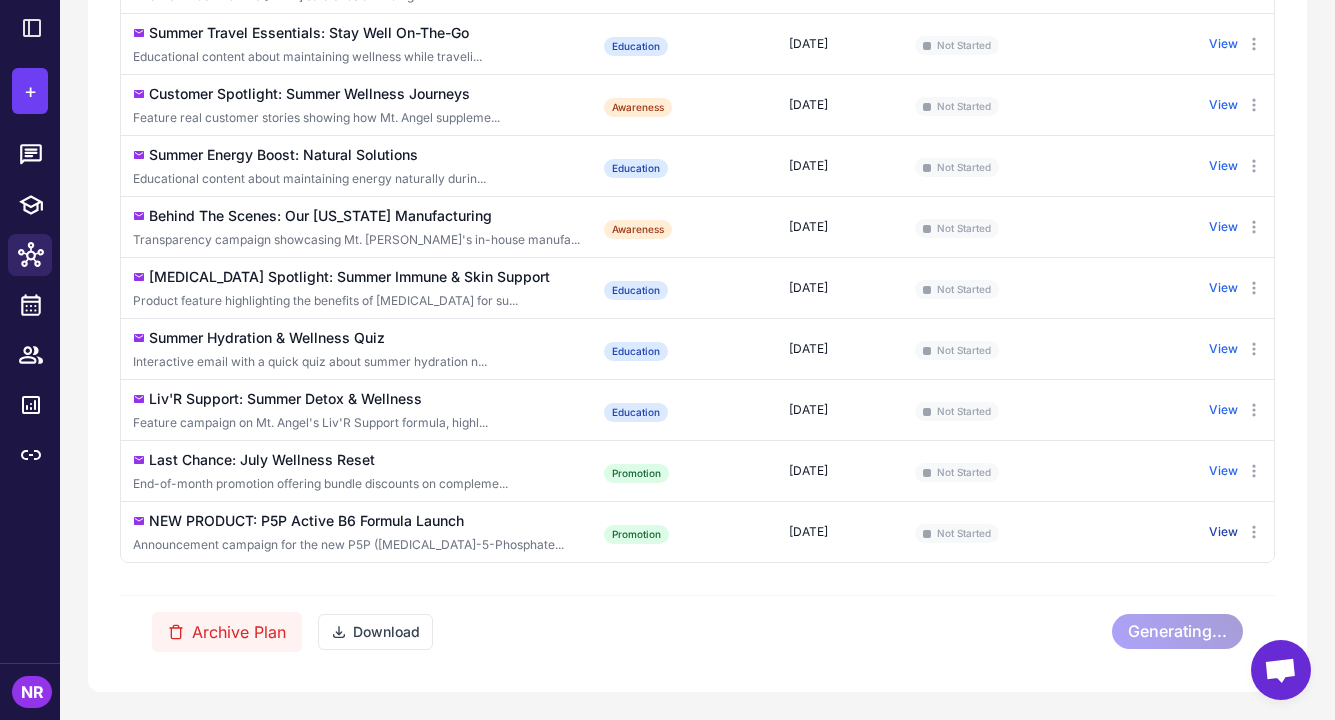 click on "View" at bounding box center (1223, 532) 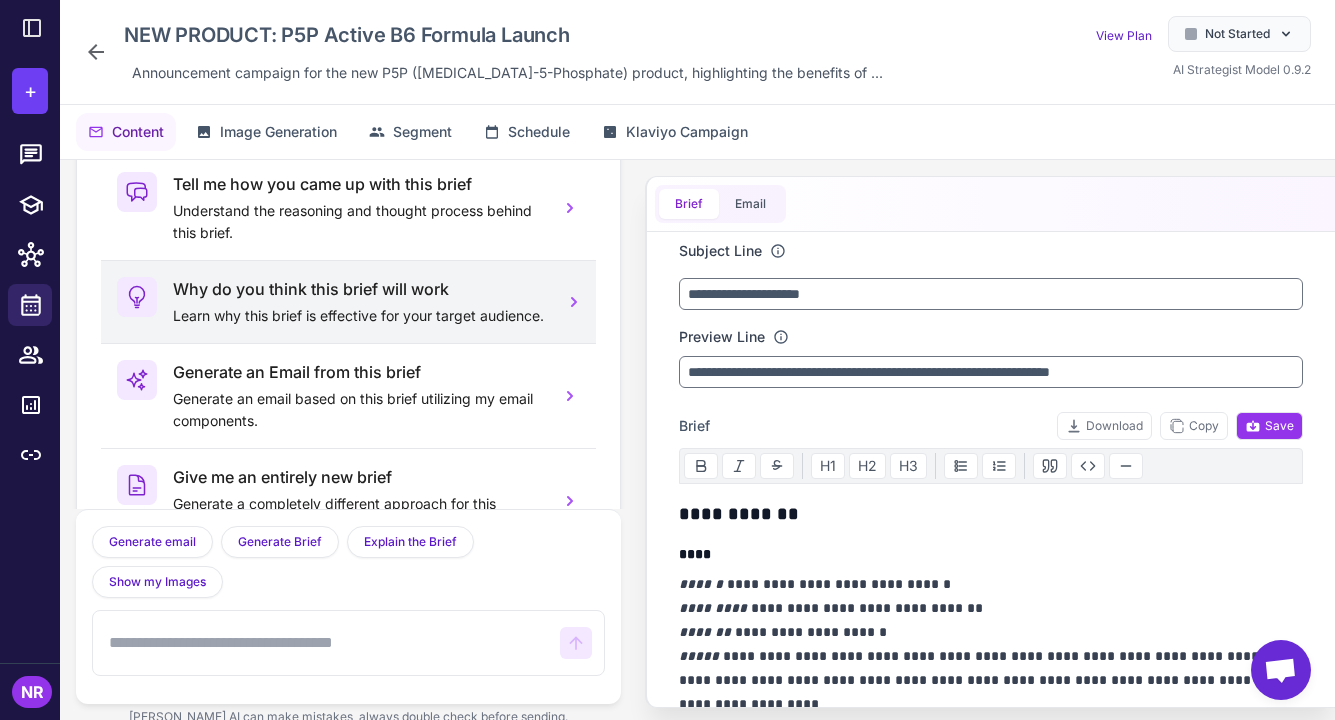 scroll, scrollTop: 104, scrollLeft: 0, axis: vertical 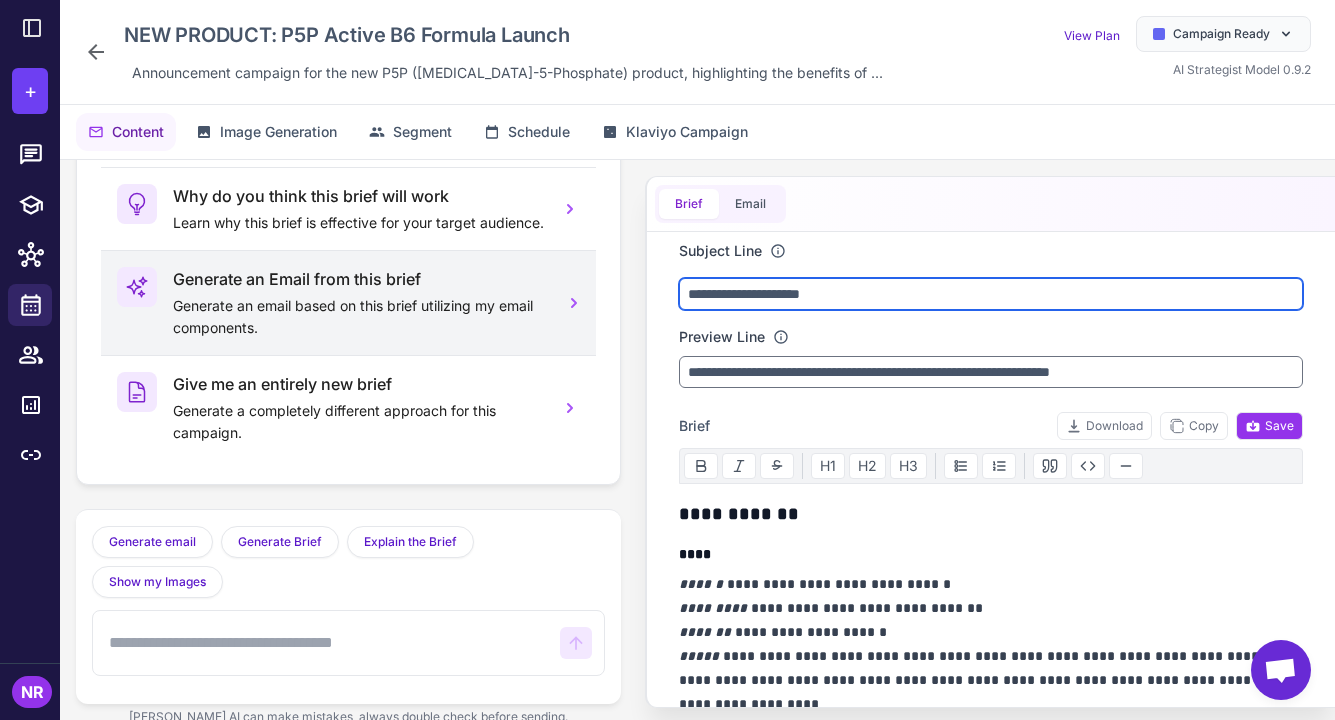 drag, startPoint x: 866, startPoint y: 293, endPoint x: 375, endPoint y: 275, distance: 491.32983 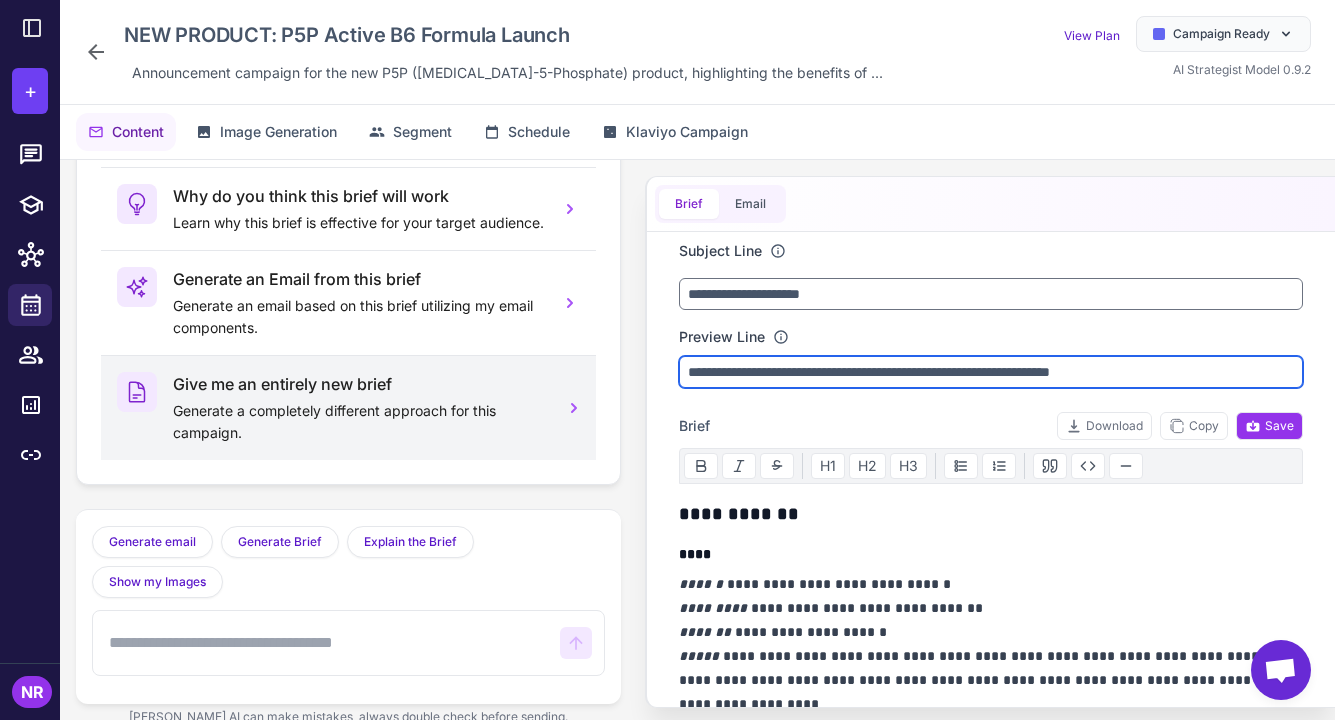 drag, startPoint x: 1211, startPoint y: 368, endPoint x: 506, endPoint y: 368, distance: 705 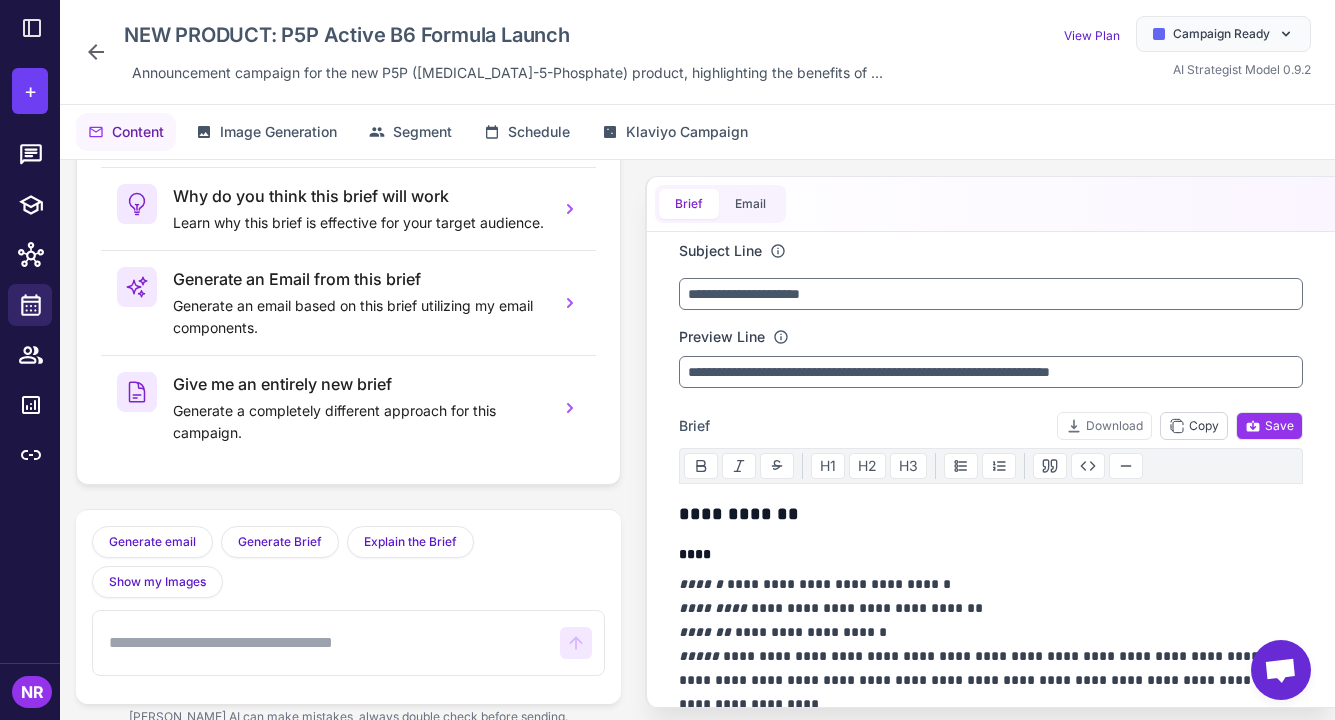 click on "Copy" at bounding box center (1194, 426) 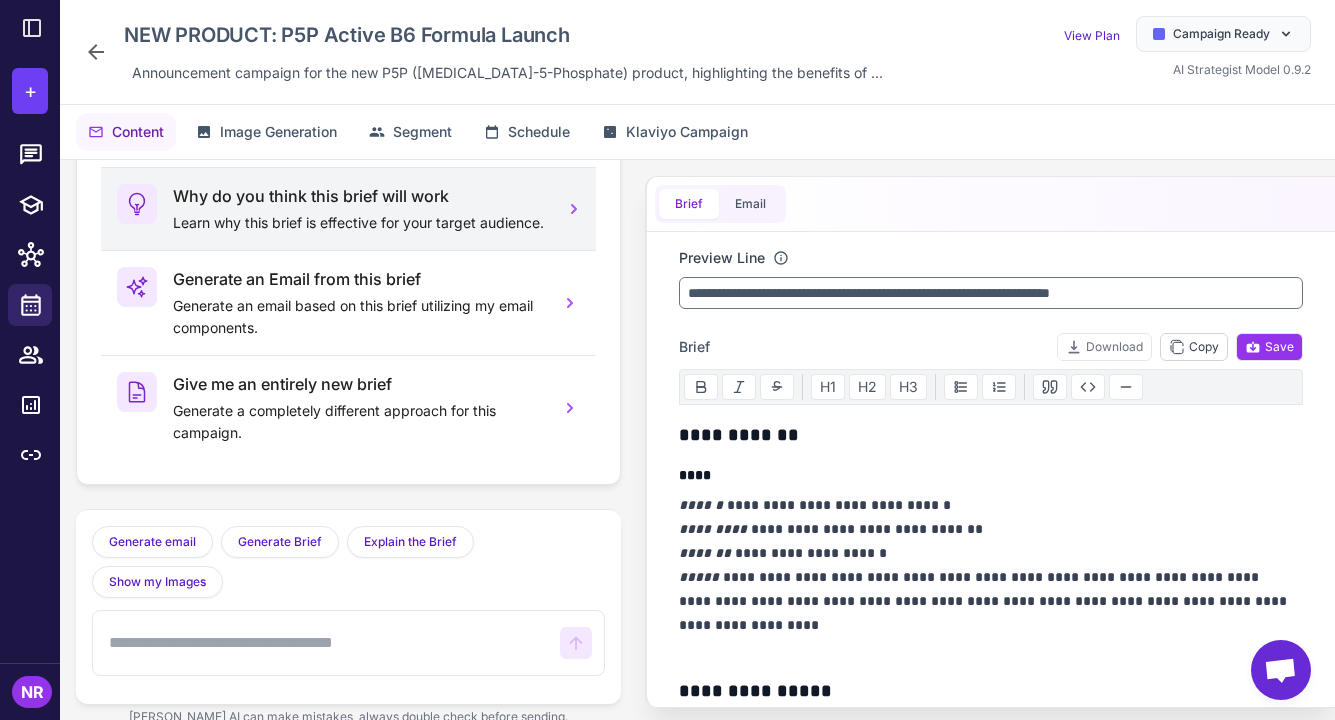 scroll, scrollTop: 0, scrollLeft: 0, axis: both 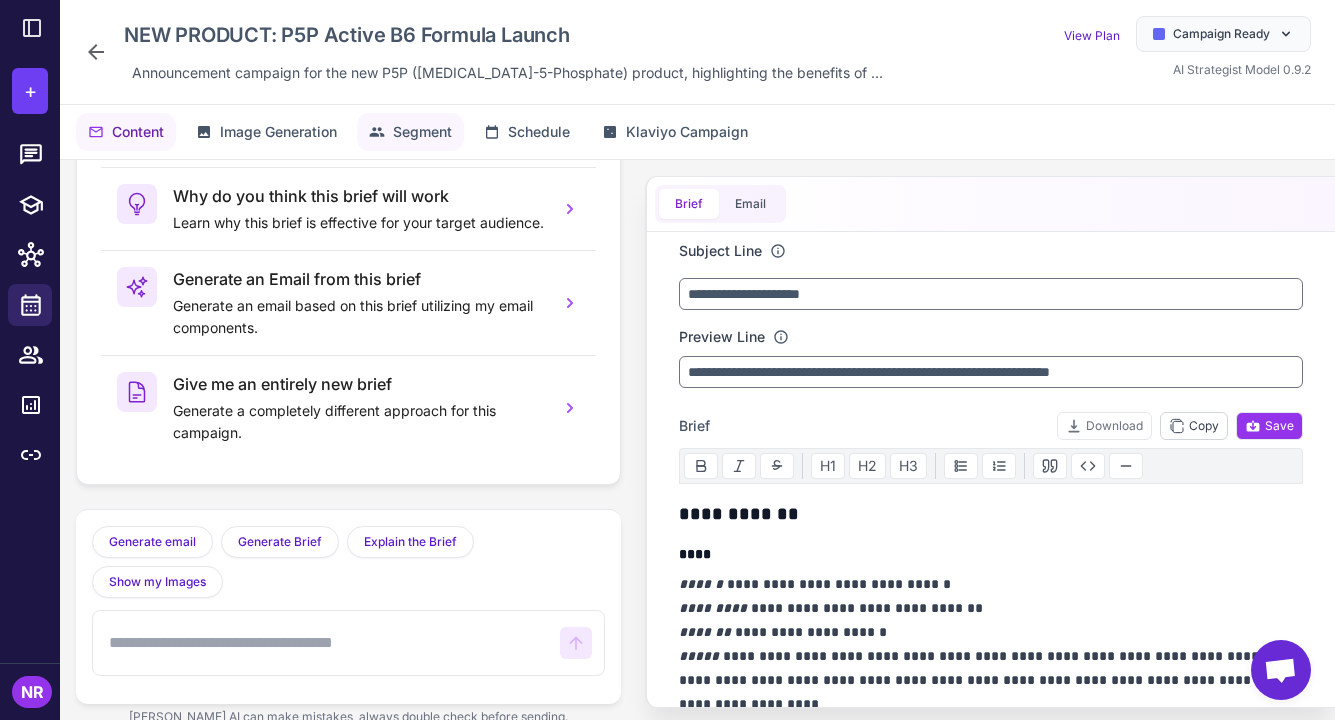 click on "Segment" at bounding box center (422, 132) 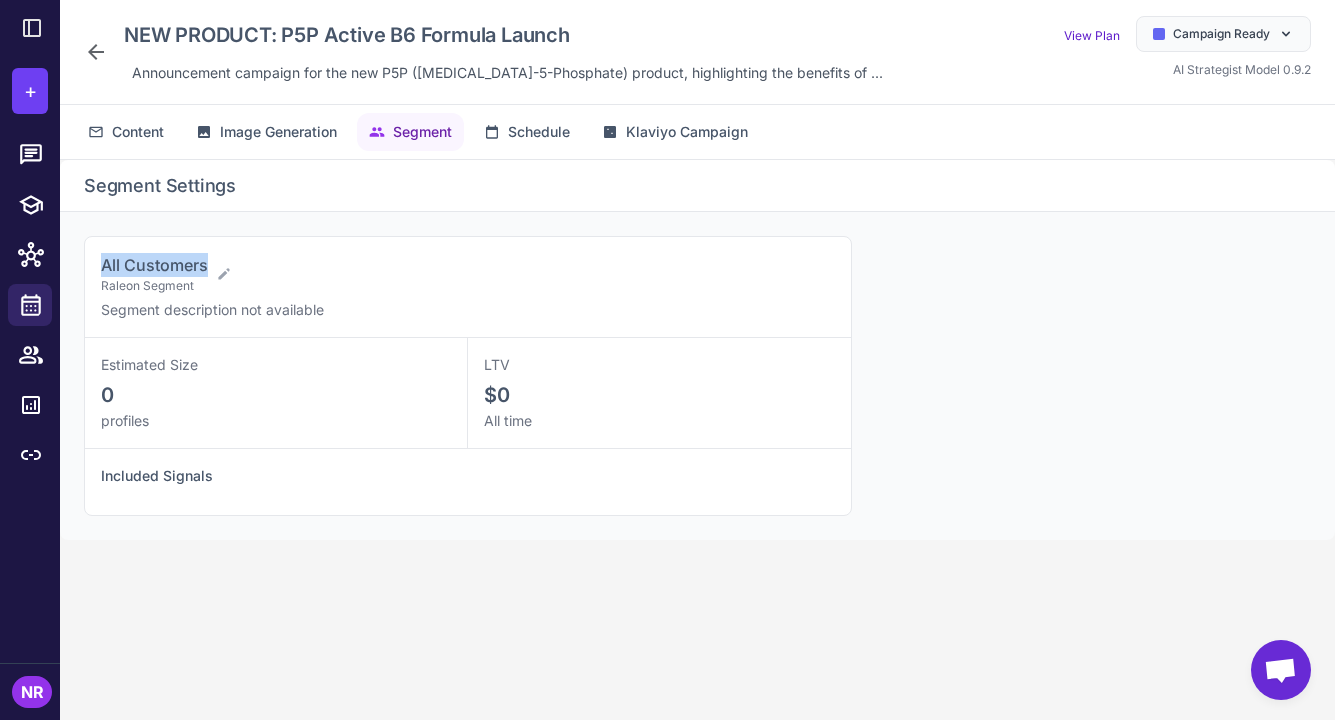 drag, startPoint x: 100, startPoint y: 262, endPoint x: 211, endPoint y: 266, distance: 111.07205 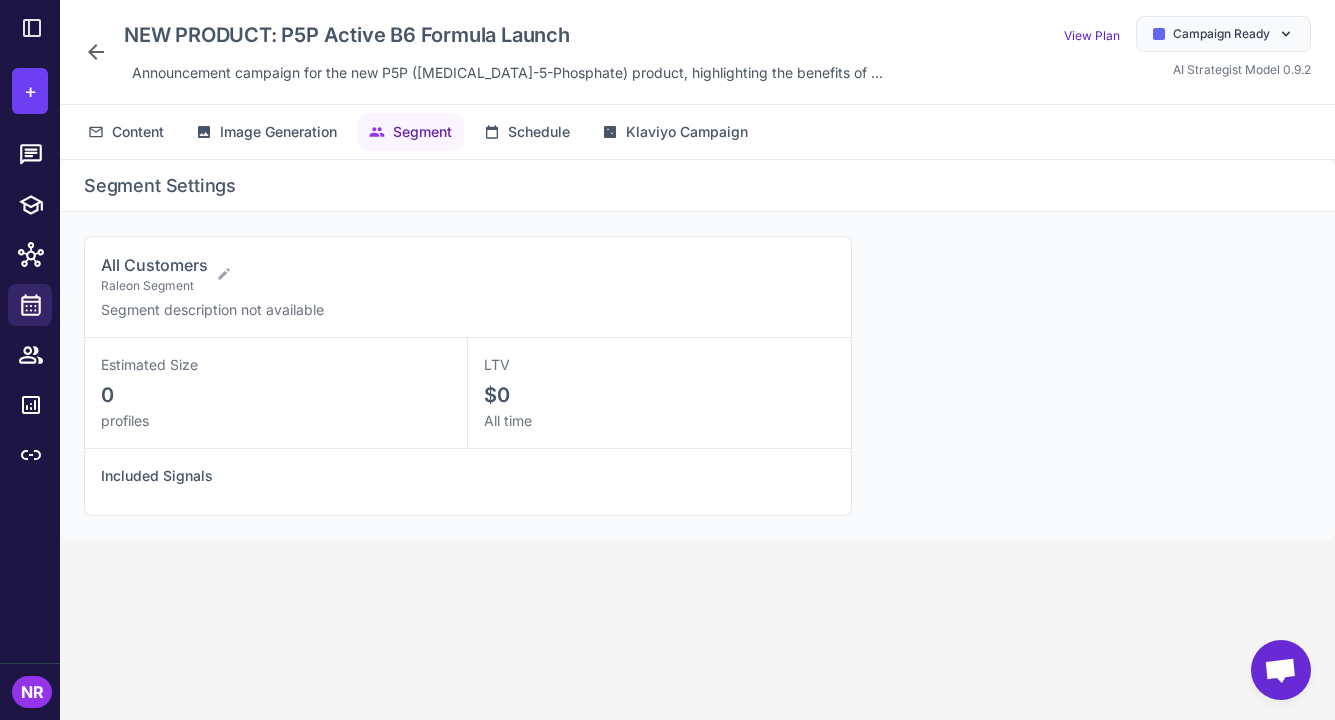 click 